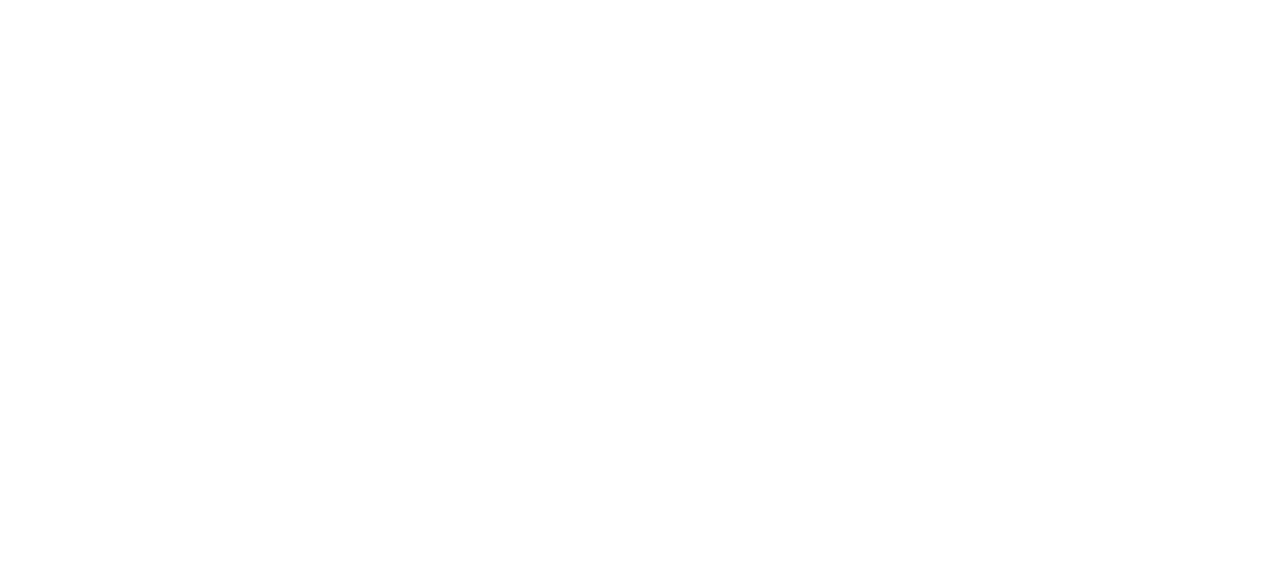 scroll, scrollTop: 0, scrollLeft: 0, axis: both 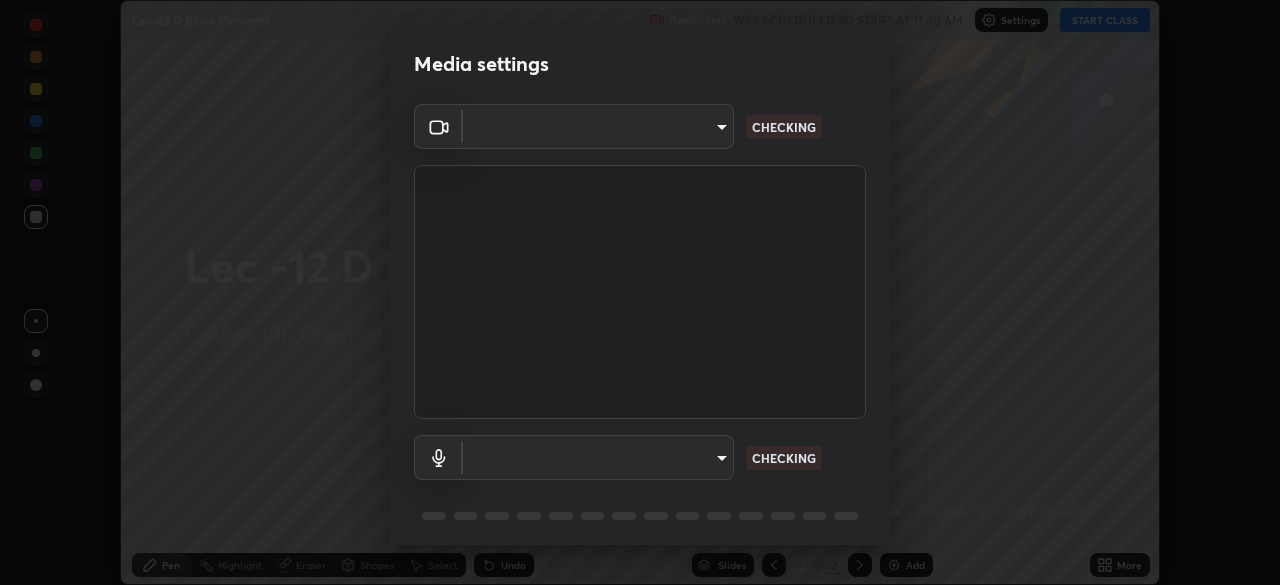 click on "Erase all Lec -12 D Block Elements Recording WAS SCHEDULED TO START AT  11:40 AM Settings START CLASS Setting up your live class Lec -12 D Block Elements • L73 of Course On Chemistry for IIT JEE Excel 1 2026 [PERSON_NAME] Pen Highlight Eraser Shapes Select Undo Slides 2 / 2 Add More No doubts shared Encourage your learners to ask a doubt for better clarity Report an issue Reason for reporting Buffering Chat not working Audio - Video sync issue Educator video quality low ​ Attach an image Report Media settings ​ CHECKING ​ CHECKING 1 / 5 Next" at bounding box center (640, 292) 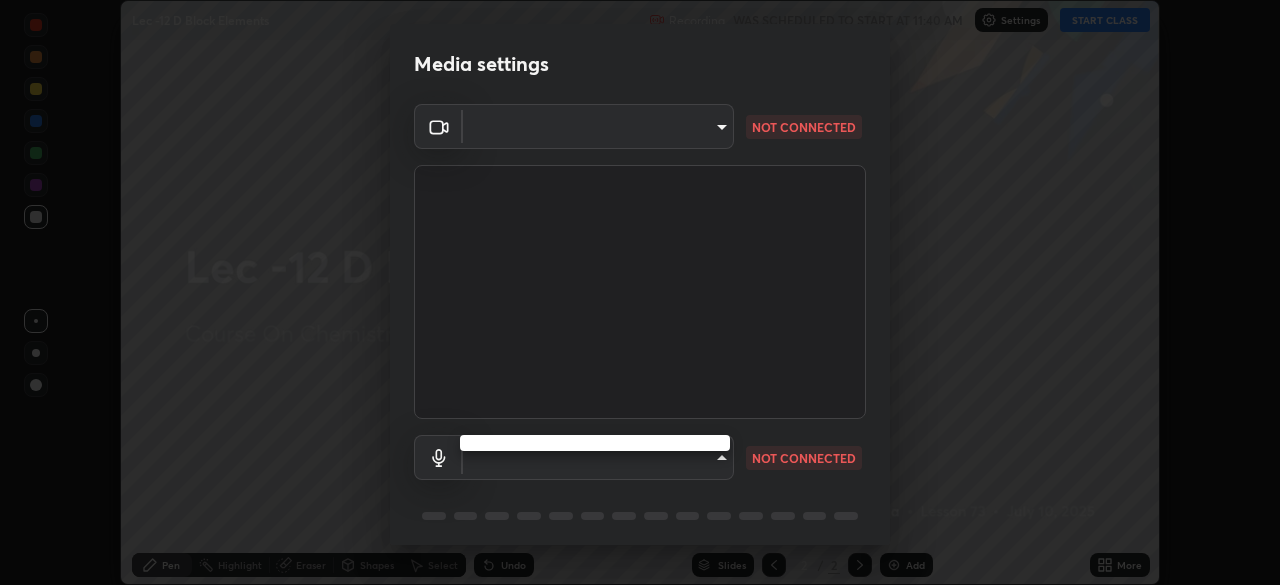 type on "b39c39fa3676aa5d69aadaccdd66f10891f302373f2f417769bad696ffd91bb2" 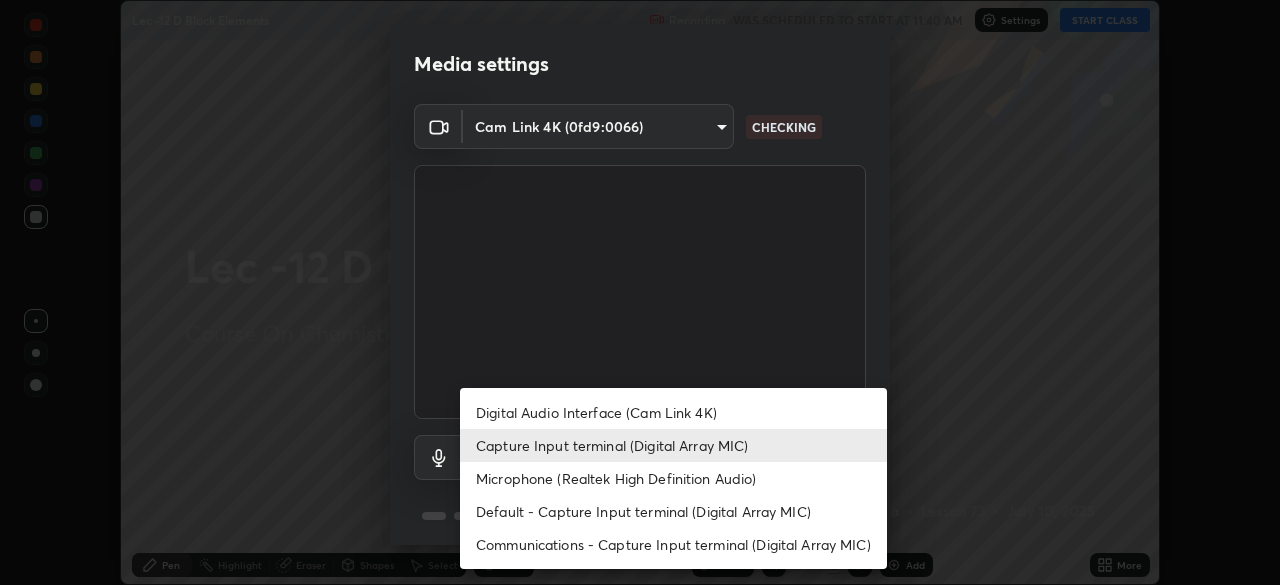 click on "Microphone (Realtek High Definition Audio)" at bounding box center [673, 478] 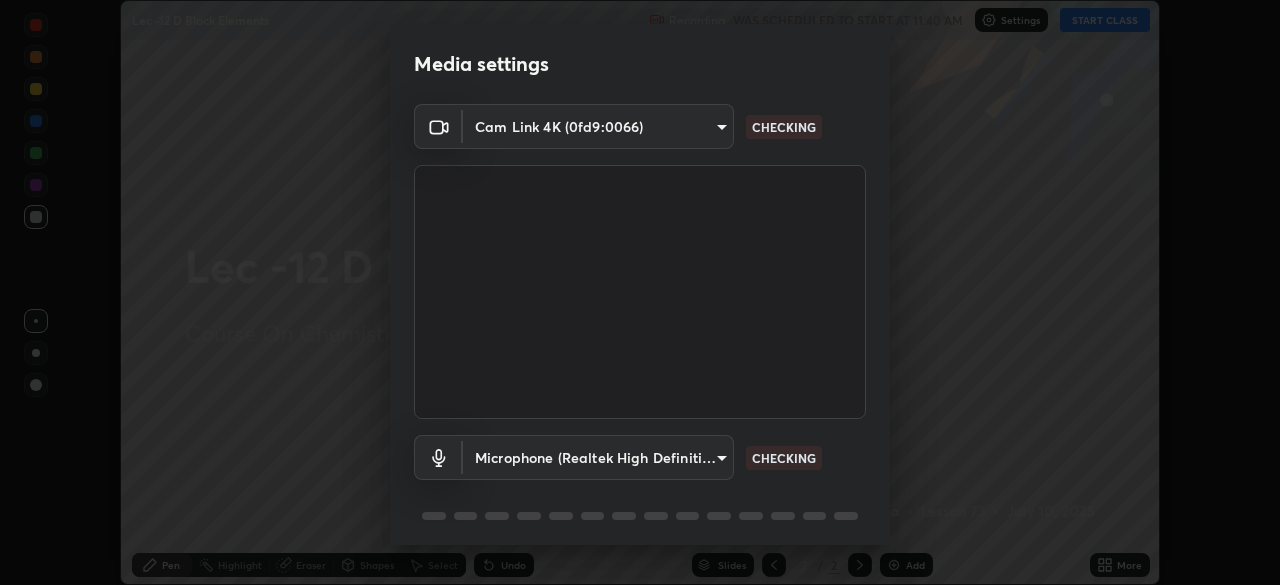 click on "Microphone (Realtek High Definition Audio)" at bounding box center [620, 469] 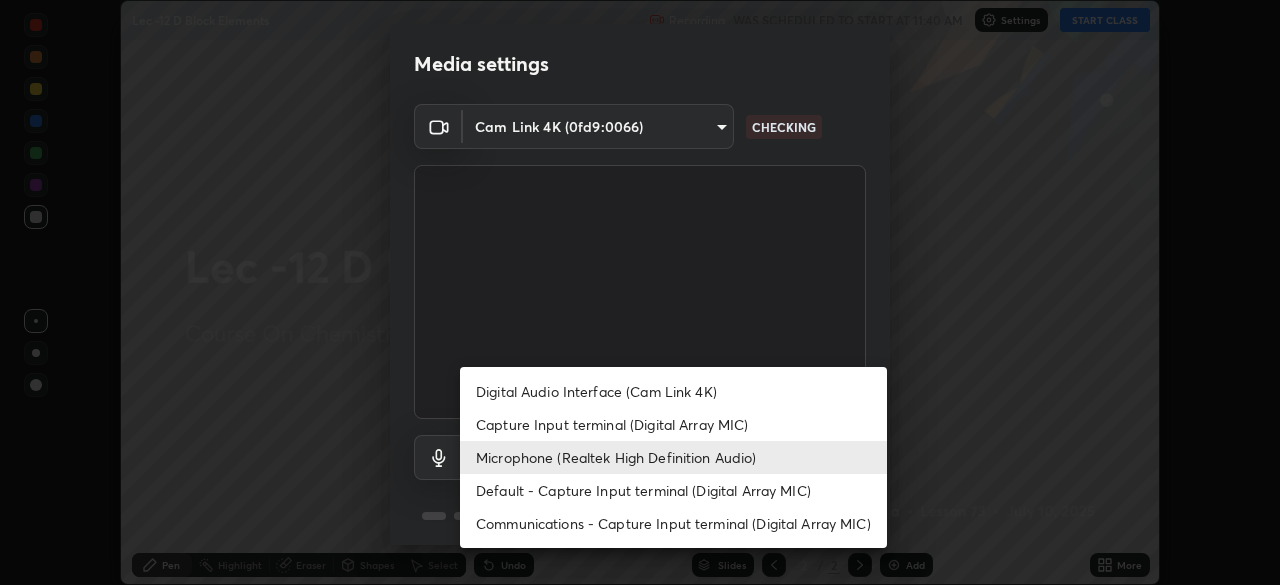 click on "Capture Input terminal (Digital Array MIC)" at bounding box center (673, 424) 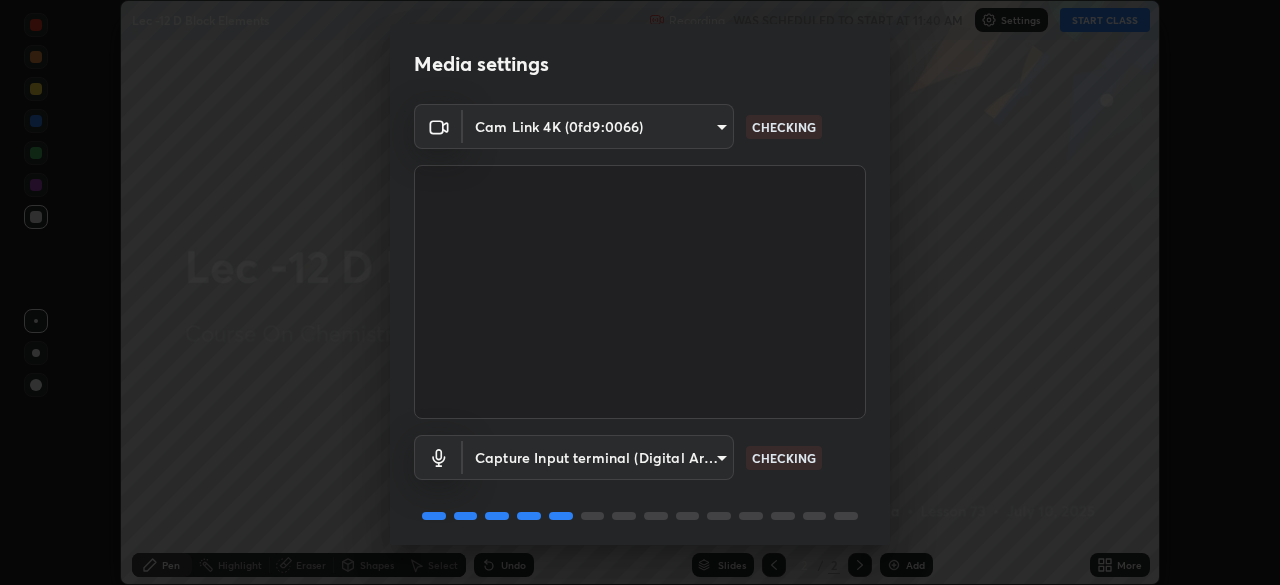 scroll, scrollTop: 71, scrollLeft: 0, axis: vertical 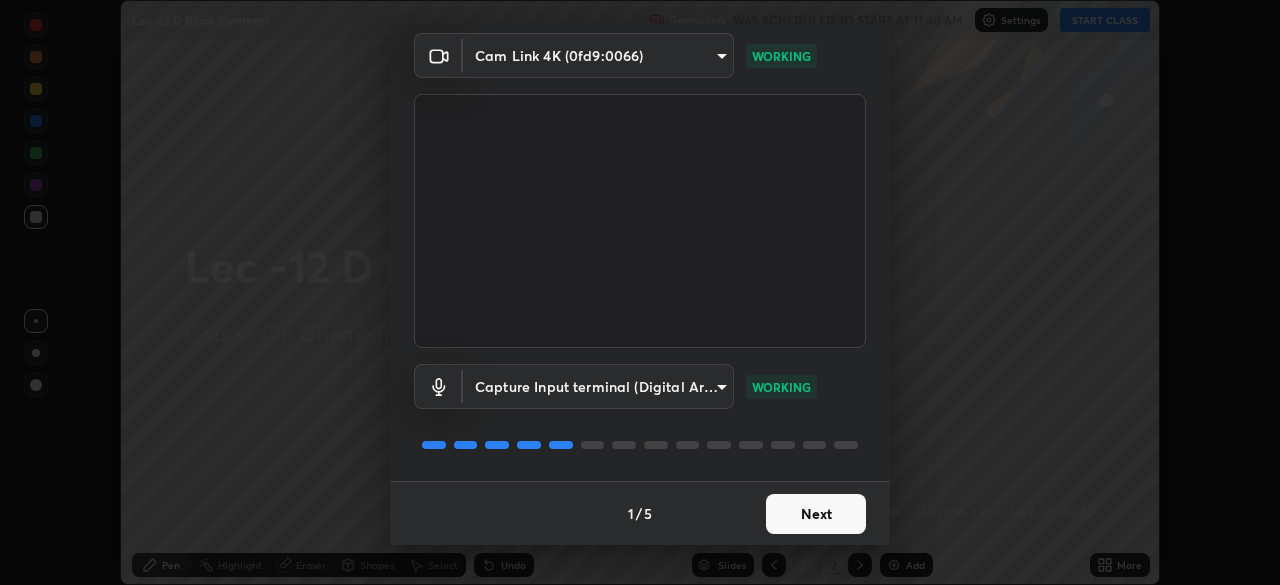 click on "Next" at bounding box center (816, 514) 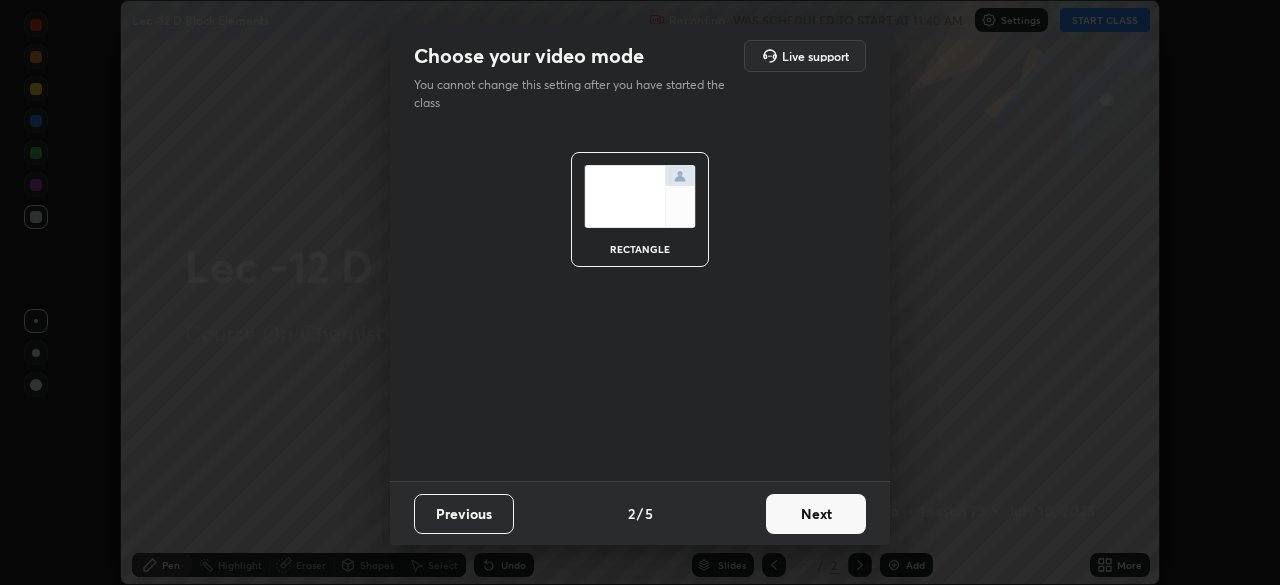 scroll, scrollTop: 0, scrollLeft: 0, axis: both 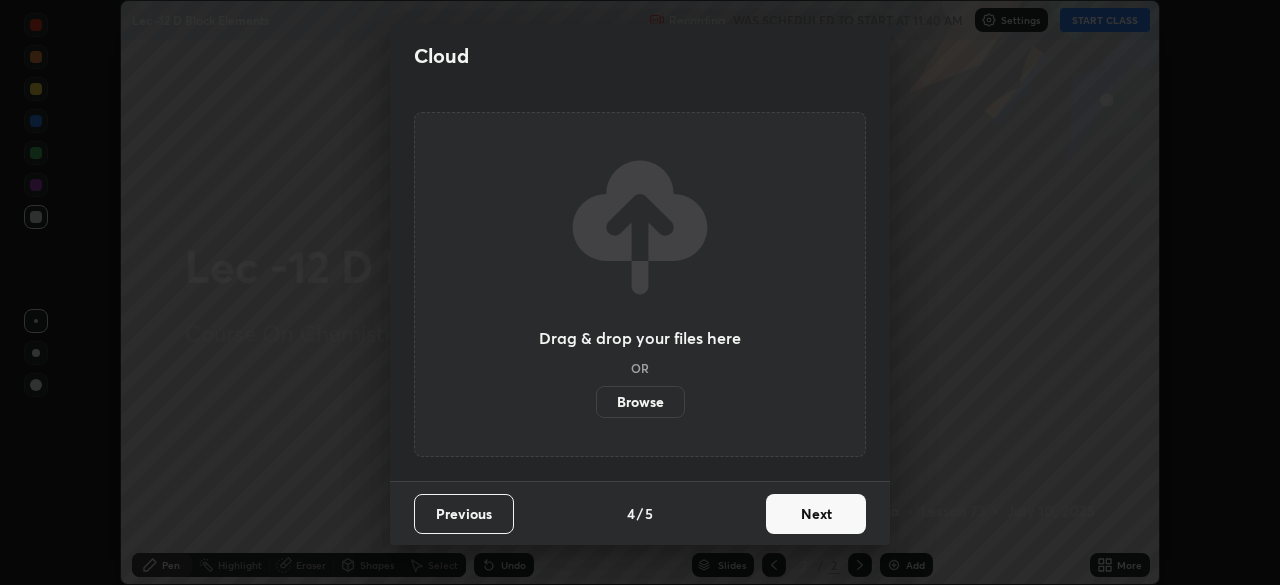click on "Next" at bounding box center (816, 514) 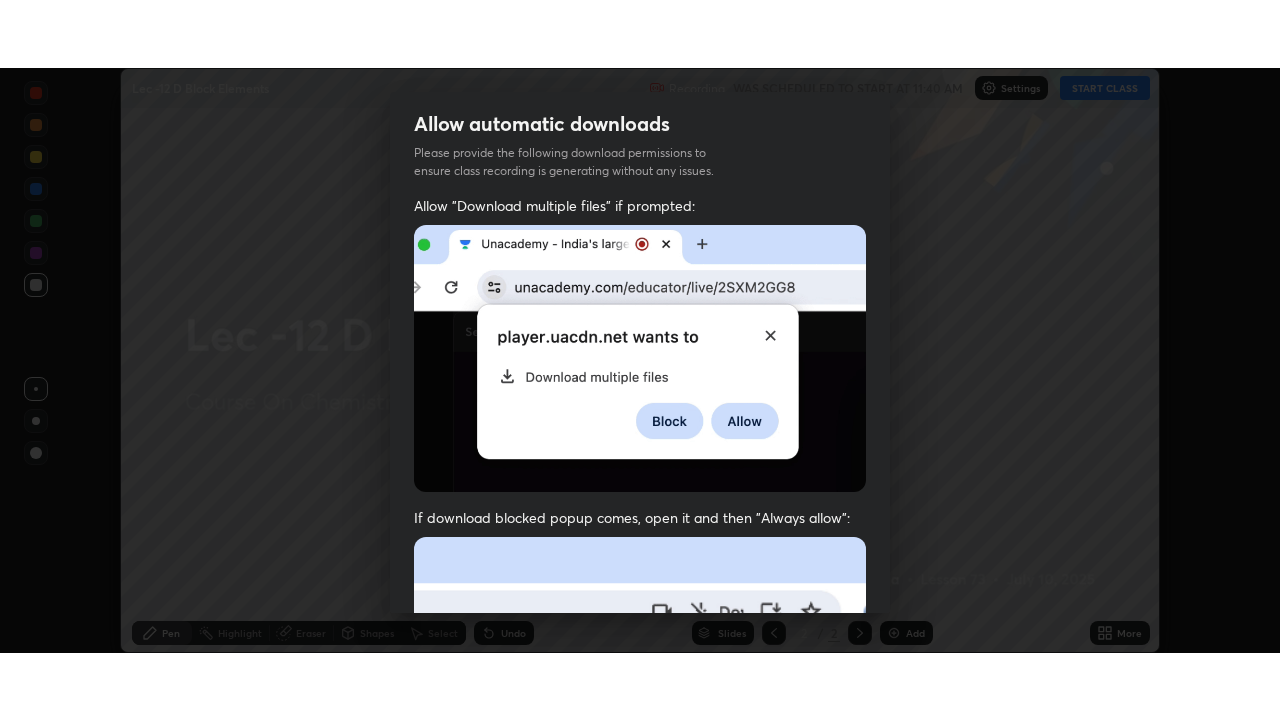 scroll, scrollTop: 479, scrollLeft: 0, axis: vertical 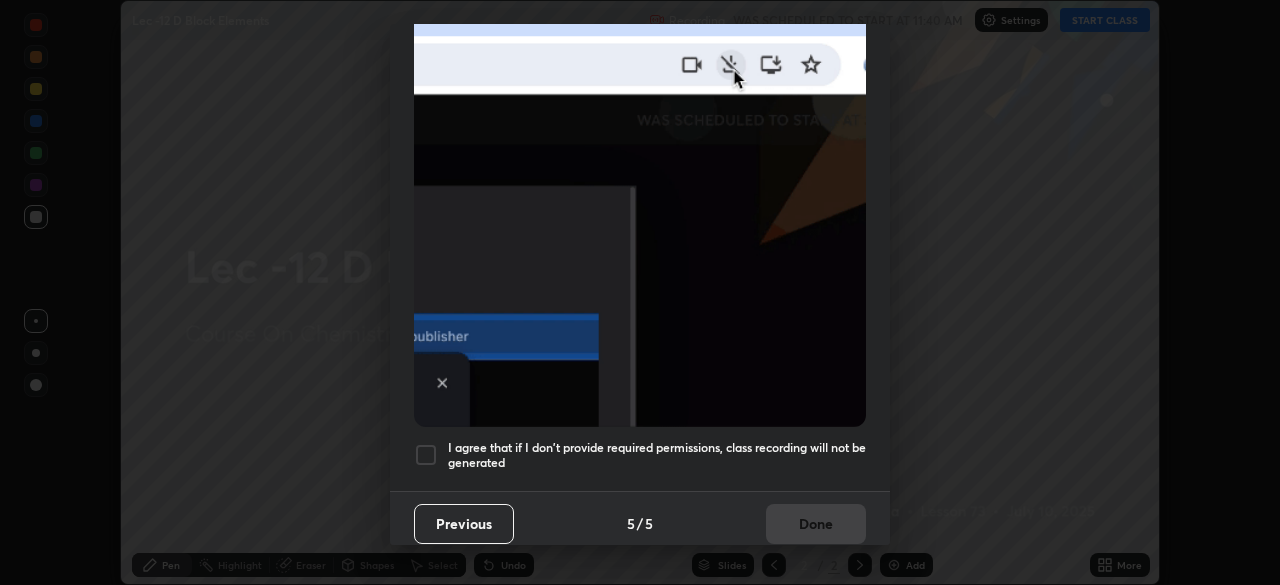 click at bounding box center [426, 455] 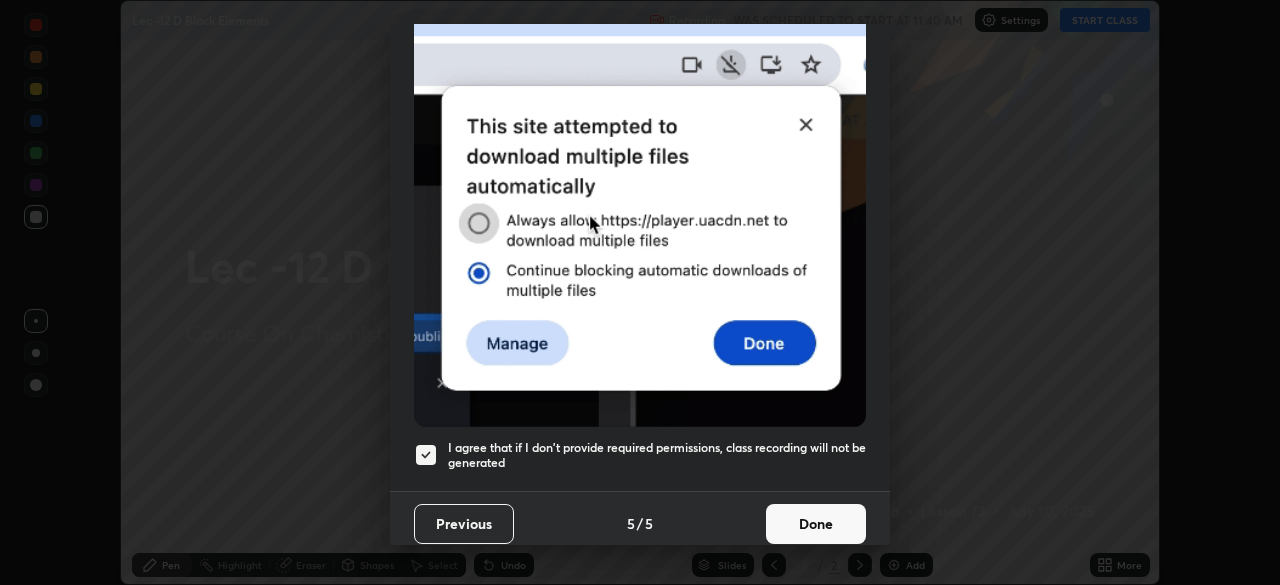 click on "Done" at bounding box center [816, 524] 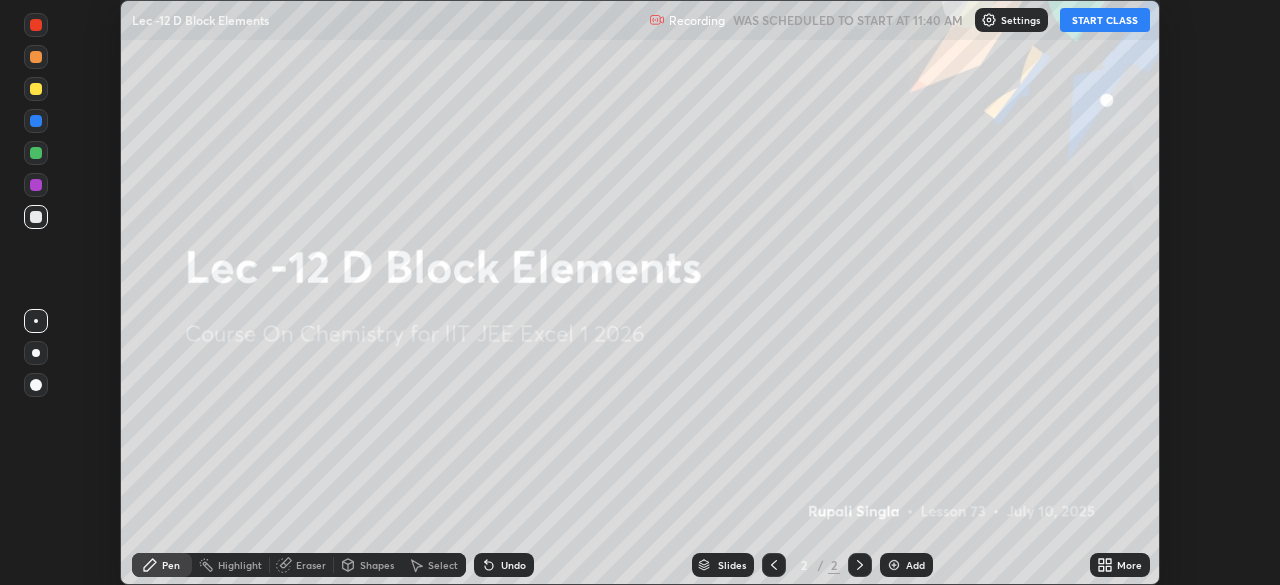 click on "START CLASS" at bounding box center [1105, 20] 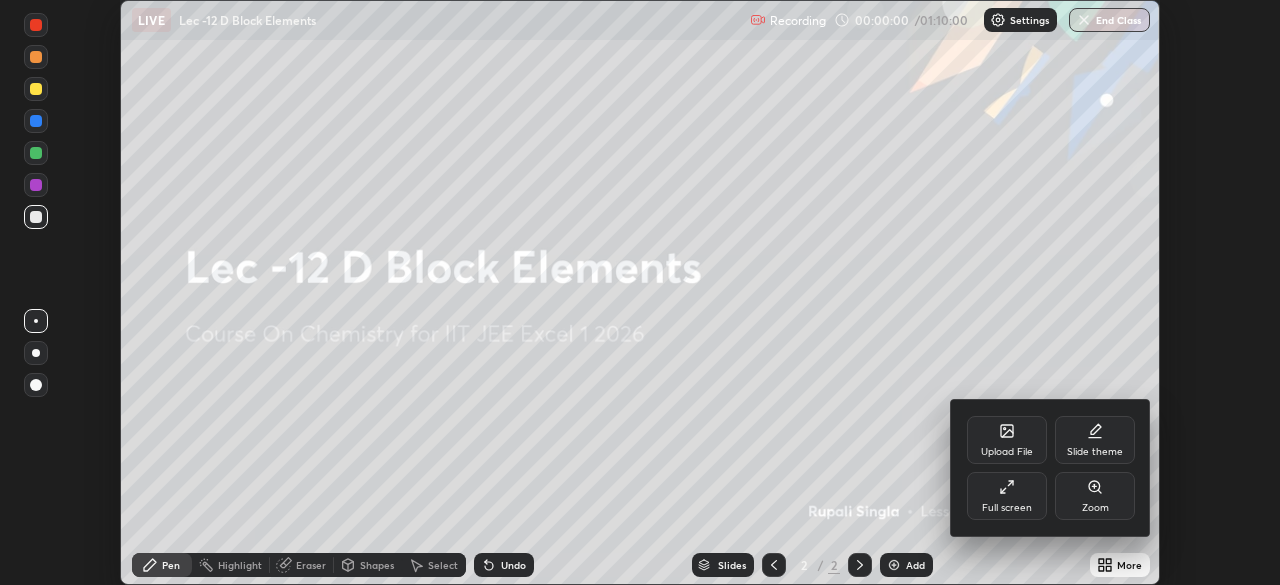 click on "Full screen" at bounding box center (1007, 508) 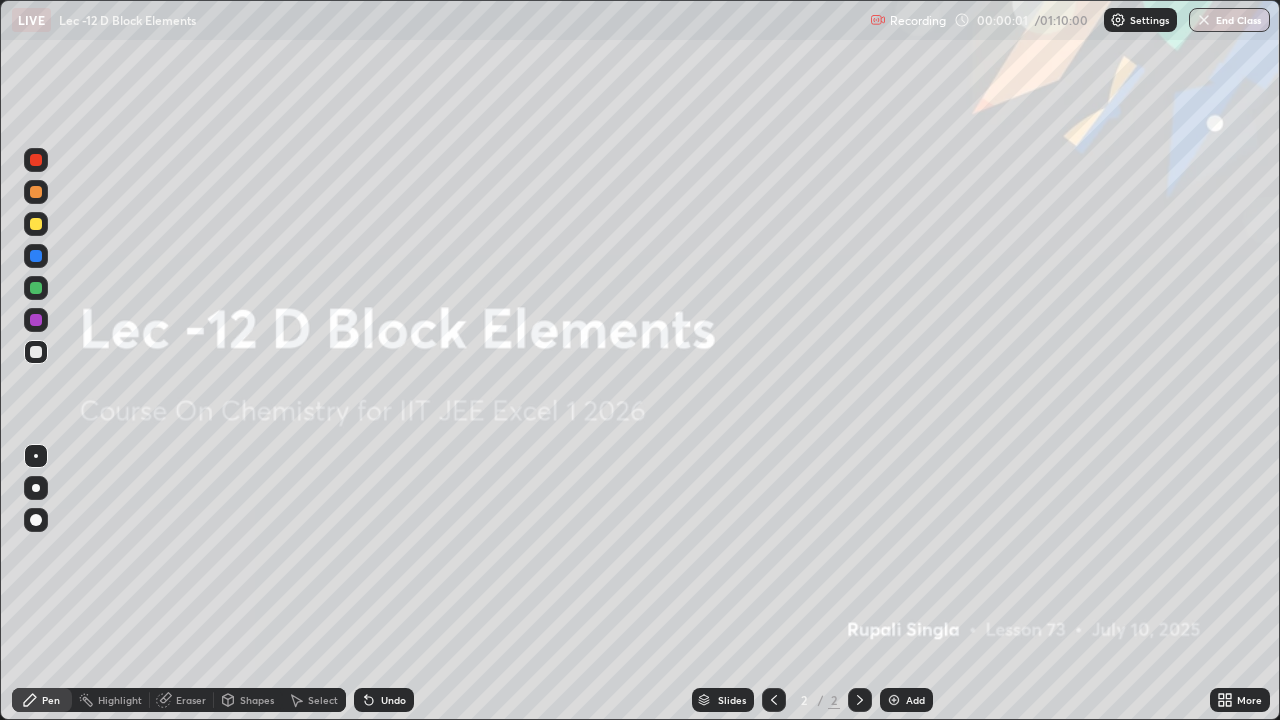 scroll, scrollTop: 99280, scrollLeft: 98720, axis: both 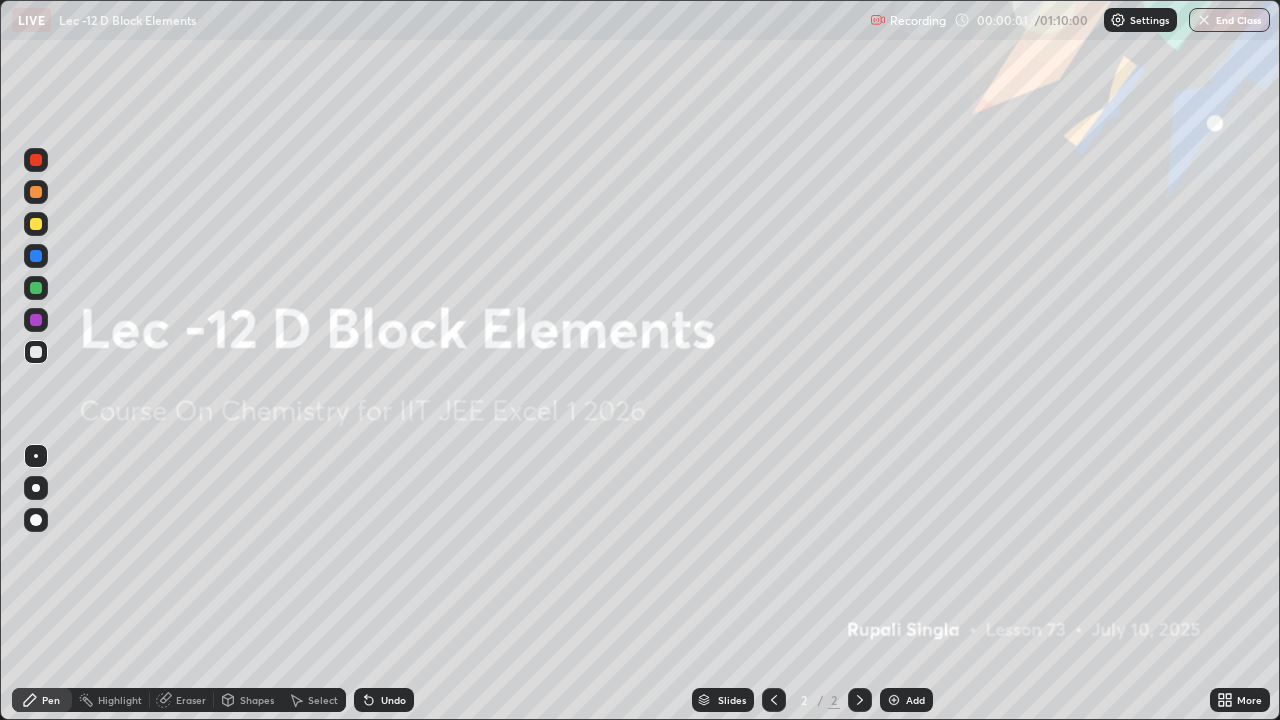 click on "Add" at bounding box center [906, 700] 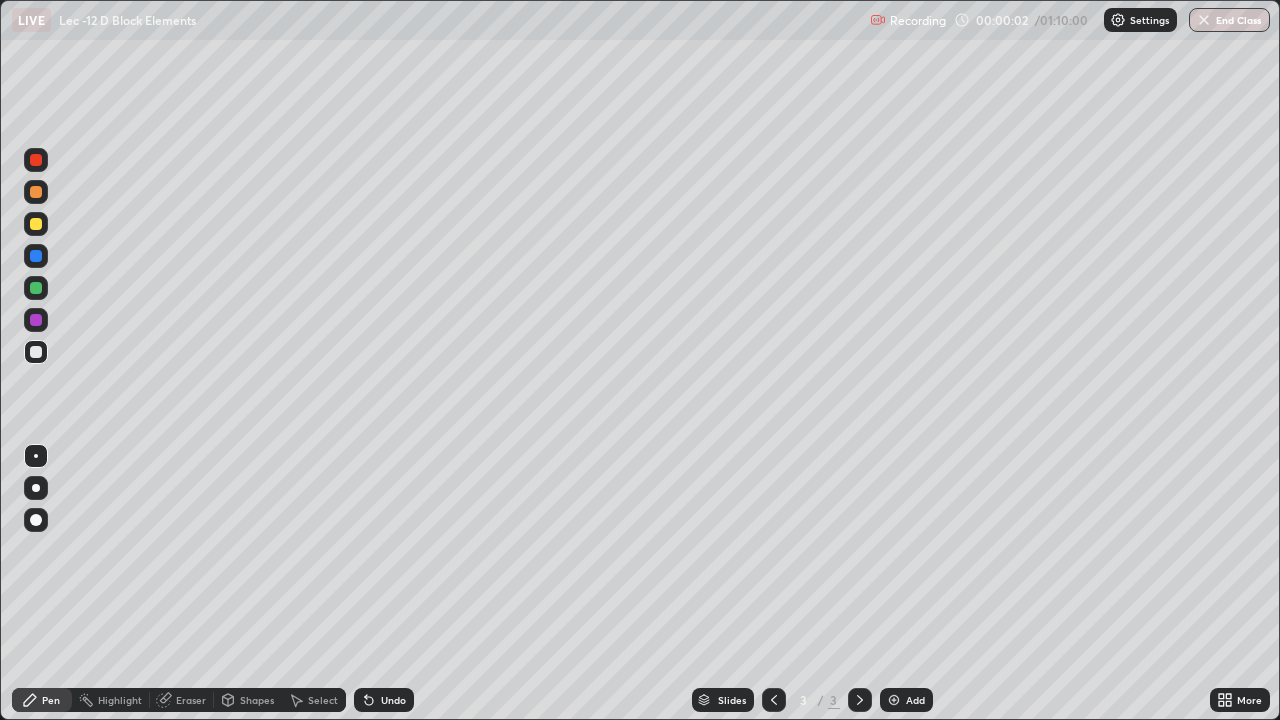 click at bounding box center (36, 488) 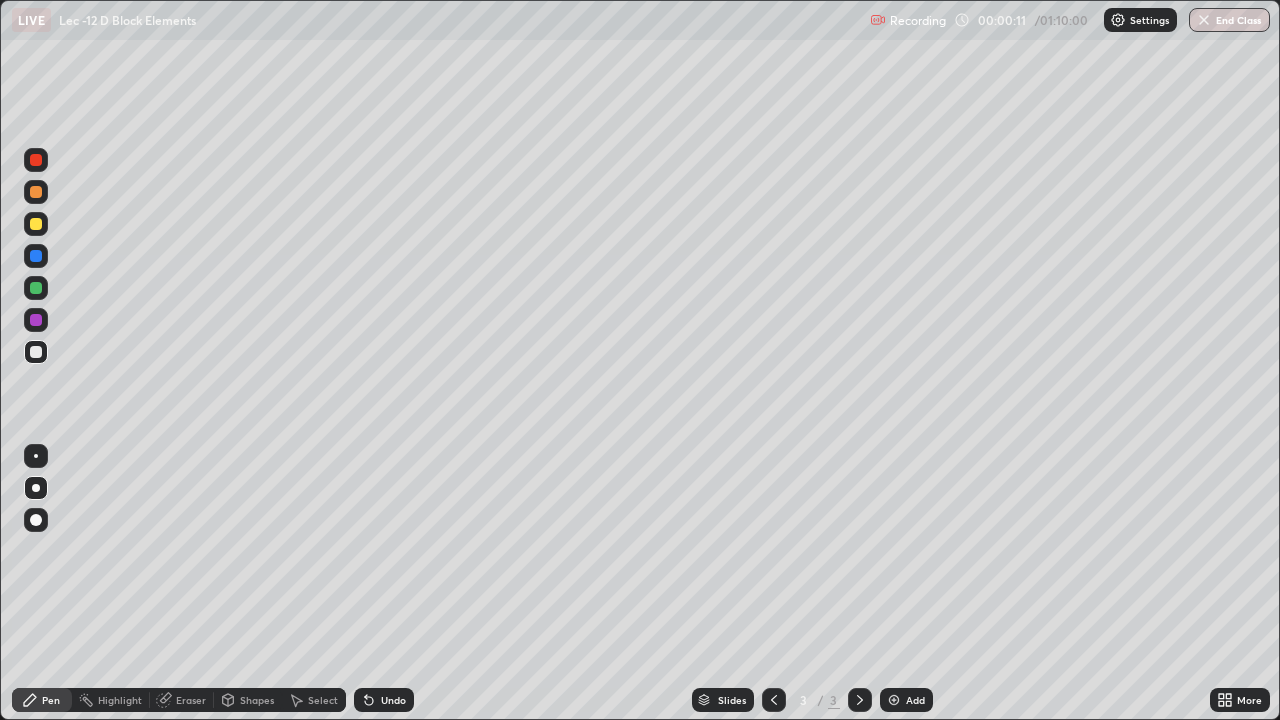 click at bounding box center [36, 456] 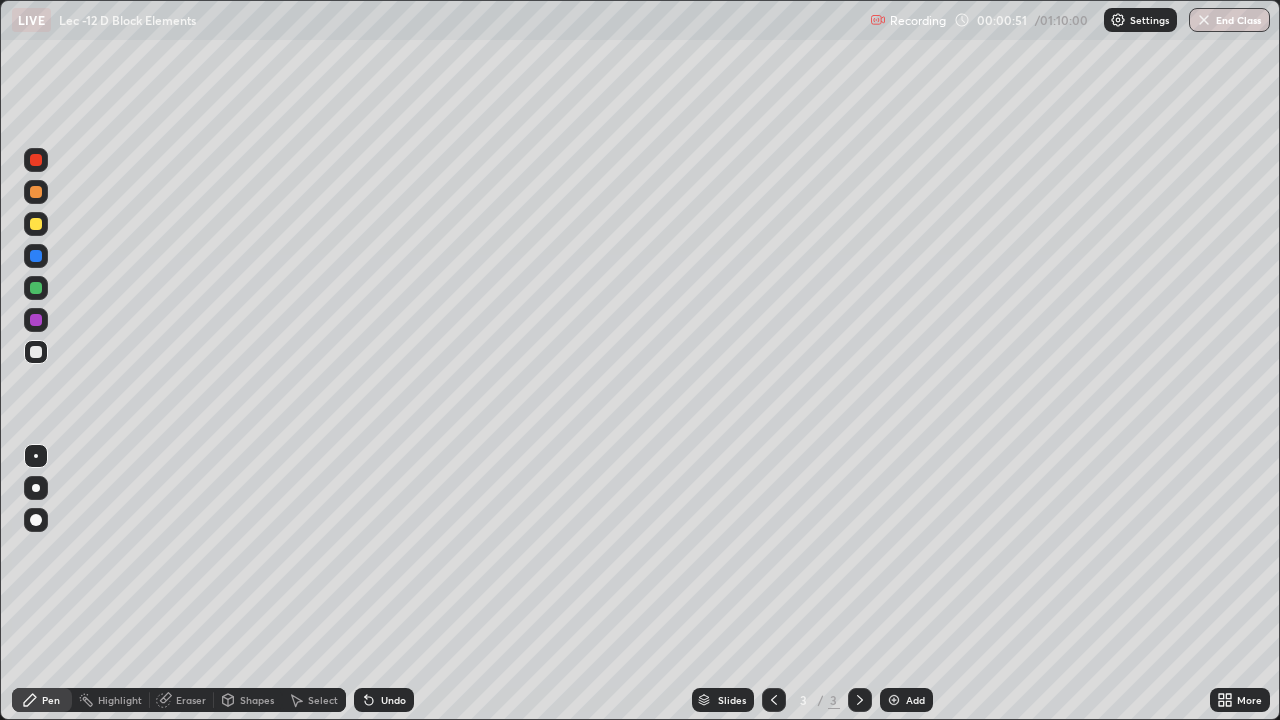 click at bounding box center (36, 288) 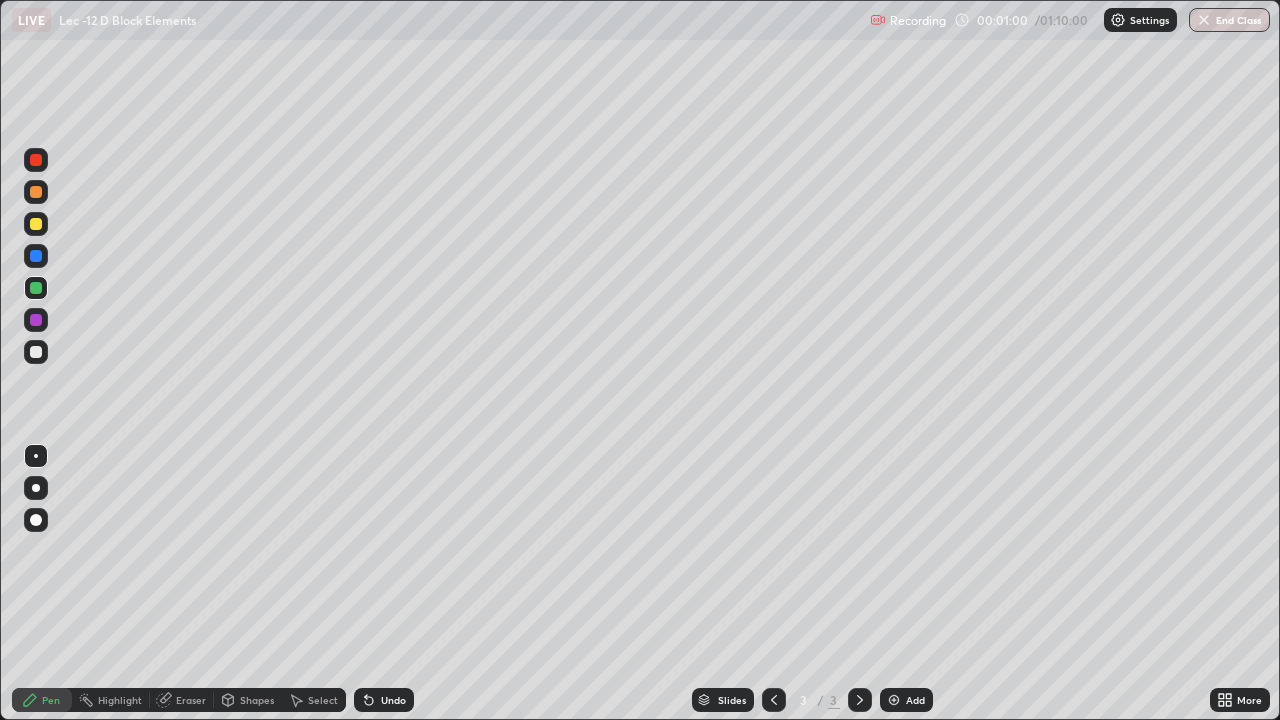click at bounding box center (36, 352) 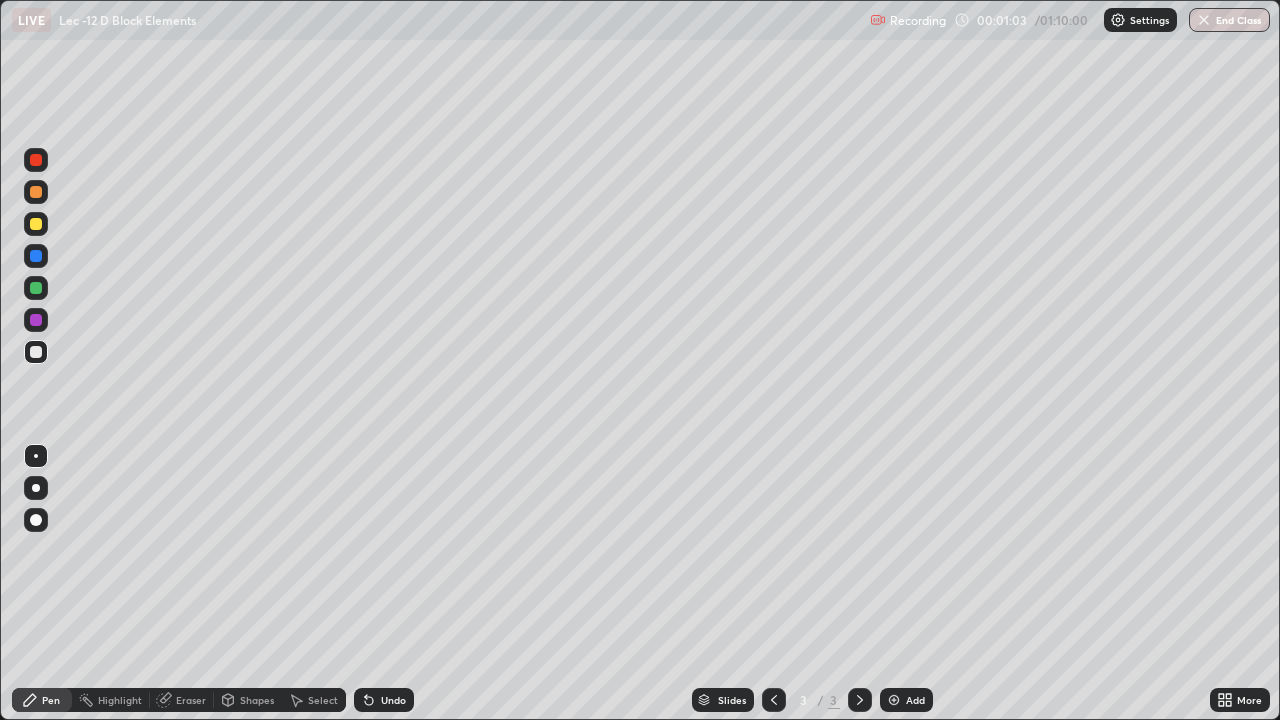 click on "Undo" at bounding box center [380, 700] 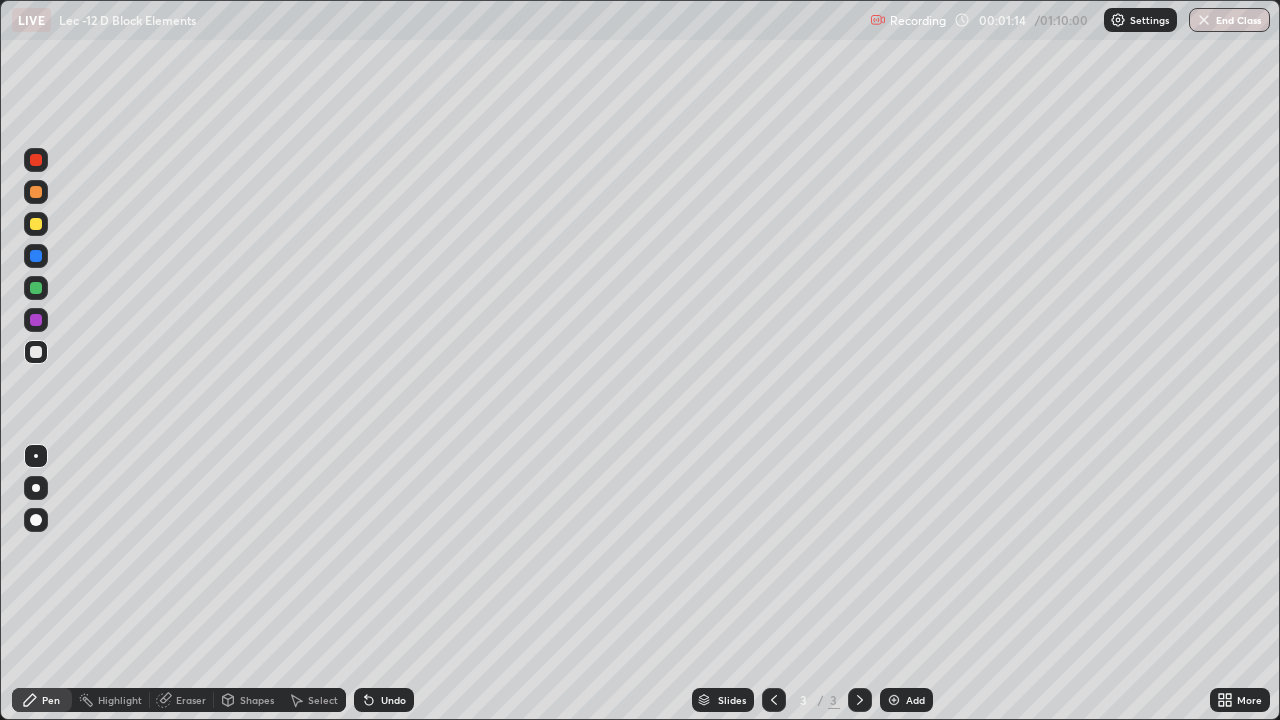 click at bounding box center (36, 288) 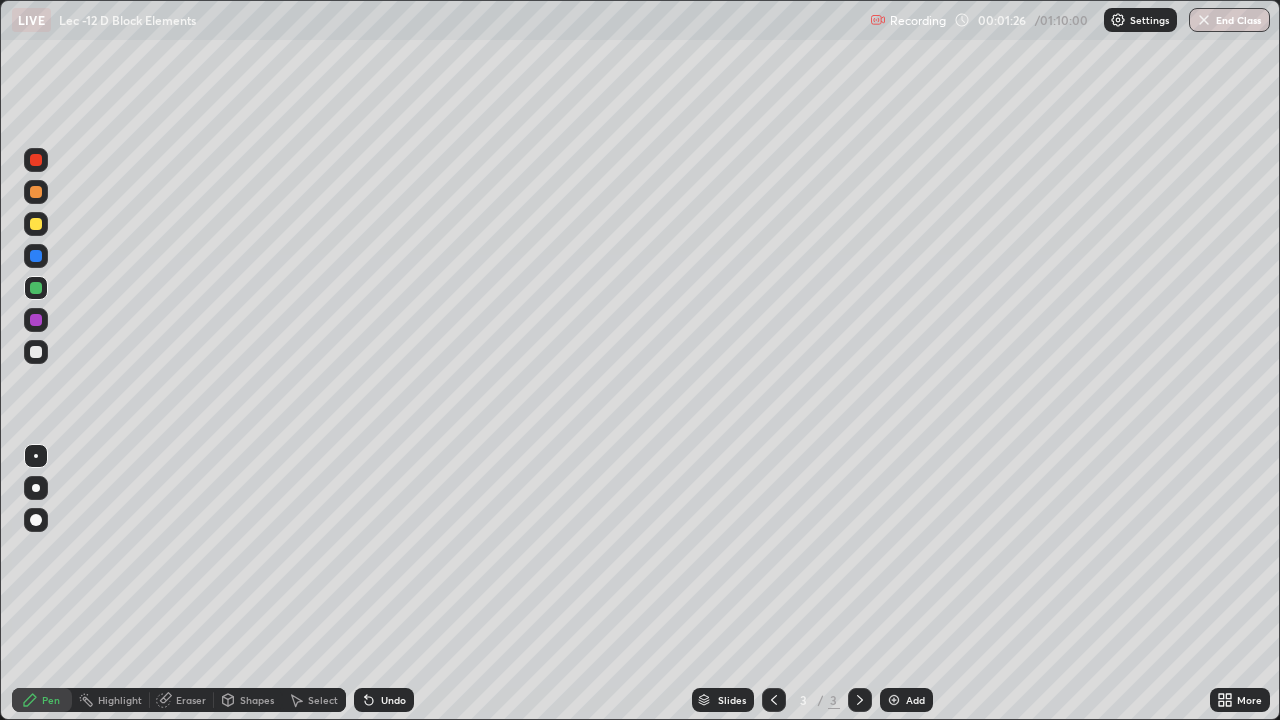 click at bounding box center [36, 320] 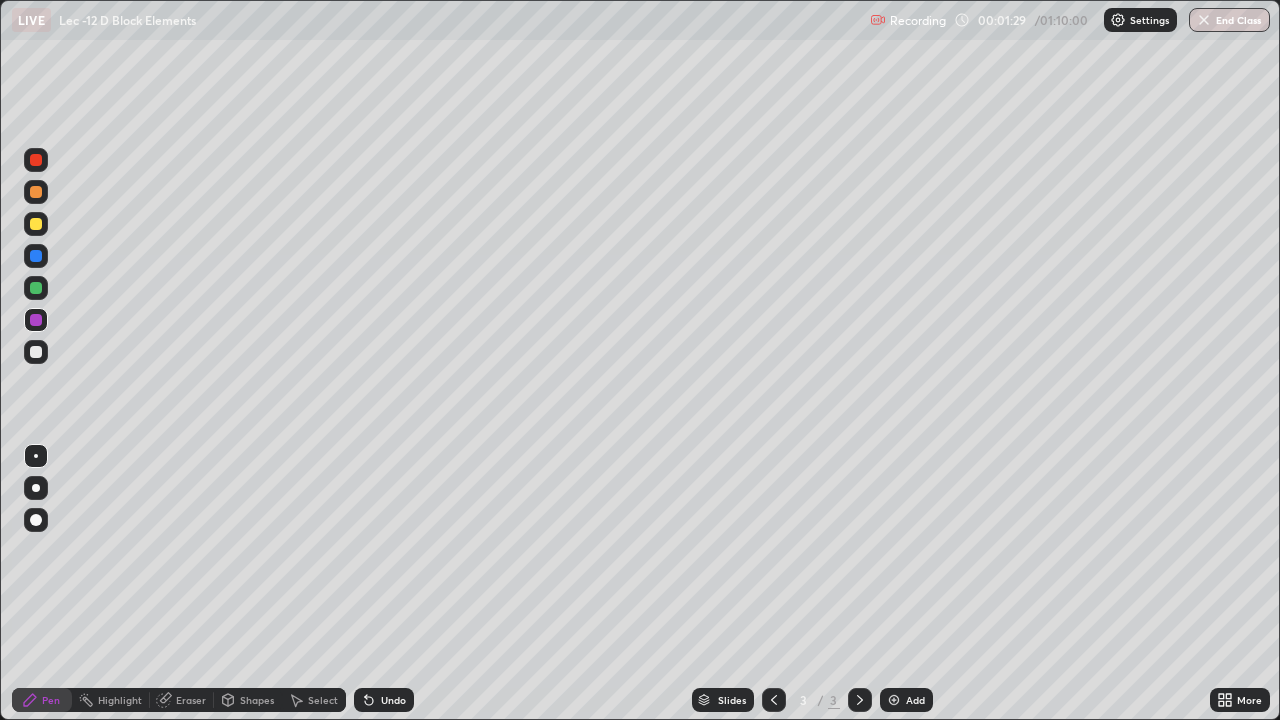 click on "Undo" at bounding box center [393, 700] 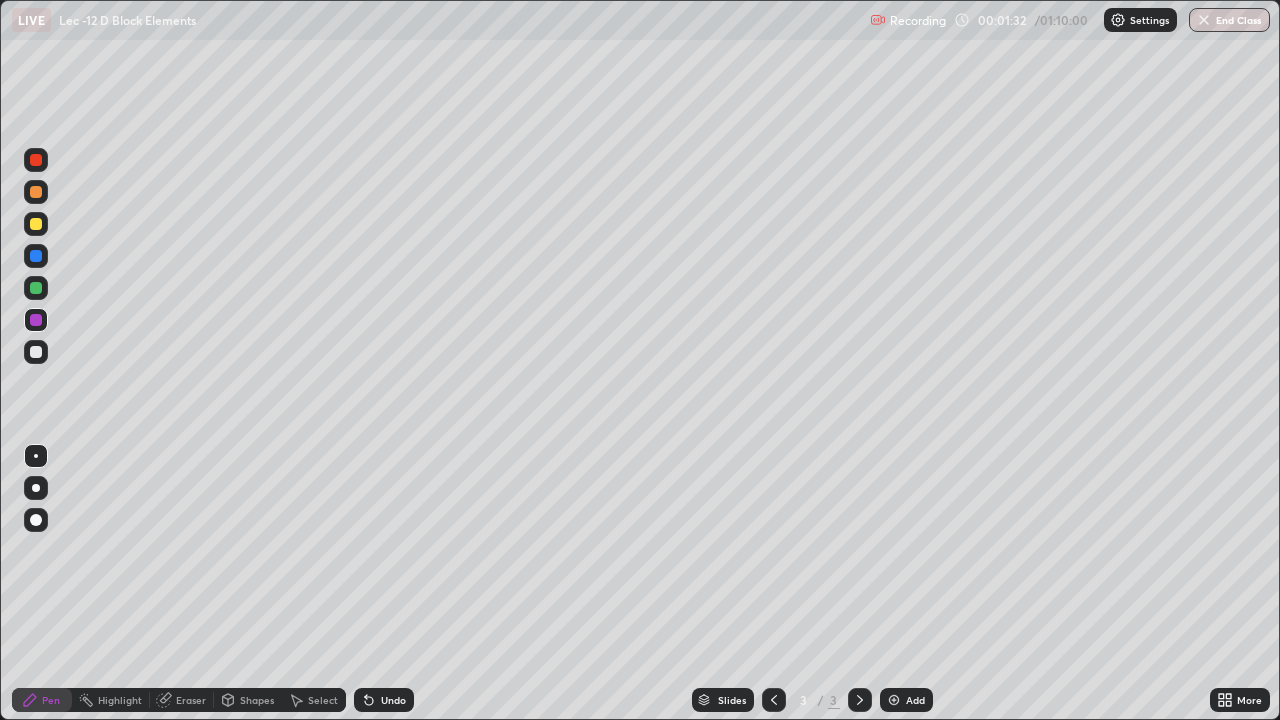 click on "Undo" at bounding box center (393, 700) 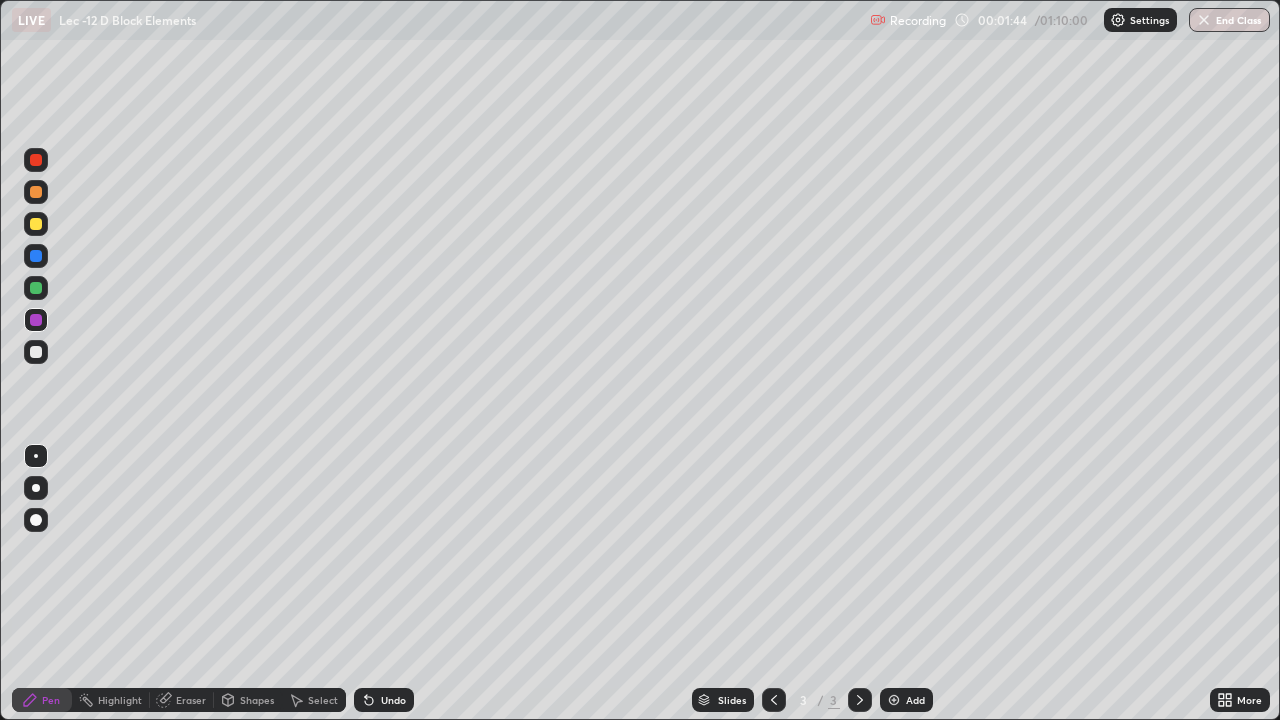 click at bounding box center (36, 352) 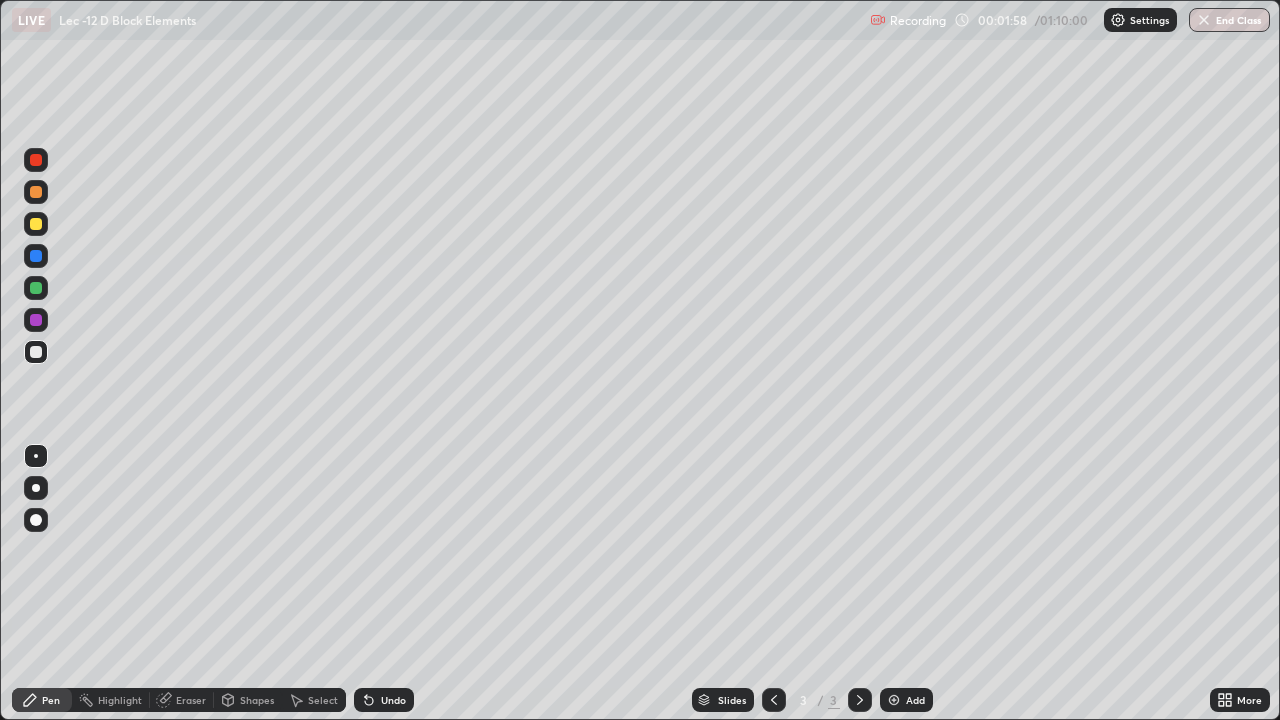 click at bounding box center (36, 320) 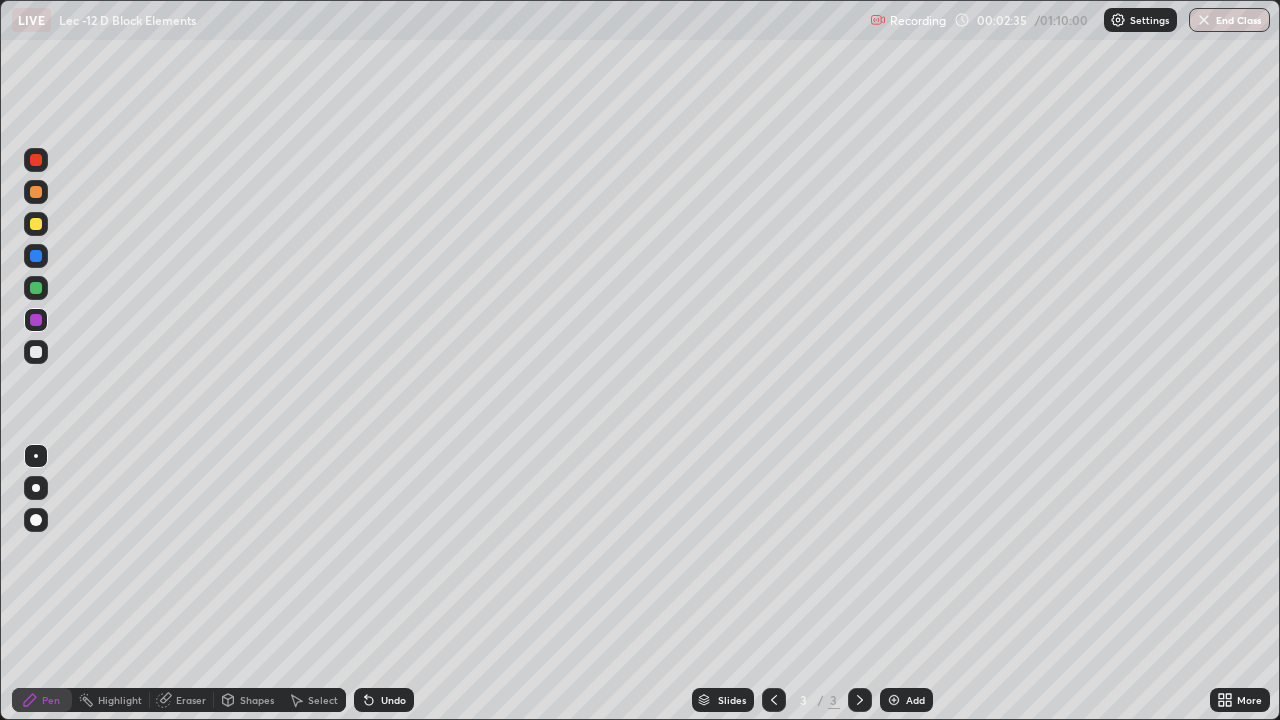 click at bounding box center [36, 288] 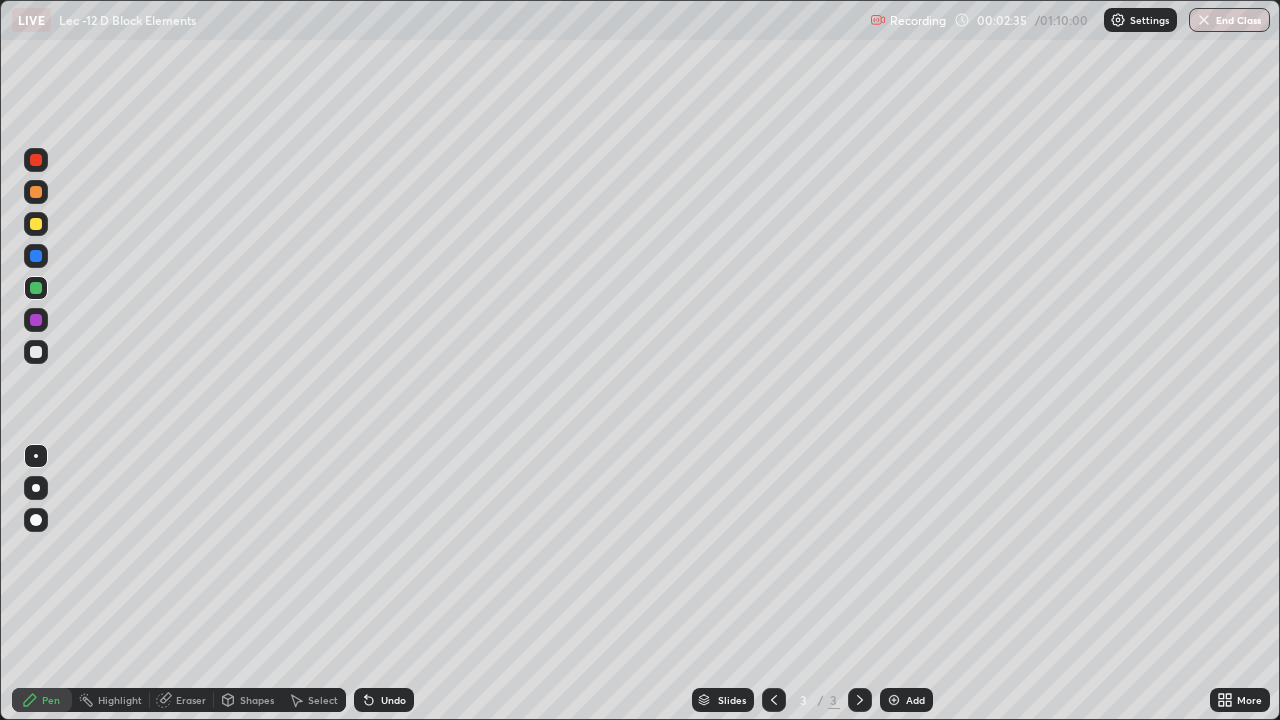 click at bounding box center (36, 256) 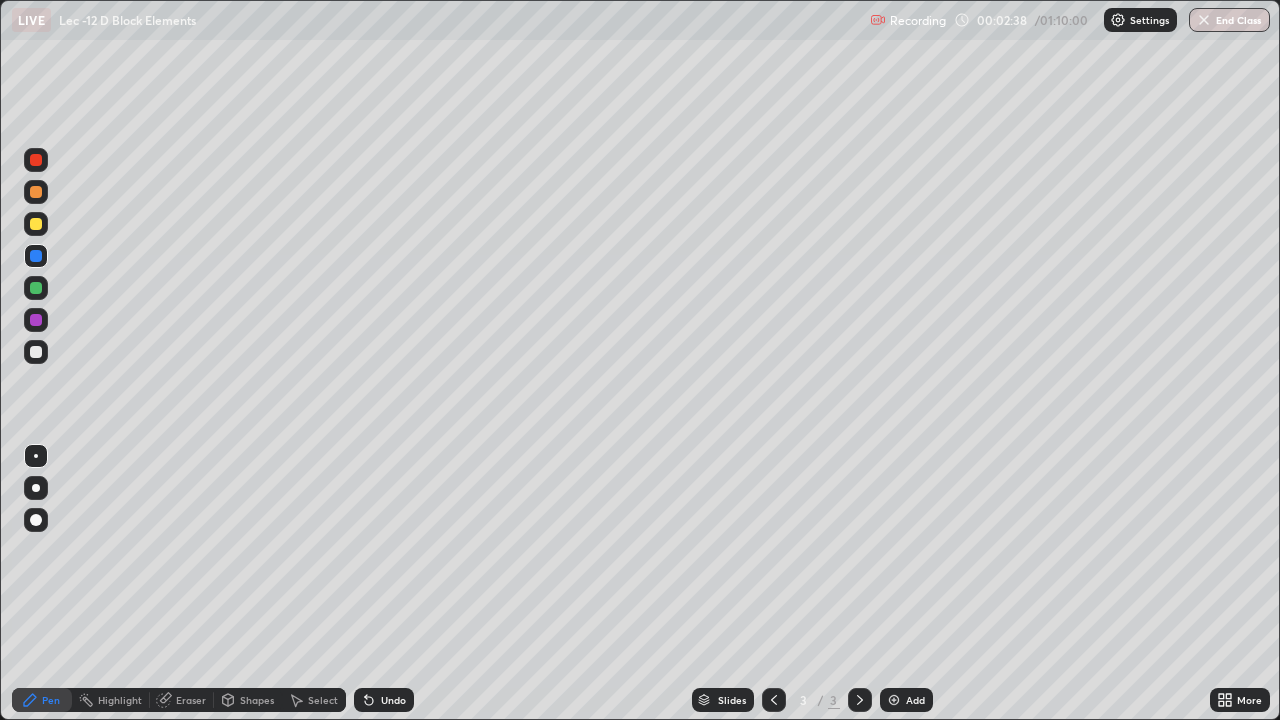 click on "Undo" at bounding box center (393, 700) 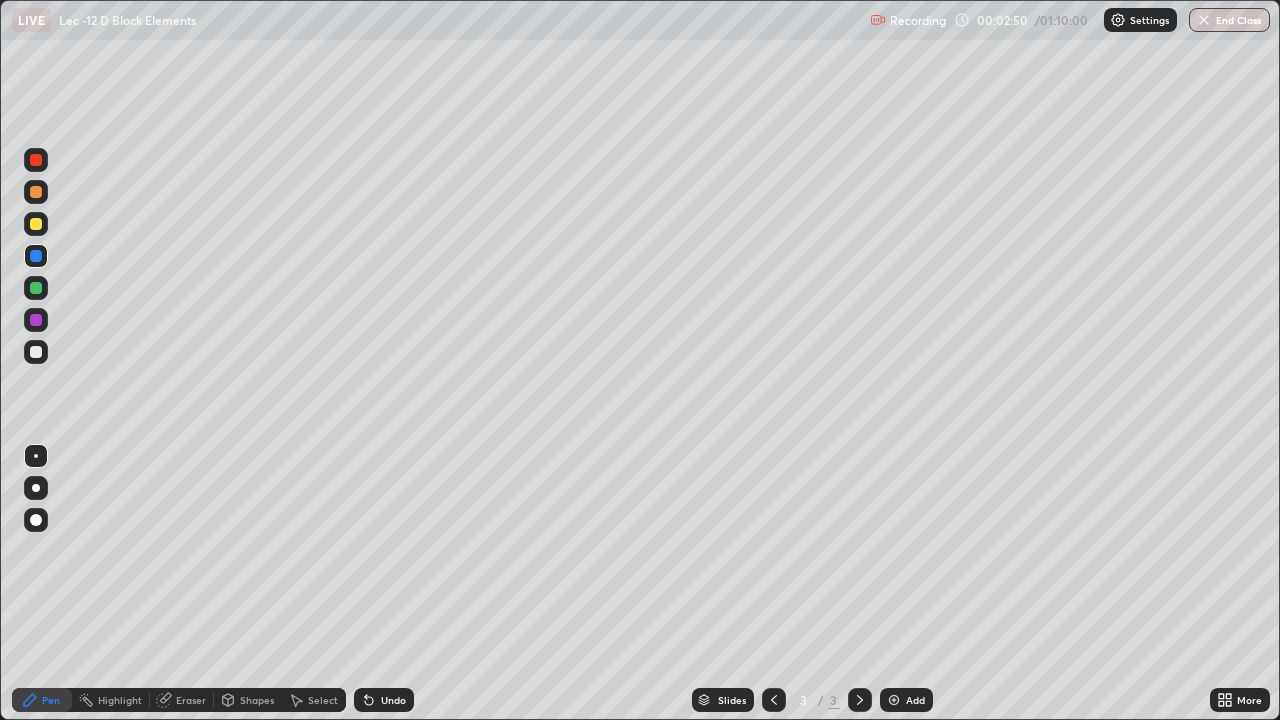 click at bounding box center (36, 352) 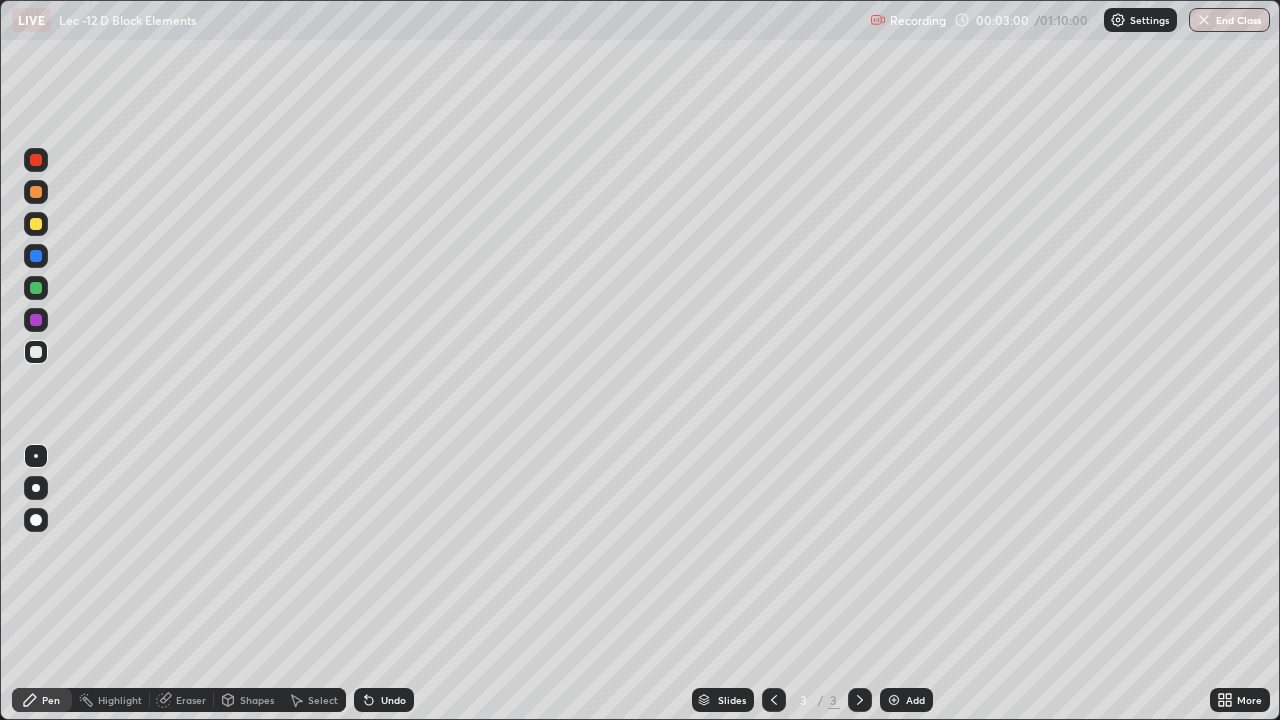 click at bounding box center [36, 288] 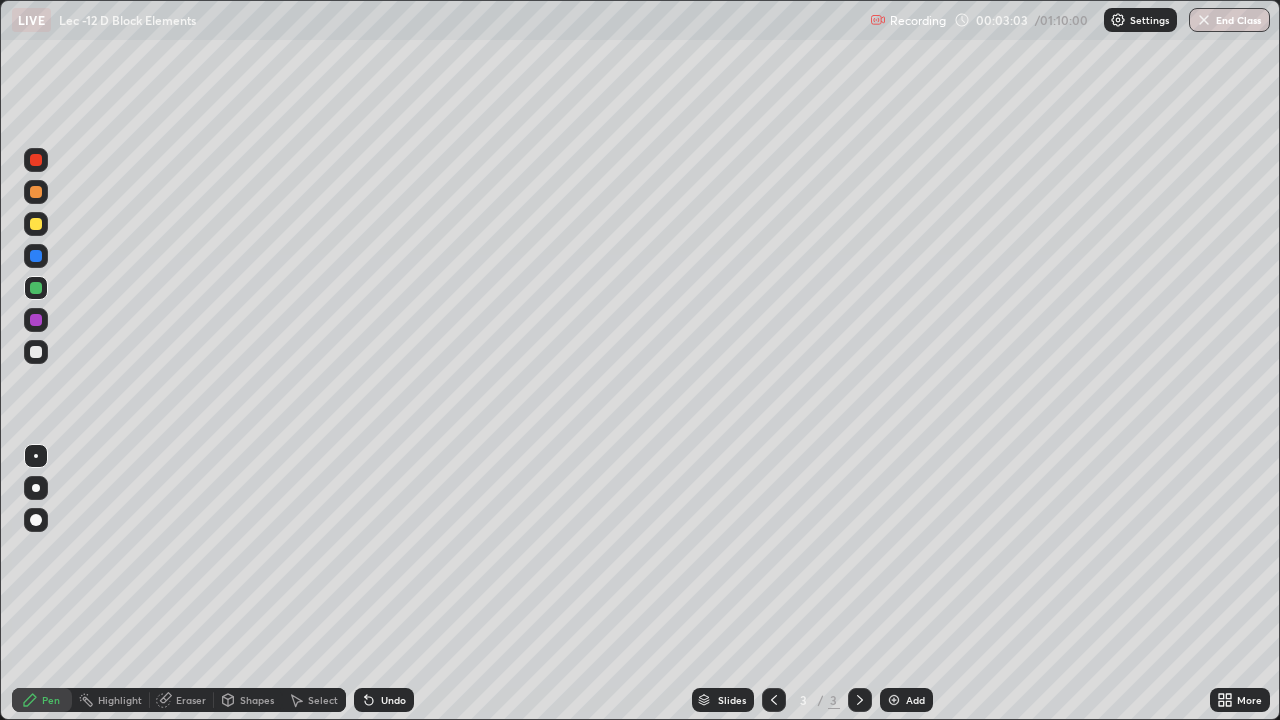 click on "Undo" at bounding box center [384, 700] 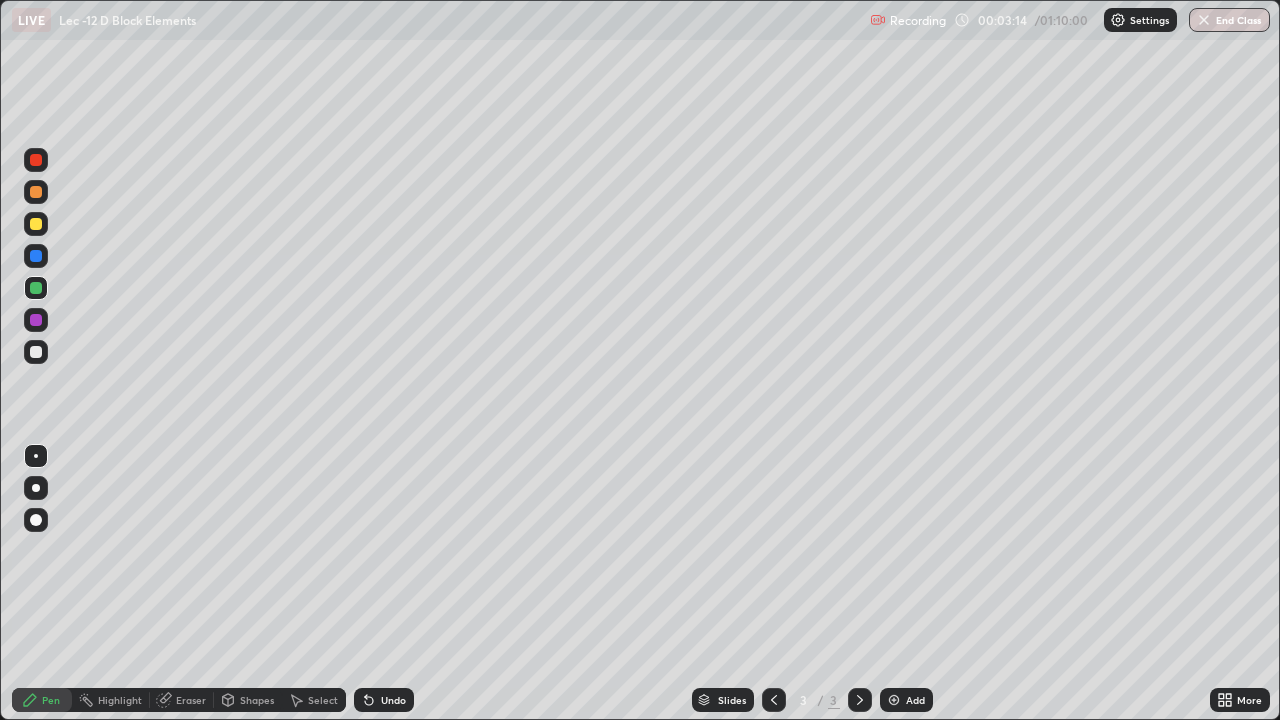 click at bounding box center (36, 320) 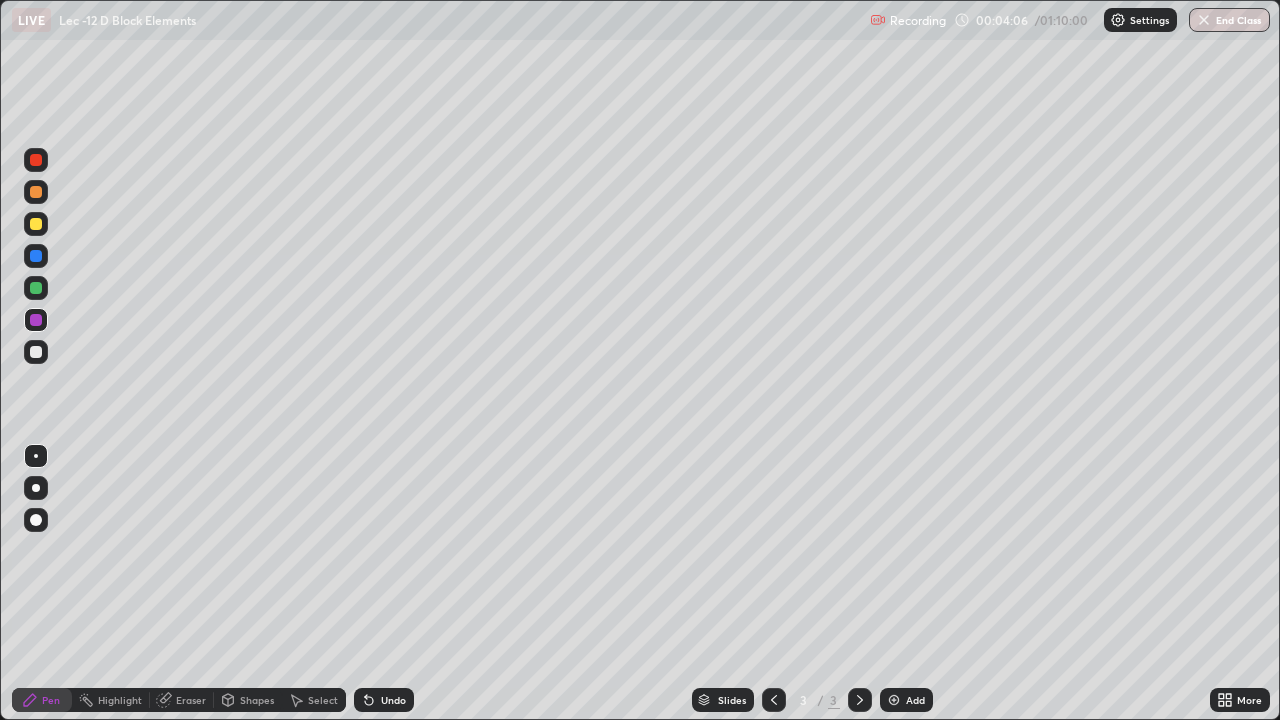 click at bounding box center [36, 288] 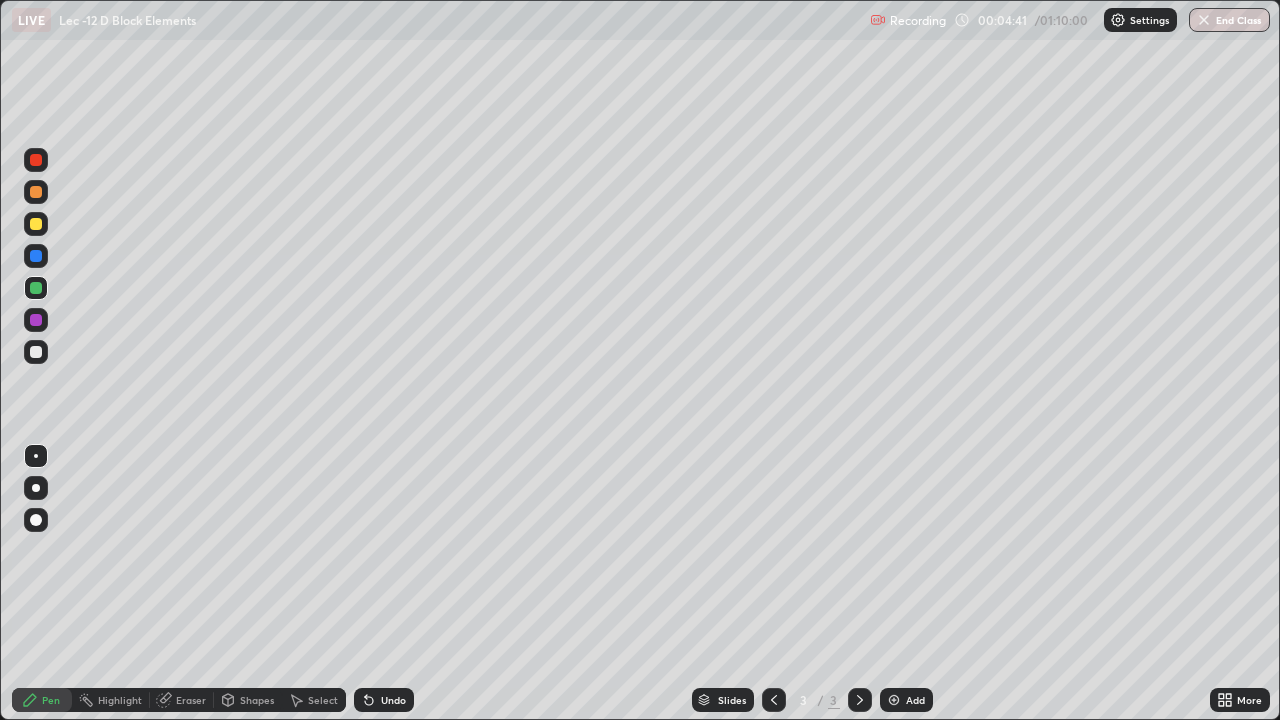 click at bounding box center [36, 352] 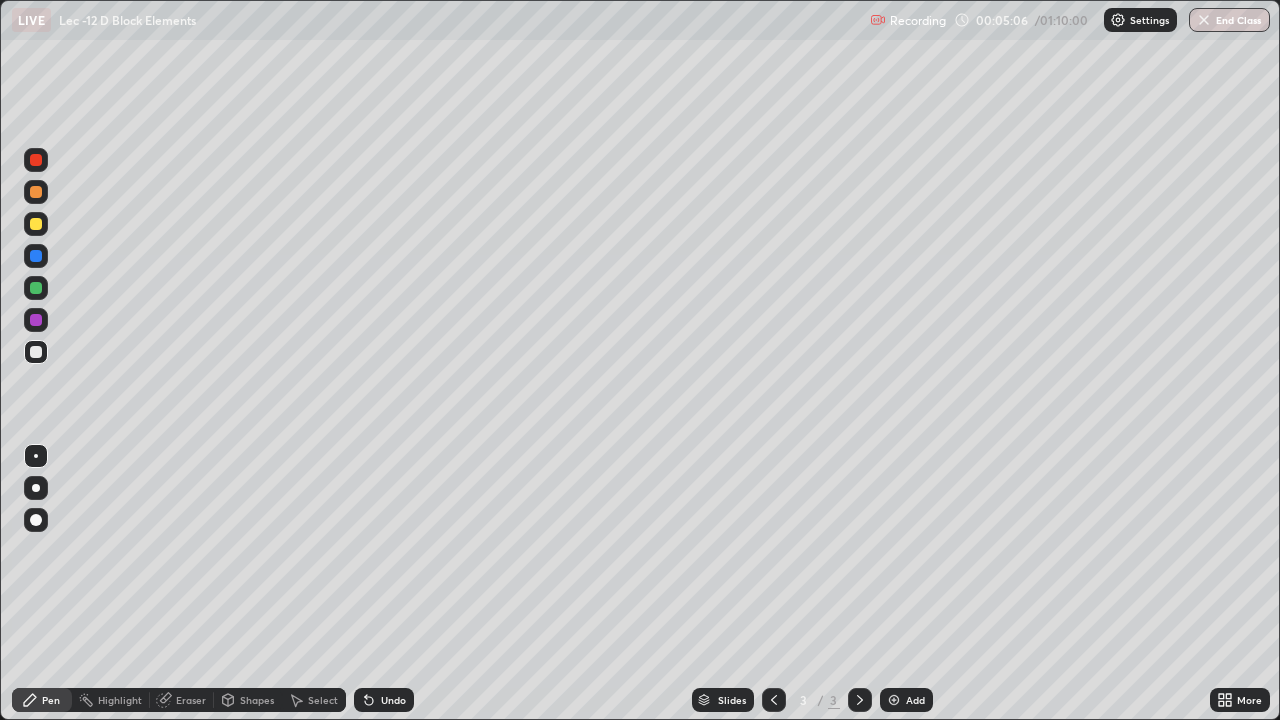 click on "Eraser" at bounding box center [191, 700] 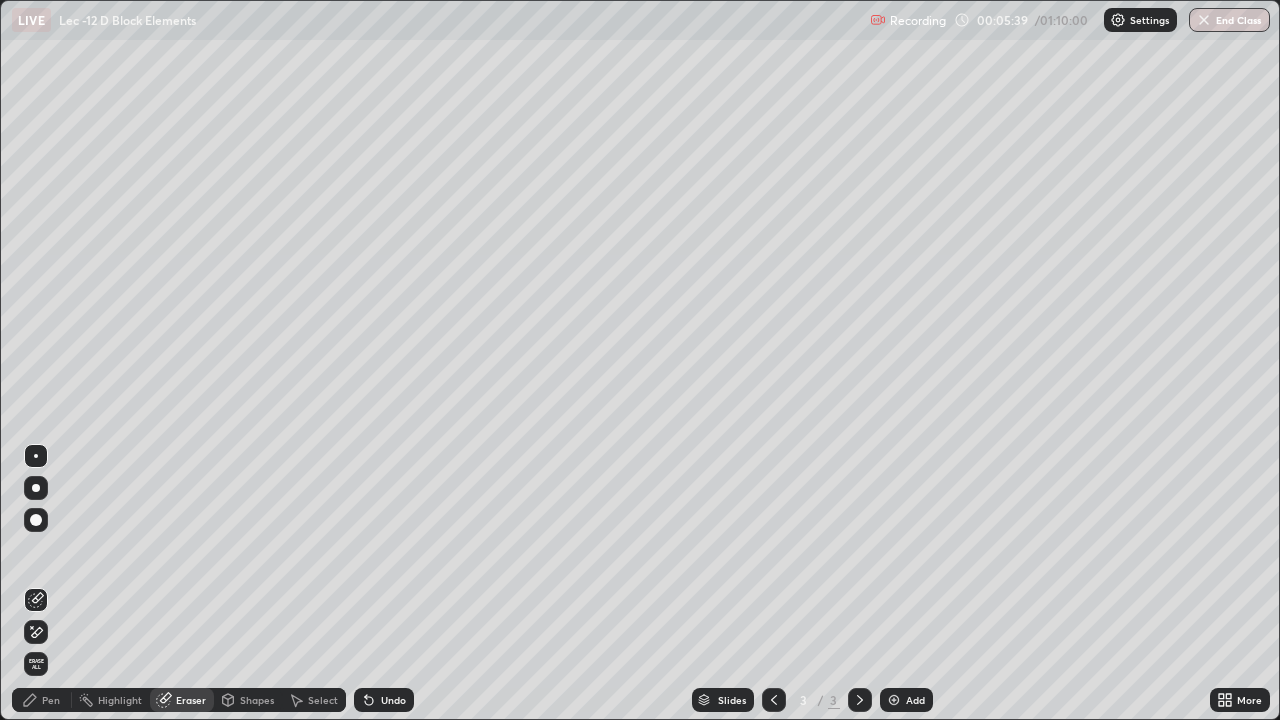 click 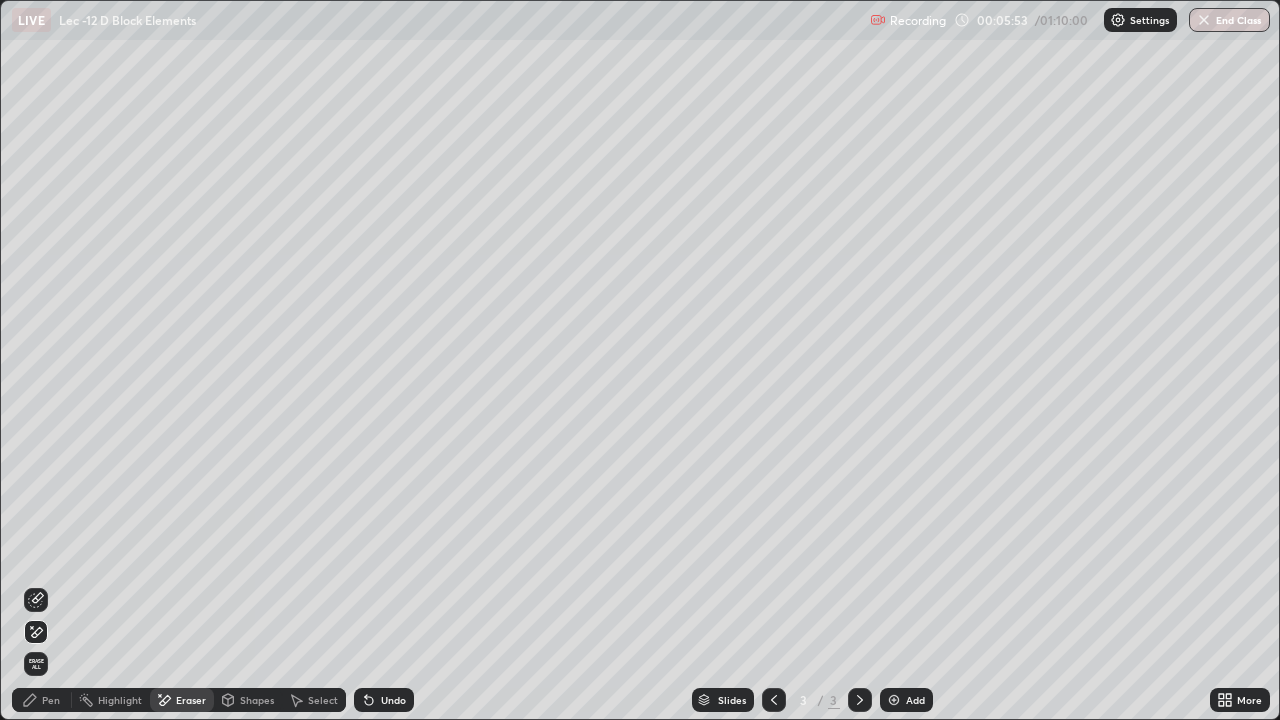click on "Pen" at bounding box center [42, 700] 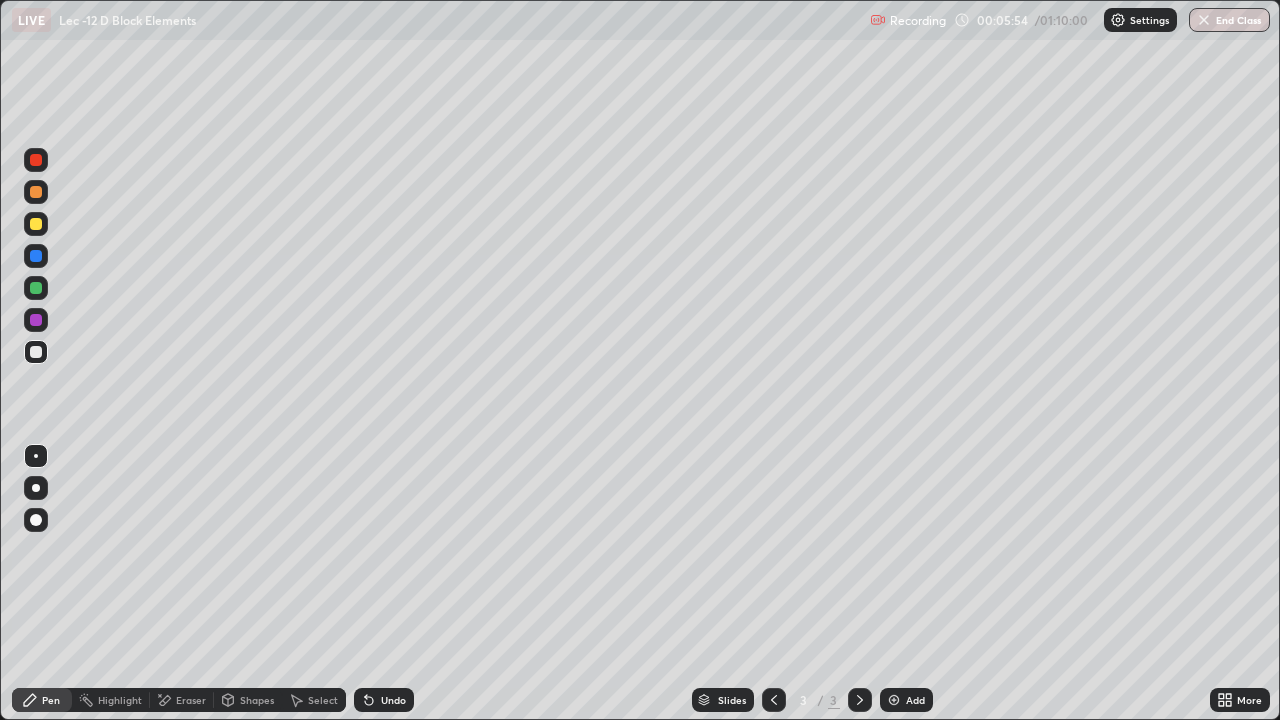 click on "Eraser" at bounding box center [191, 700] 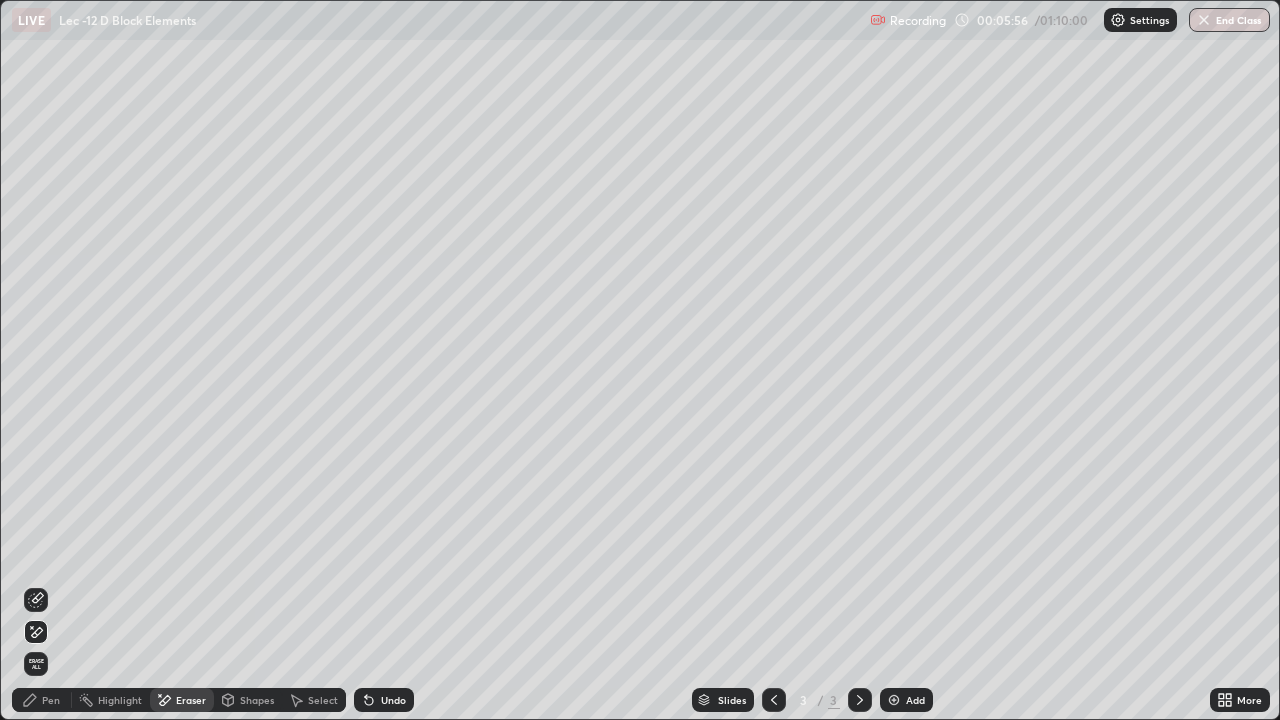 click on "Pen" at bounding box center [51, 700] 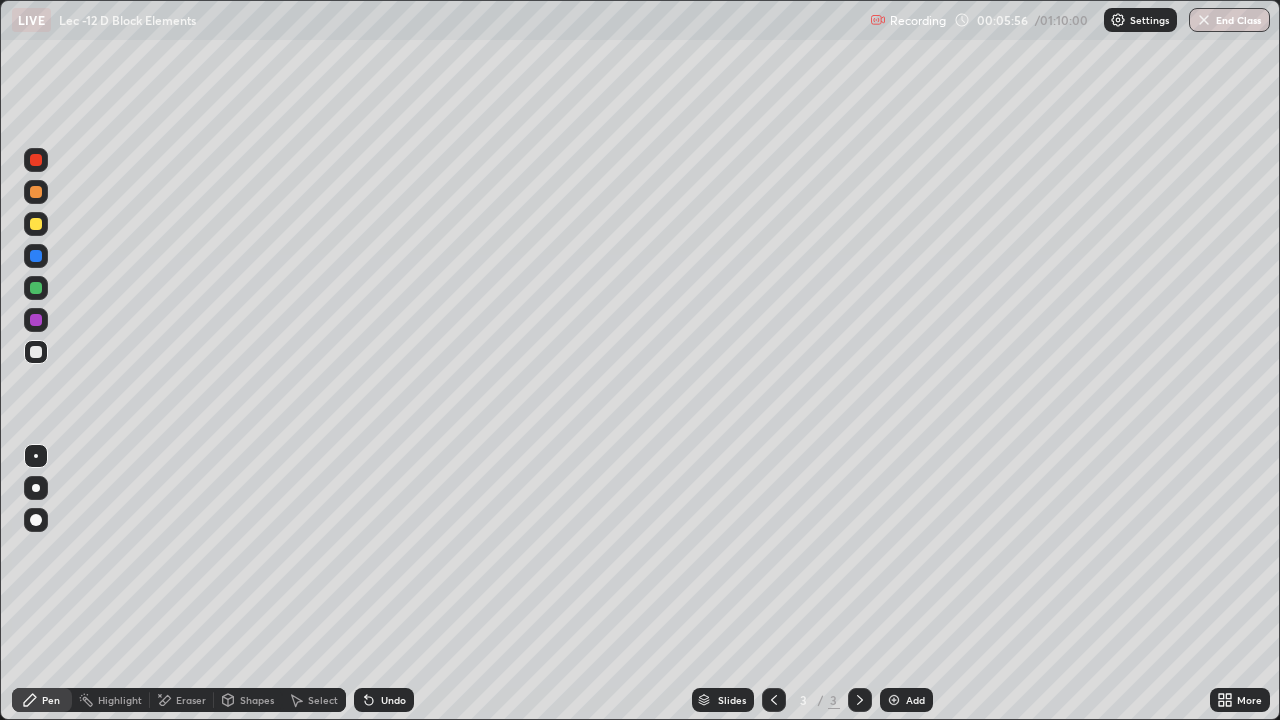 click at bounding box center [36, 288] 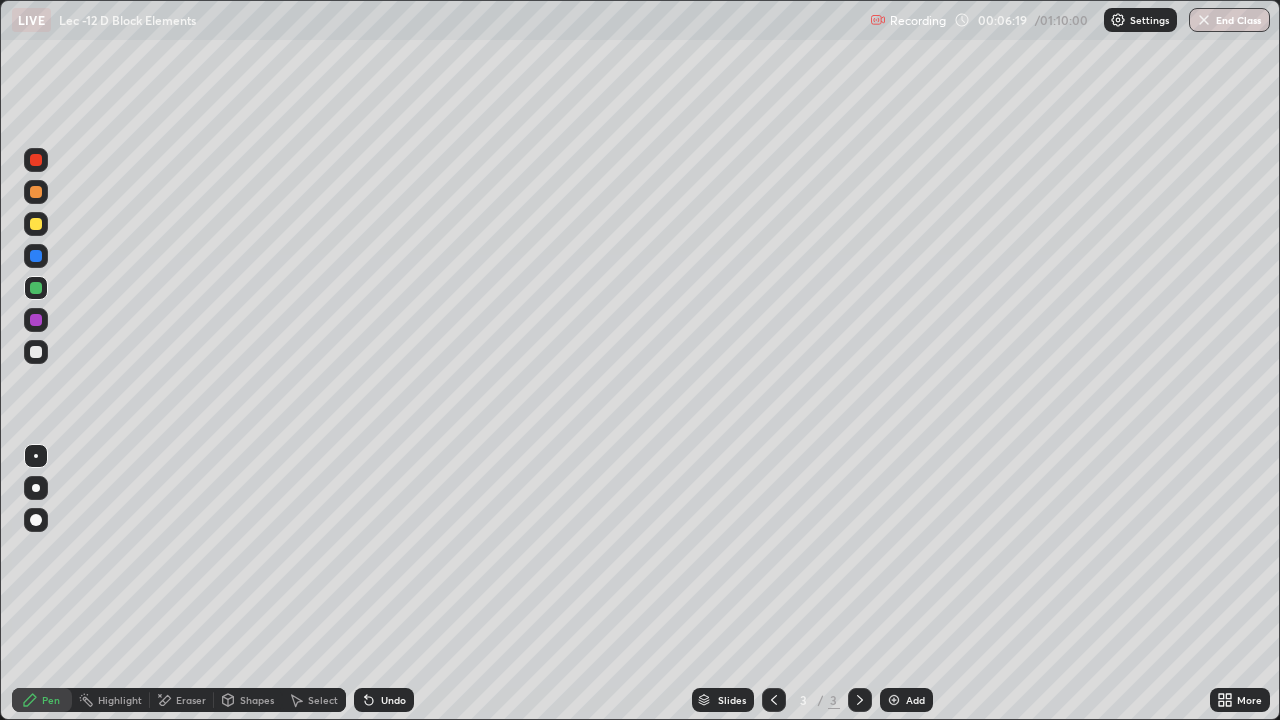click at bounding box center (36, 352) 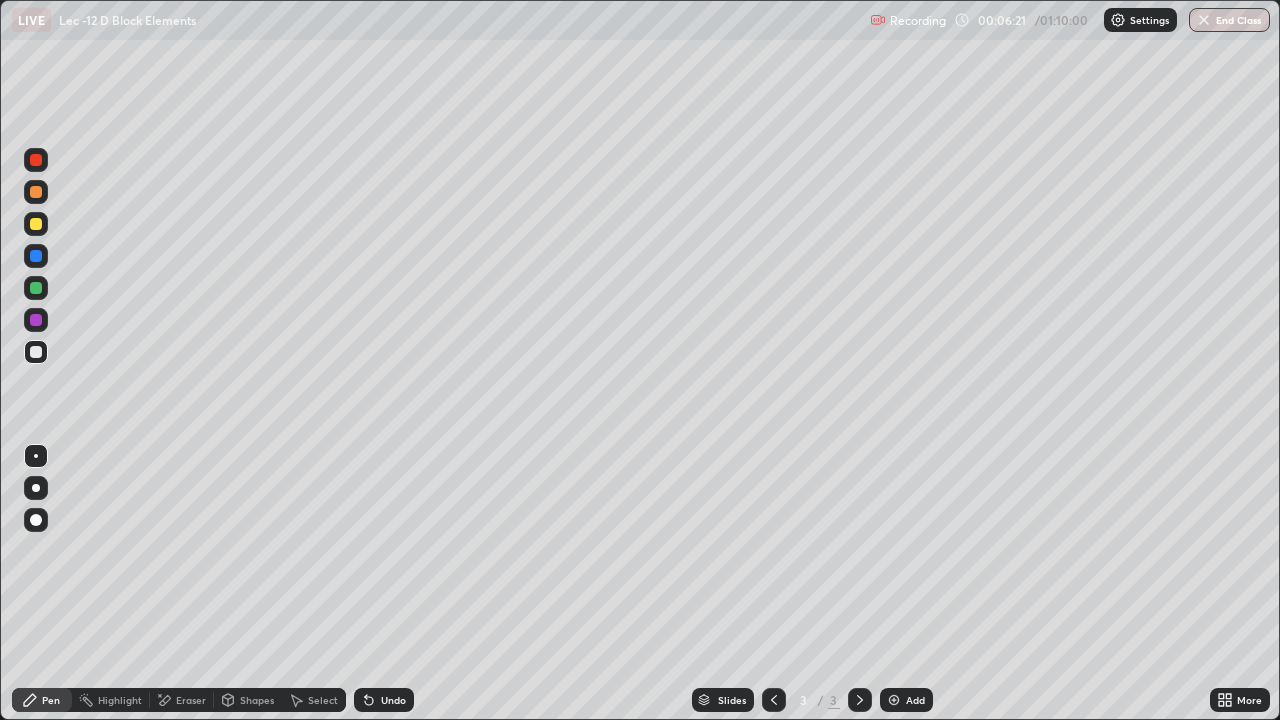 click at bounding box center (36, 256) 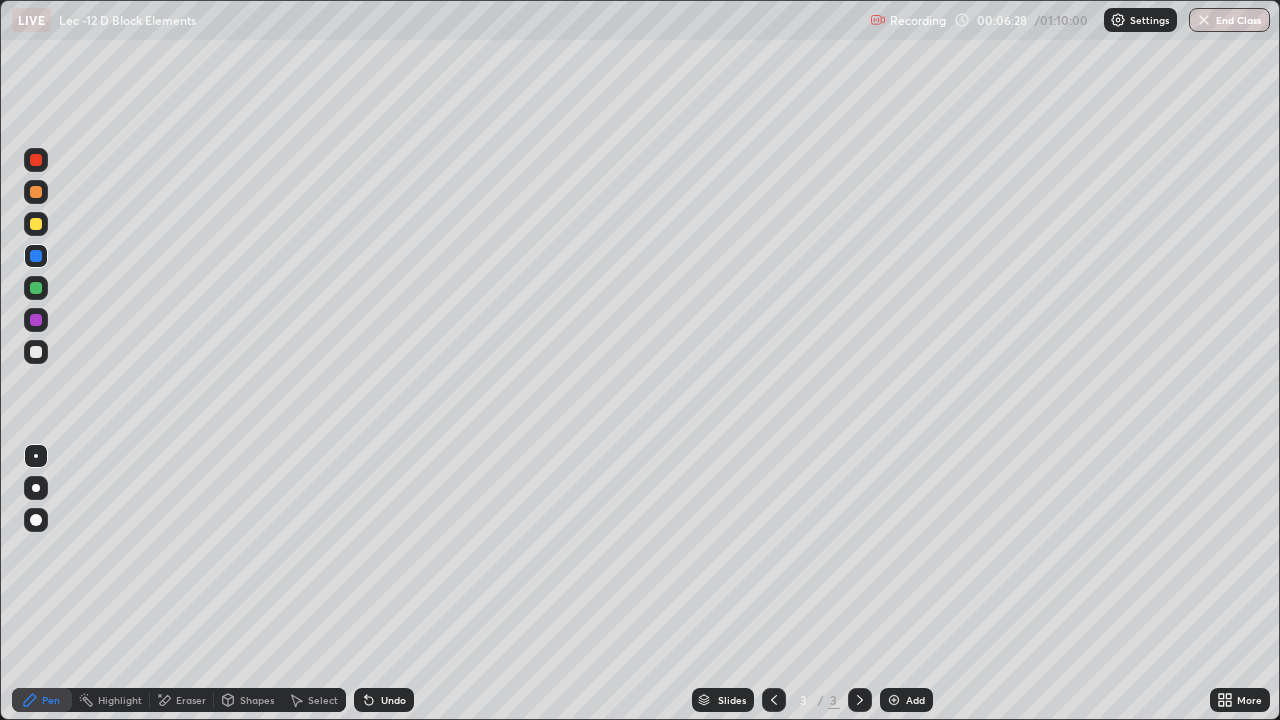 click on "Undo" at bounding box center (380, 700) 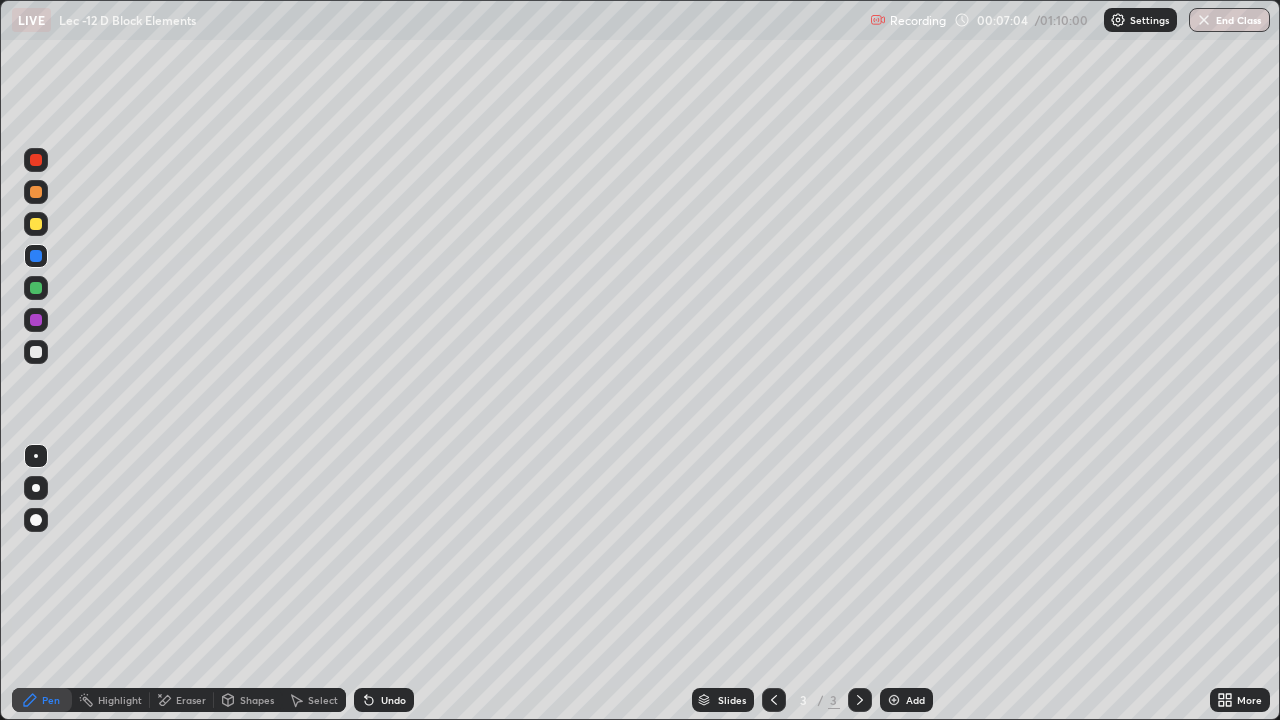 click at bounding box center [36, 352] 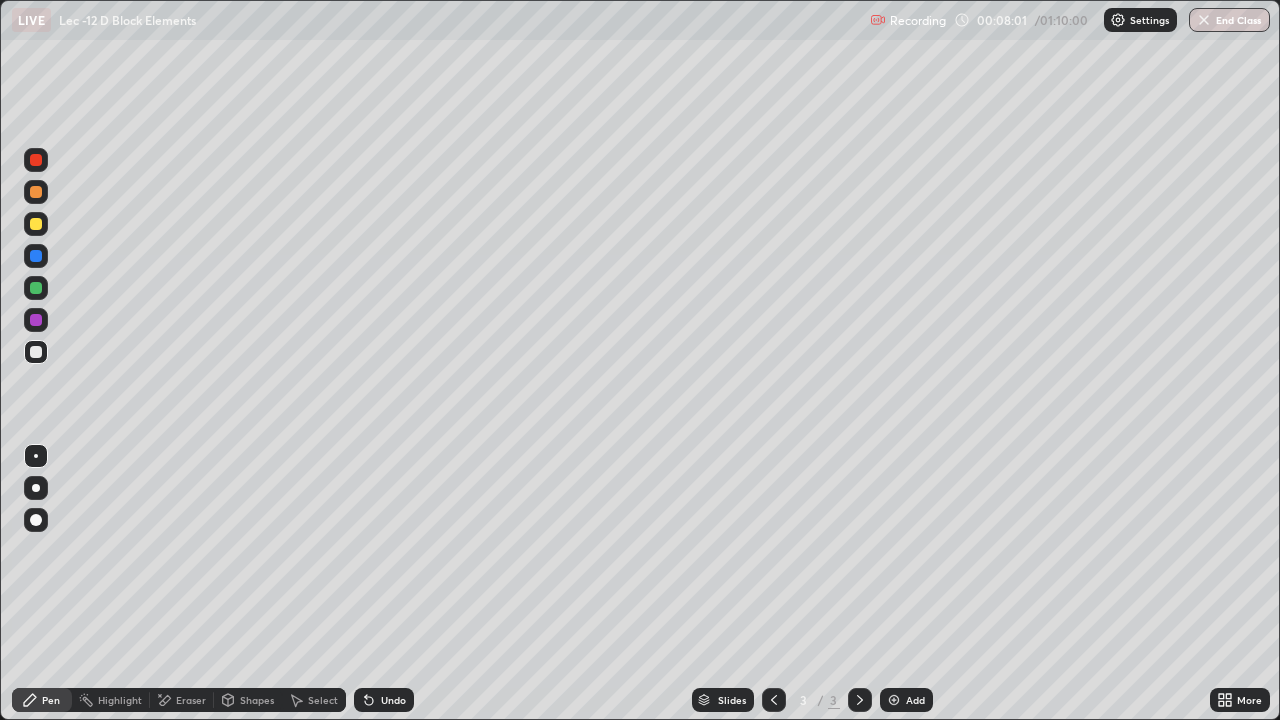 click on "Undo" at bounding box center [384, 700] 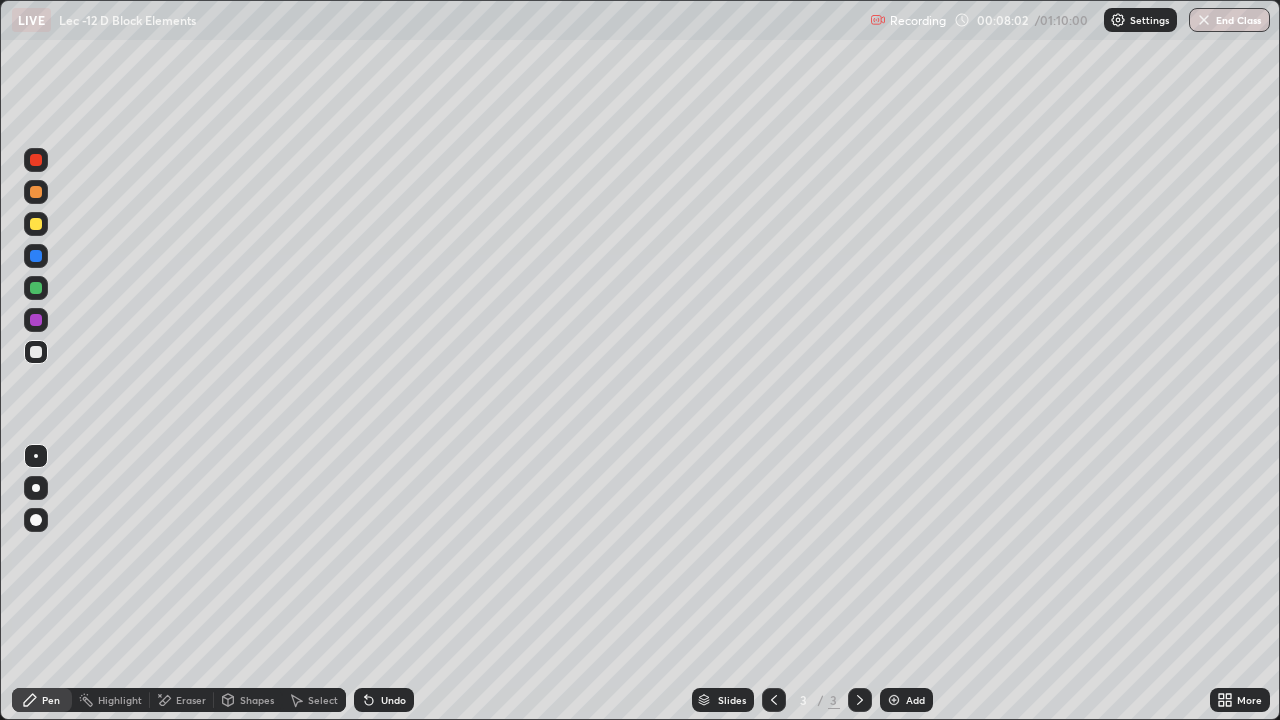 click on "Undo" at bounding box center [393, 700] 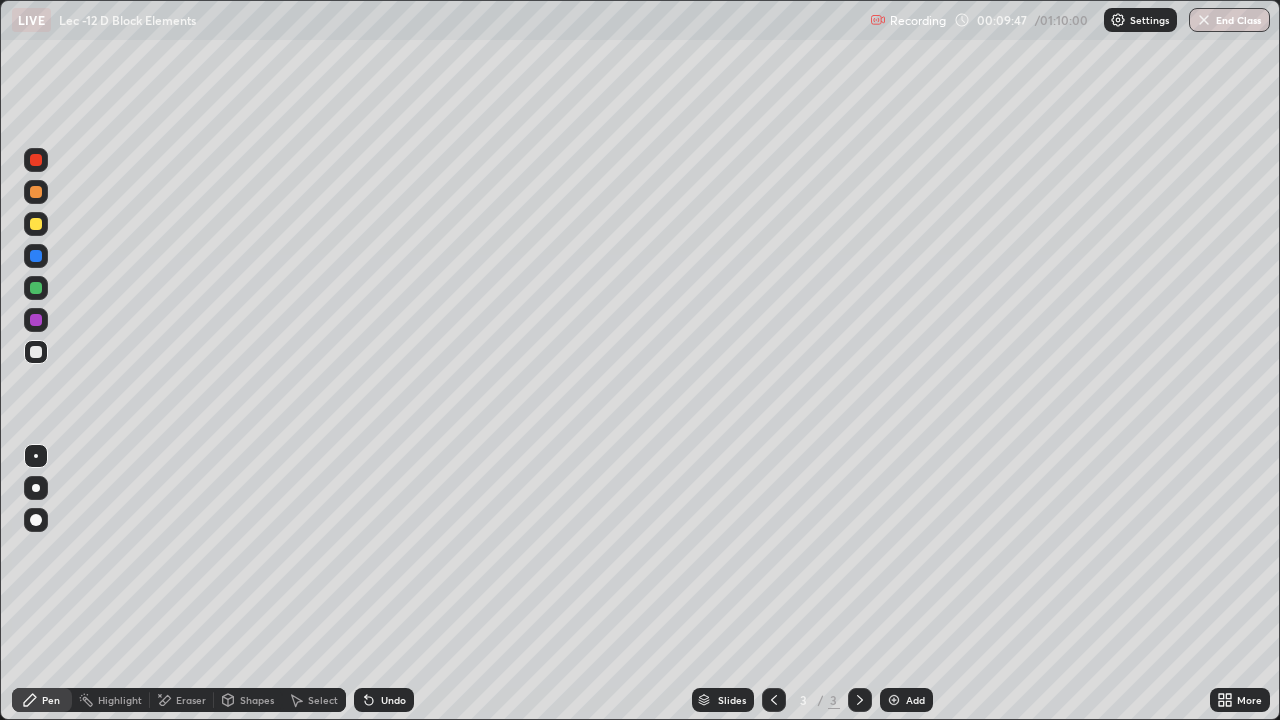 click on "Add" at bounding box center [906, 700] 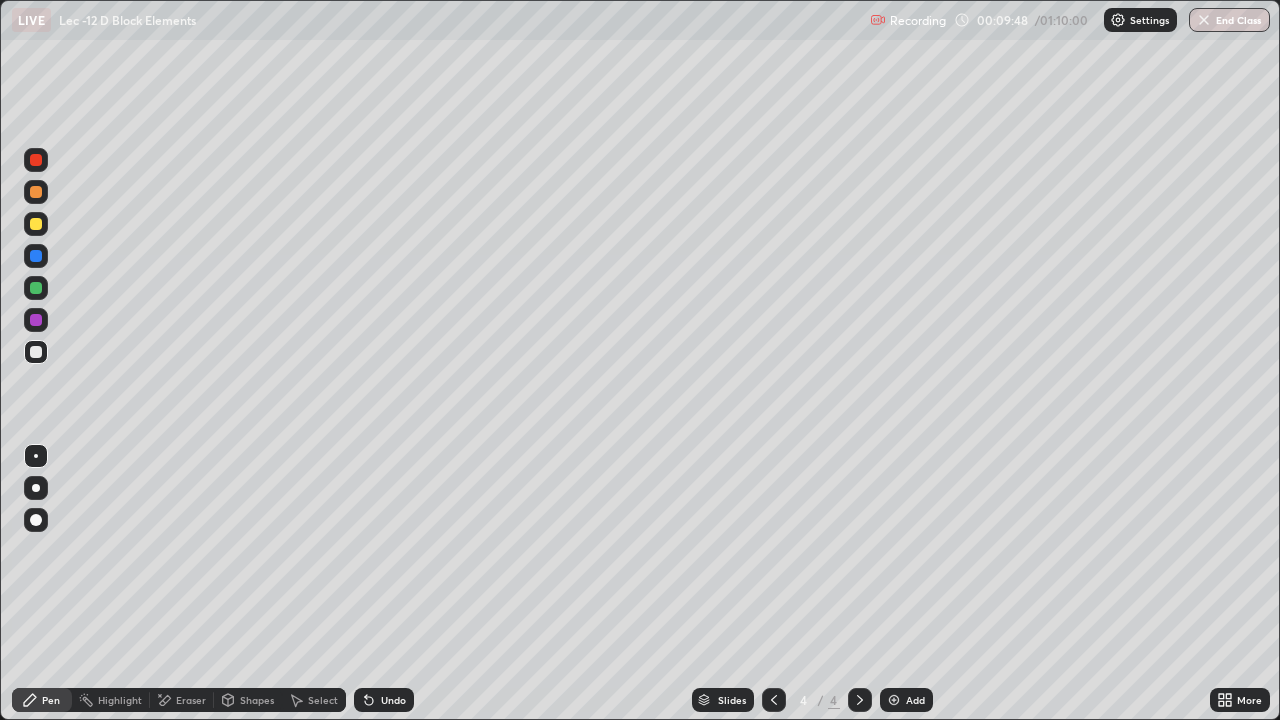 click at bounding box center [36, 288] 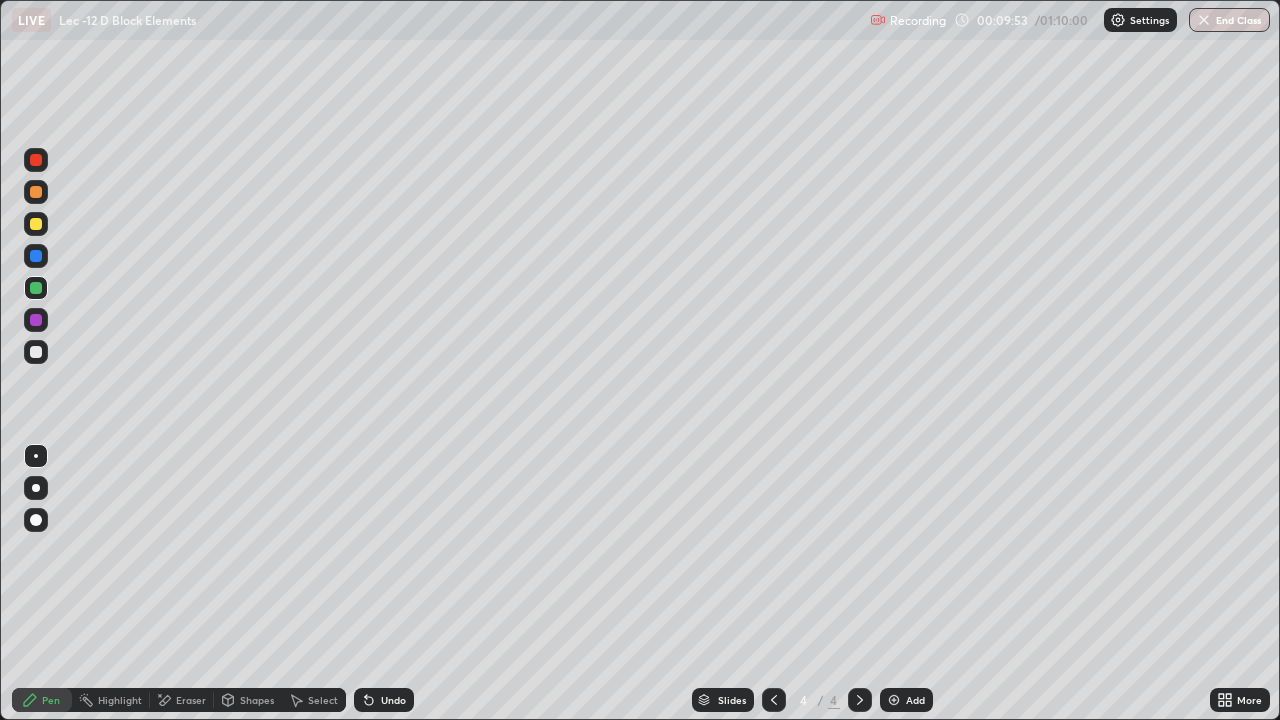 click on "Undo" at bounding box center (384, 700) 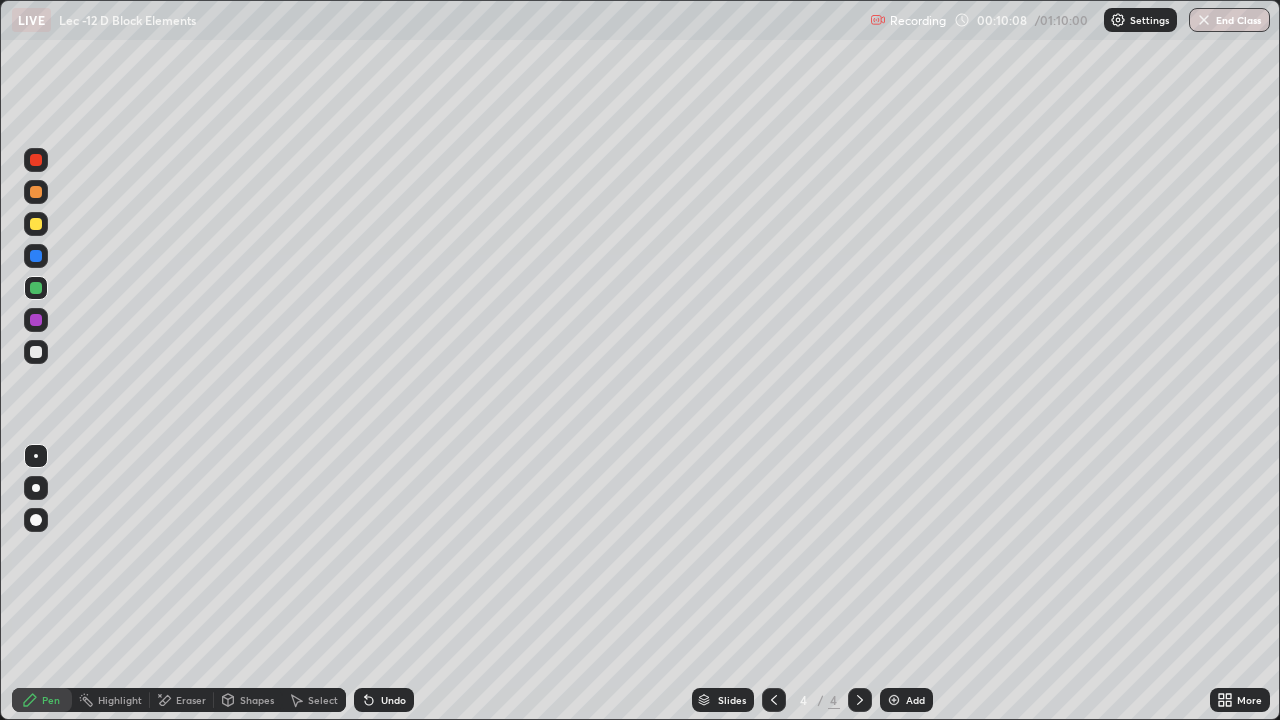 click on "Eraser" at bounding box center (182, 700) 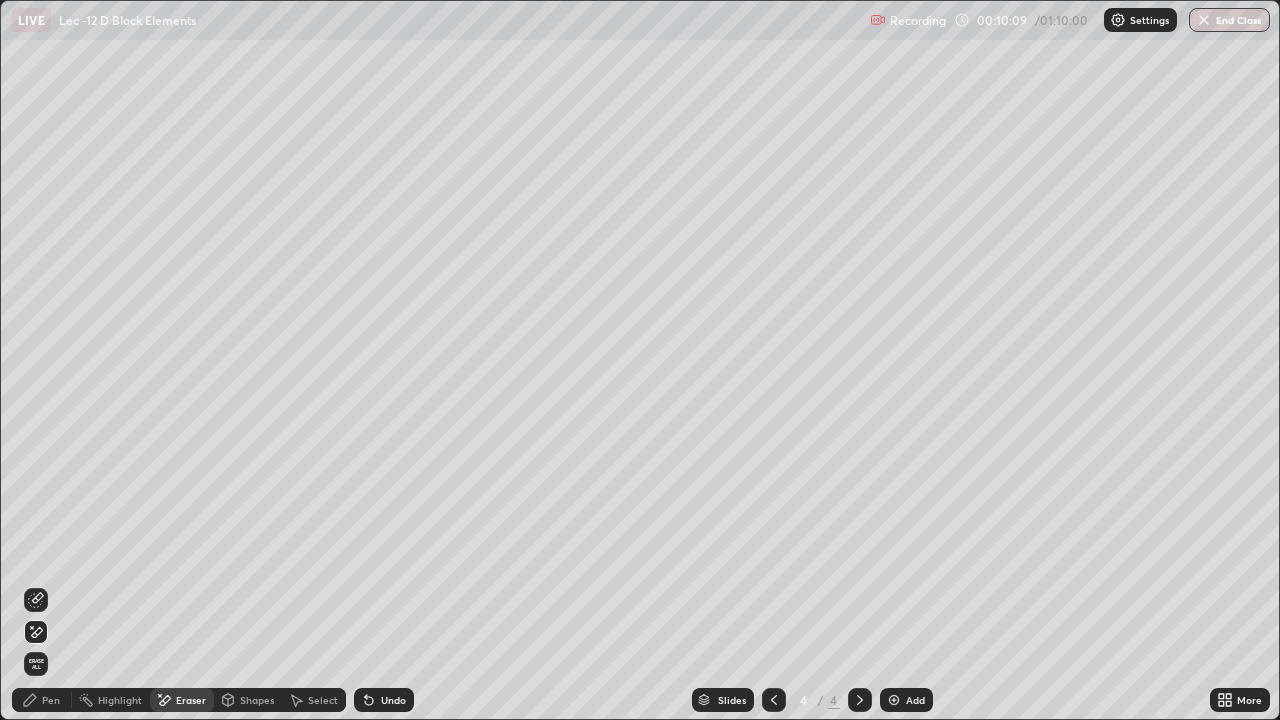 click on "Pen" at bounding box center [51, 700] 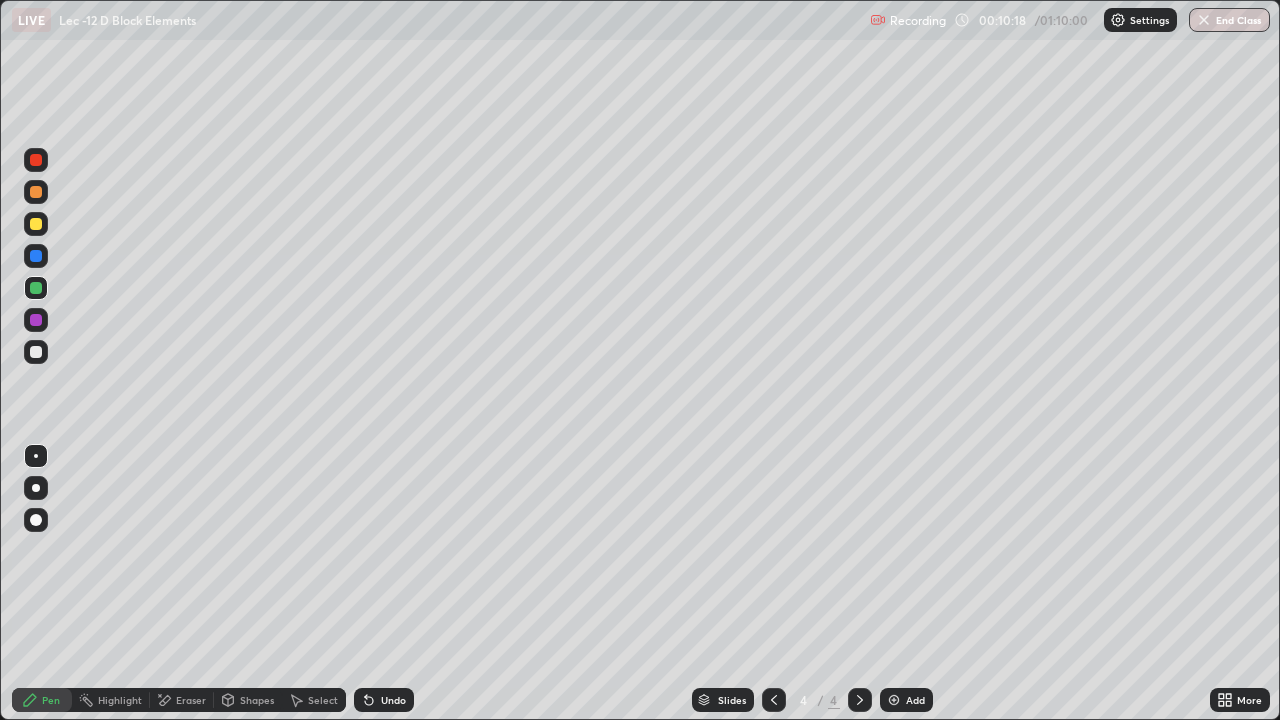 click at bounding box center [36, 352] 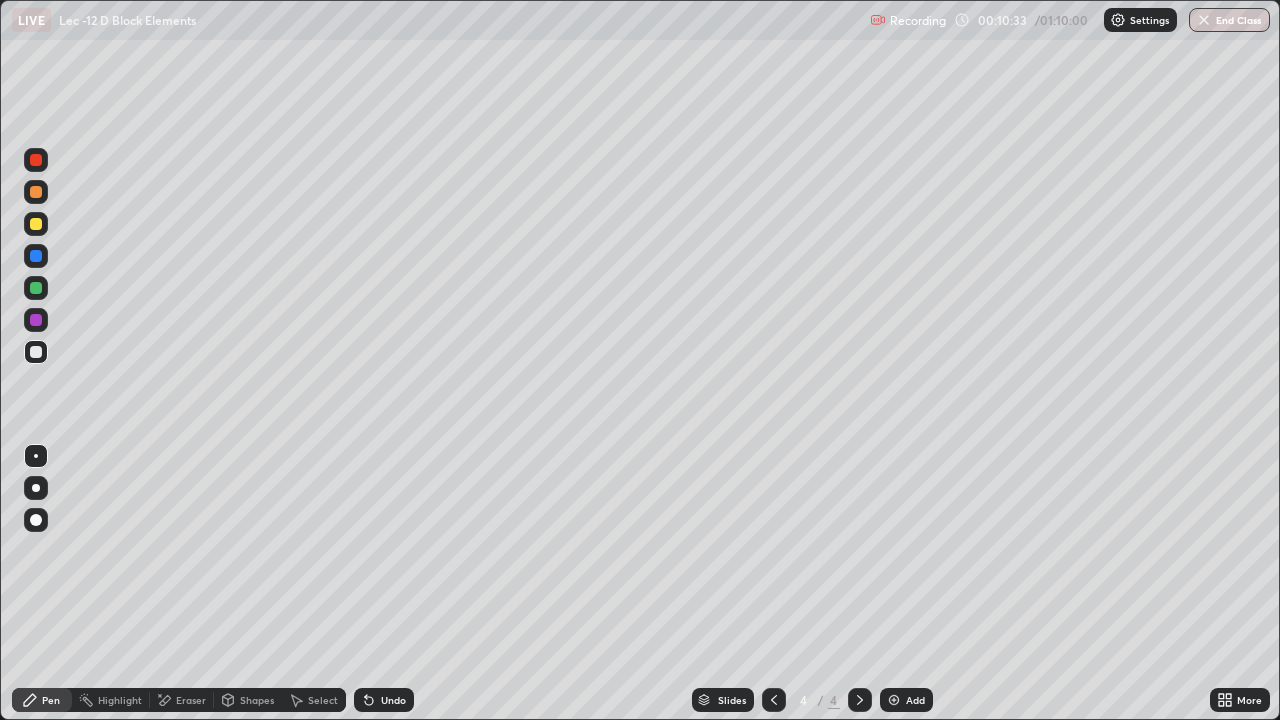 click on "Select" at bounding box center (323, 700) 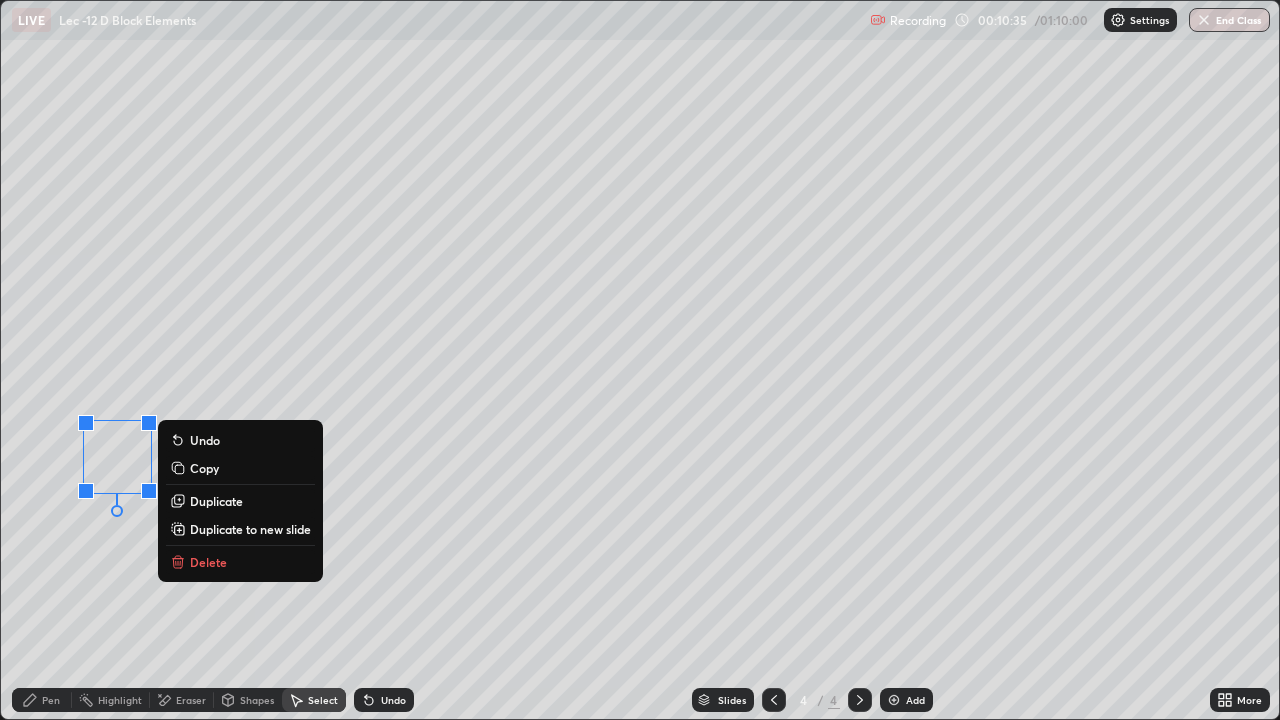 click on "0 ° Undo Copy Duplicate Duplicate to new slide Delete" at bounding box center (640, 360) 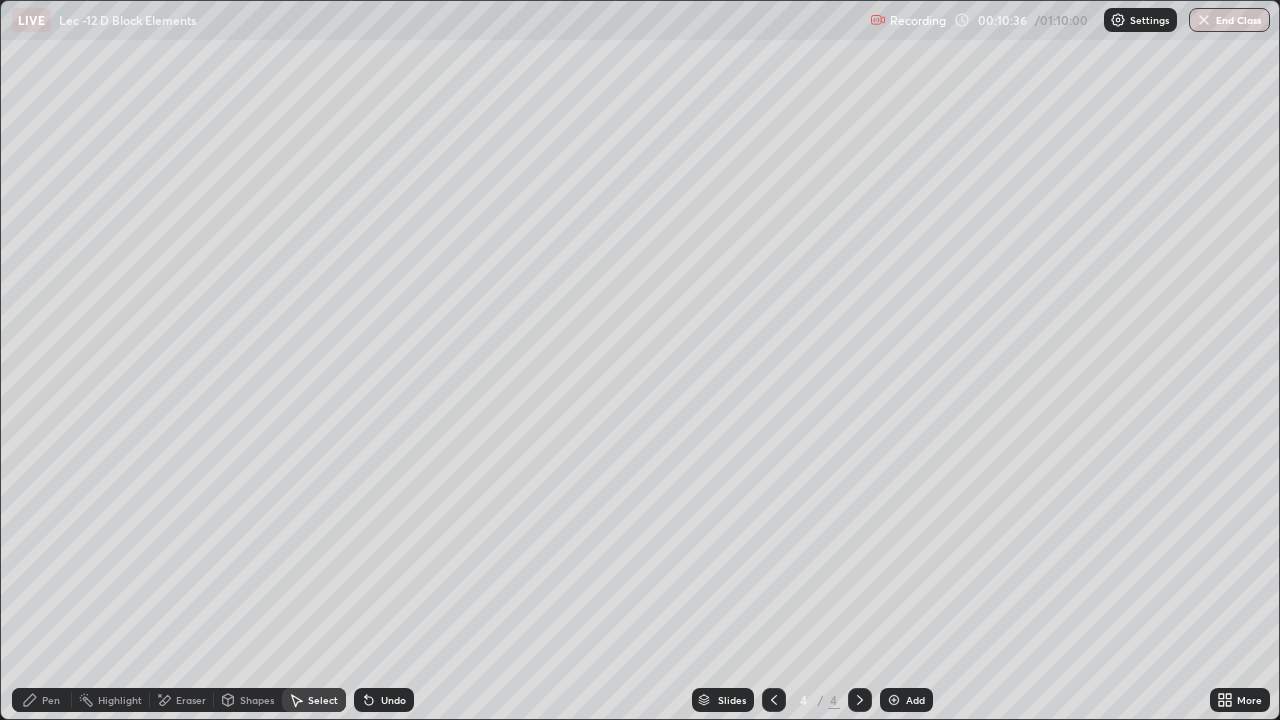 click 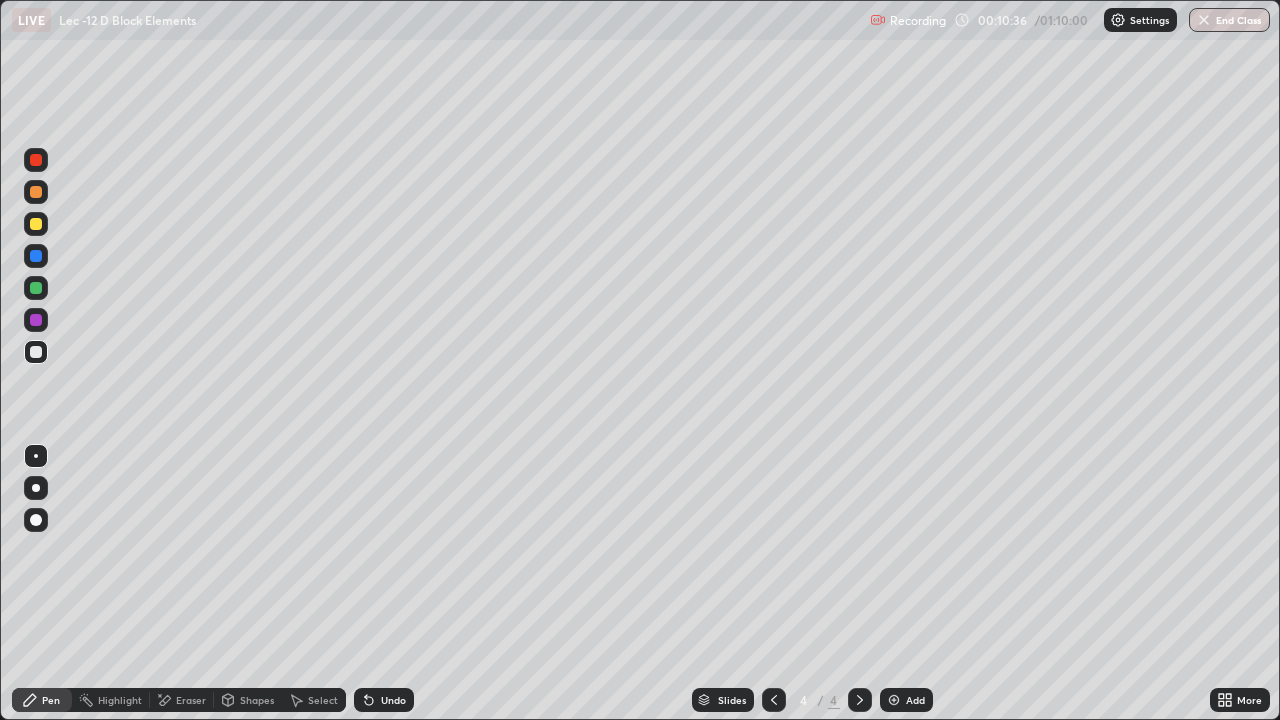 click at bounding box center (36, 320) 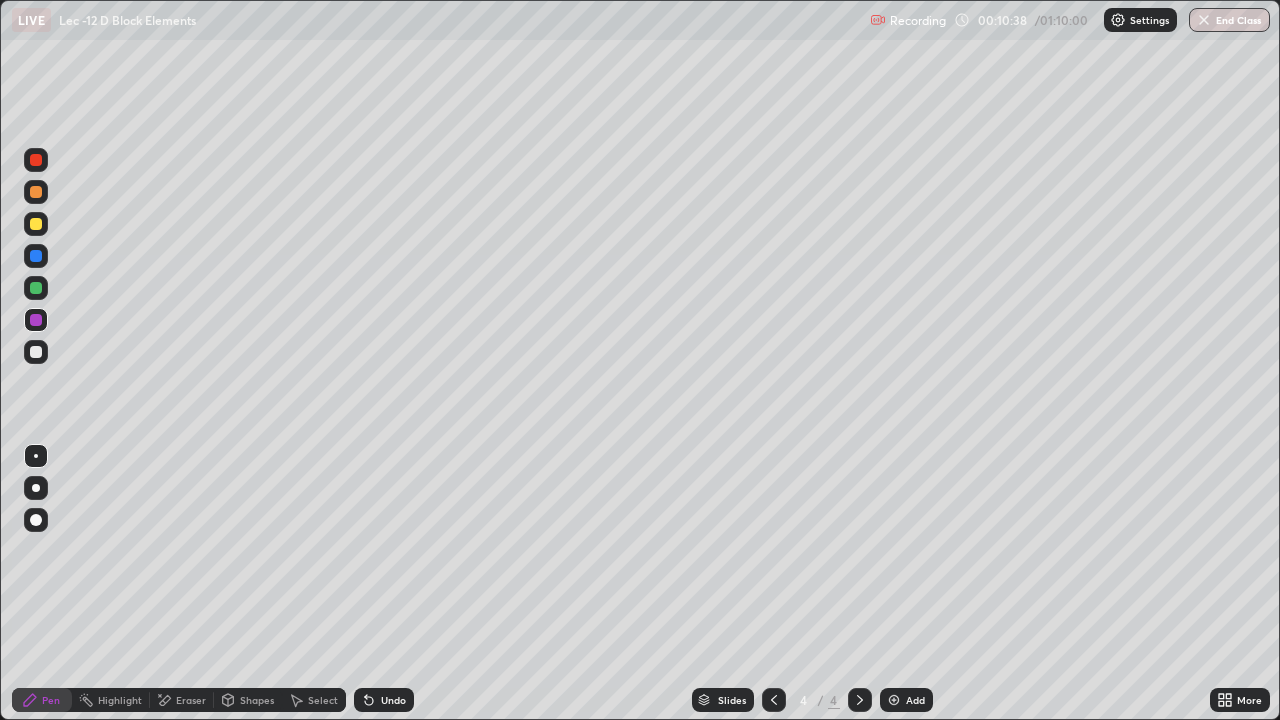 click on "Undo" at bounding box center [384, 700] 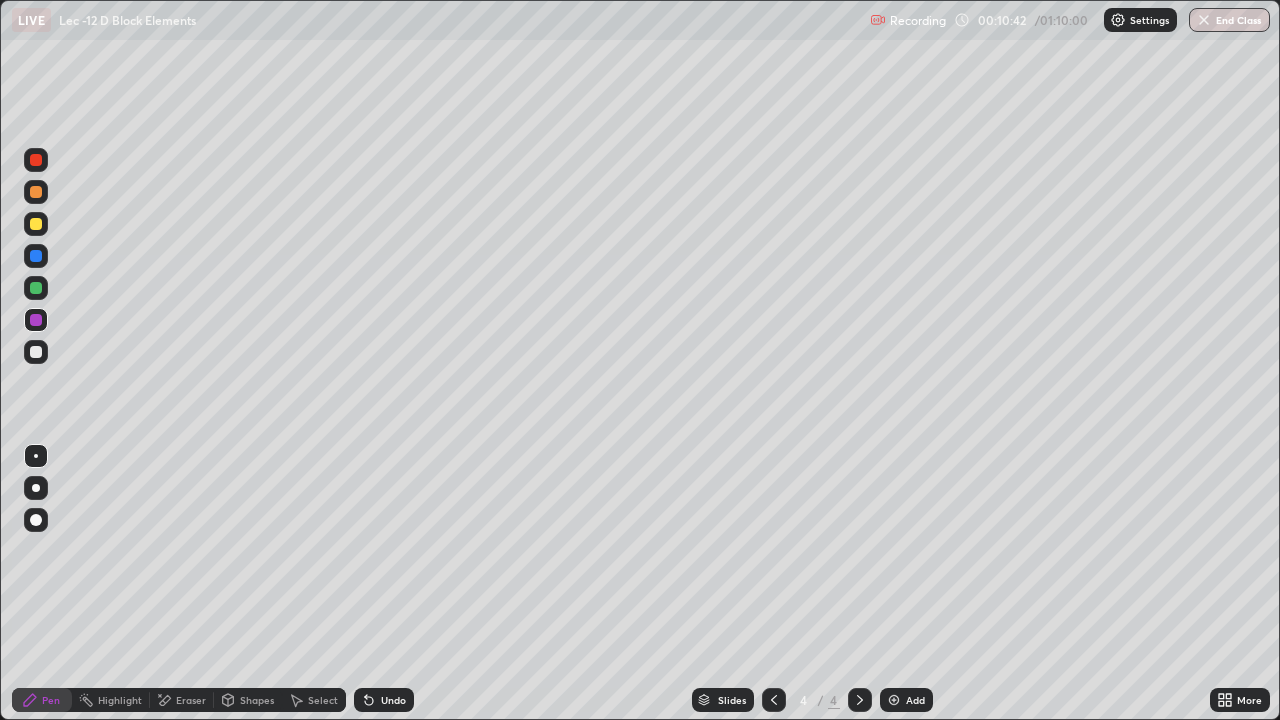 click at bounding box center [36, 352] 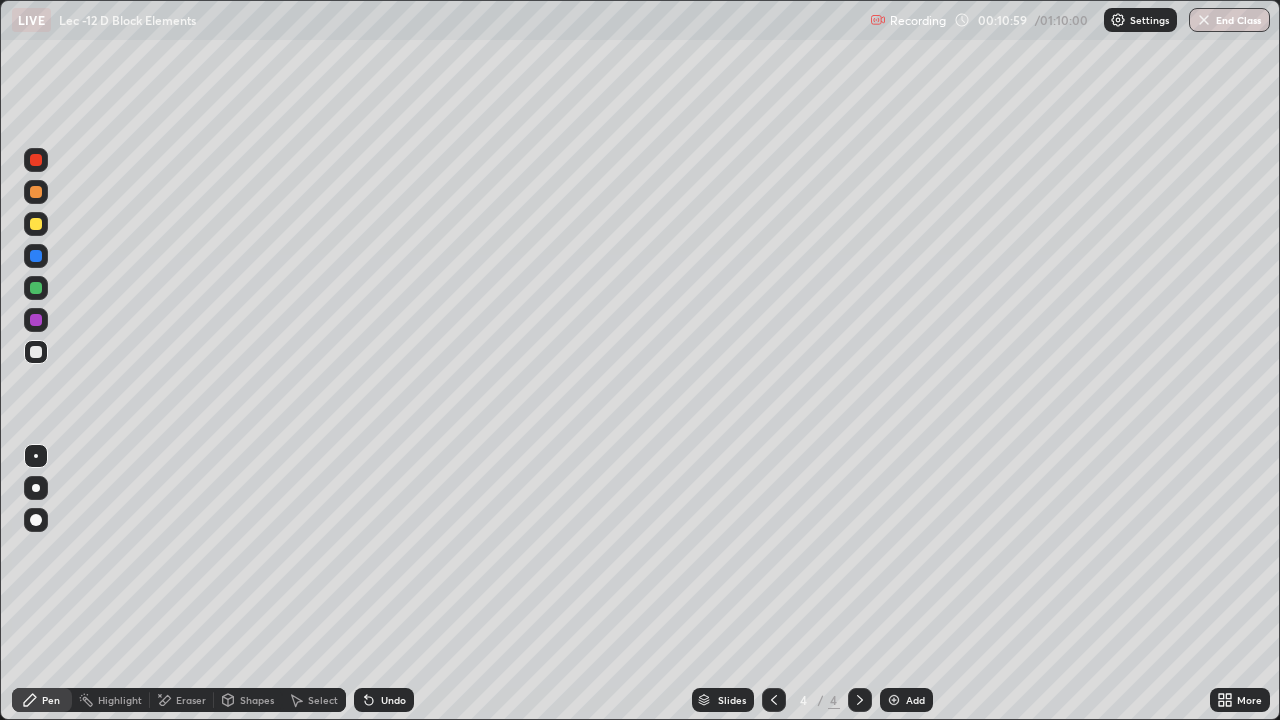 click on "Undo" at bounding box center [393, 700] 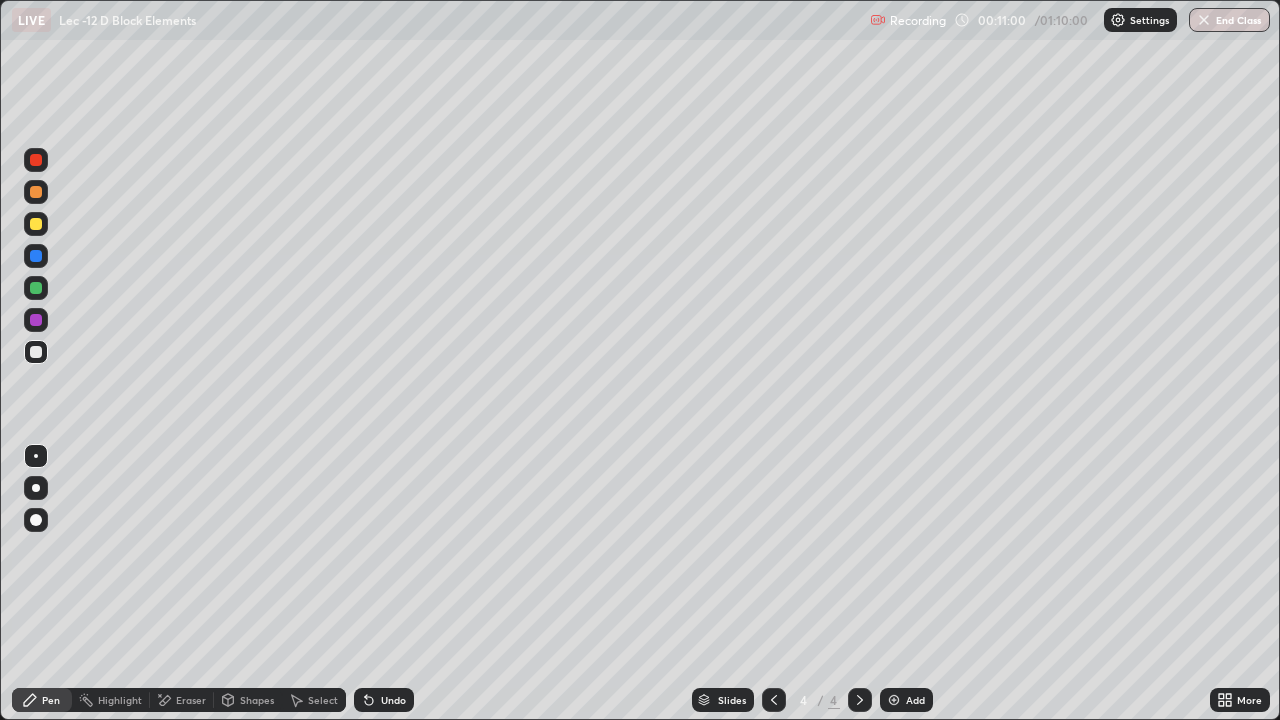 click at bounding box center (36, 320) 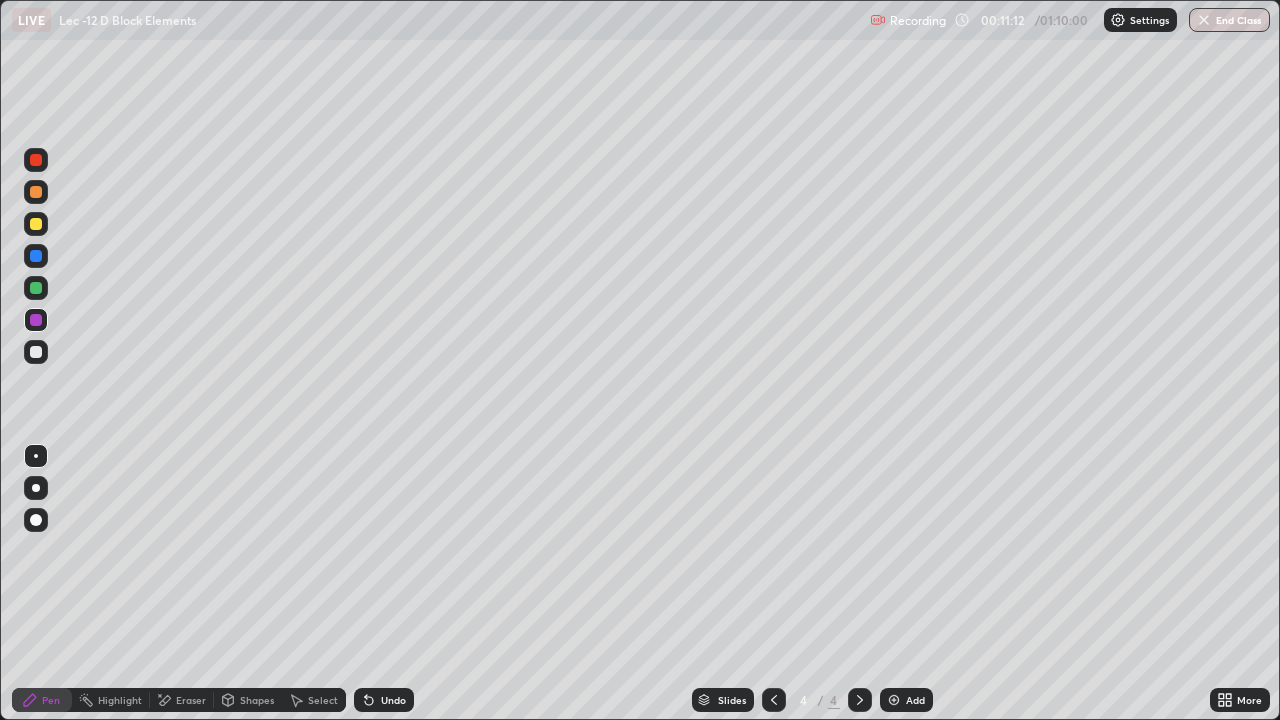 click at bounding box center (36, 256) 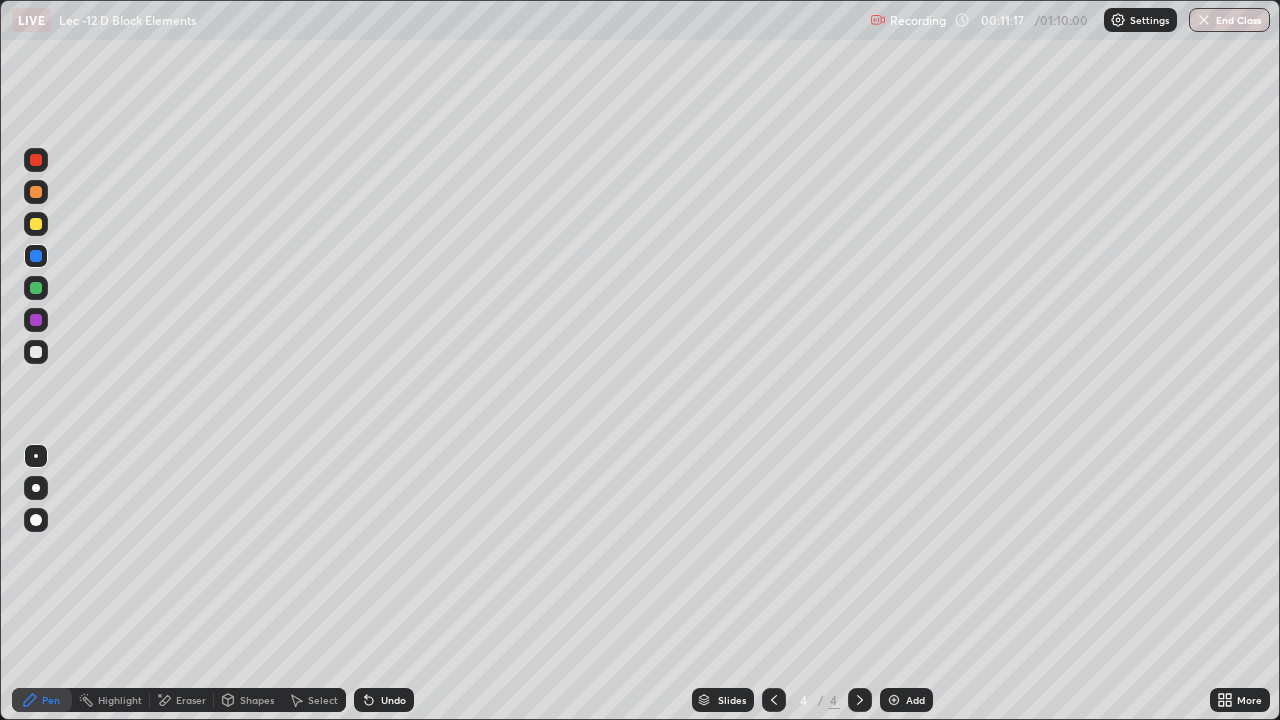 click at bounding box center (36, 320) 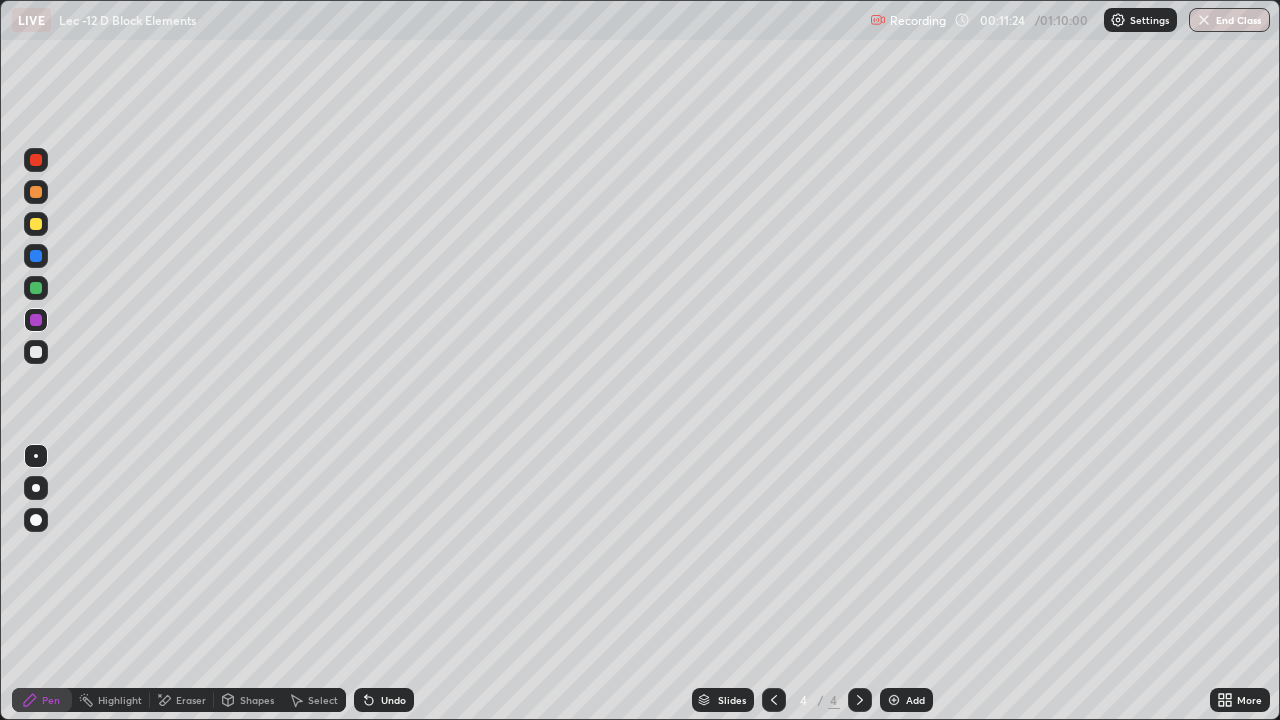 click on "Select" at bounding box center [323, 700] 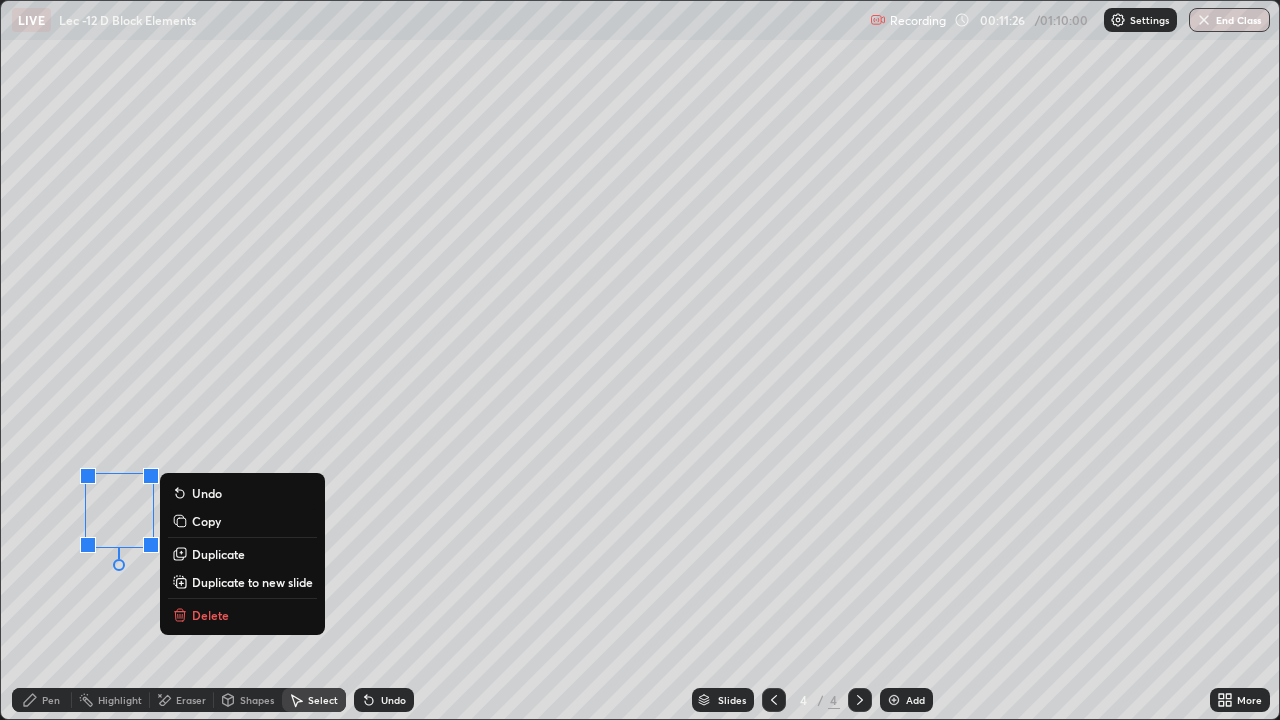 click on "0 ° Undo Copy Duplicate Duplicate to new slide Delete" at bounding box center [640, 360] 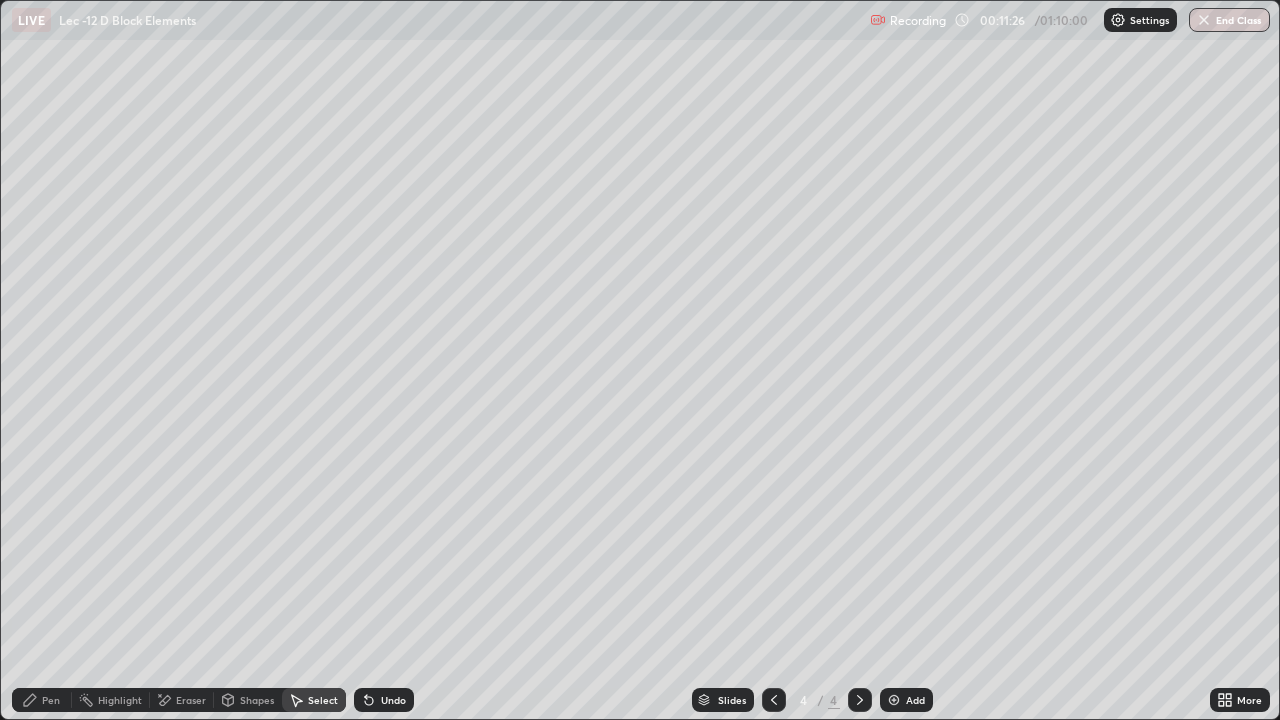 click on "Pen" at bounding box center [42, 700] 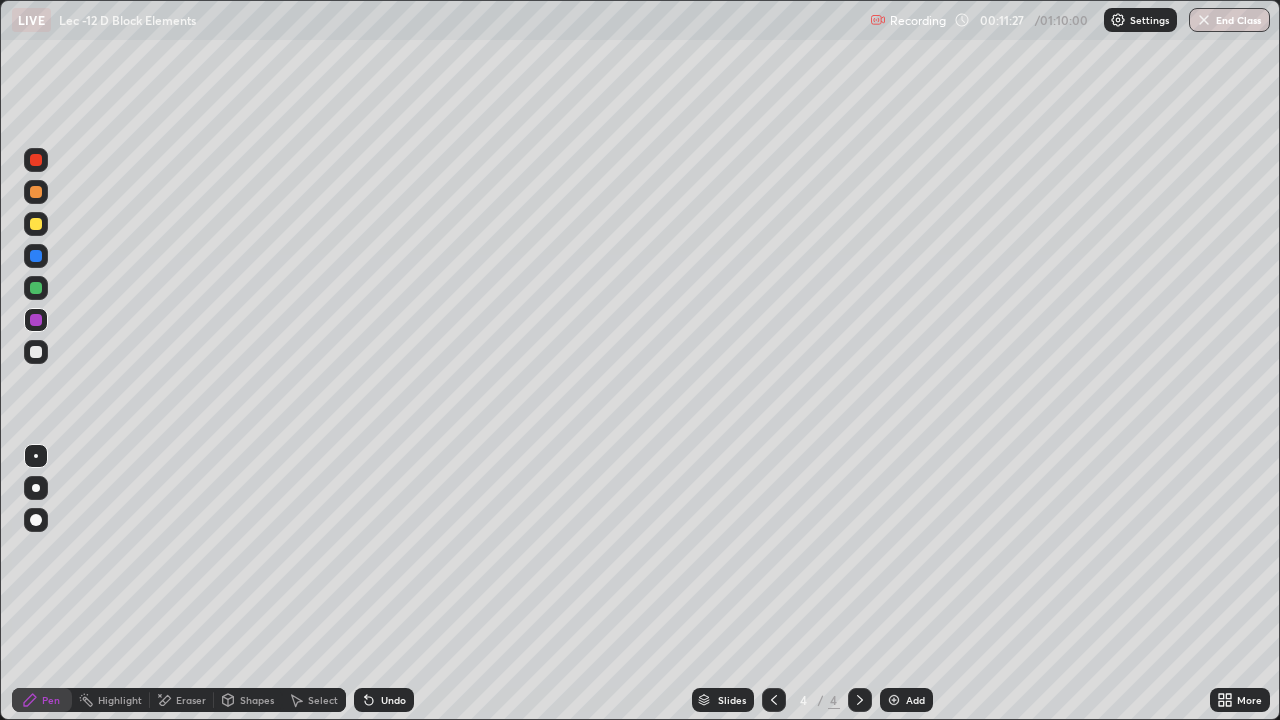 click at bounding box center [36, 288] 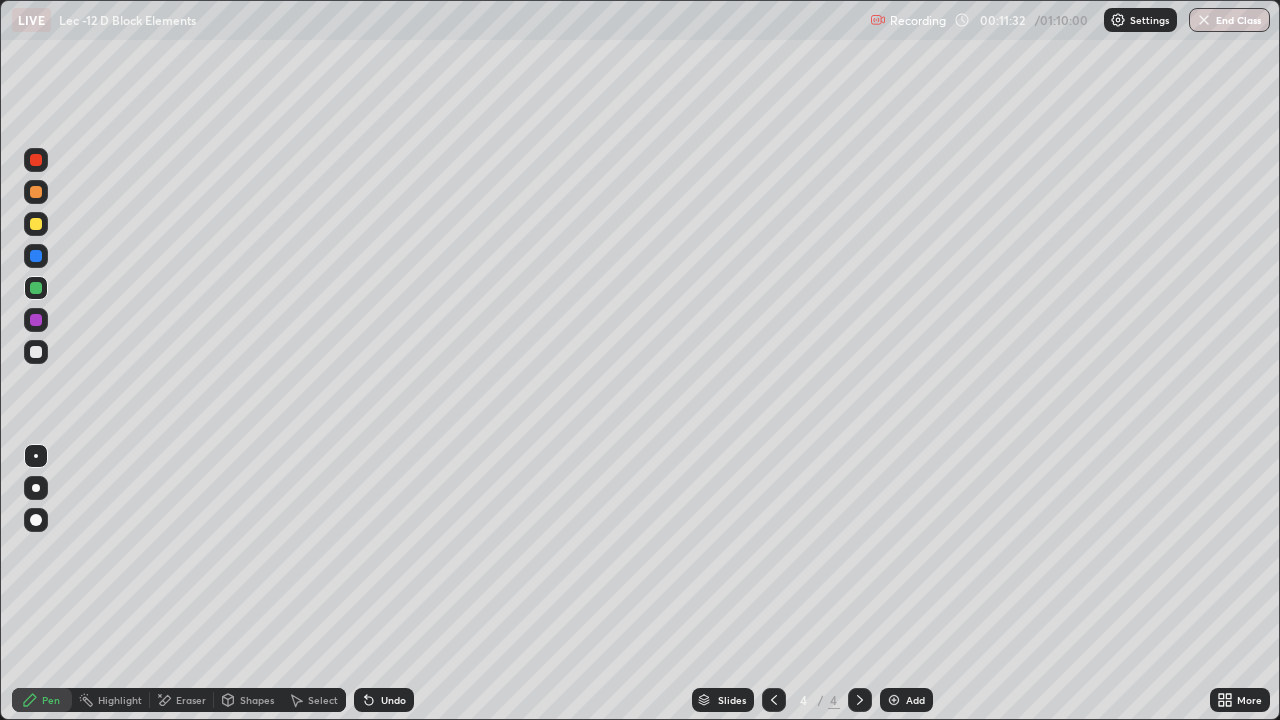 click on "Undo" at bounding box center [393, 700] 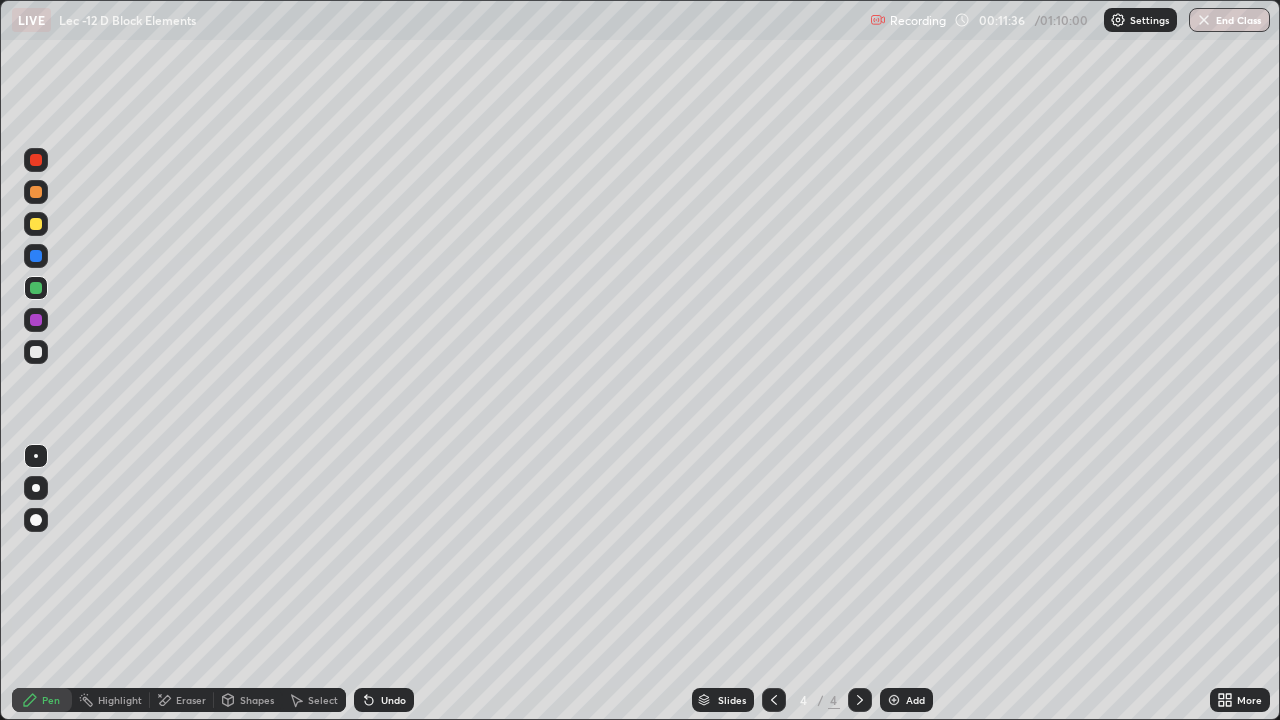 click 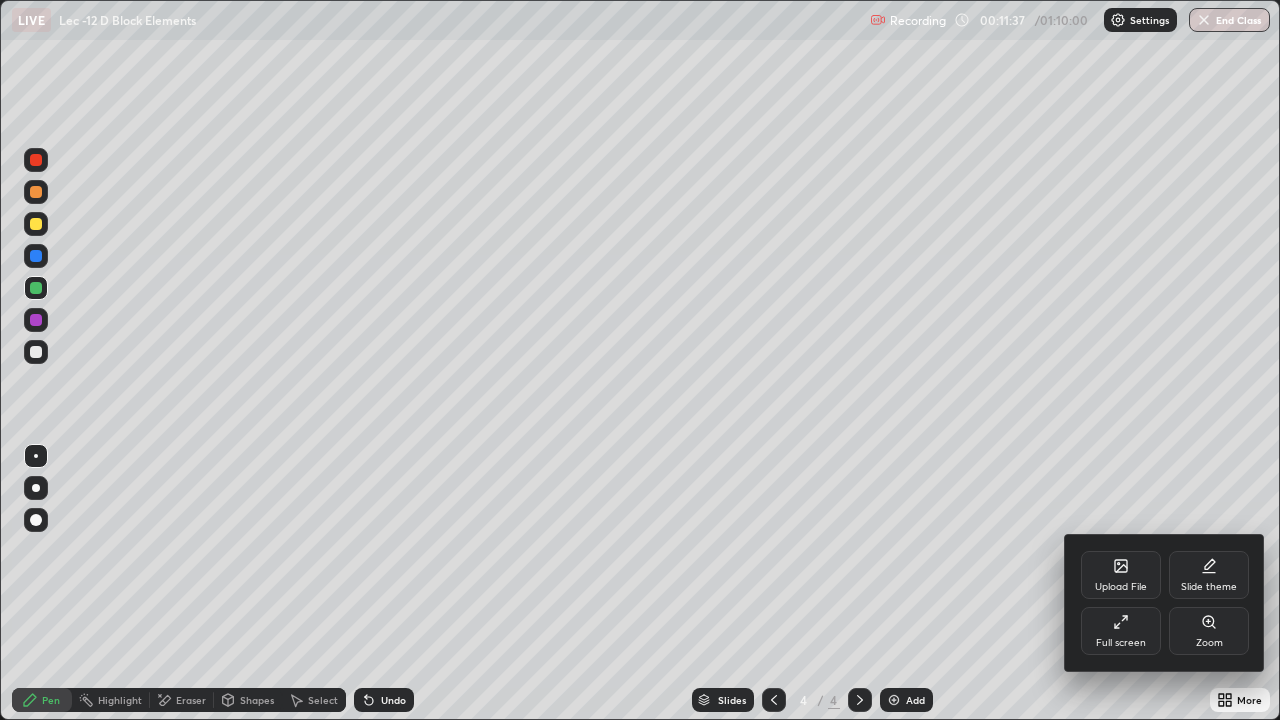 click on "Full screen" at bounding box center [1121, 631] 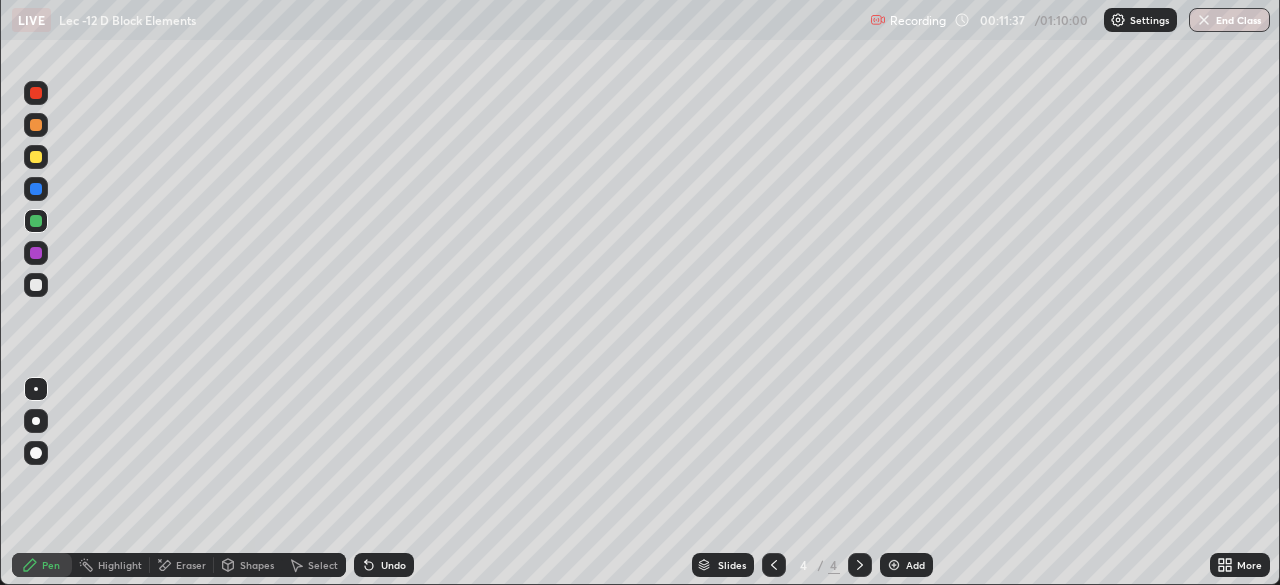 scroll, scrollTop: 585, scrollLeft: 1280, axis: both 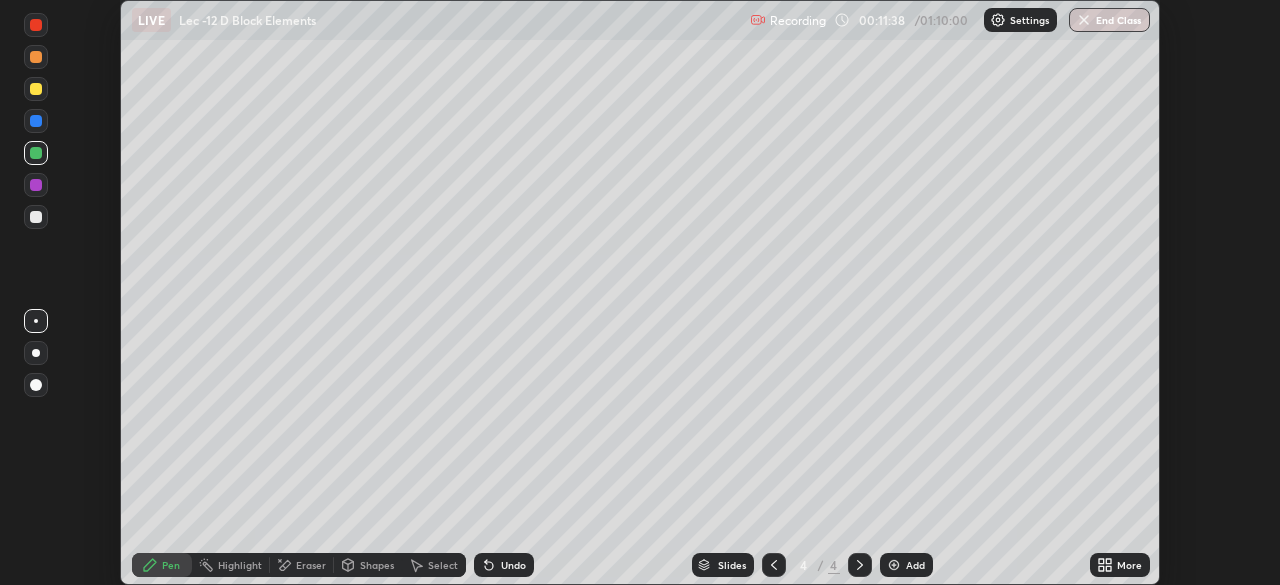 click 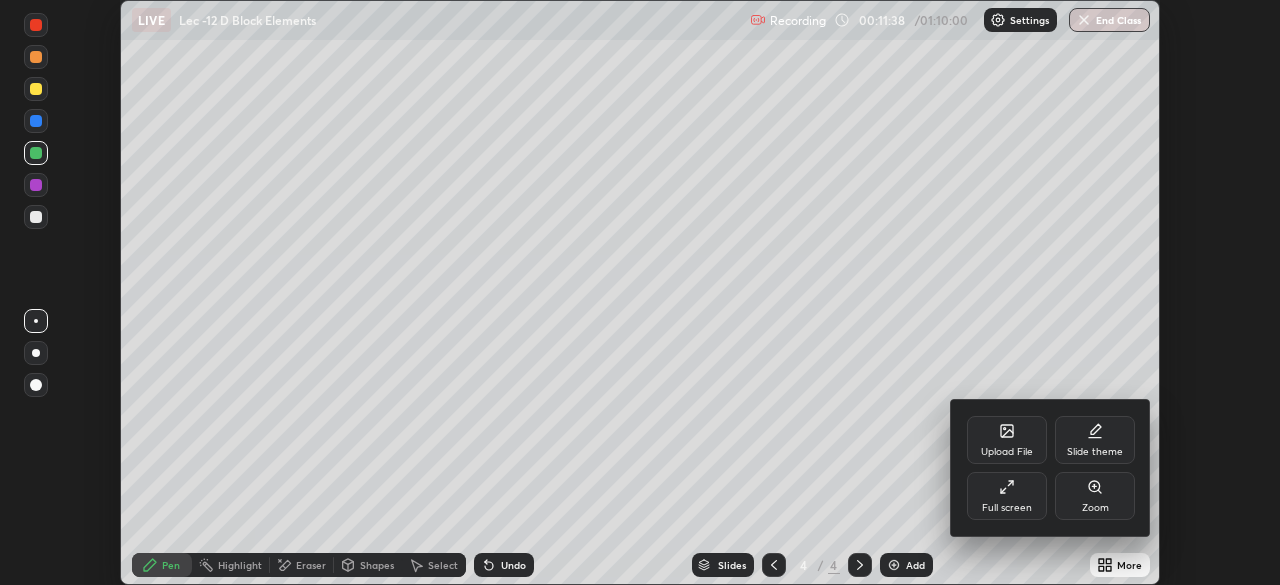 click on "Full screen" at bounding box center [1007, 496] 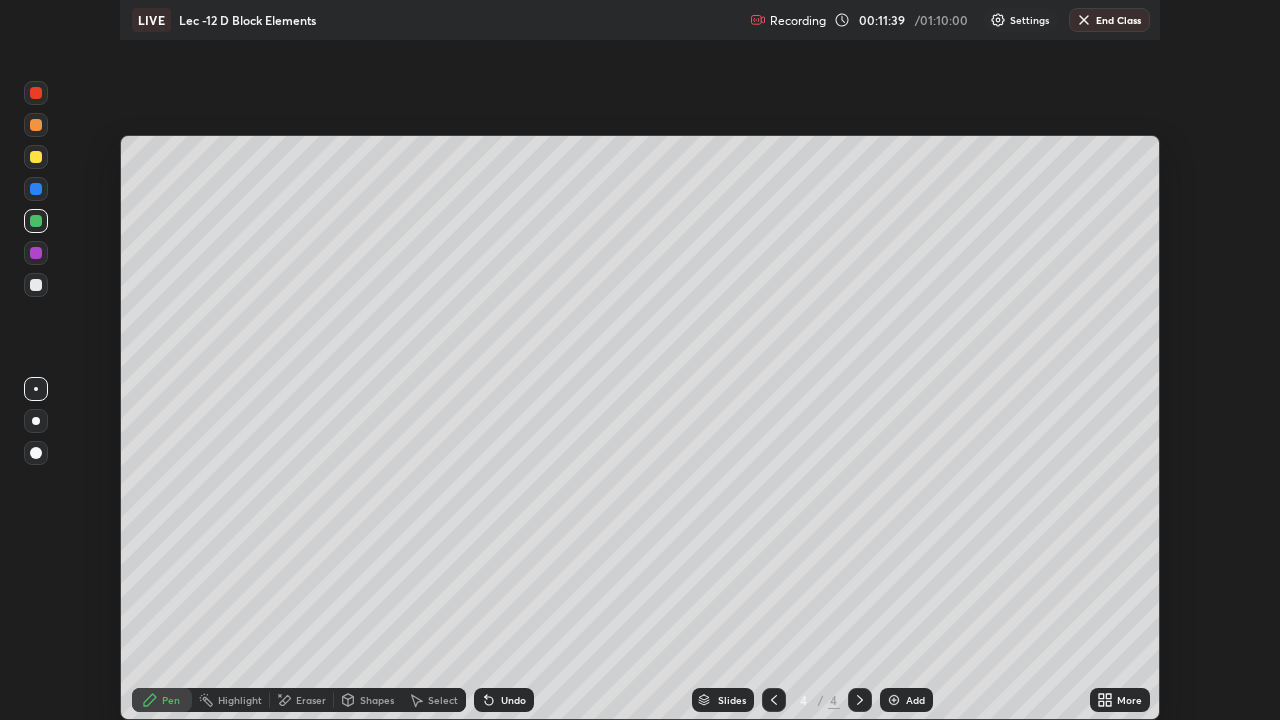 scroll, scrollTop: 99280, scrollLeft: 98720, axis: both 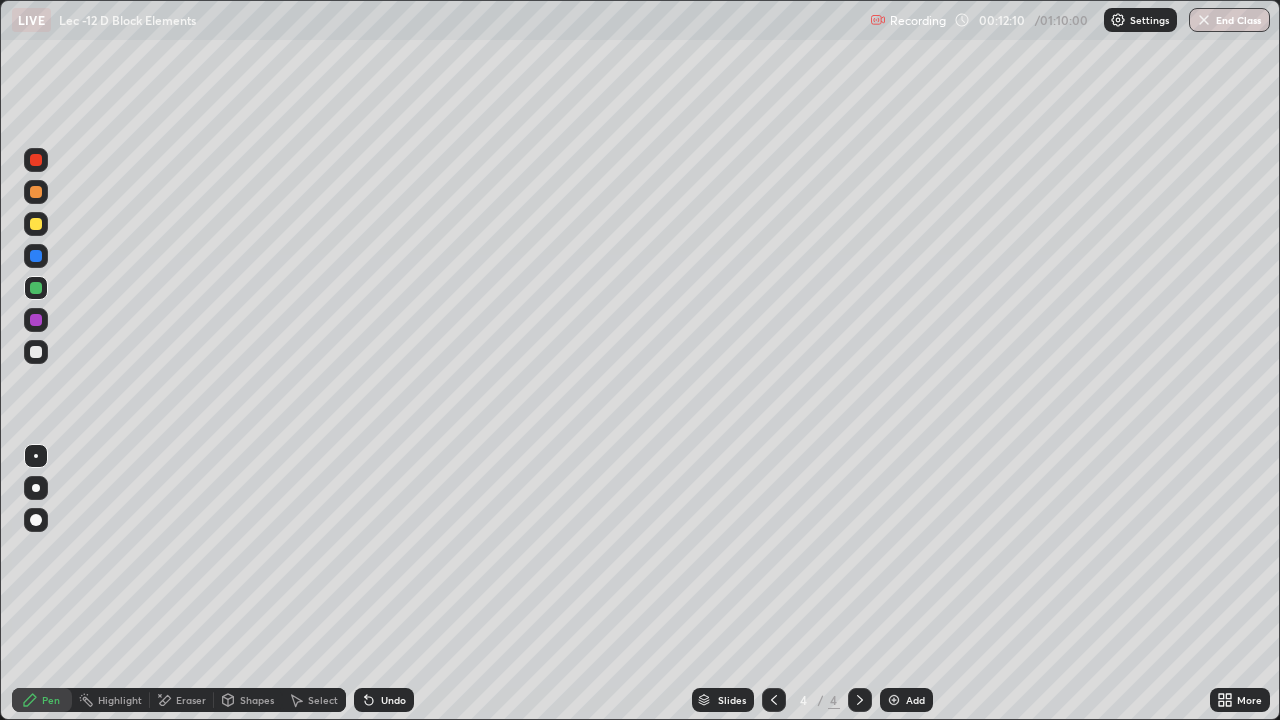 click at bounding box center [36, 320] 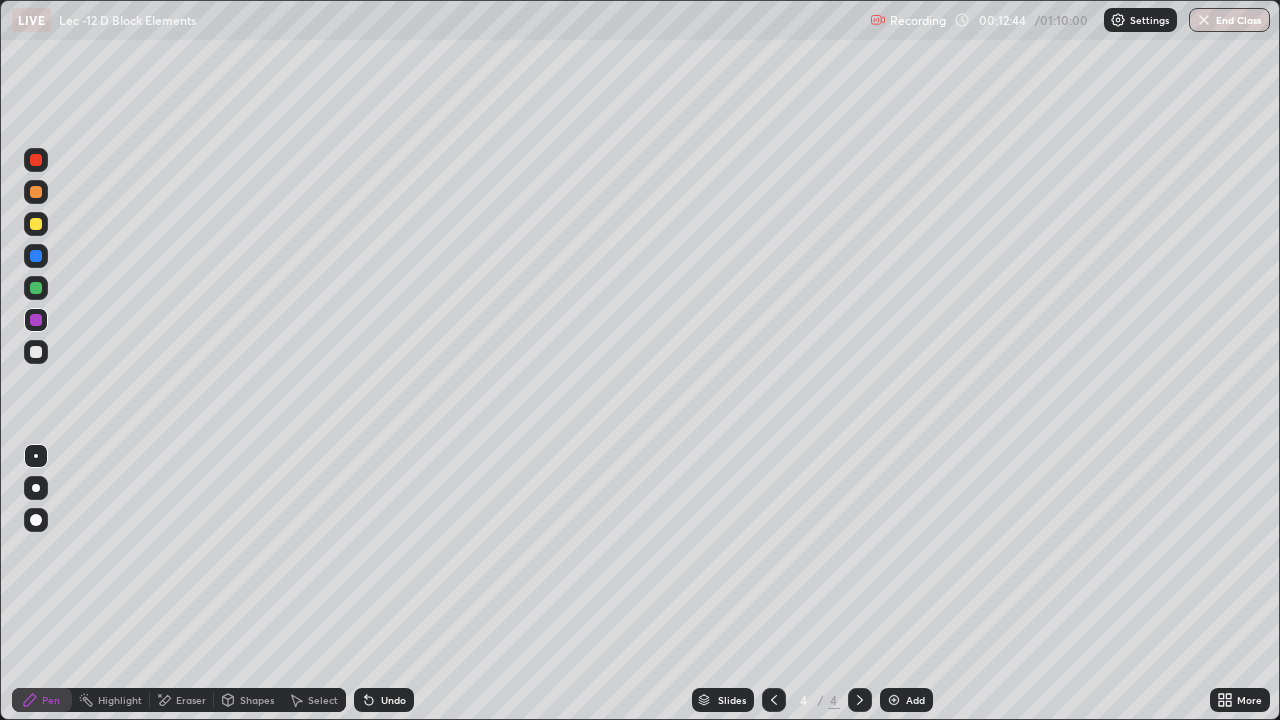 click on "Undo" at bounding box center (393, 700) 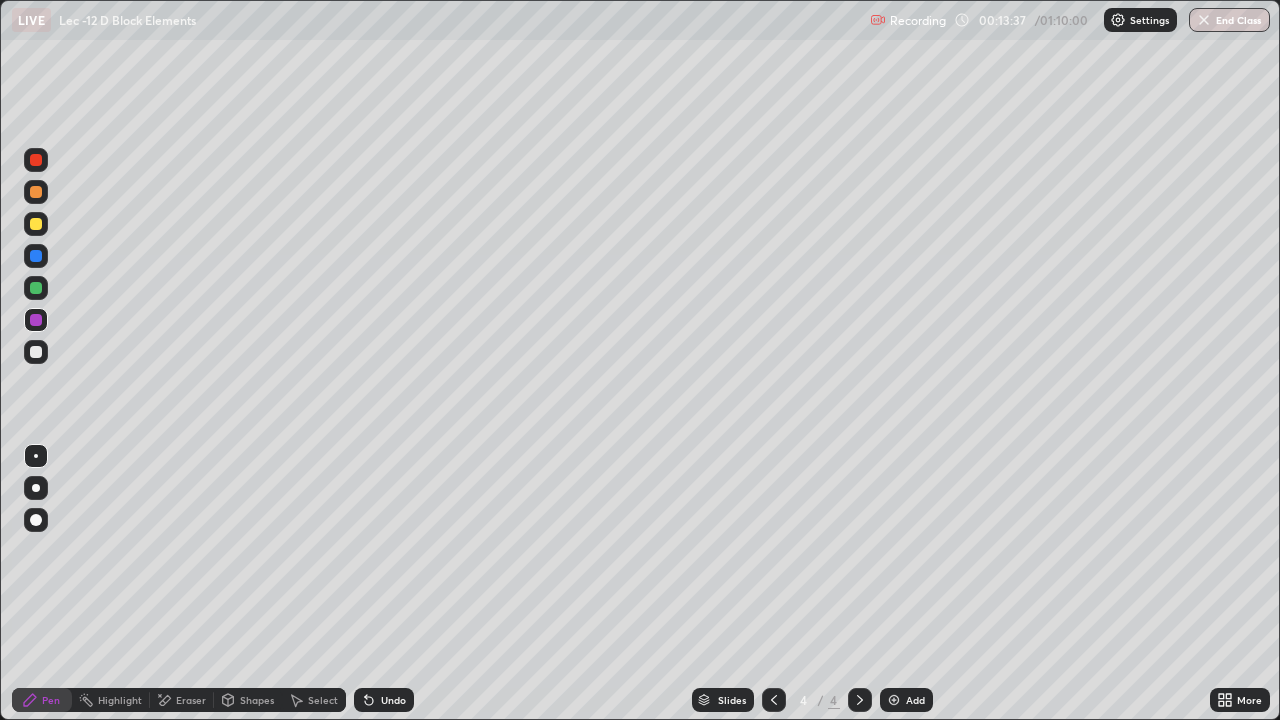 click on "Eraser" at bounding box center [191, 700] 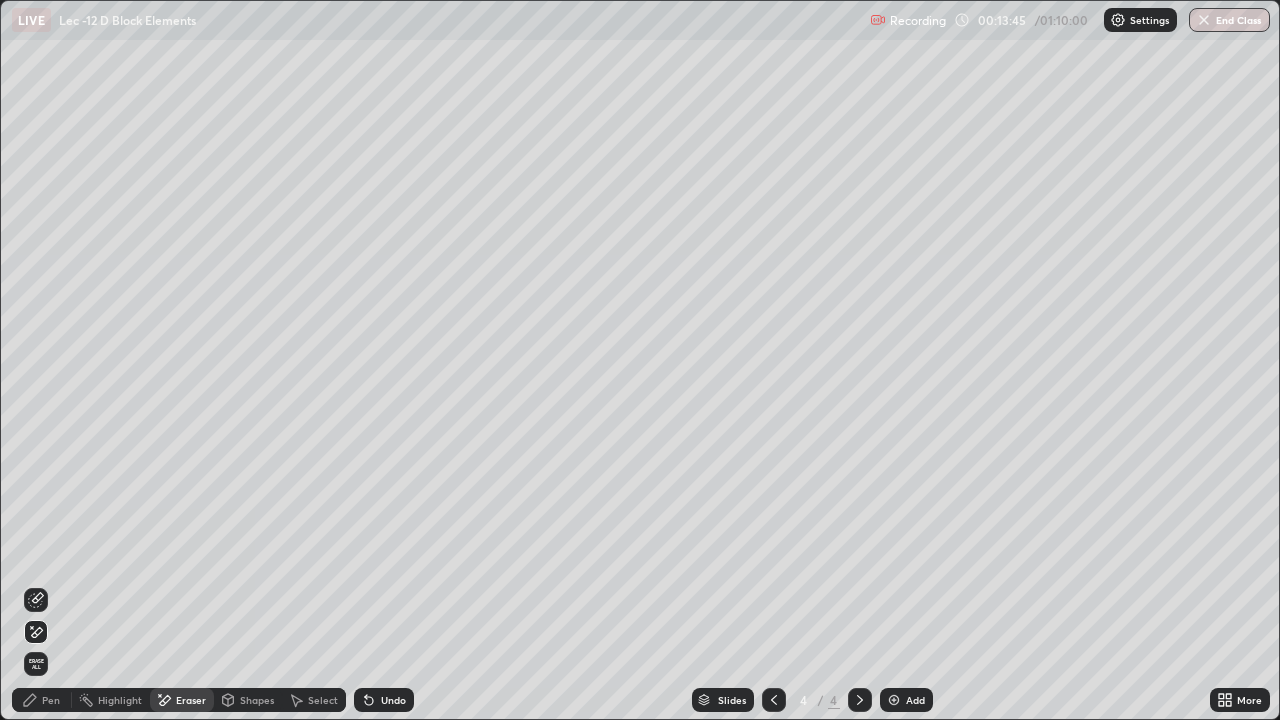 click on "Select" at bounding box center [323, 700] 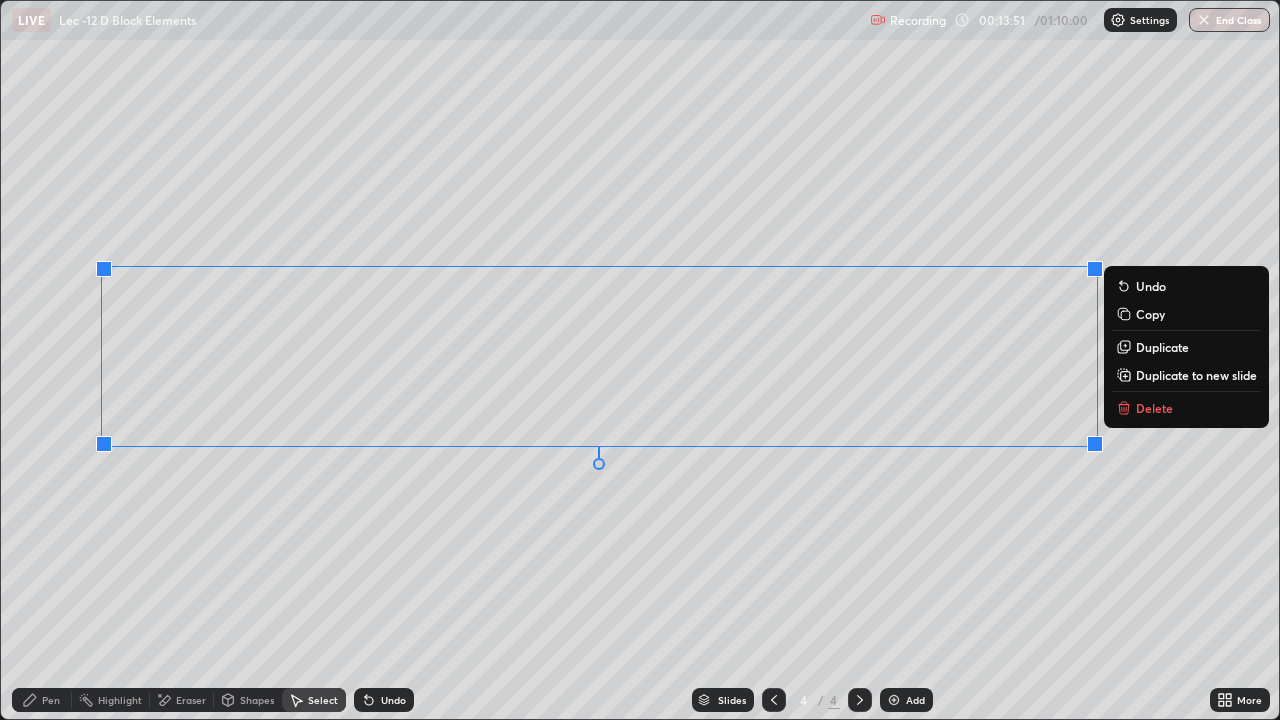 click on "0 ° Undo Copy Duplicate Duplicate to new slide Delete" at bounding box center [640, 360] 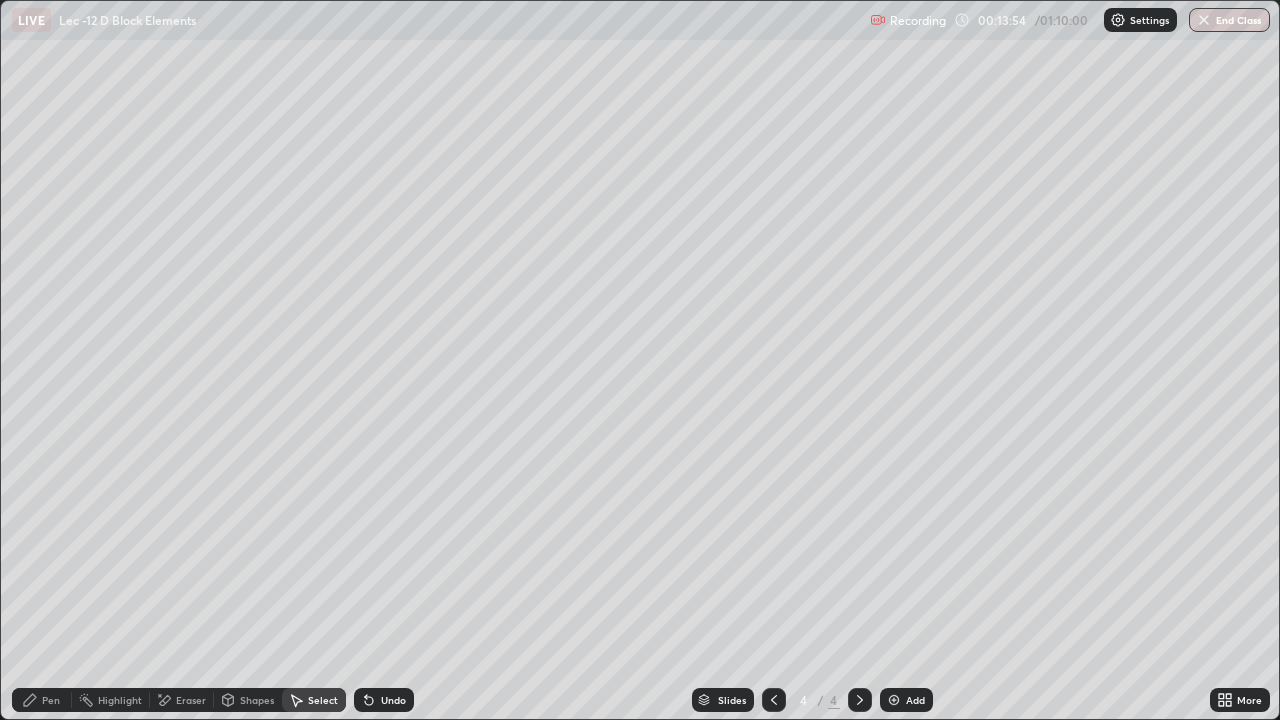 click on "More" at bounding box center [1249, 700] 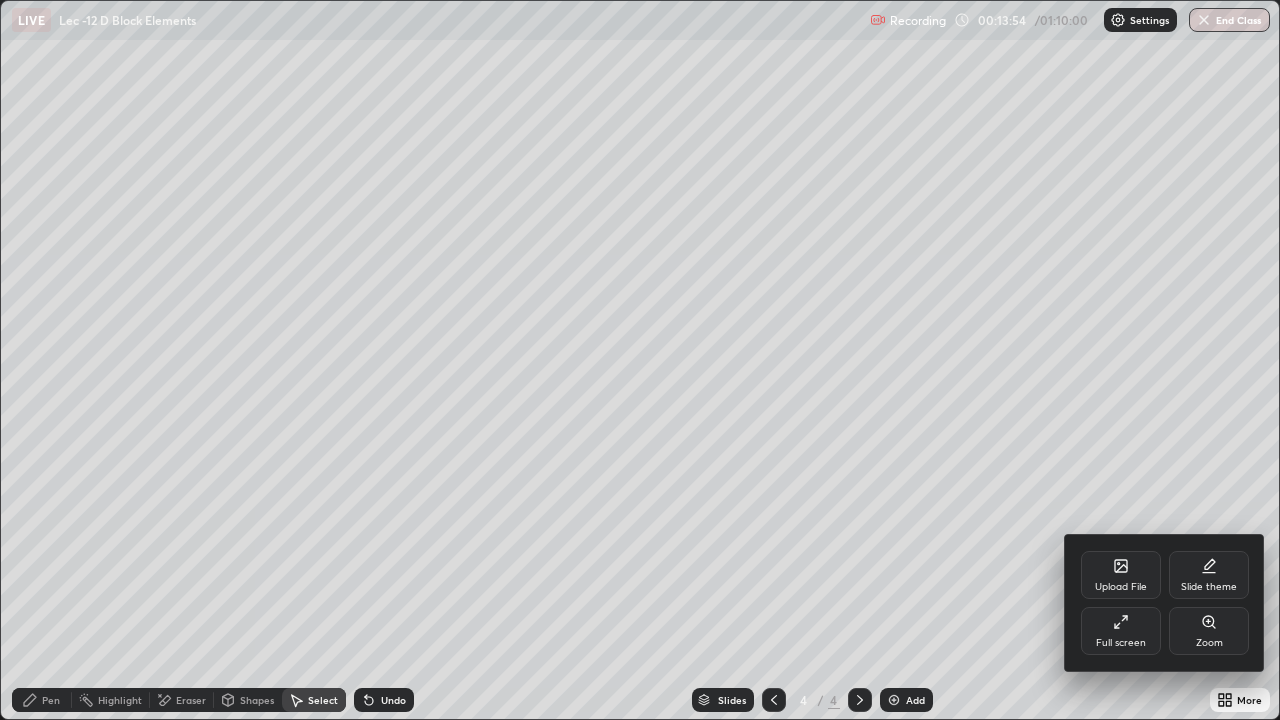 click on "Full screen" at bounding box center (1121, 643) 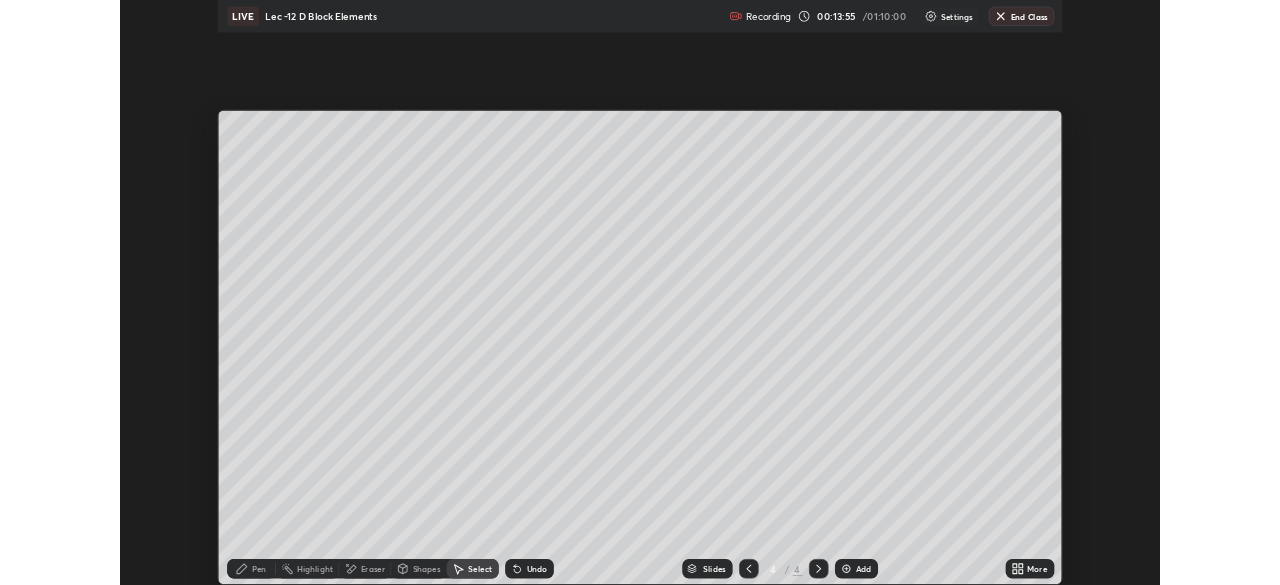 scroll, scrollTop: 585, scrollLeft: 1280, axis: both 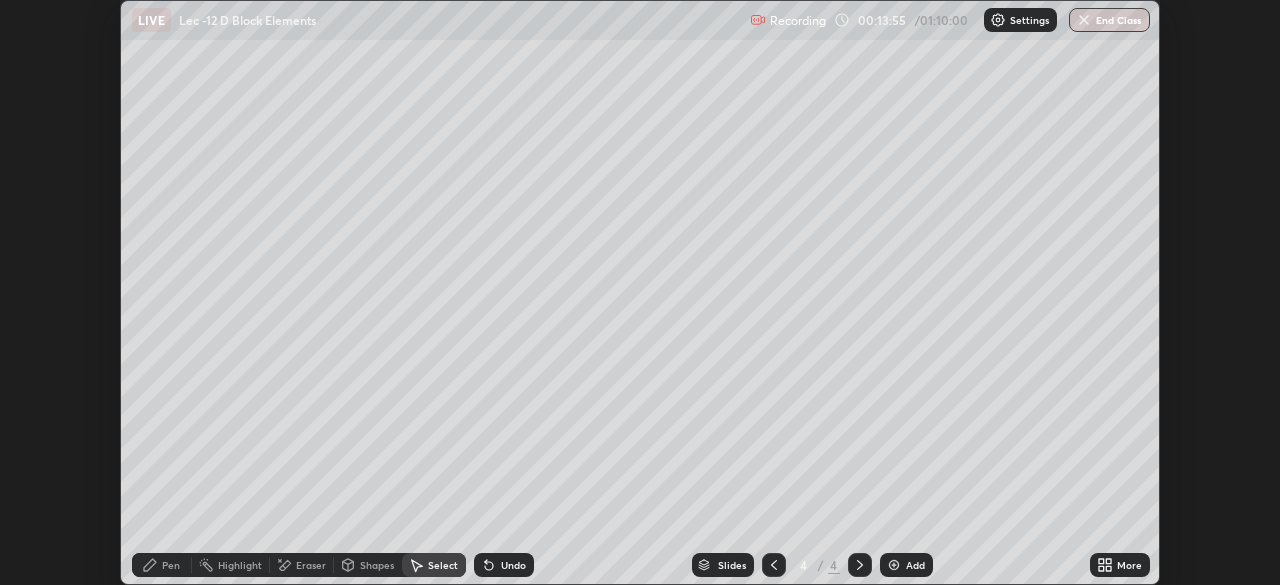 click on "0 ° Undo Copy Duplicate Duplicate to new slide Delete" at bounding box center (640, 292) 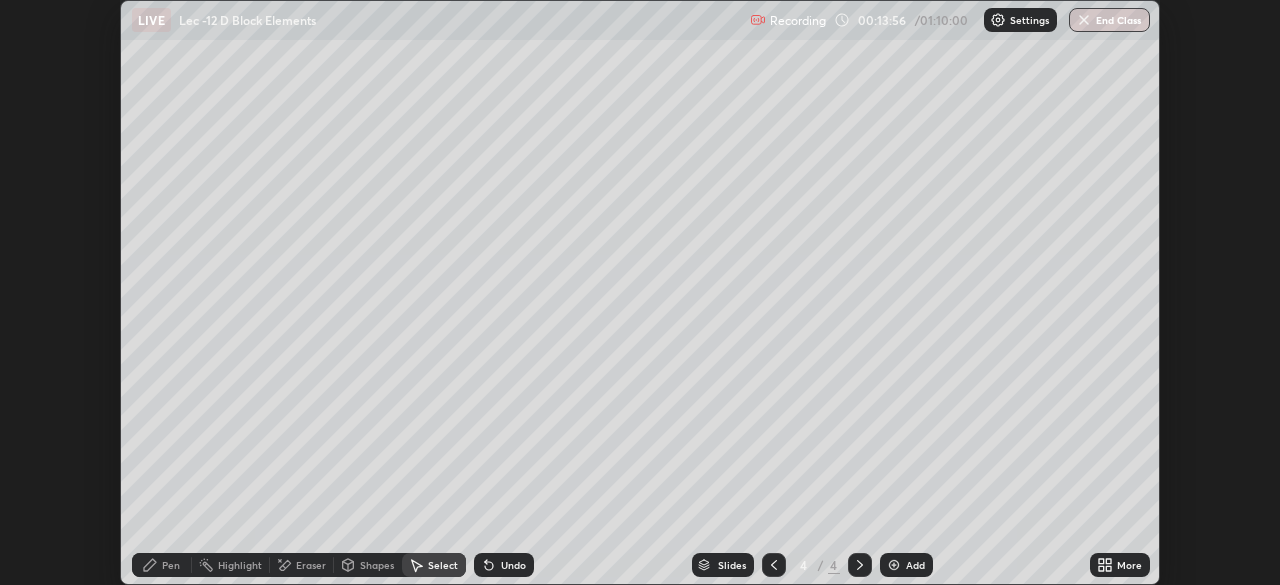 click on "More" at bounding box center (1129, 565) 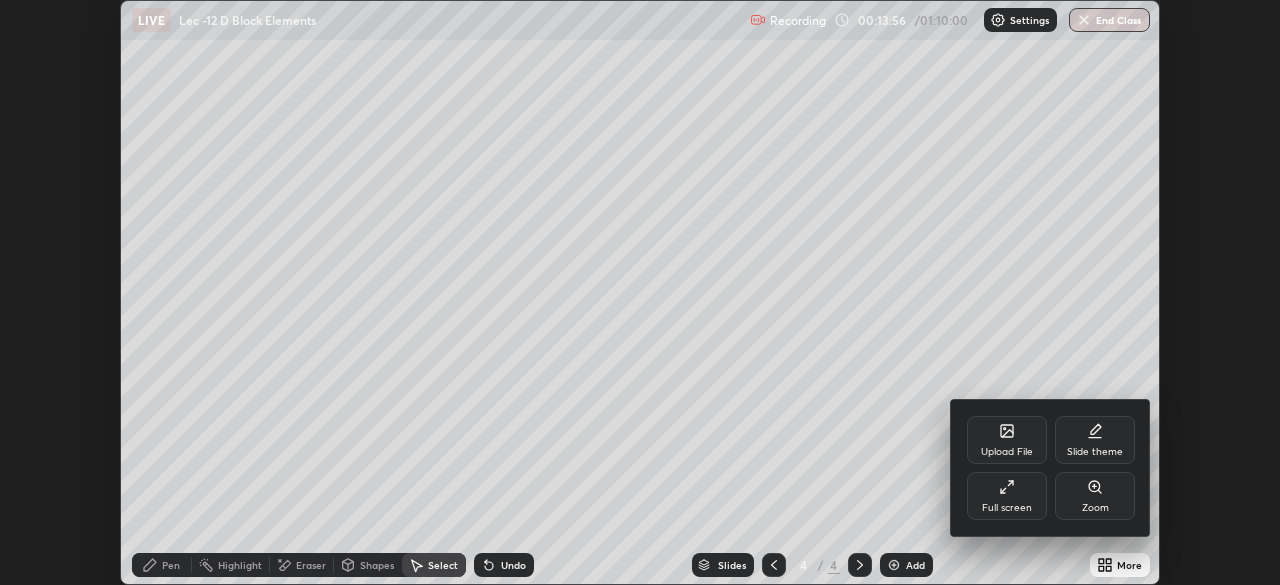 click on "Full screen" at bounding box center [1007, 496] 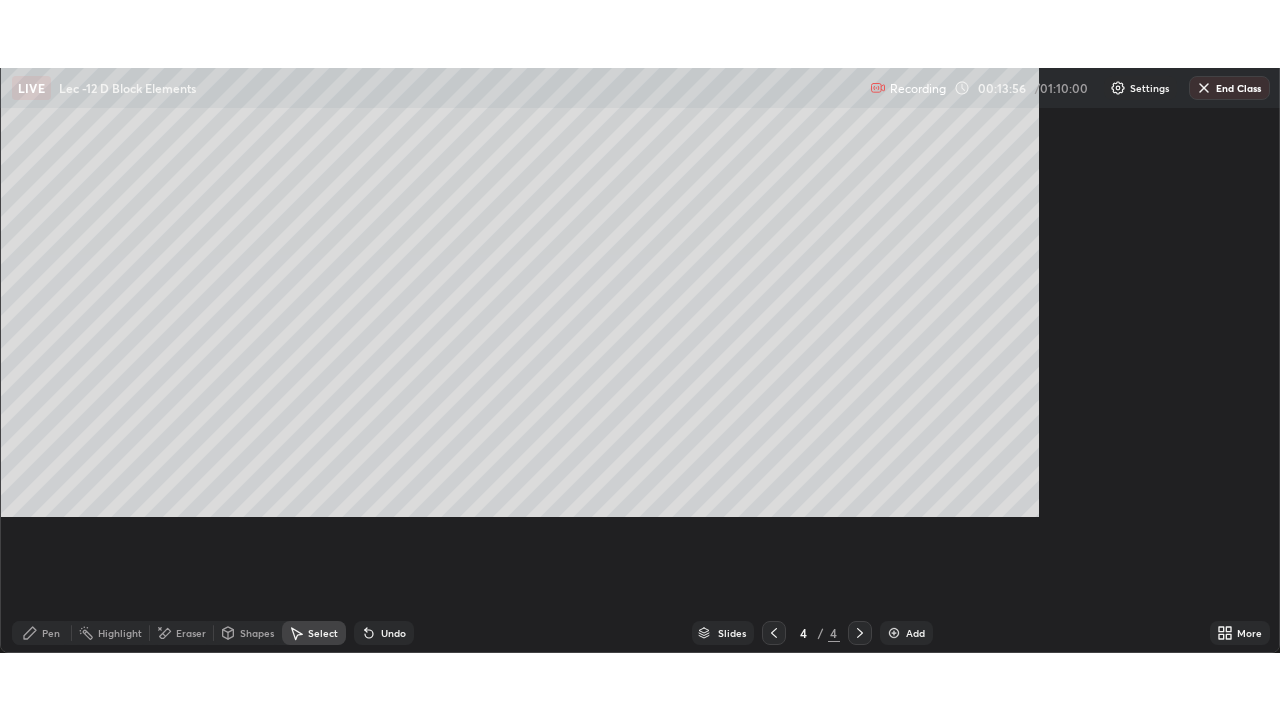 scroll, scrollTop: 99280, scrollLeft: 98720, axis: both 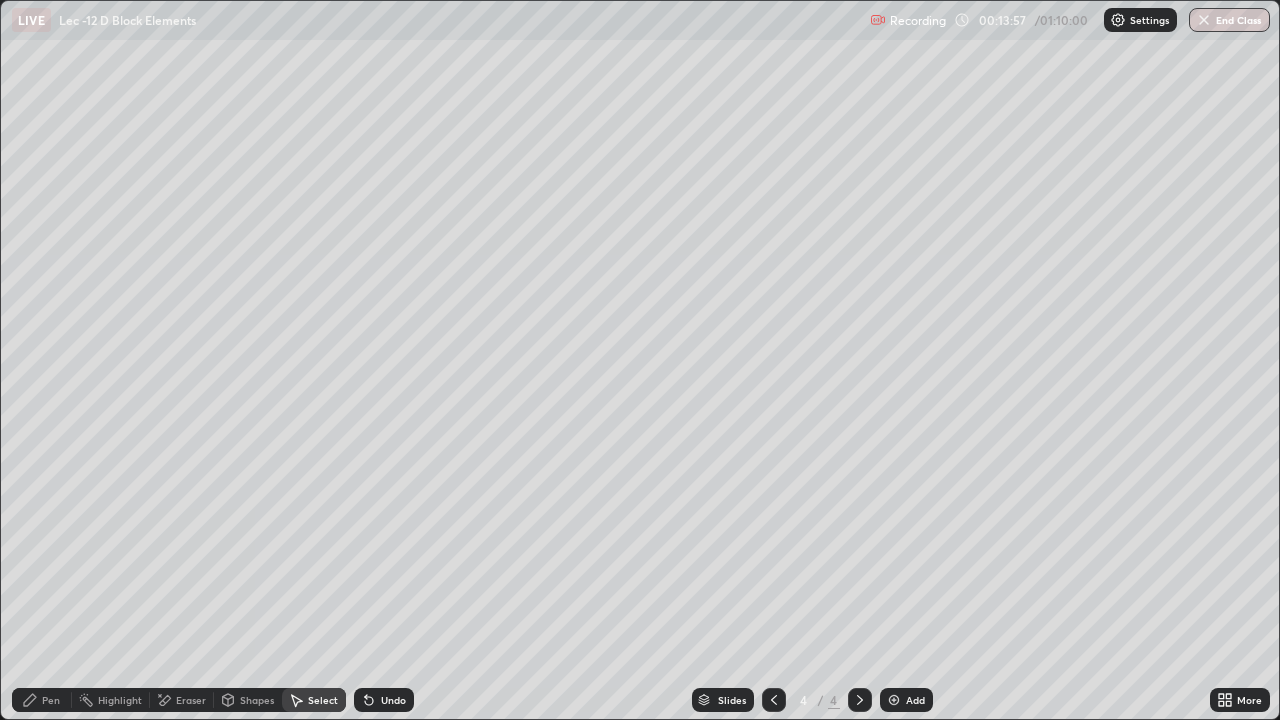 click 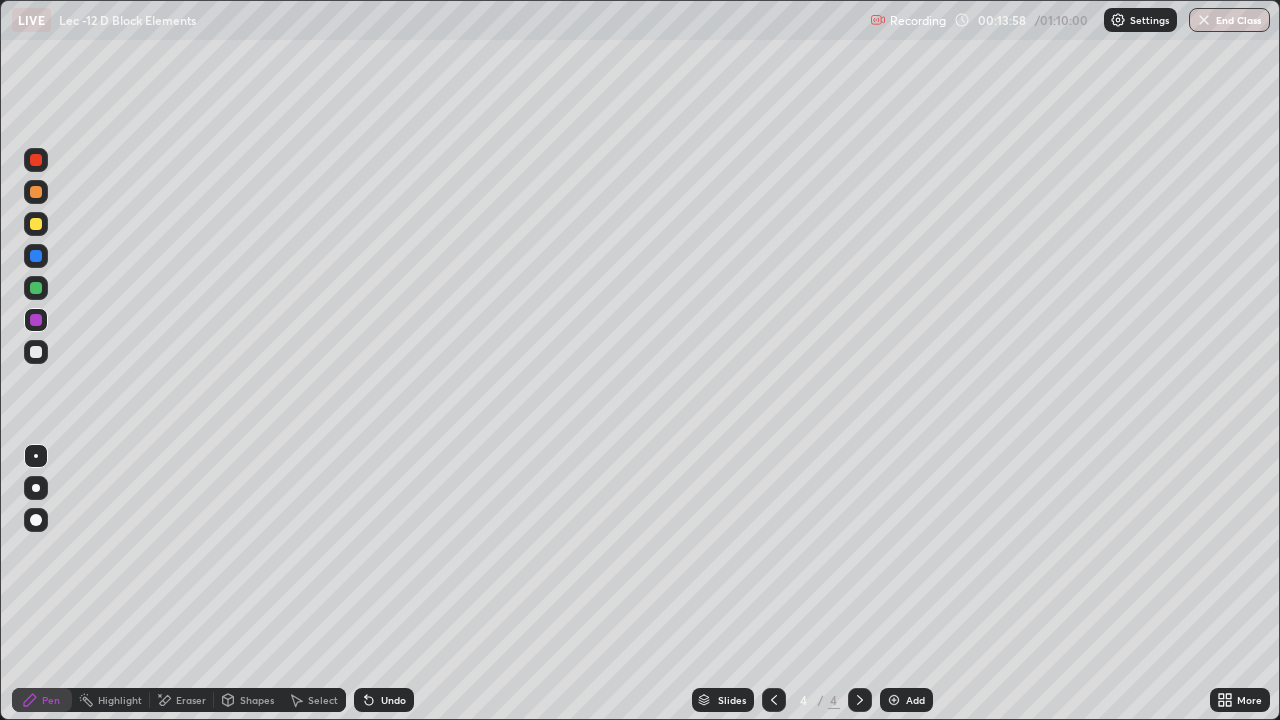 click at bounding box center (36, 224) 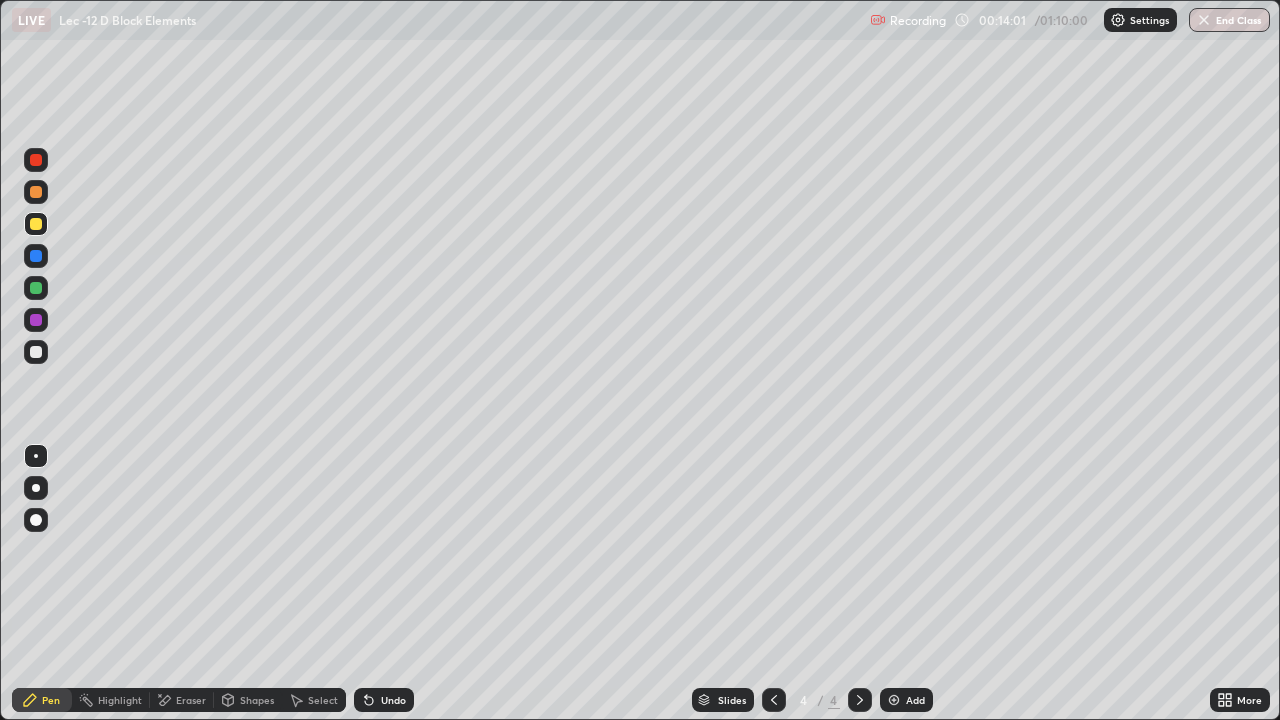 click 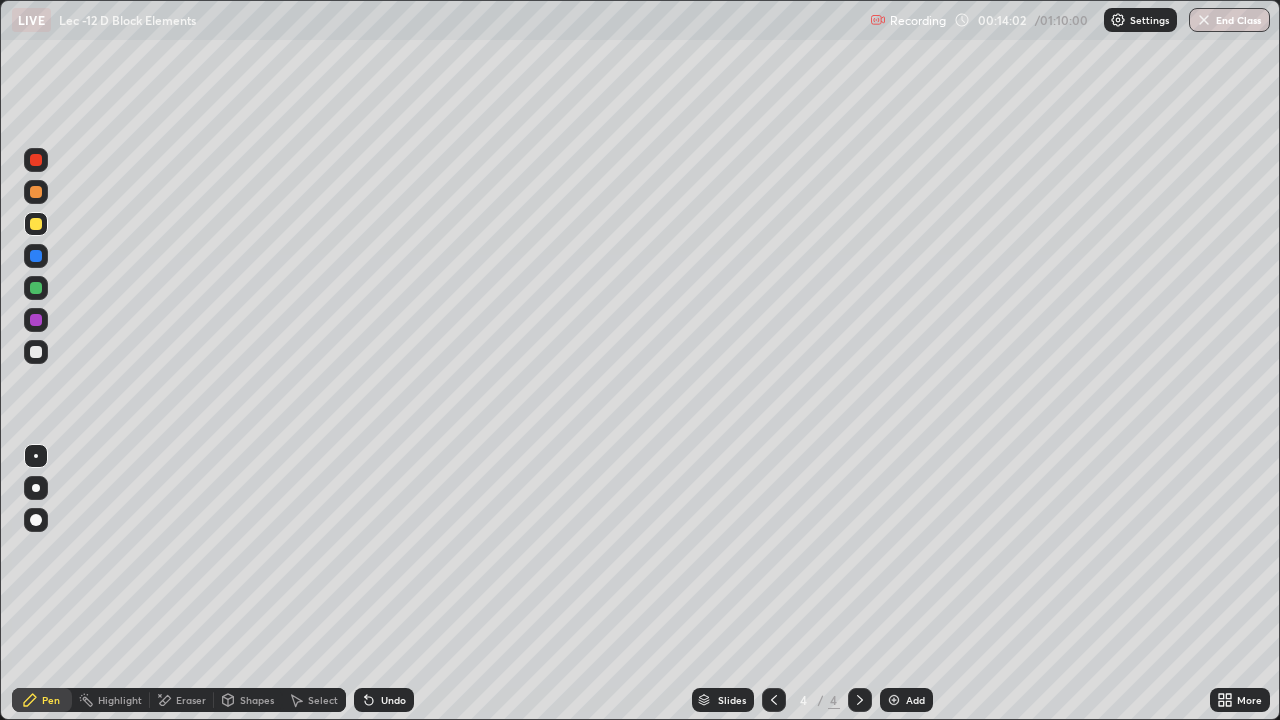 click 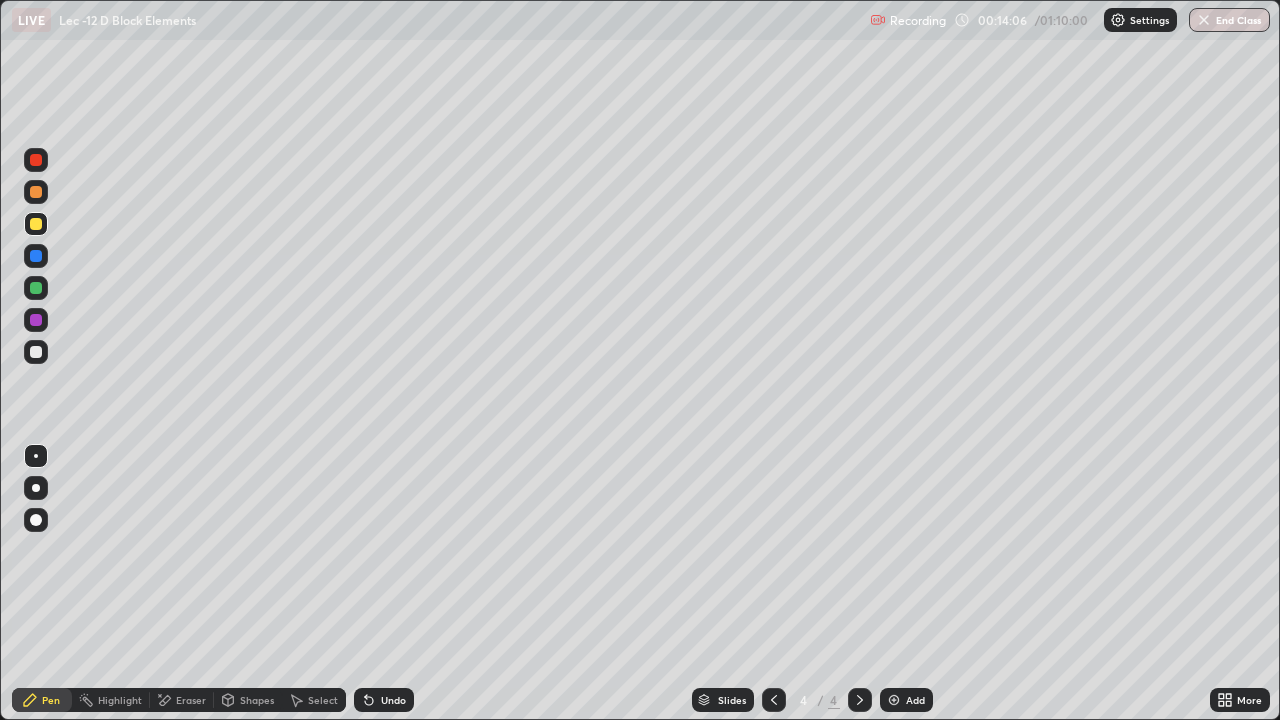click on "Undo" at bounding box center (393, 700) 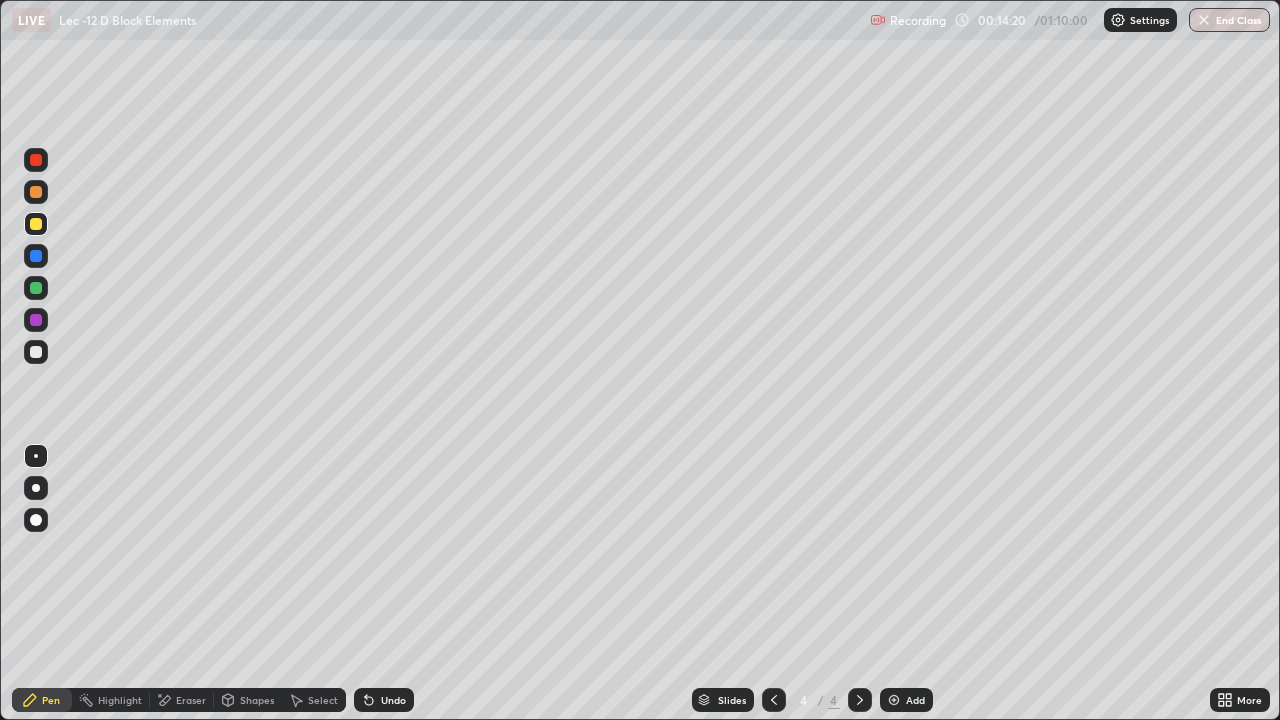 click on "Eraser" at bounding box center (191, 700) 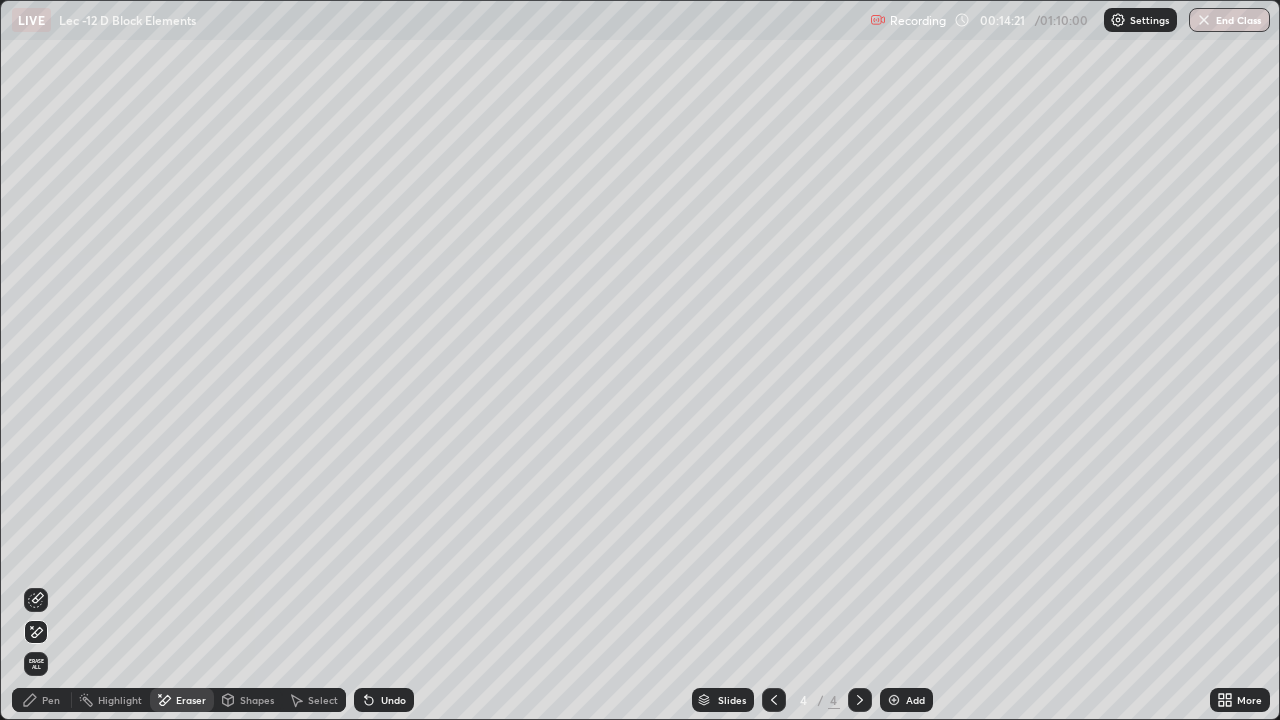 click on "Pen" at bounding box center [42, 700] 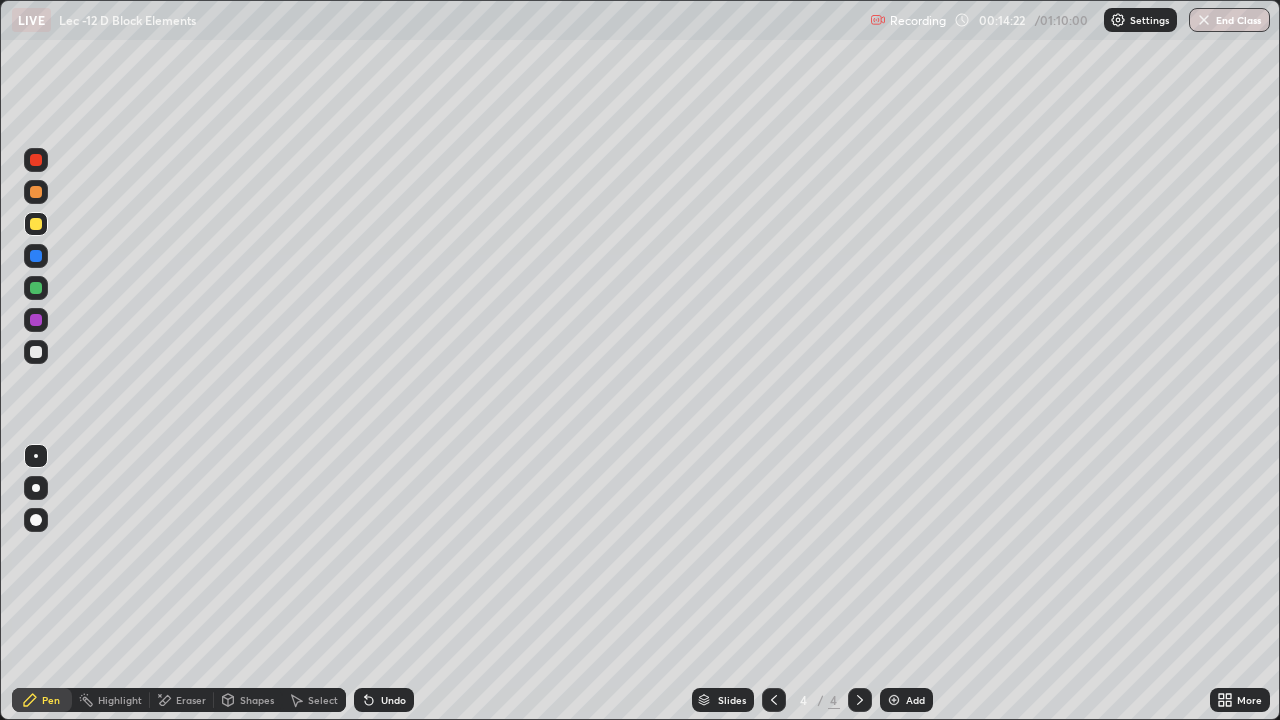 click at bounding box center (36, 288) 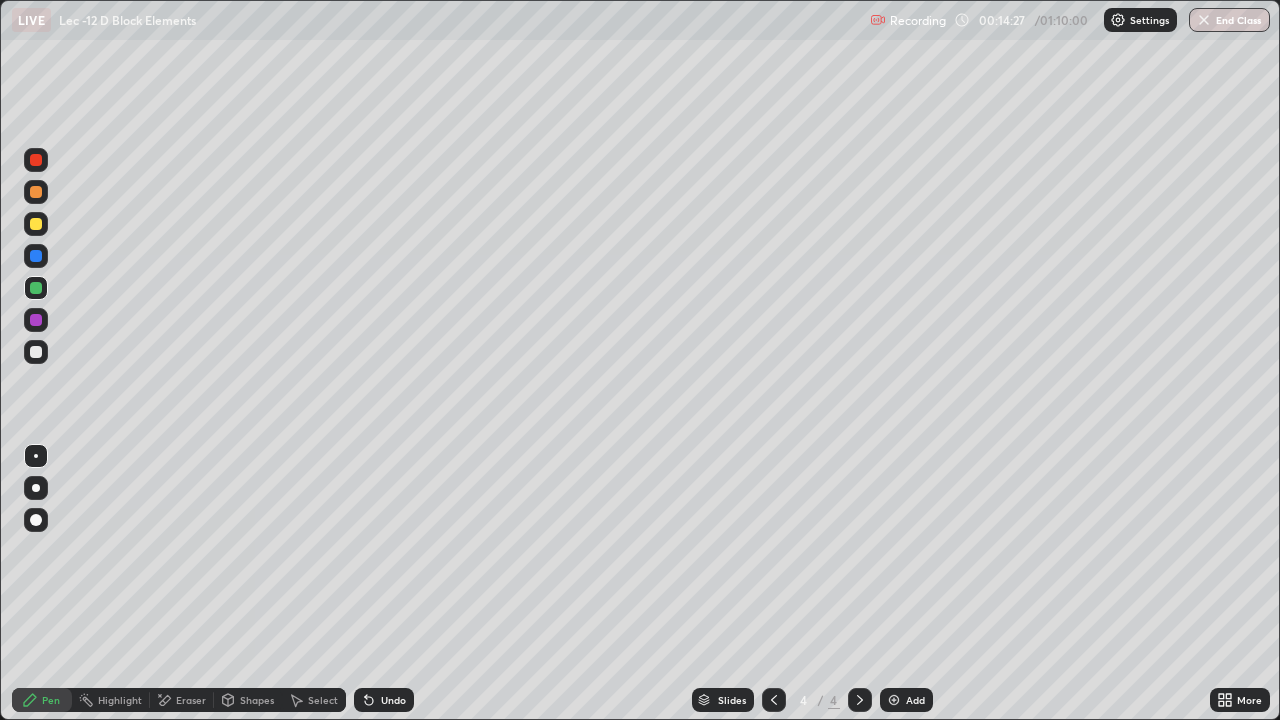 click at bounding box center [36, 320] 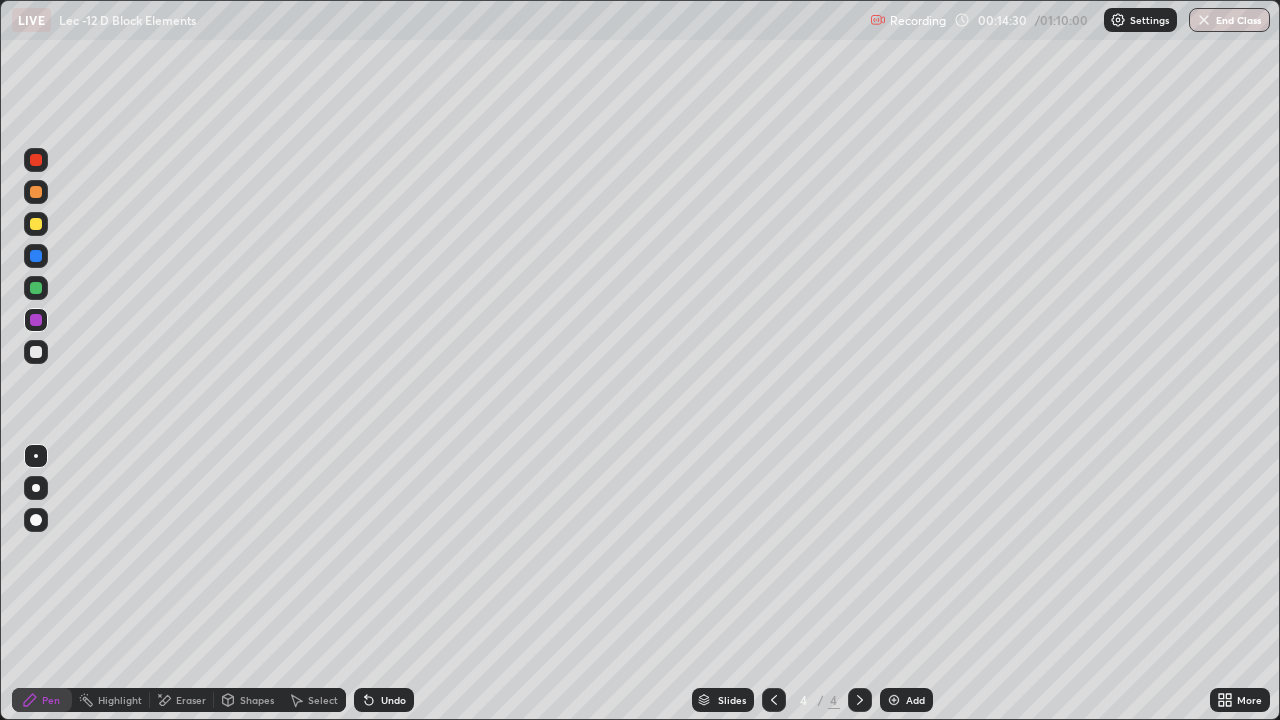 click at bounding box center (36, 224) 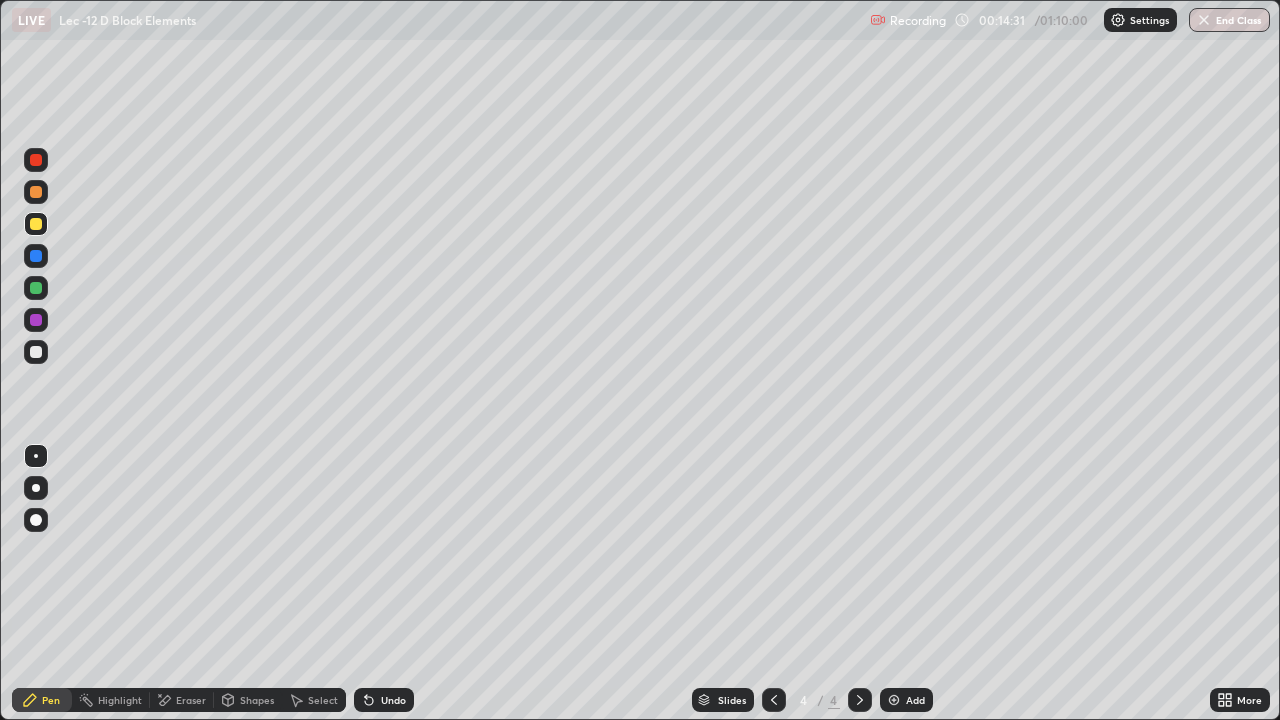 click at bounding box center [36, 160] 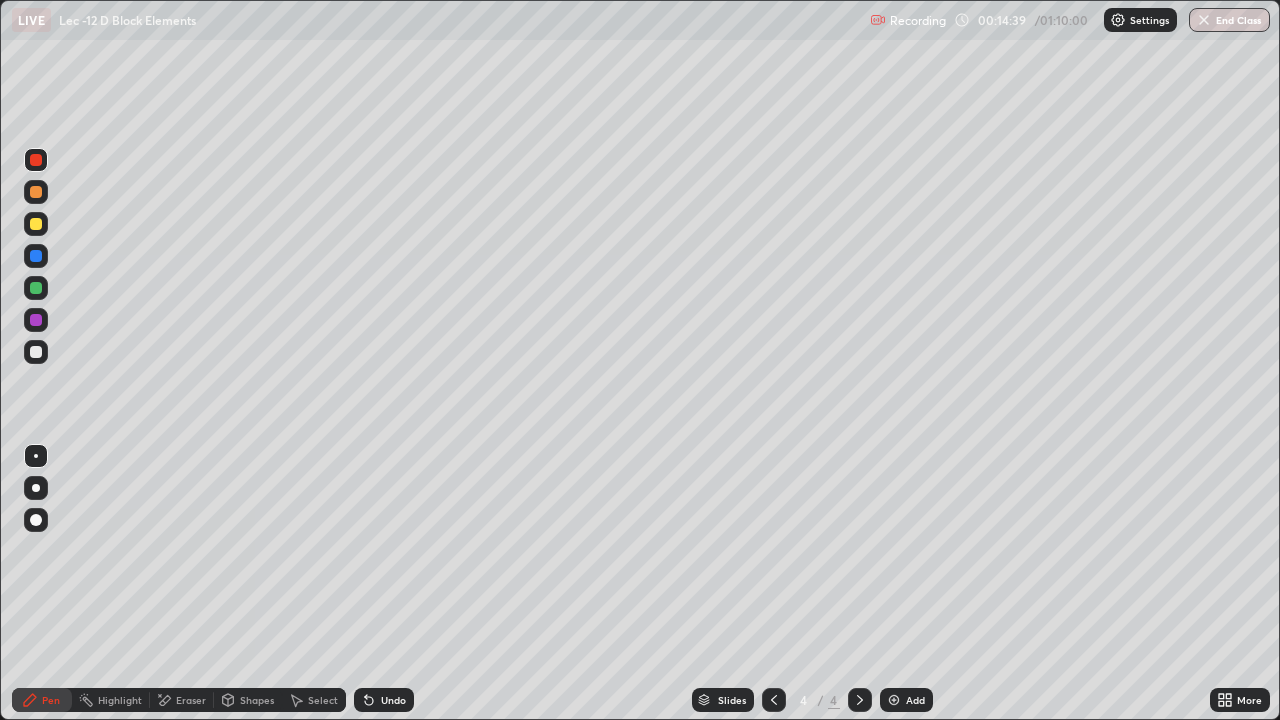 click at bounding box center [36, 320] 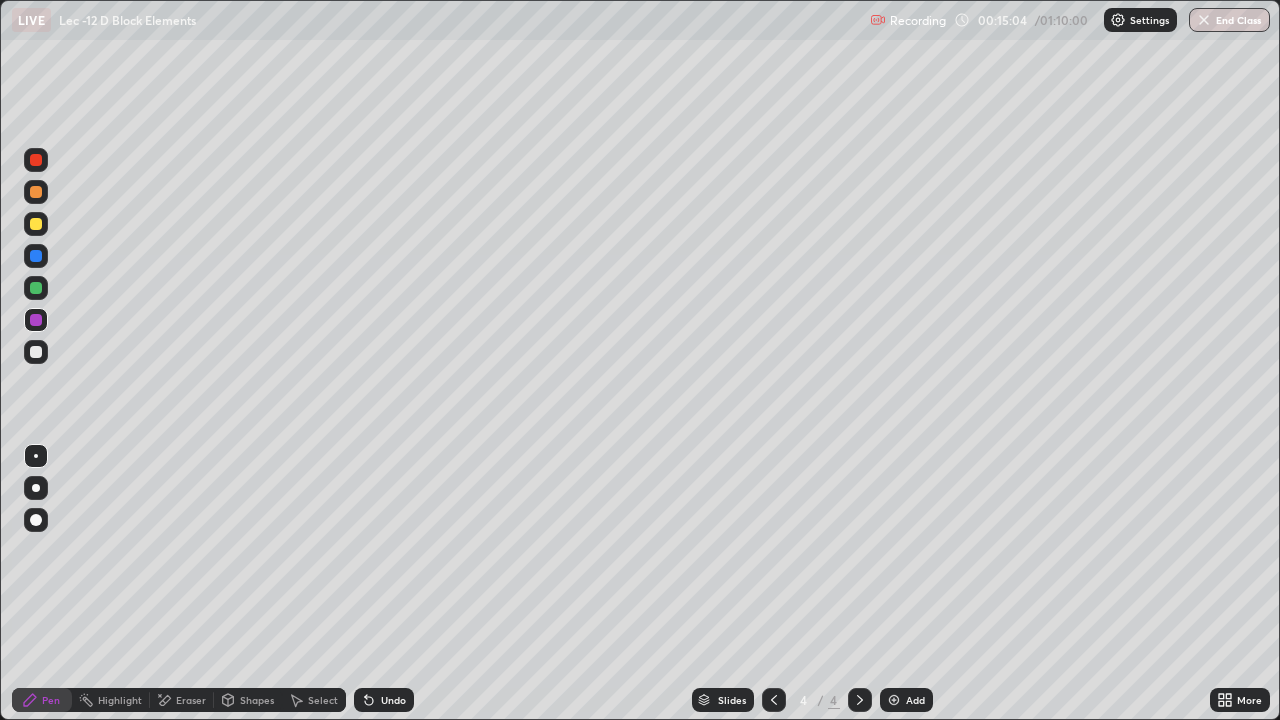 click at bounding box center (36, 288) 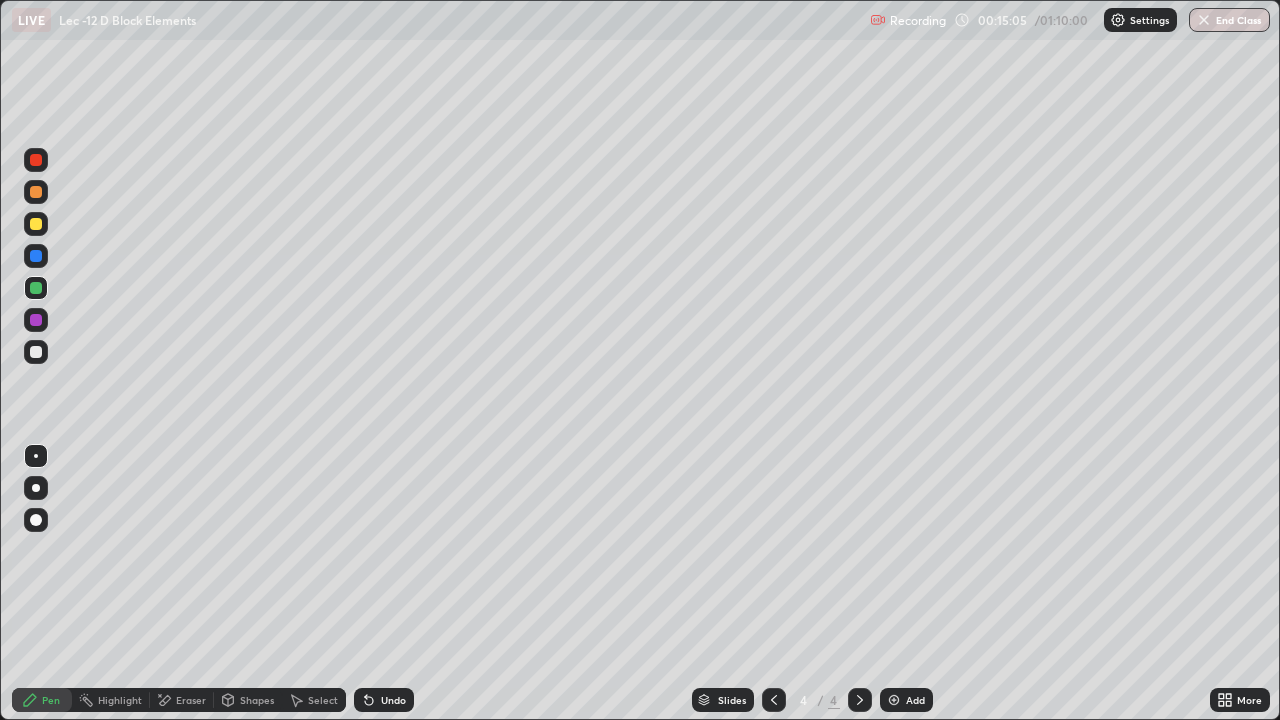 click at bounding box center (36, 256) 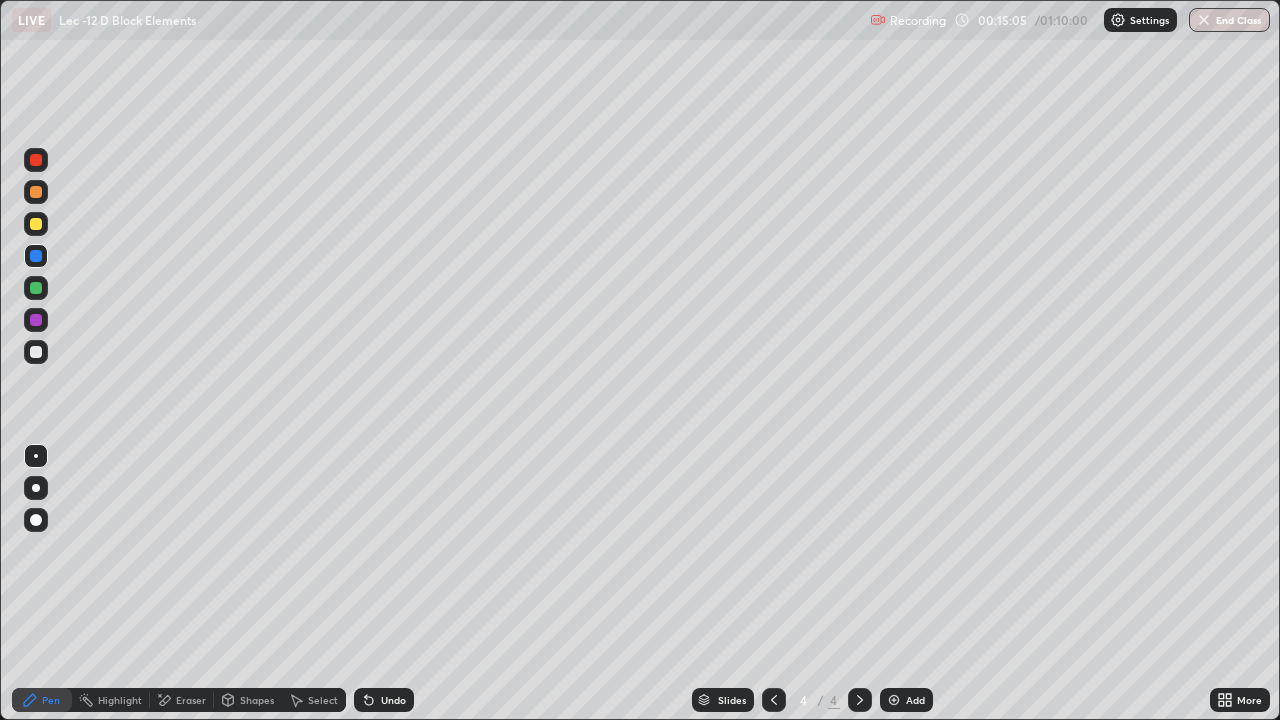 click at bounding box center (36, 160) 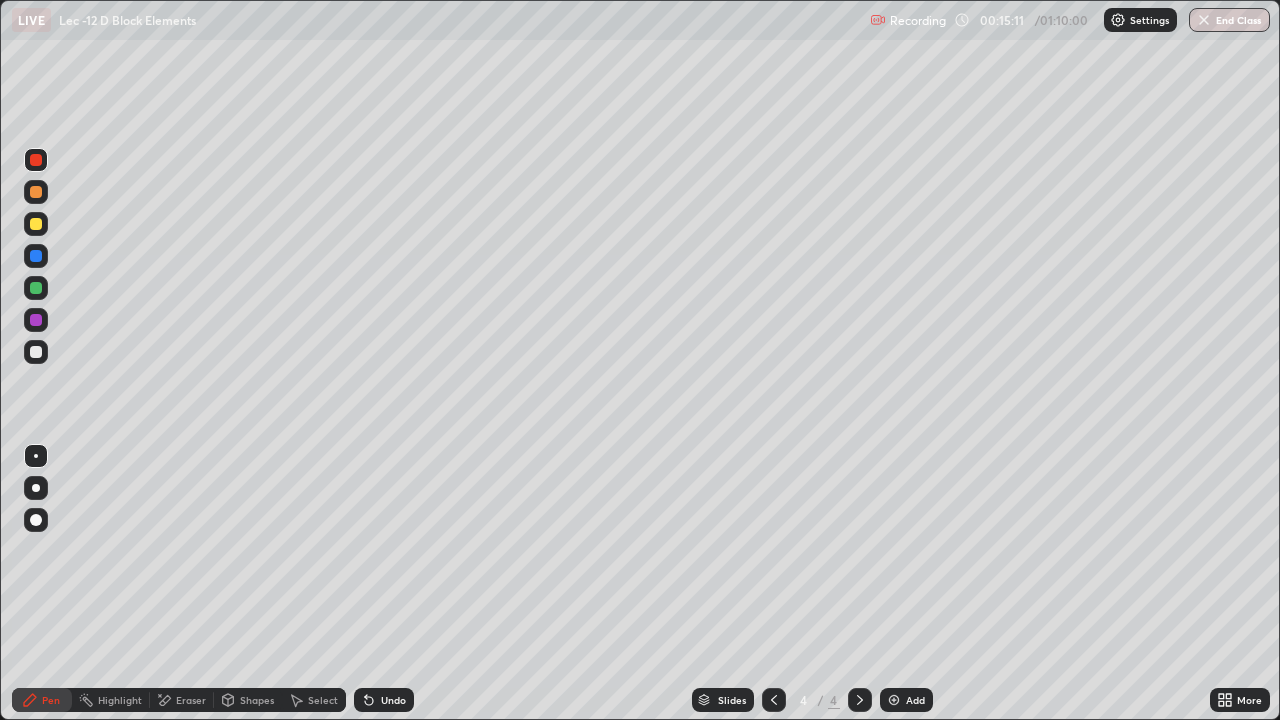 click on "Undo" at bounding box center (393, 700) 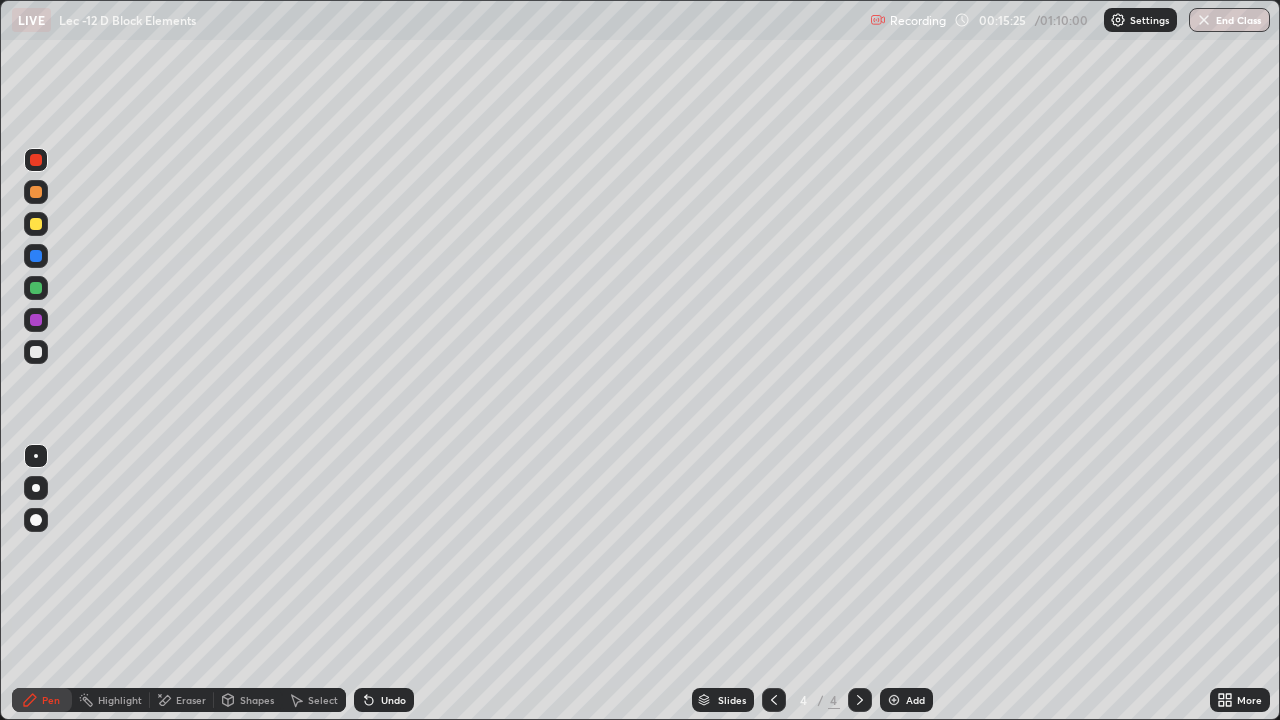click on "Eraser" at bounding box center (182, 700) 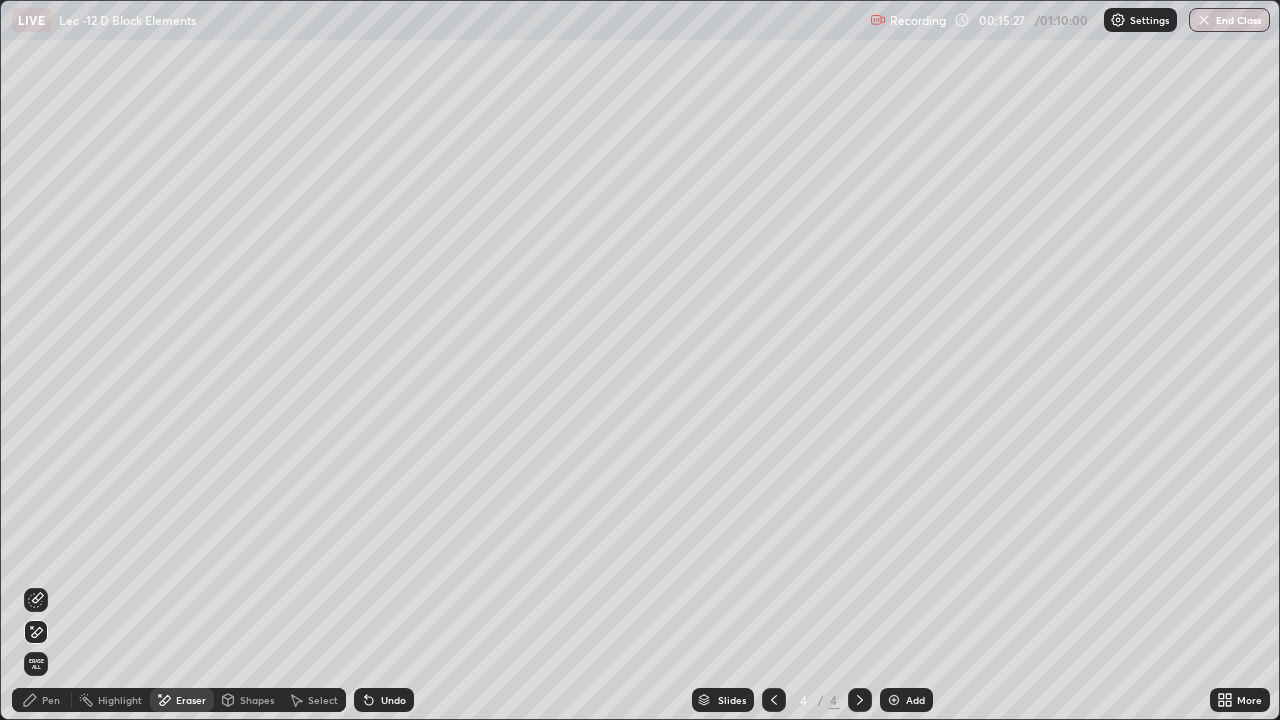 click on "Pen" at bounding box center [51, 700] 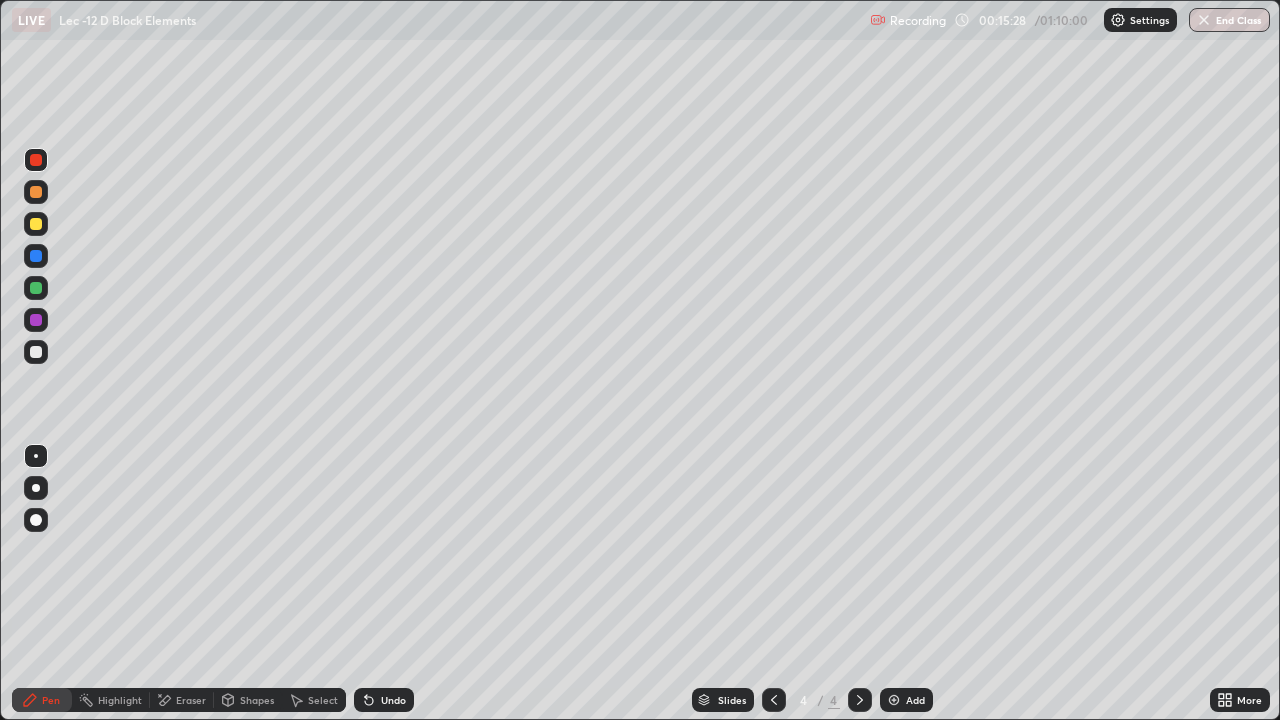 click at bounding box center (36, 320) 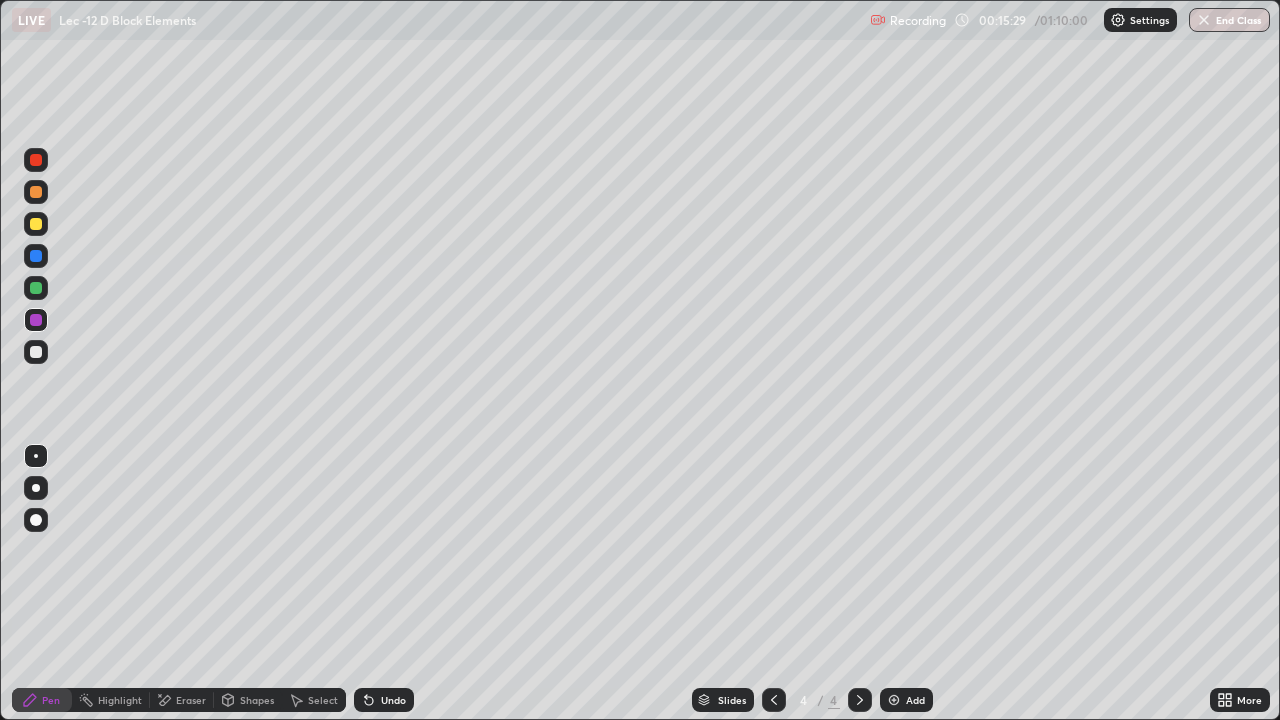 click at bounding box center [36, 520] 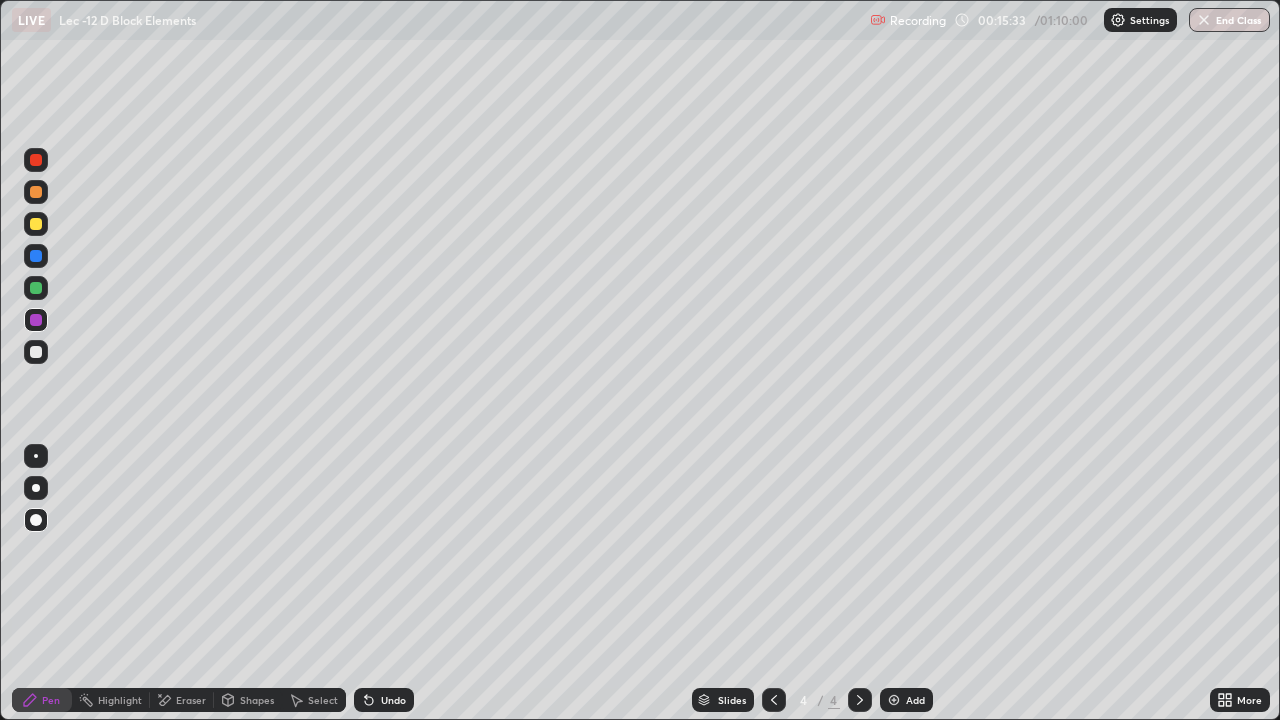 click at bounding box center (36, 352) 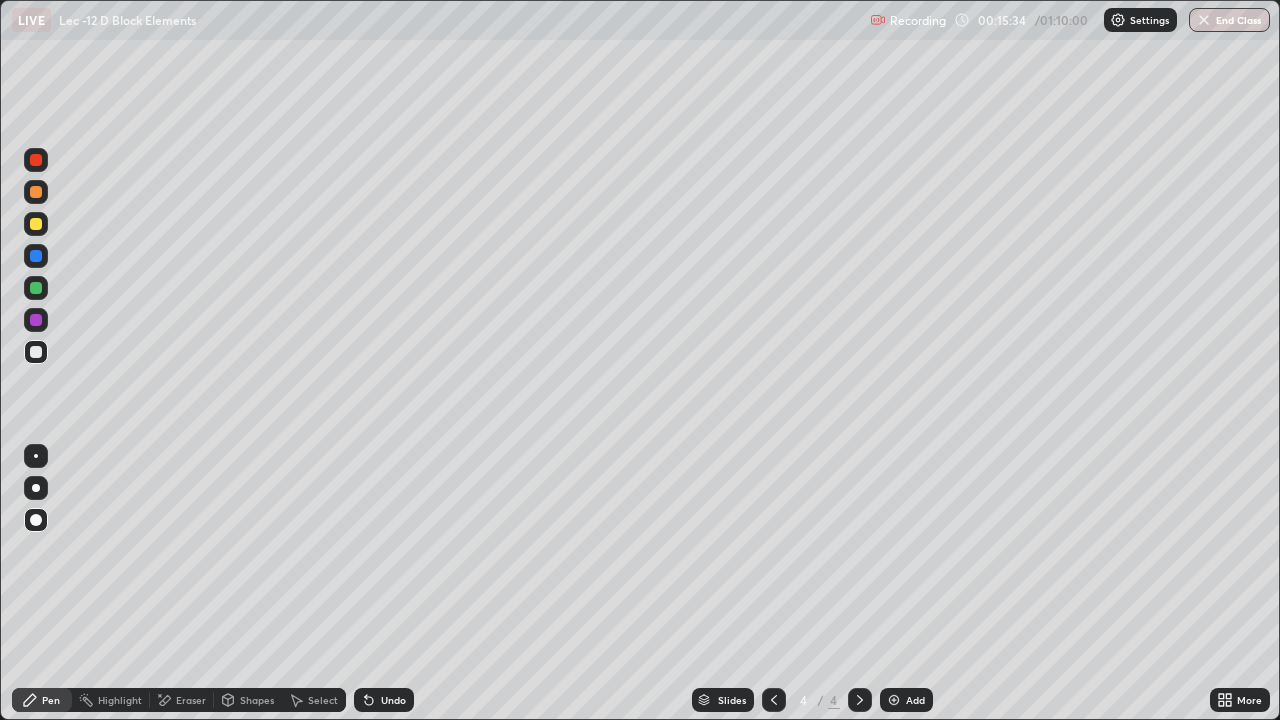 click at bounding box center [36, 456] 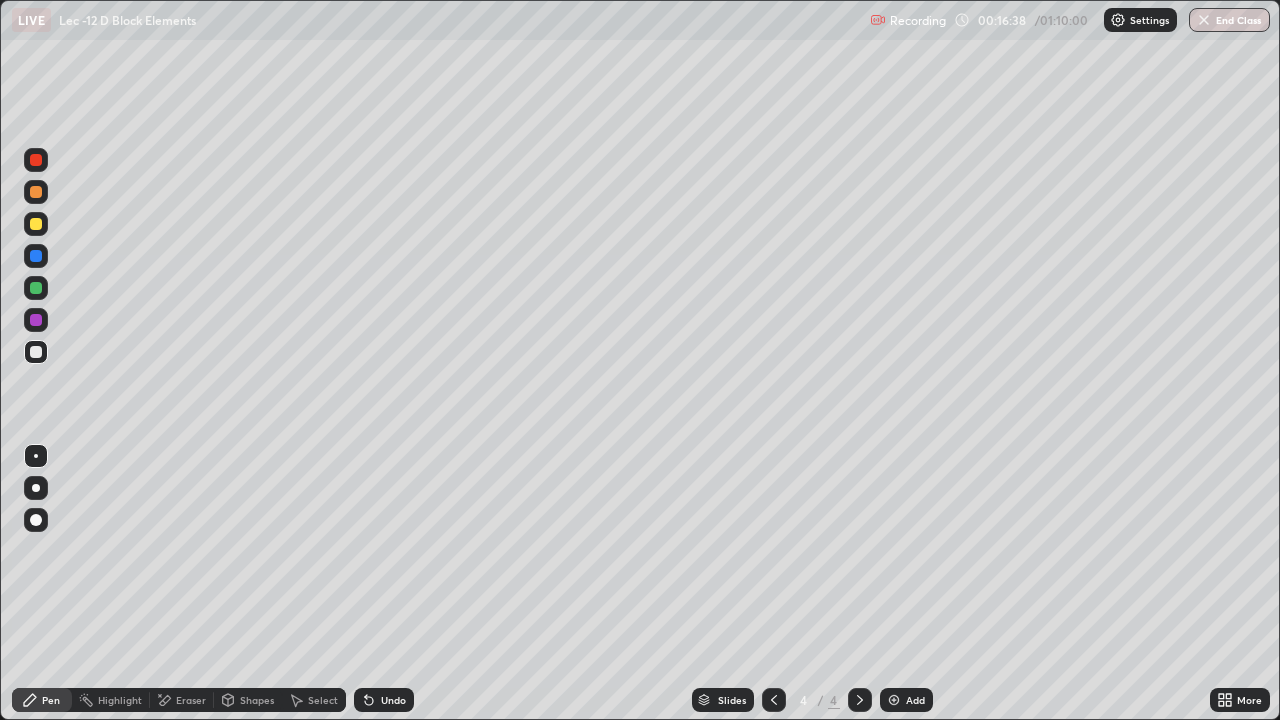 click at bounding box center [36, 256] 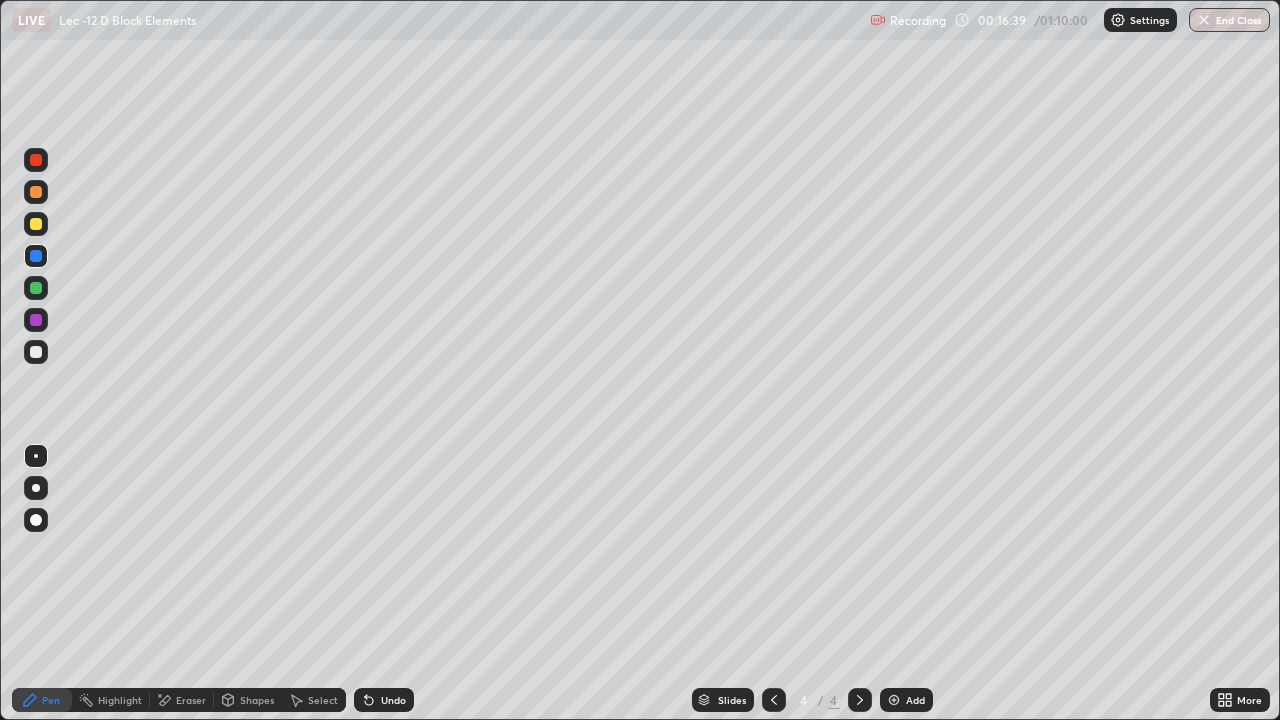 click at bounding box center [36, 520] 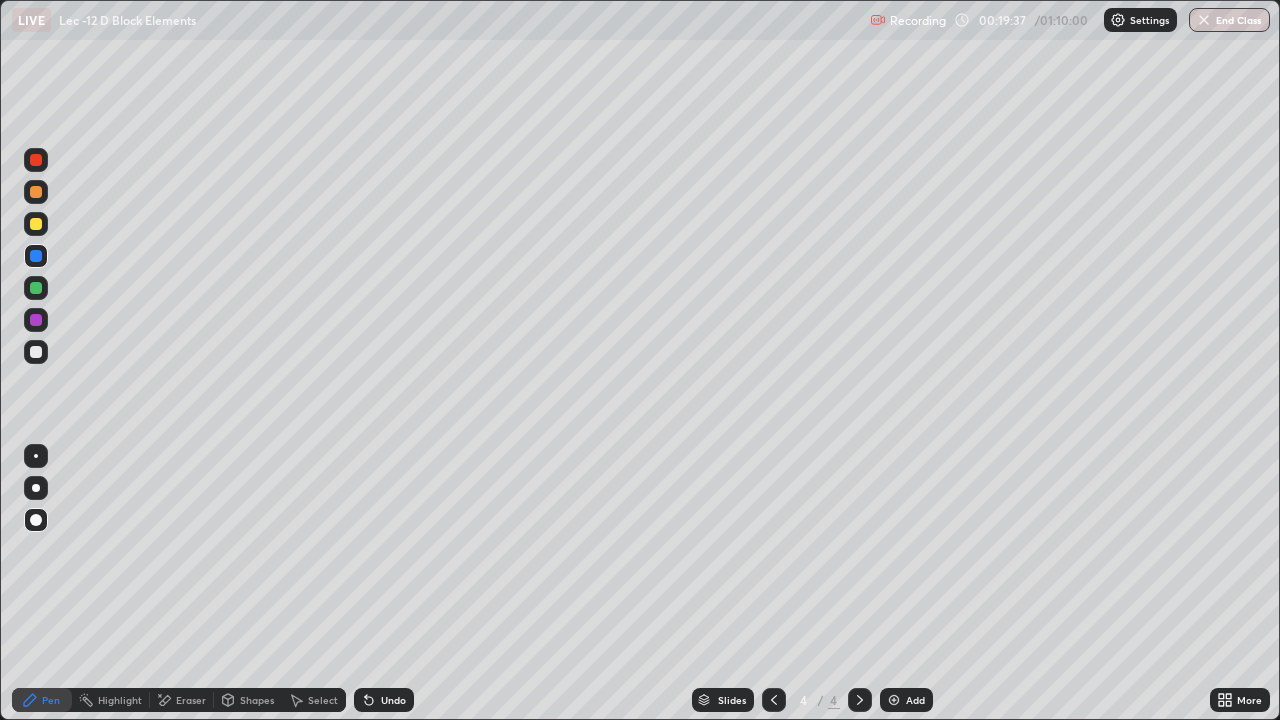 click on "Add" at bounding box center [915, 700] 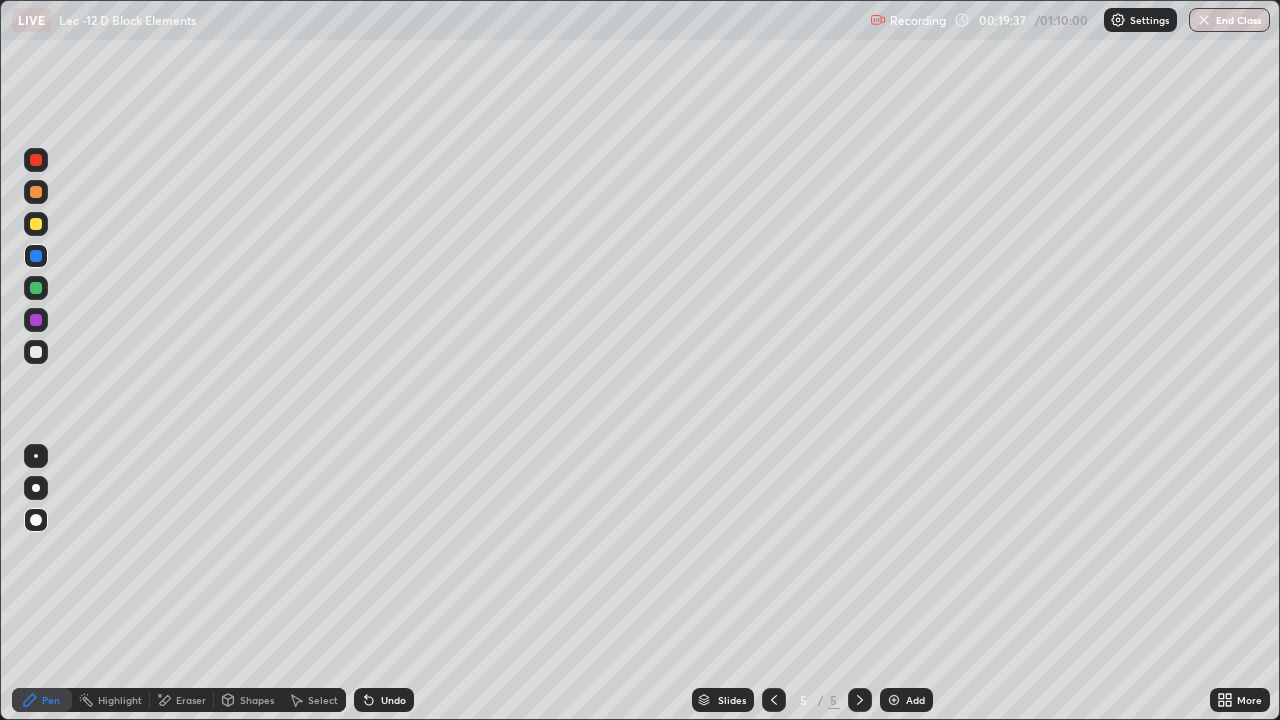 click at bounding box center [36, 352] 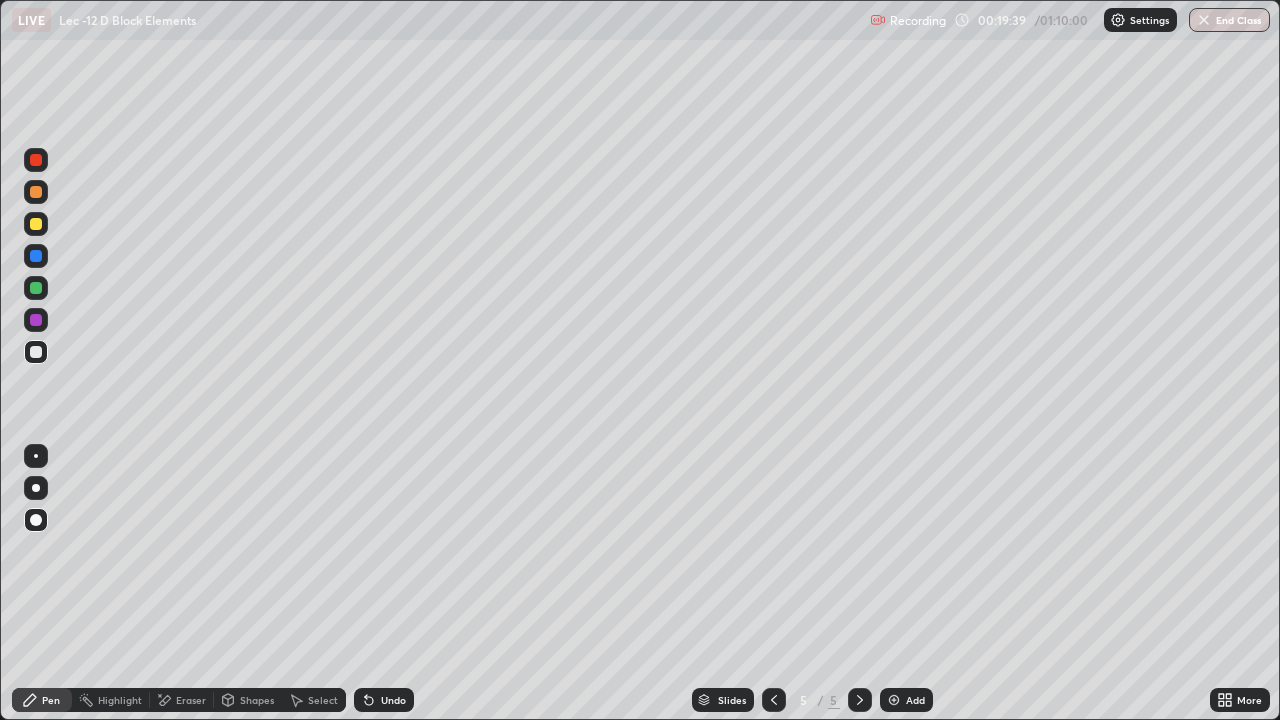 click at bounding box center (36, 456) 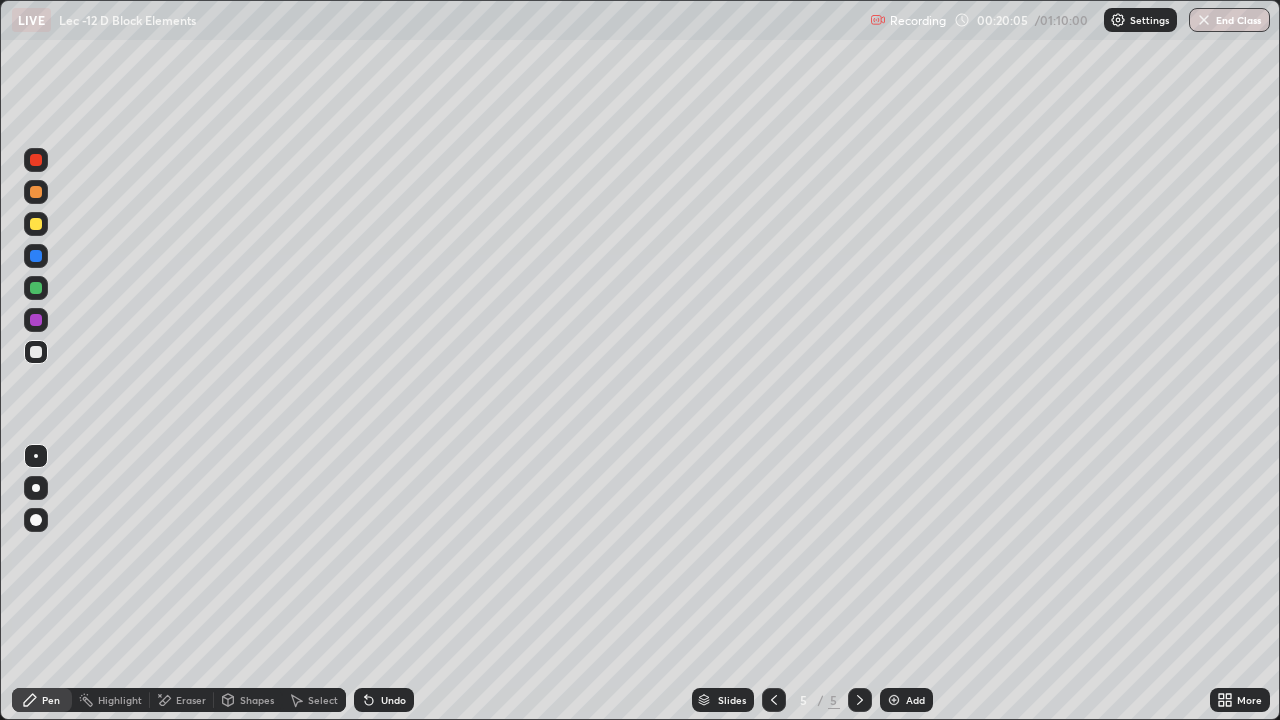 click at bounding box center (36, 224) 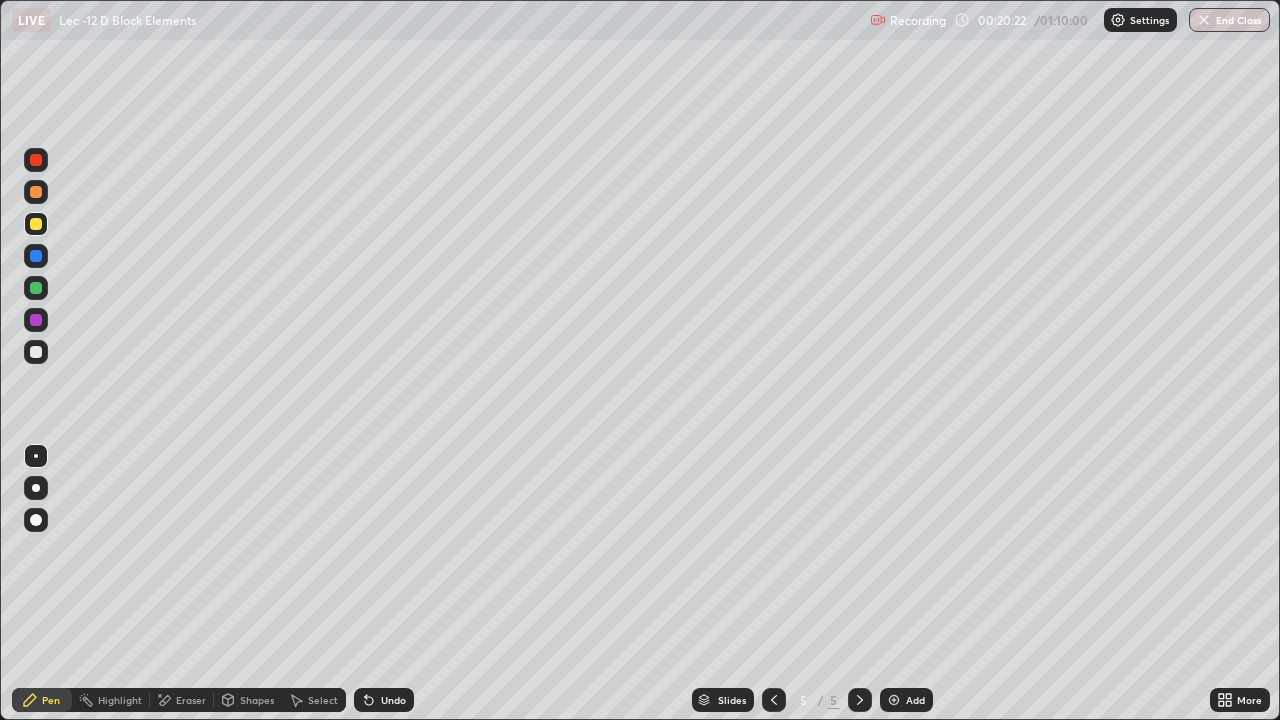 click on "Undo" at bounding box center (384, 700) 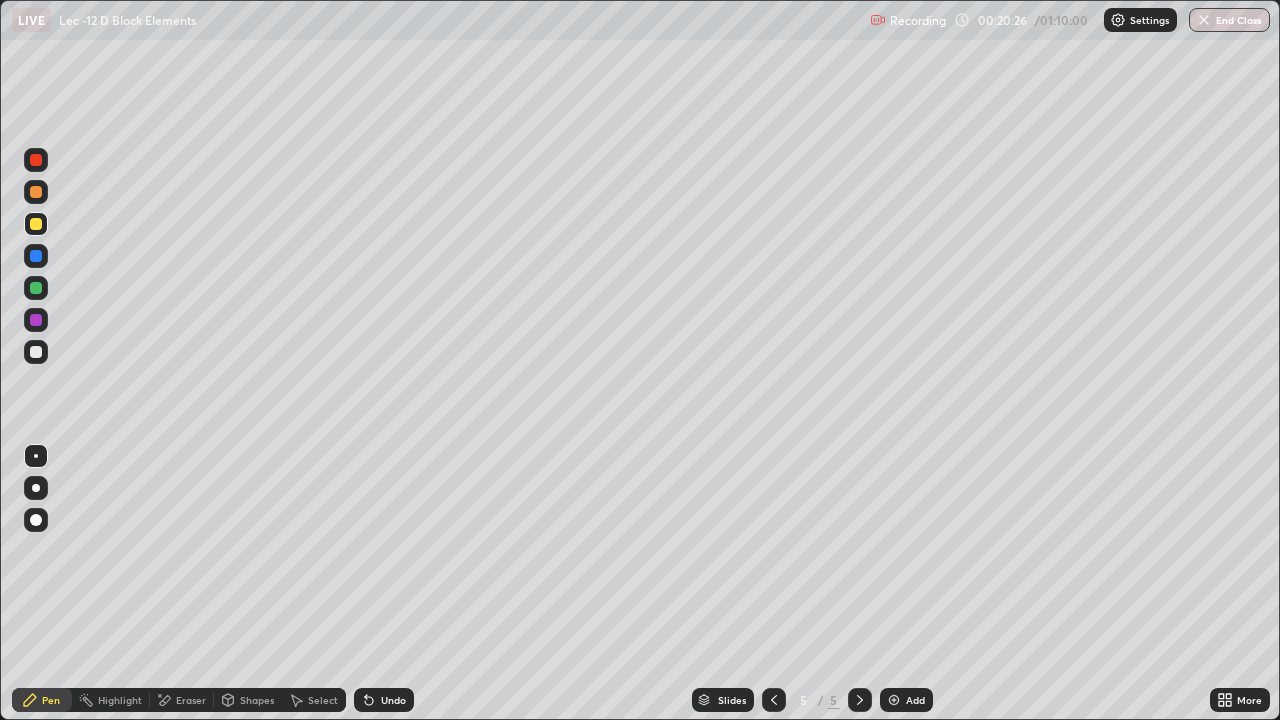 click on "Undo" at bounding box center (384, 700) 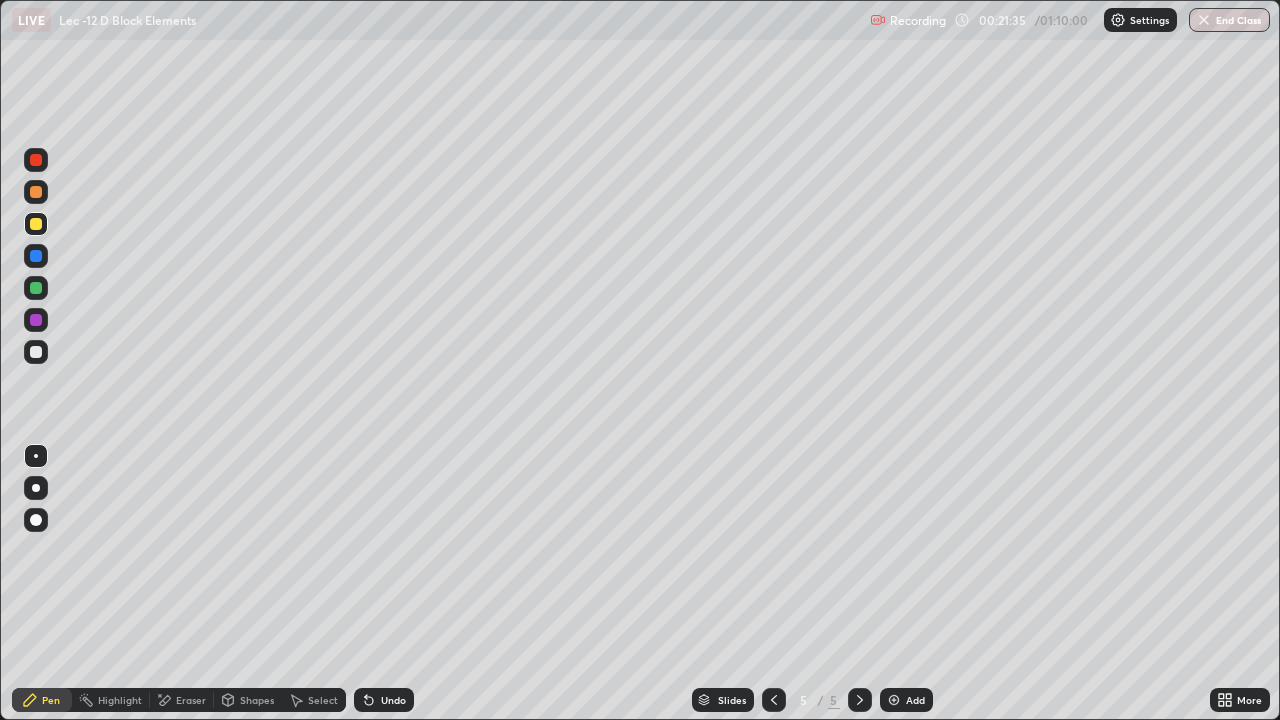 click at bounding box center (36, 288) 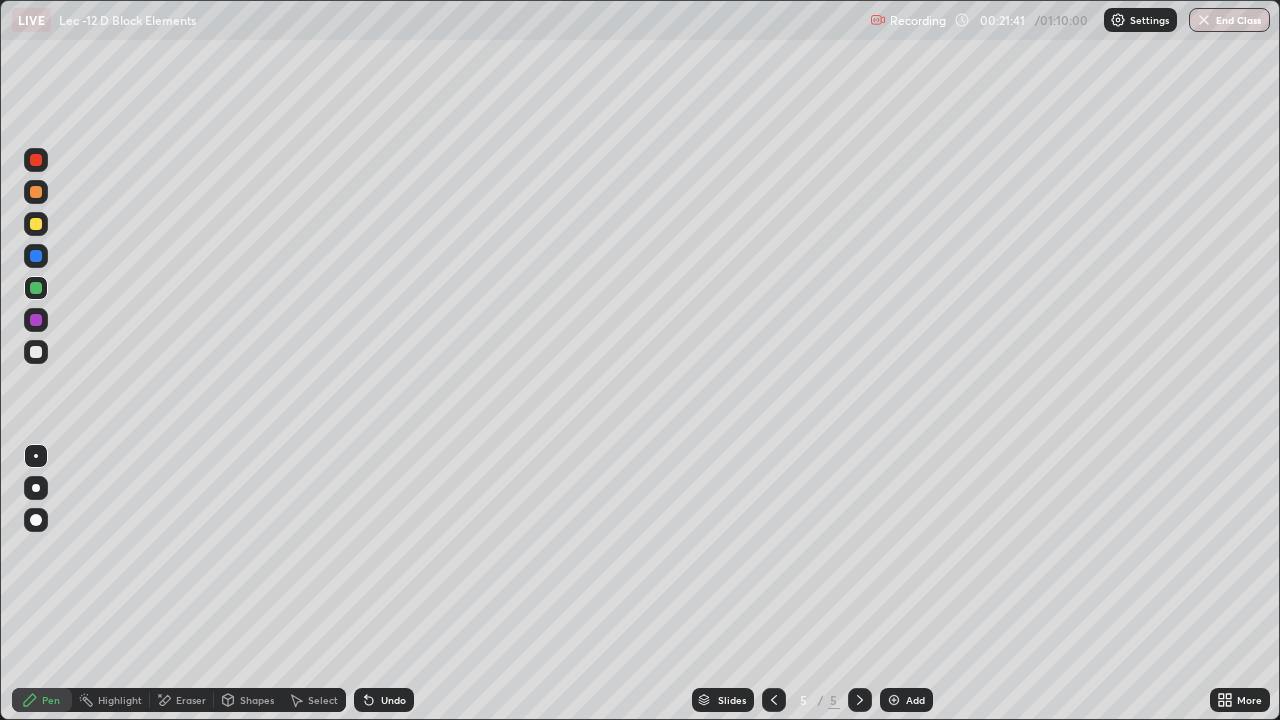 click on "Undo" at bounding box center [393, 700] 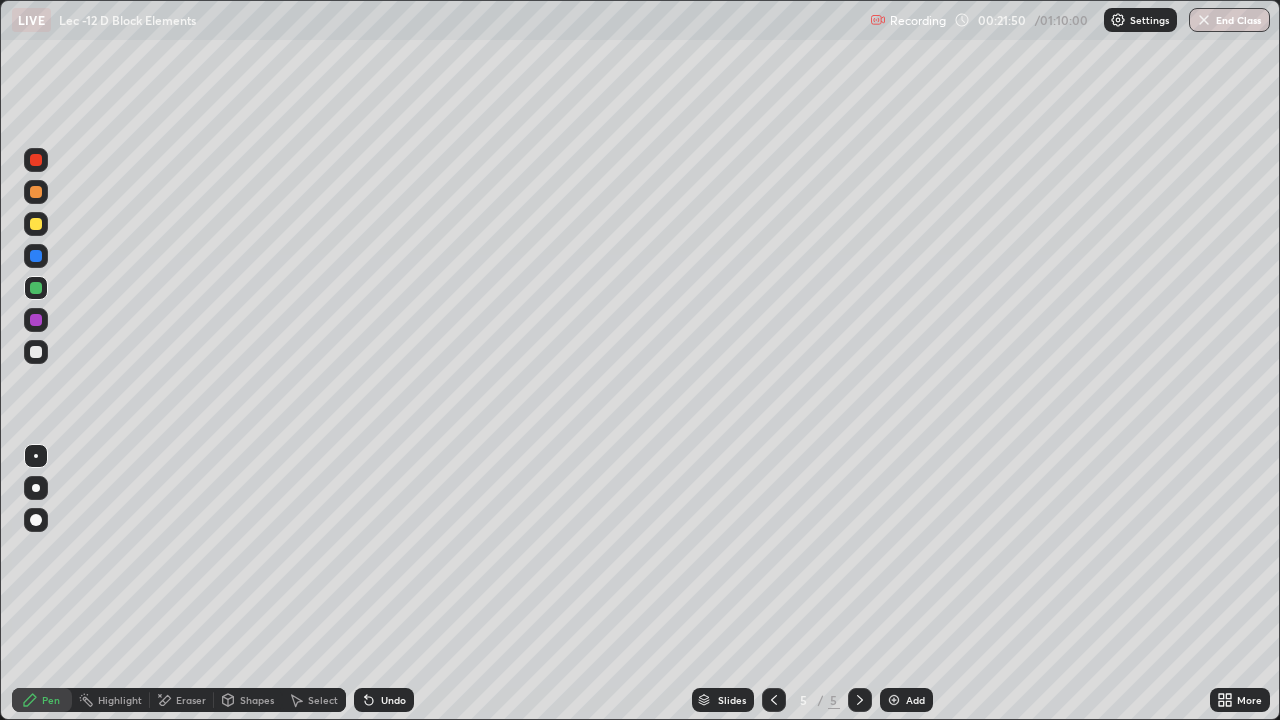 click on "Undo" at bounding box center (384, 700) 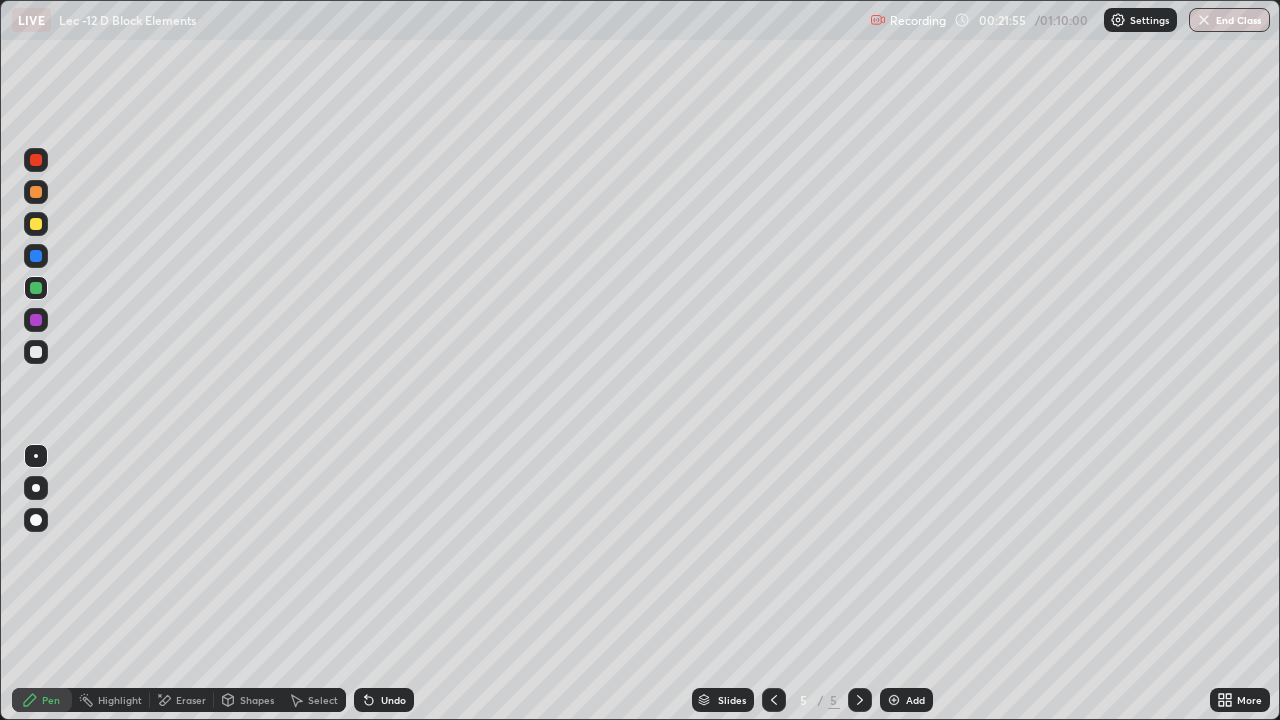 click at bounding box center (36, 352) 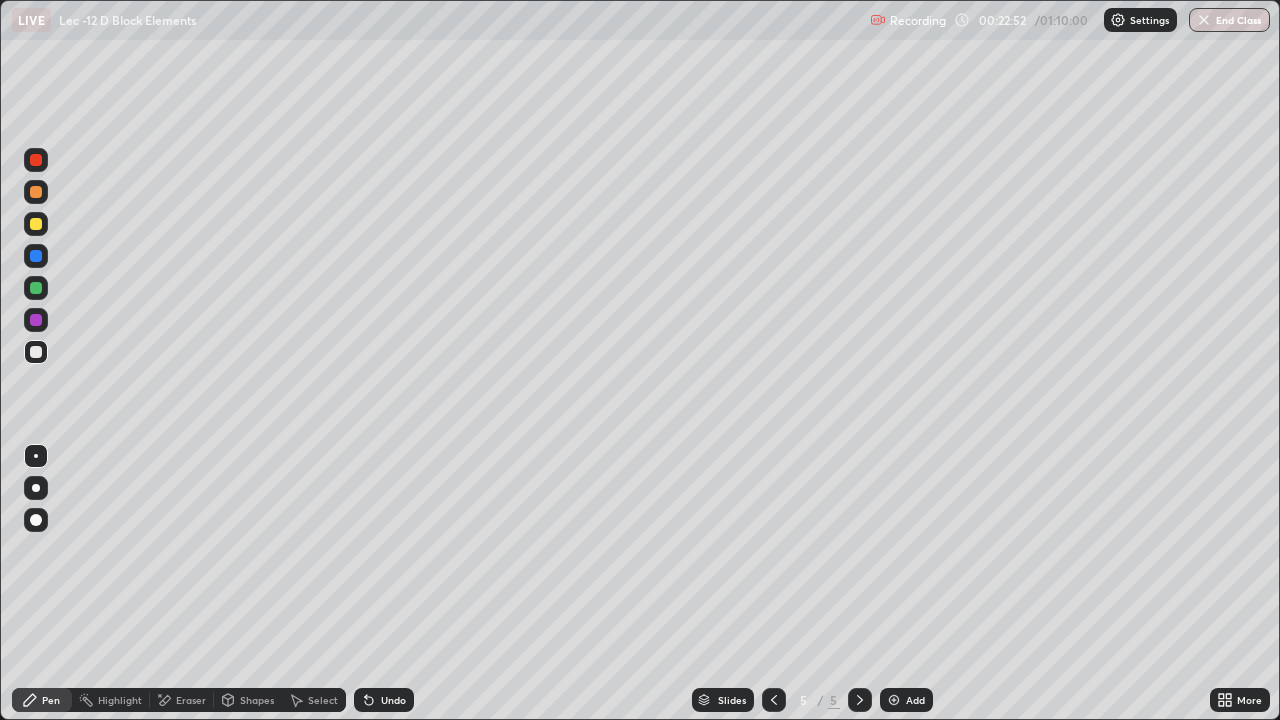 click on "Undo" at bounding box center [384, 700] 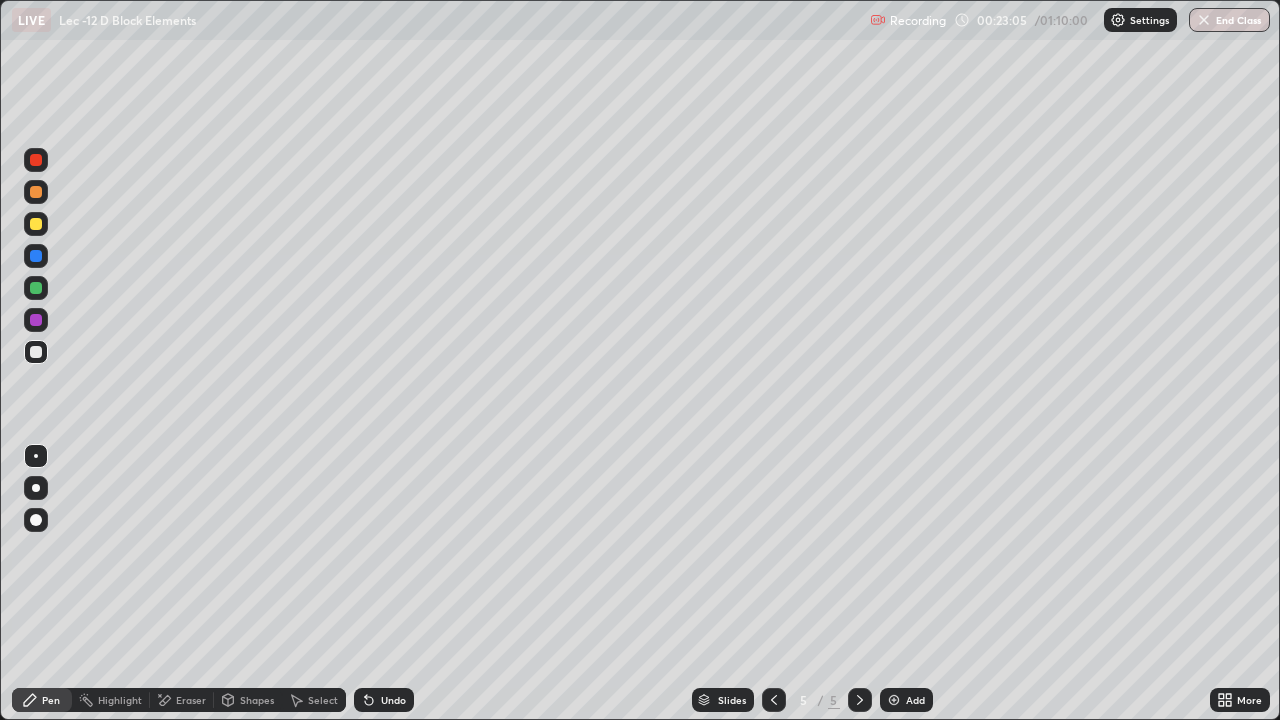 click on "Undo" at bounding box center (380, 700) 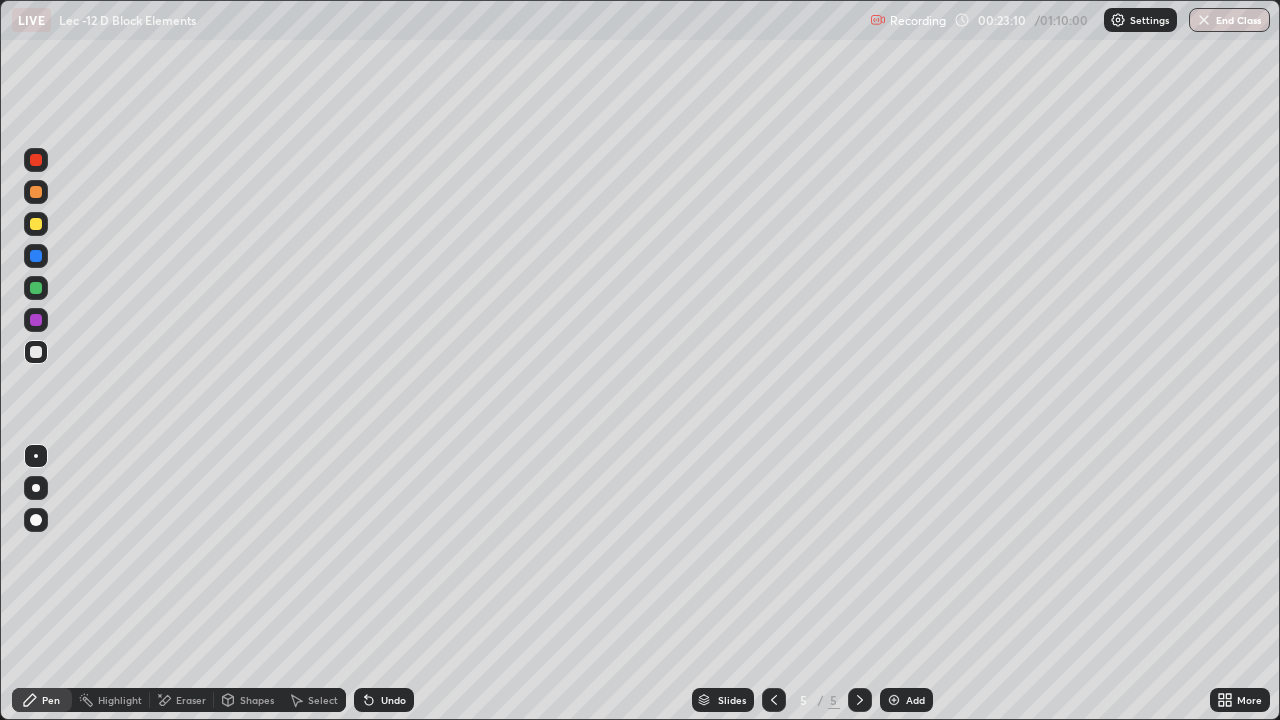 click 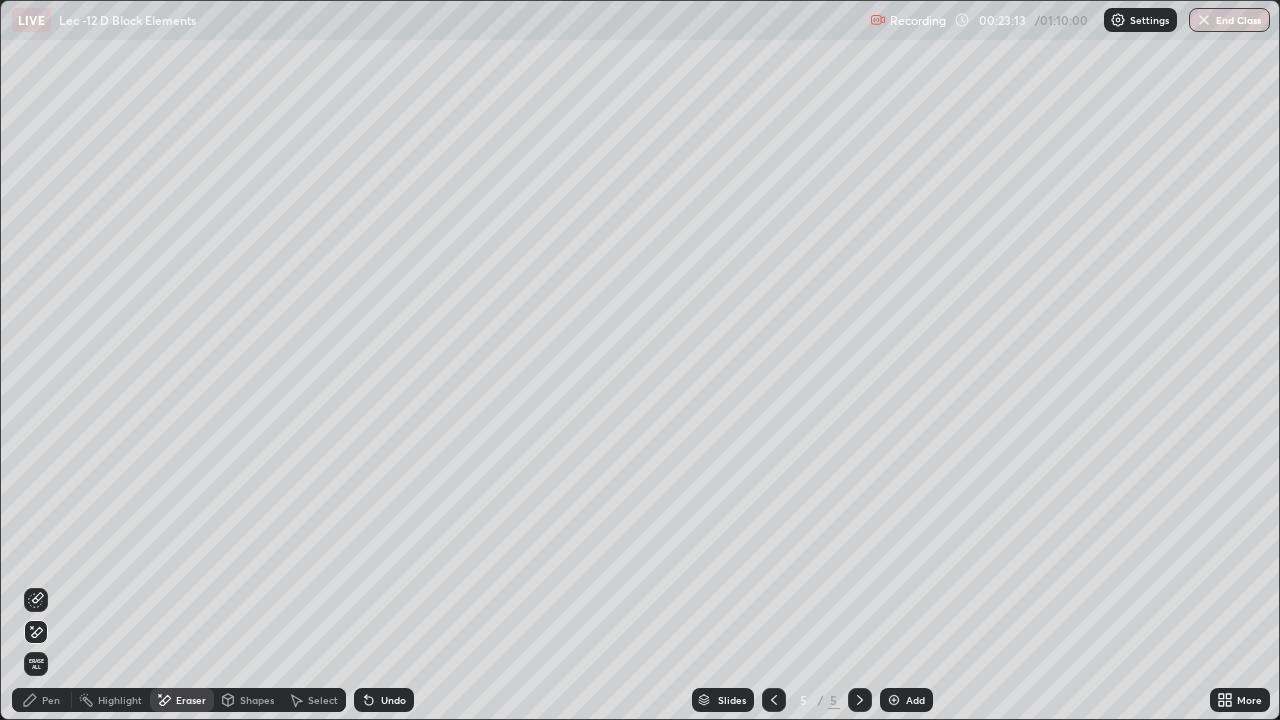 click on "Pen" at bounding box center [42, 700] 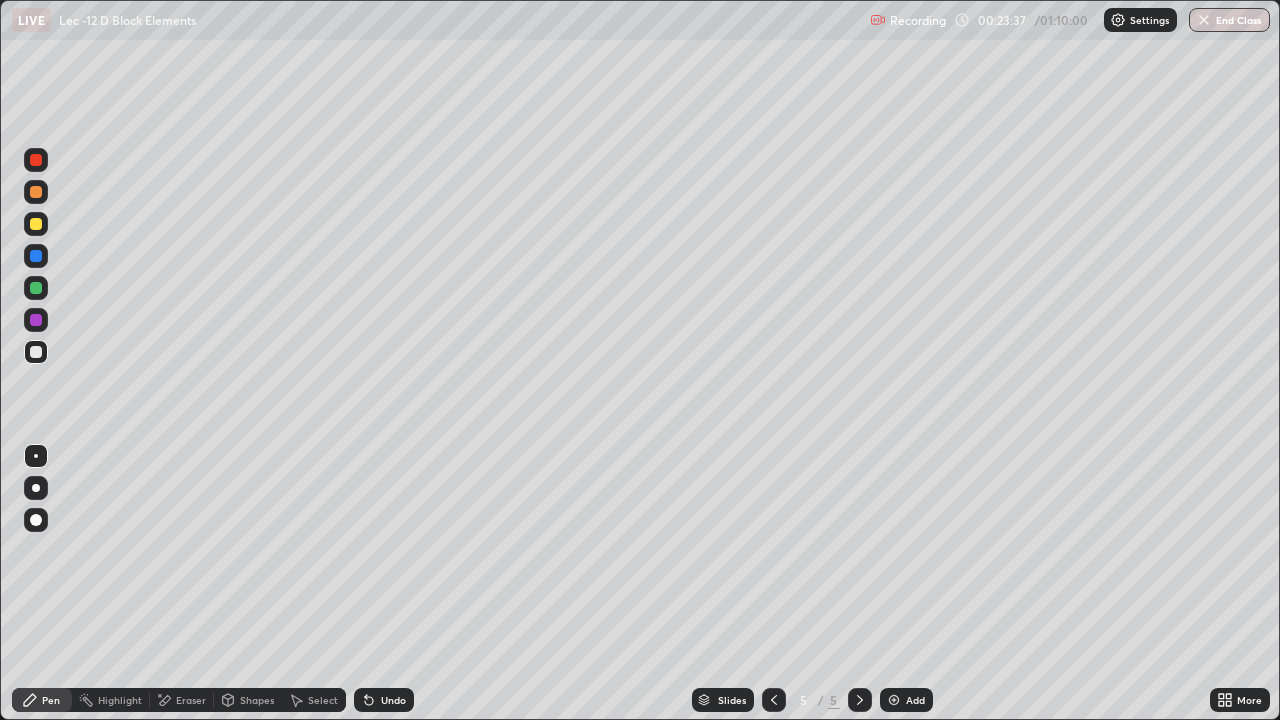 click at bounding box center (36, 320) 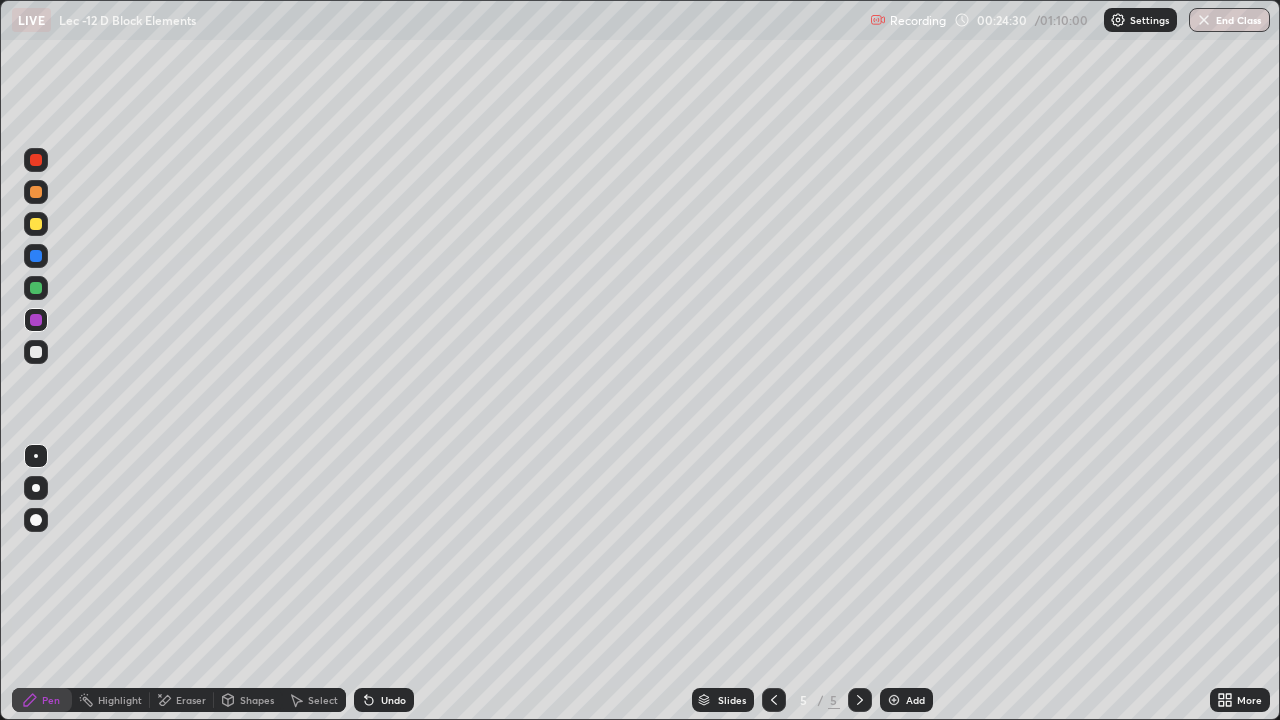 click on "Add" at bounding box center (906, 700) 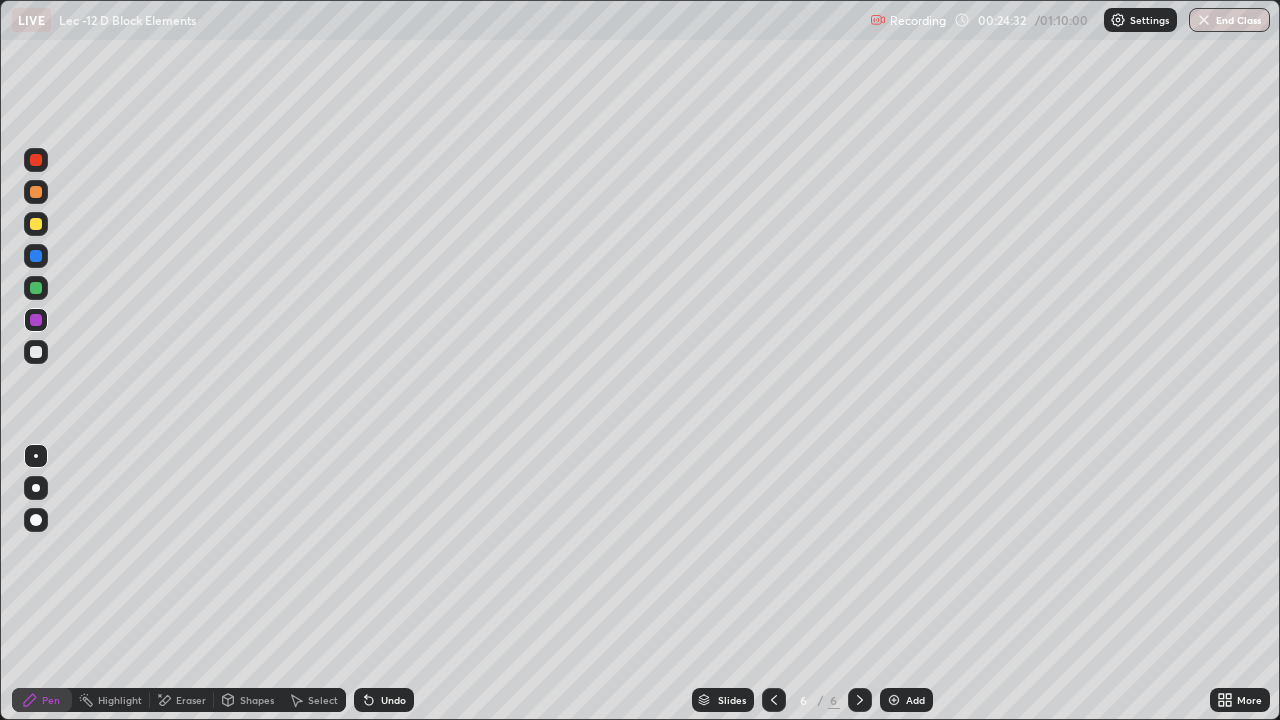 click at bounding box center [36, 352] 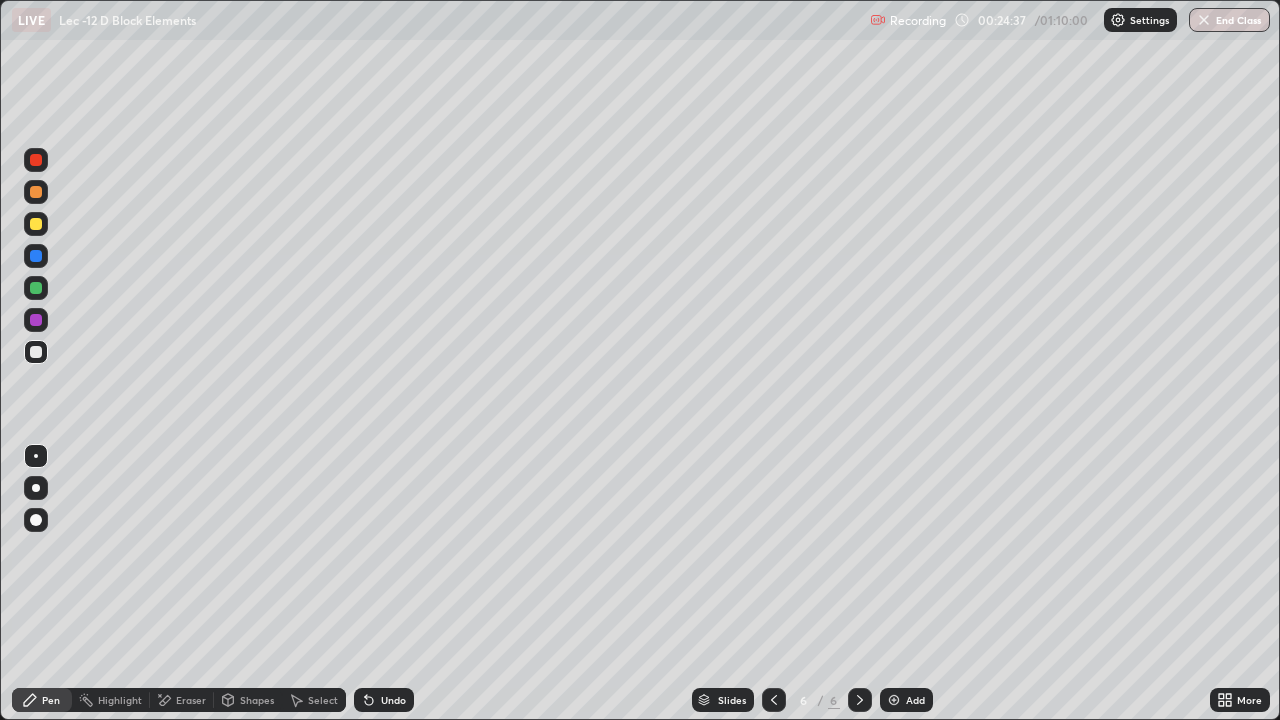 click at bounding box center [36, 224] 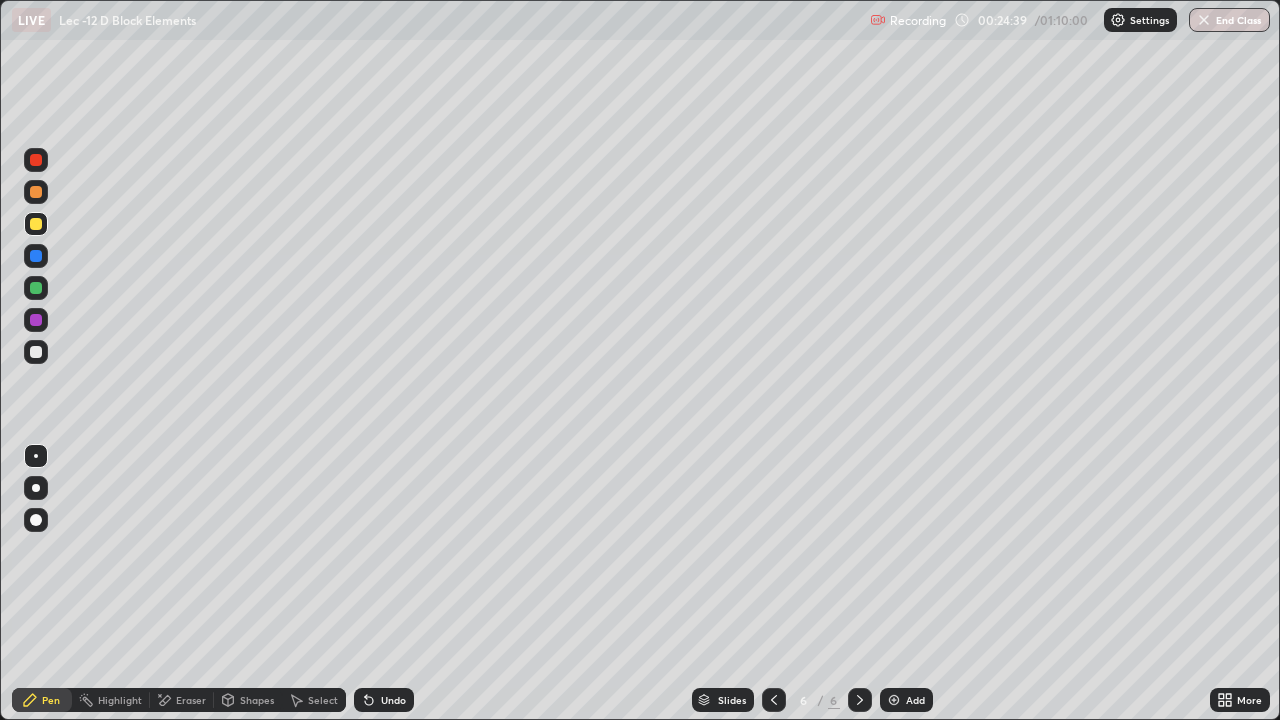 click on "Undo" at bounding box center [393, 700] 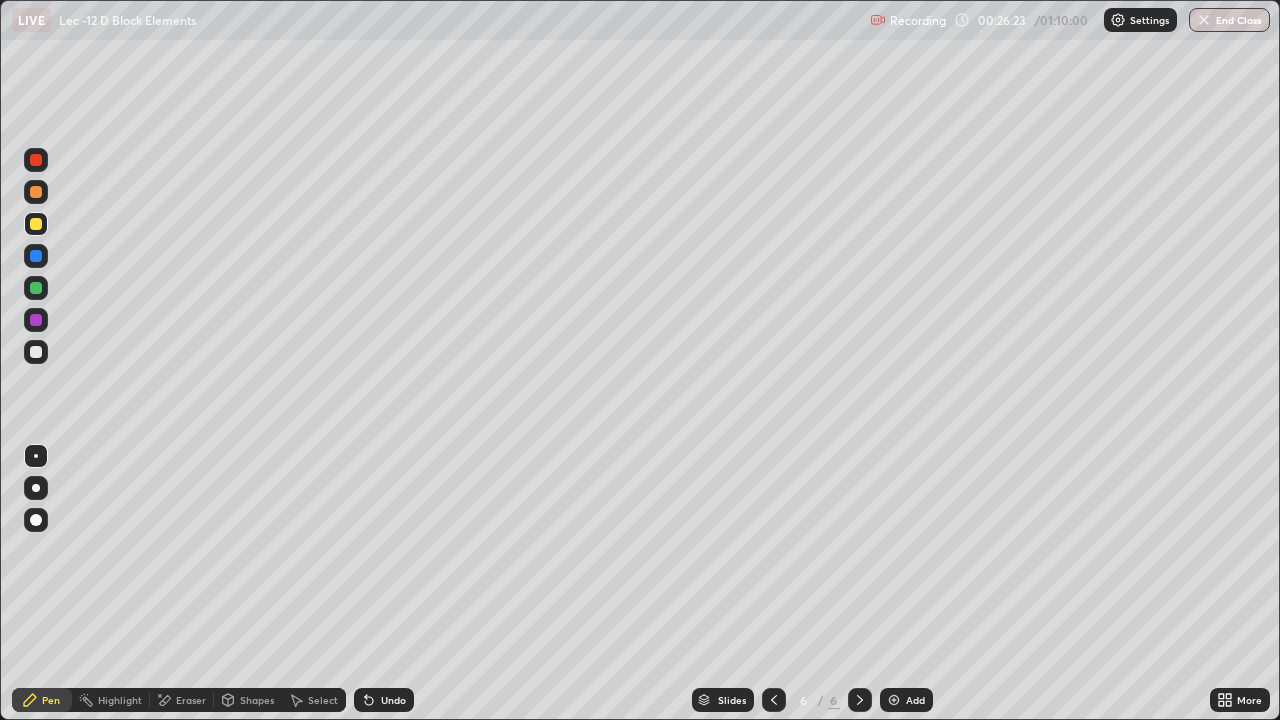 click at bounding box center (36, 320) 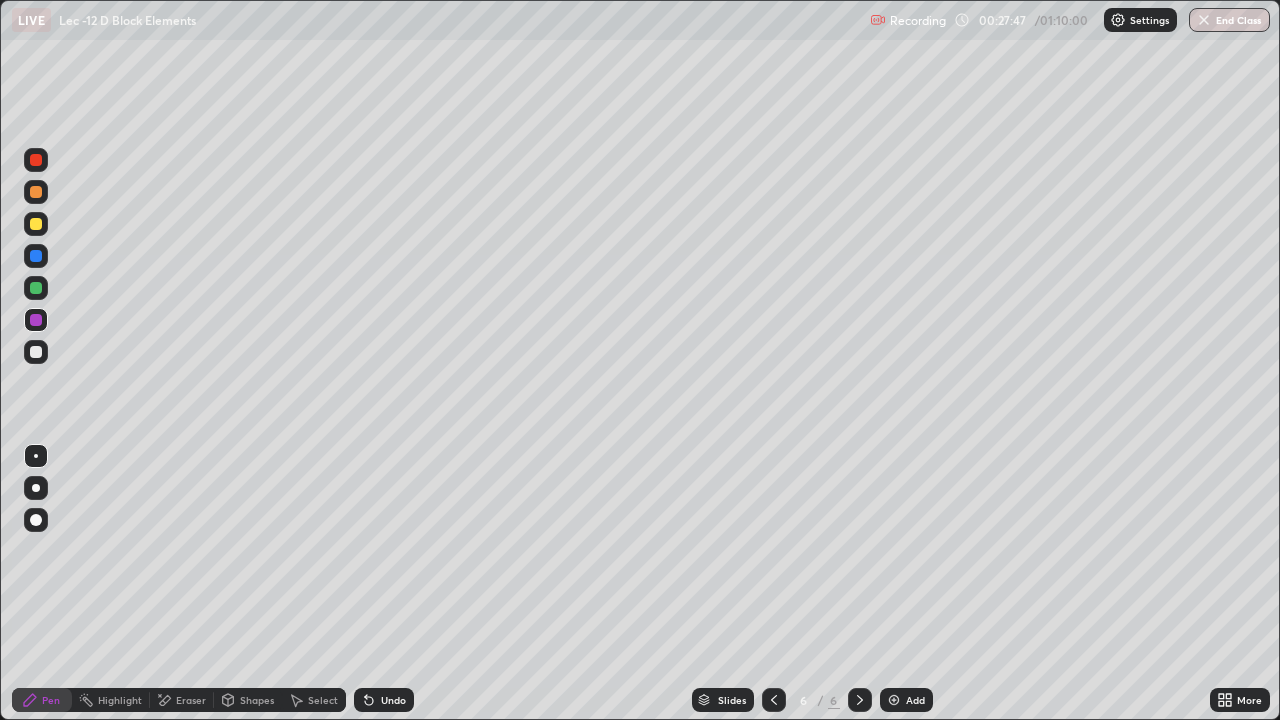 click at bounding box center (36, 288) 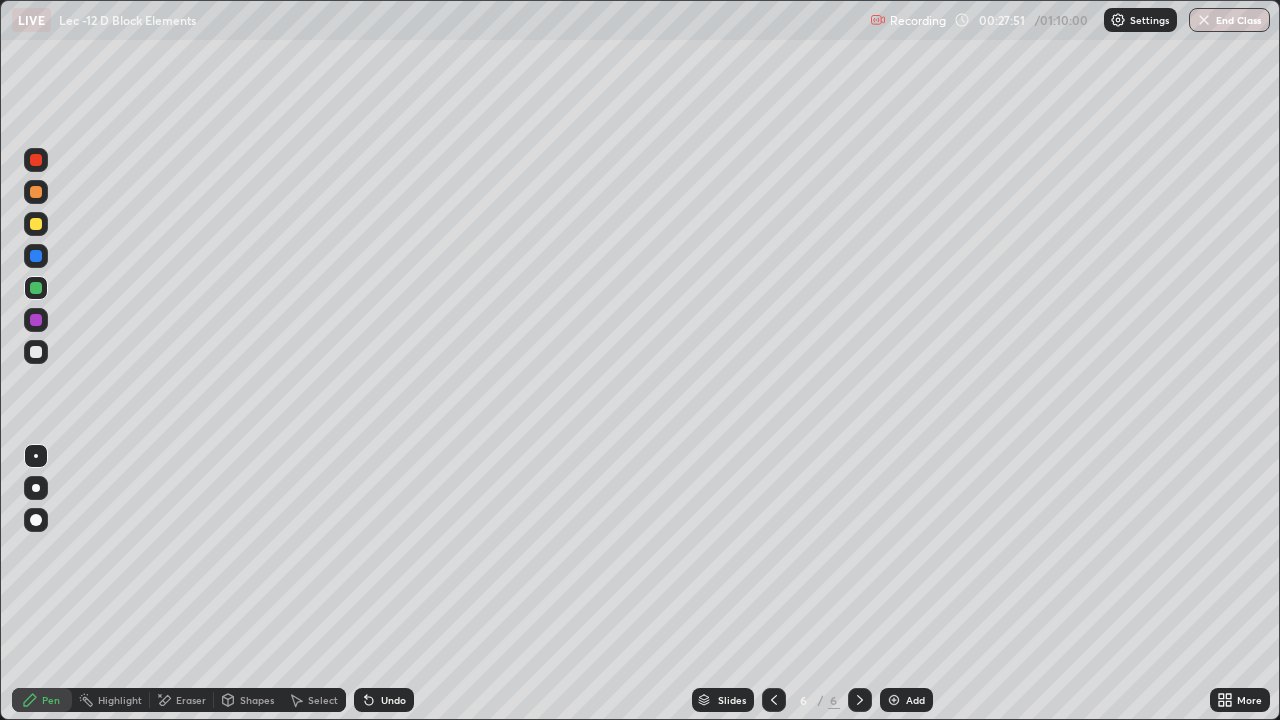 click at bounding box center [36, 320] 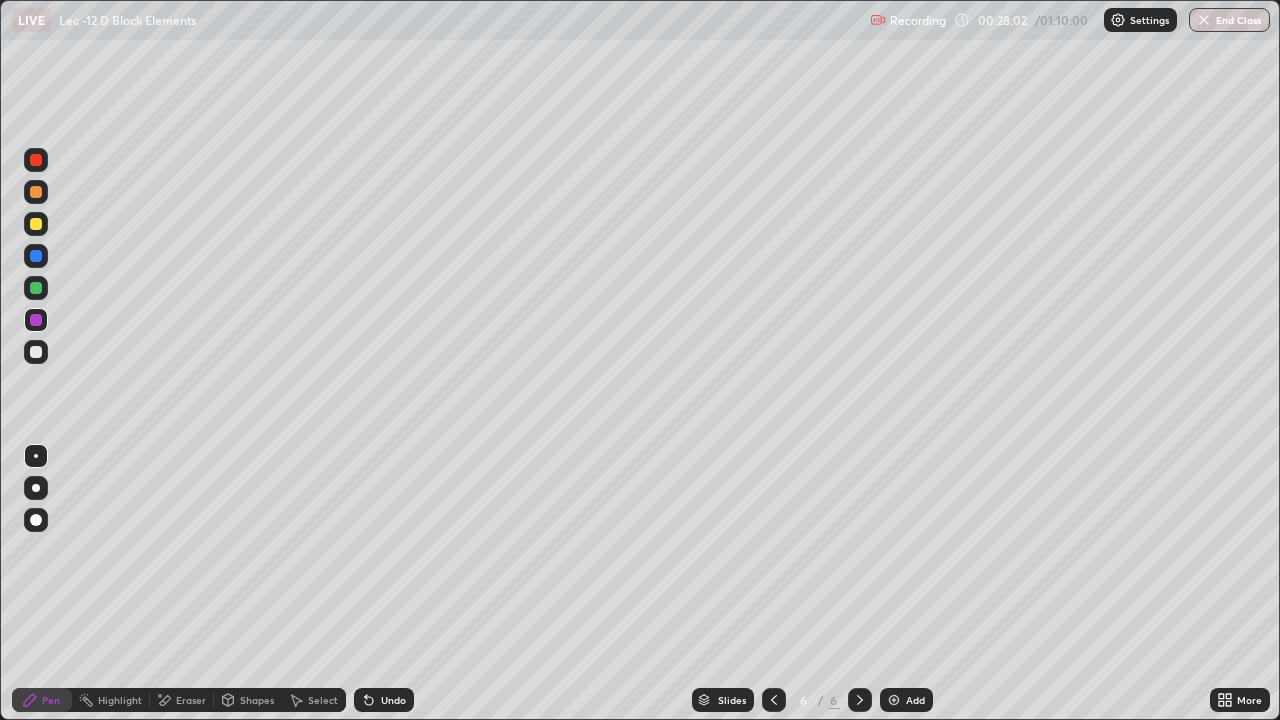 click on "Eraser" at bounding box center (191, 700) 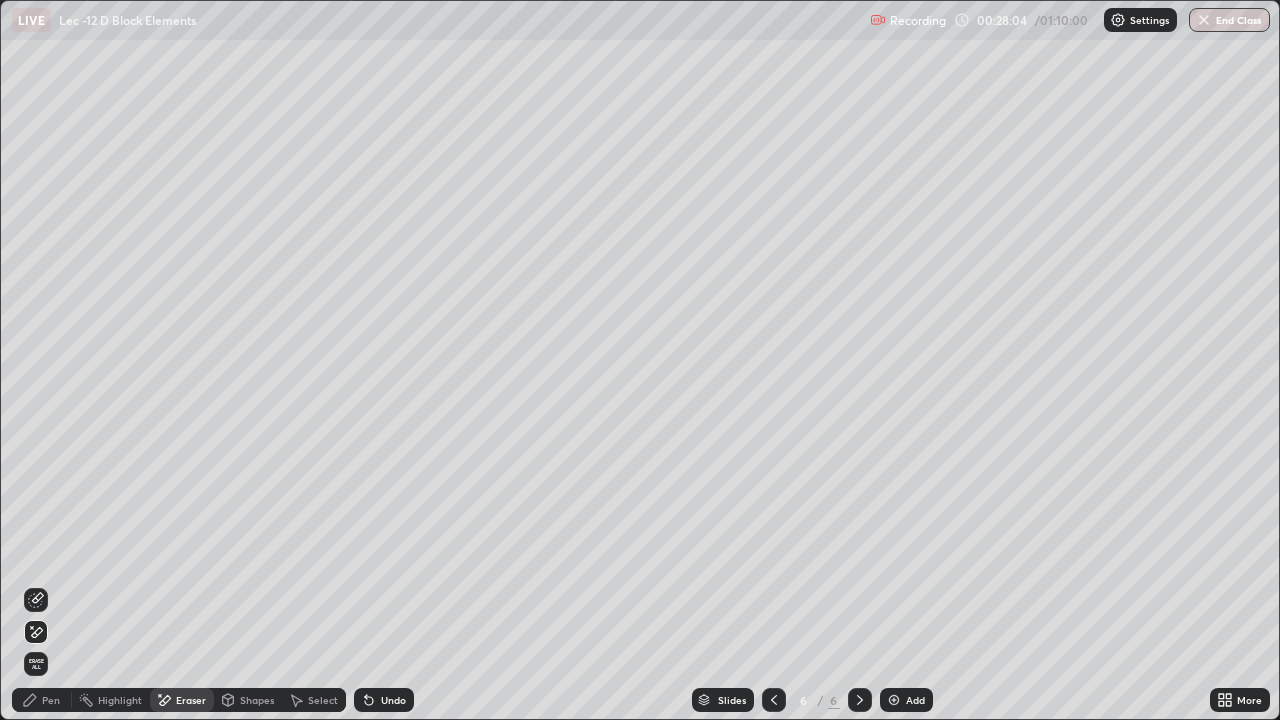 click on "Pen" at bounding box center [42, 700] 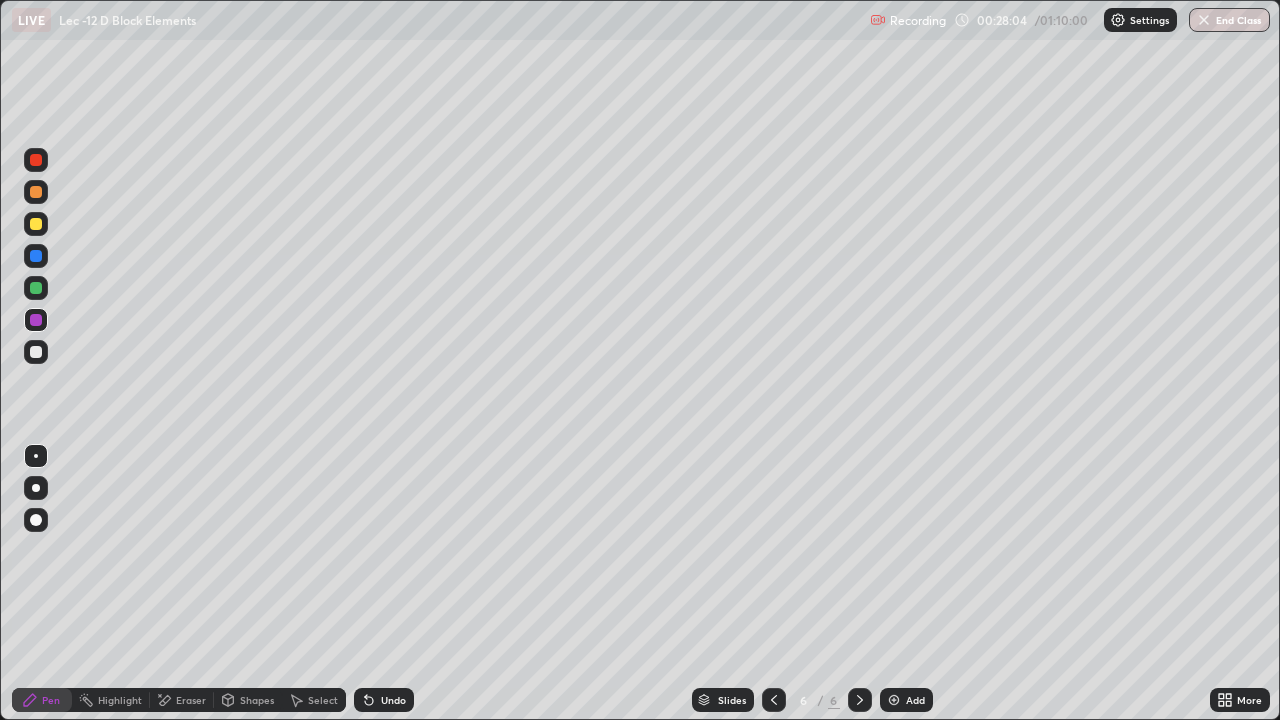 click at bounding box center (36, 352) 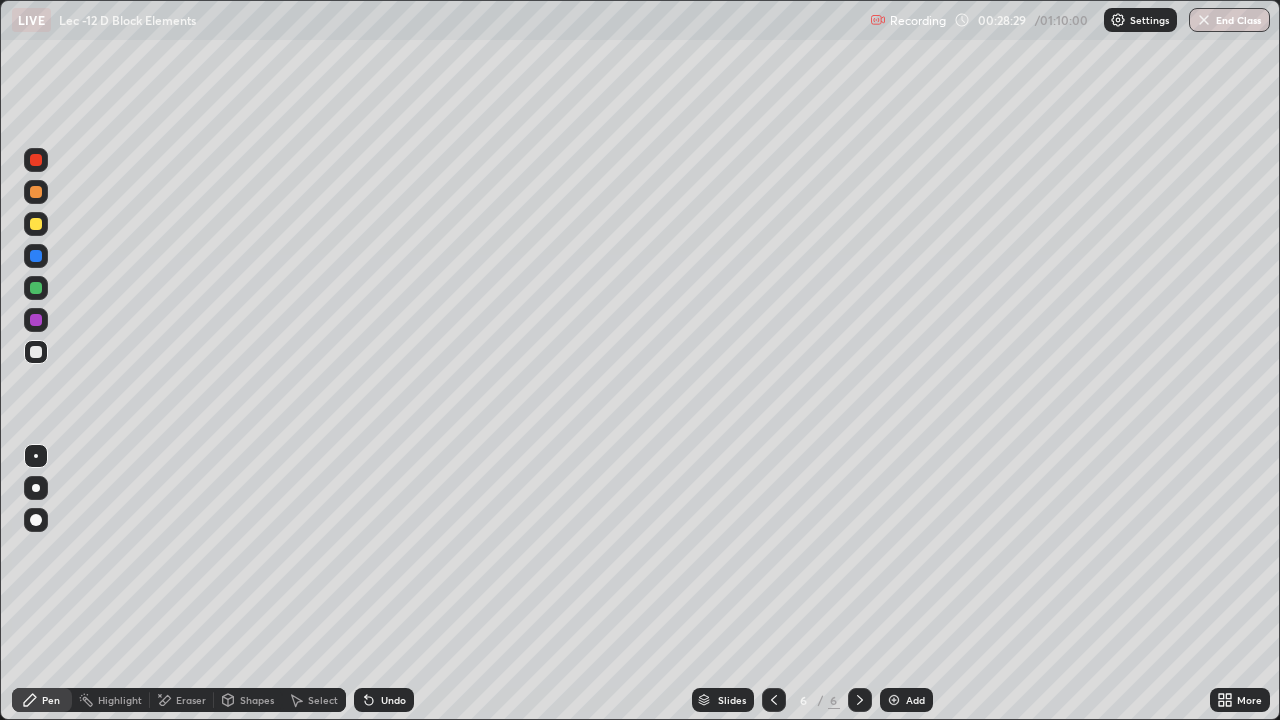 click on "Undo" at bounding box center [384, 700] 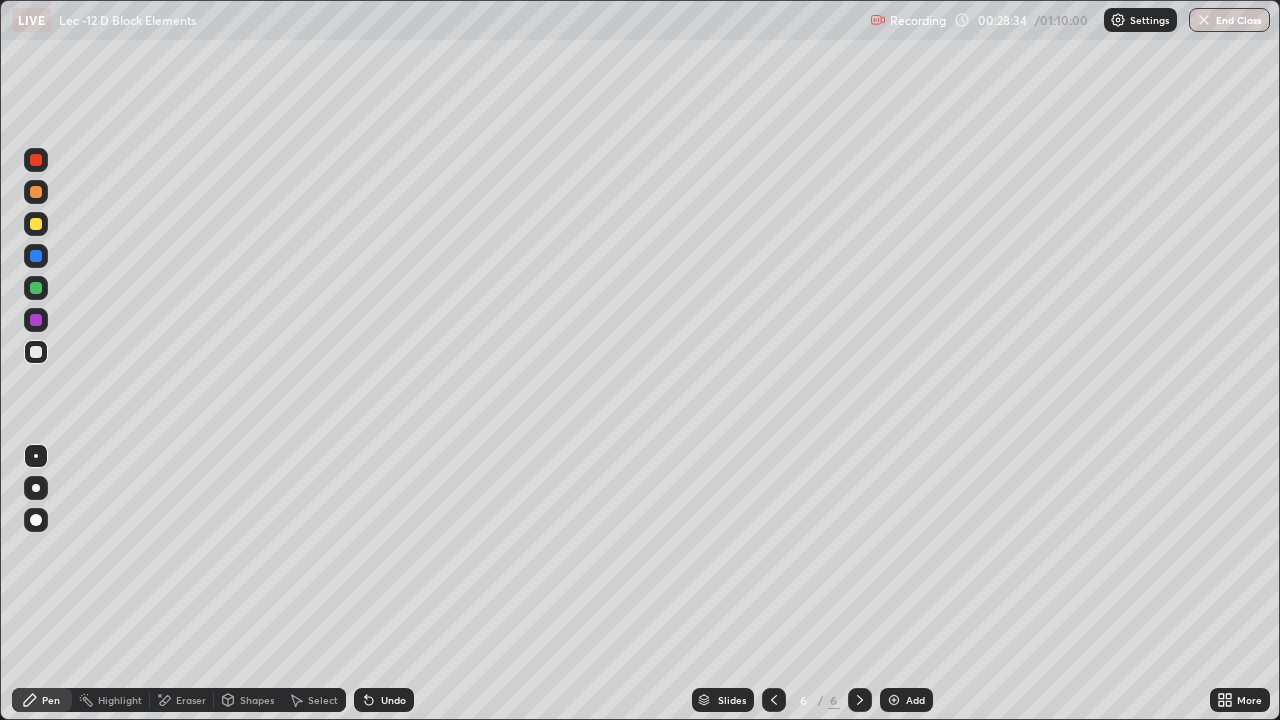 click at bounding box center (36, 160) 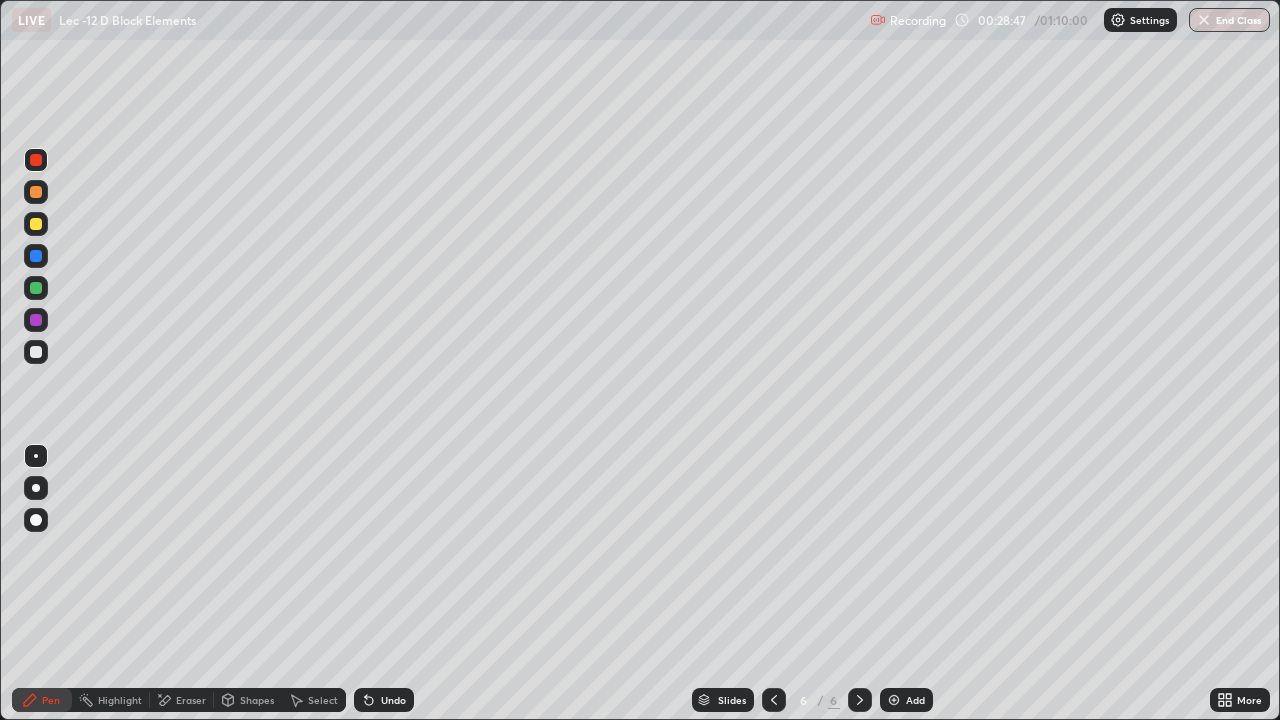 click at bounding box center [36, 320] 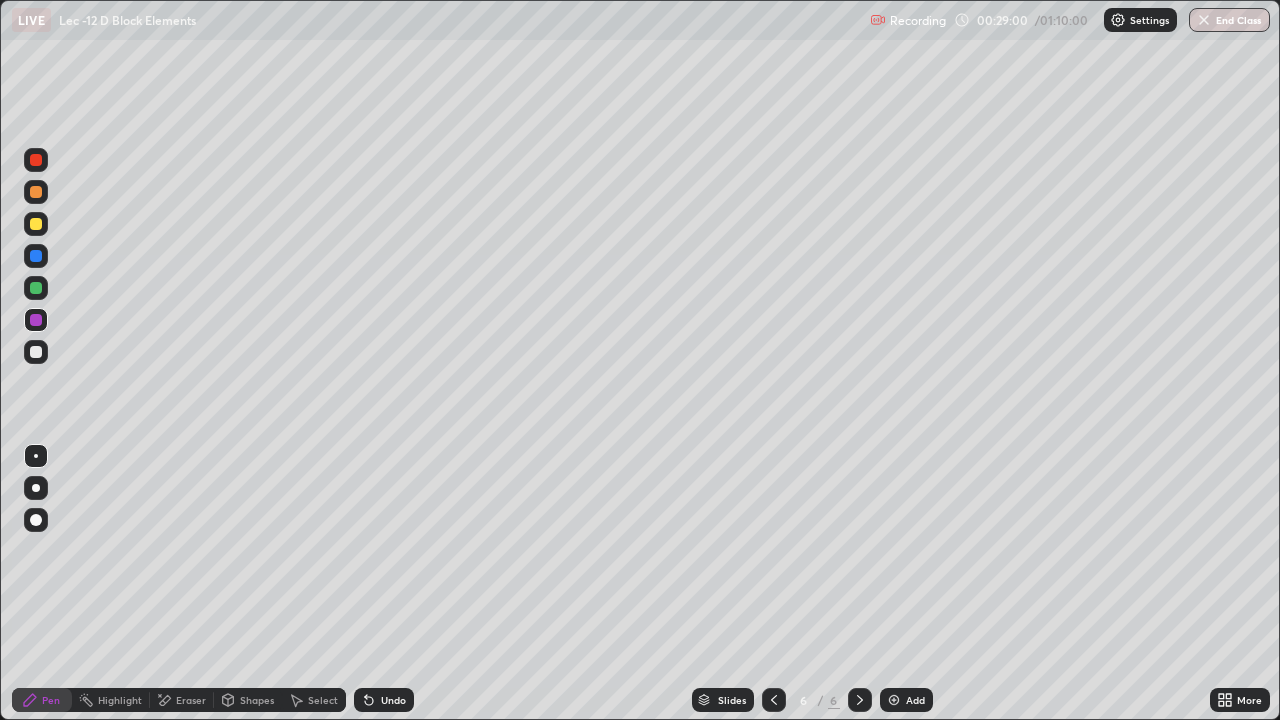 click on "More" at bounding box center (1240, 700) 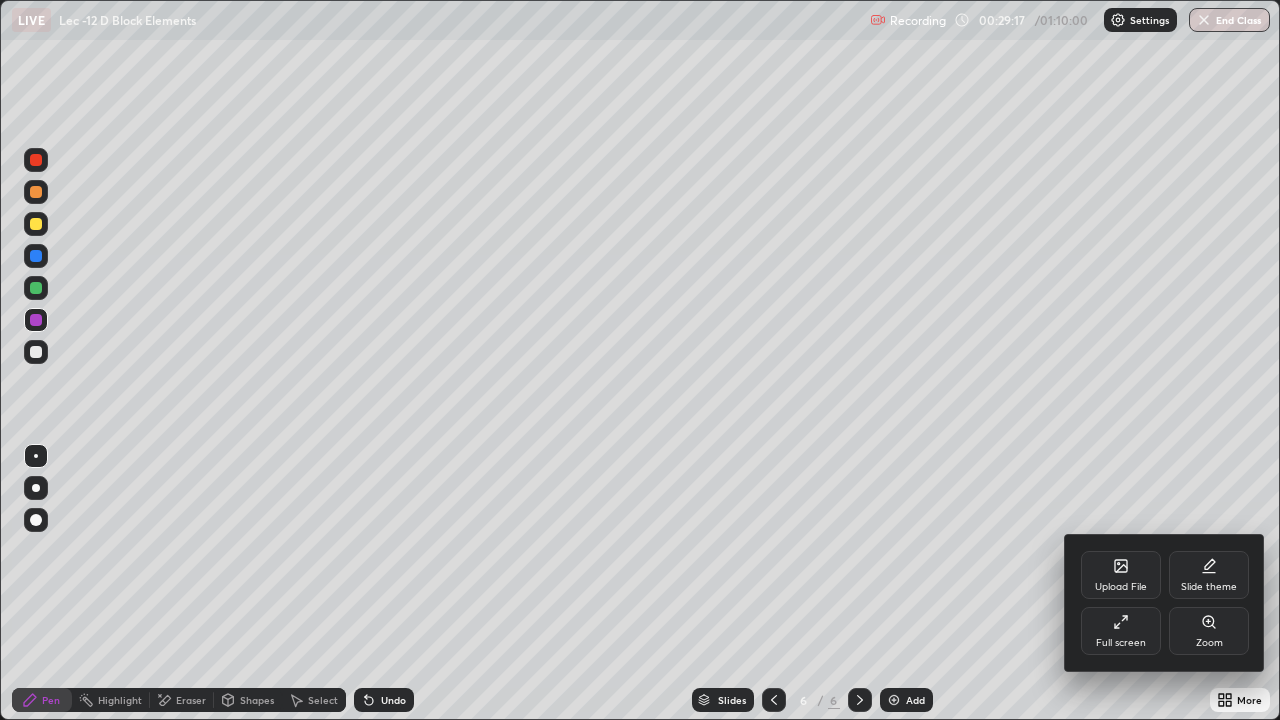 click at bounding box center [640, 360] 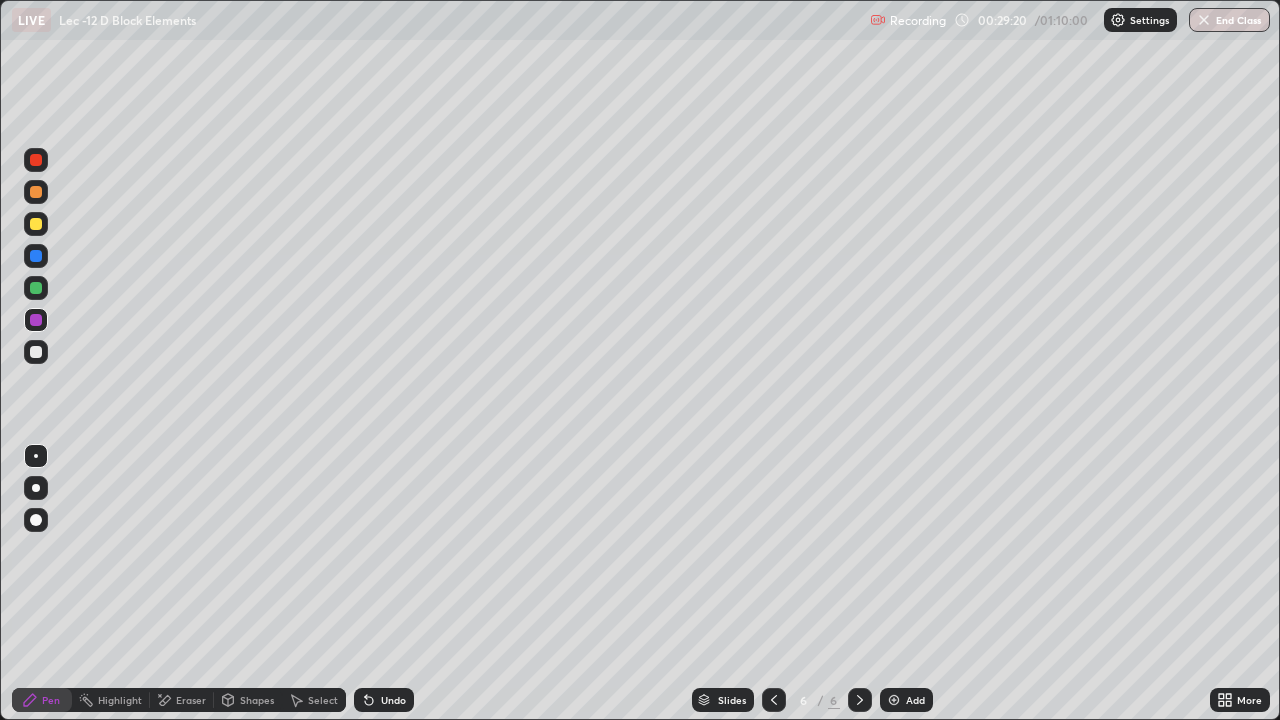 click on "Eraser" at bounding box center [191, 700] 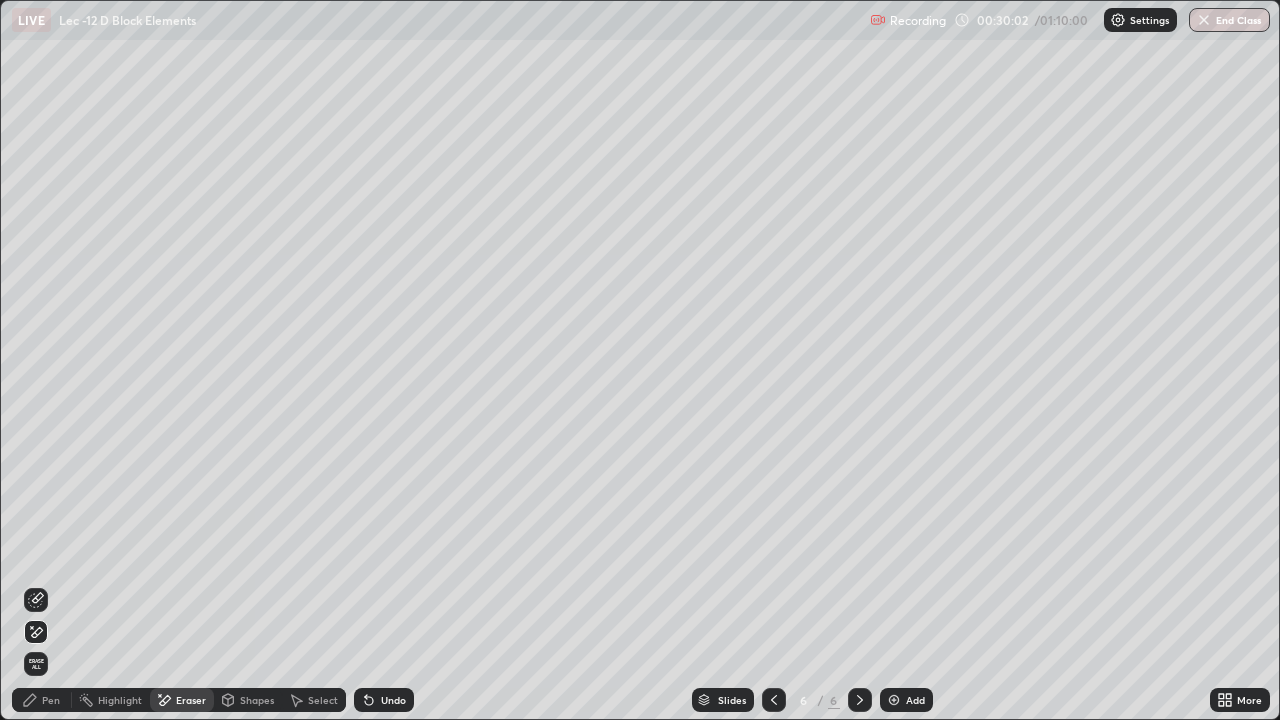 click on "Pen" at bounding box center [51, 700] 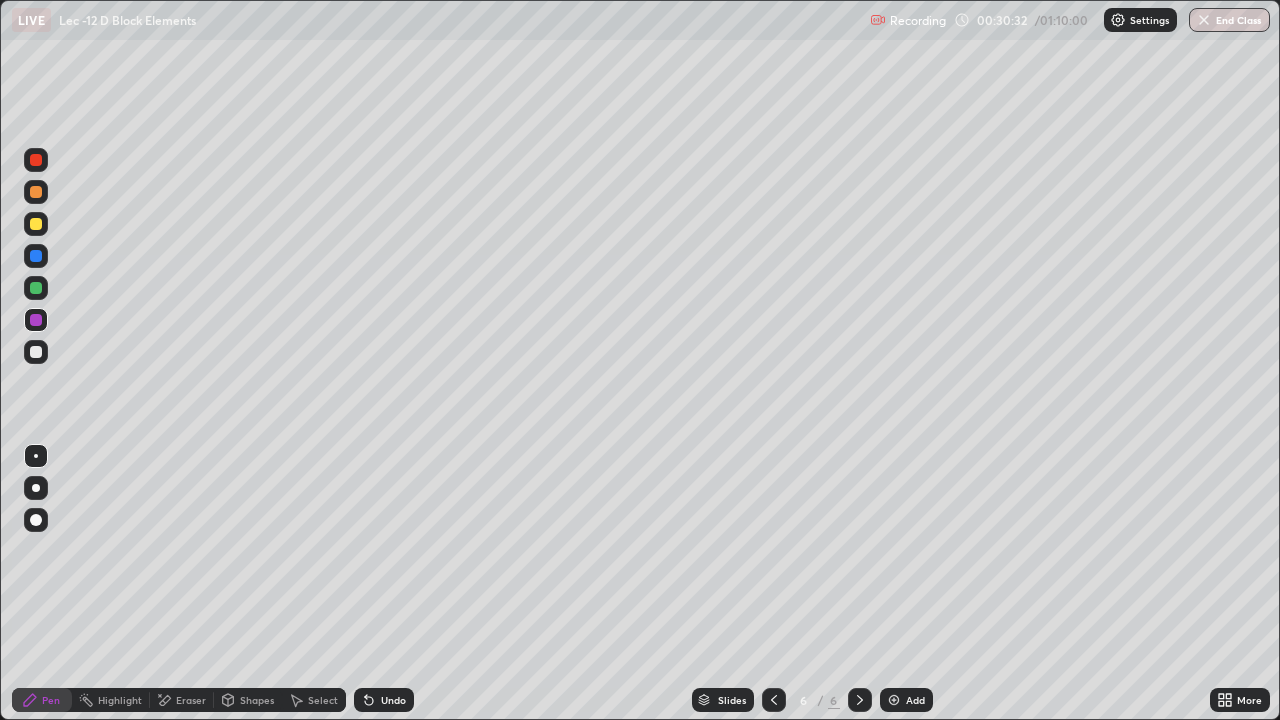 click 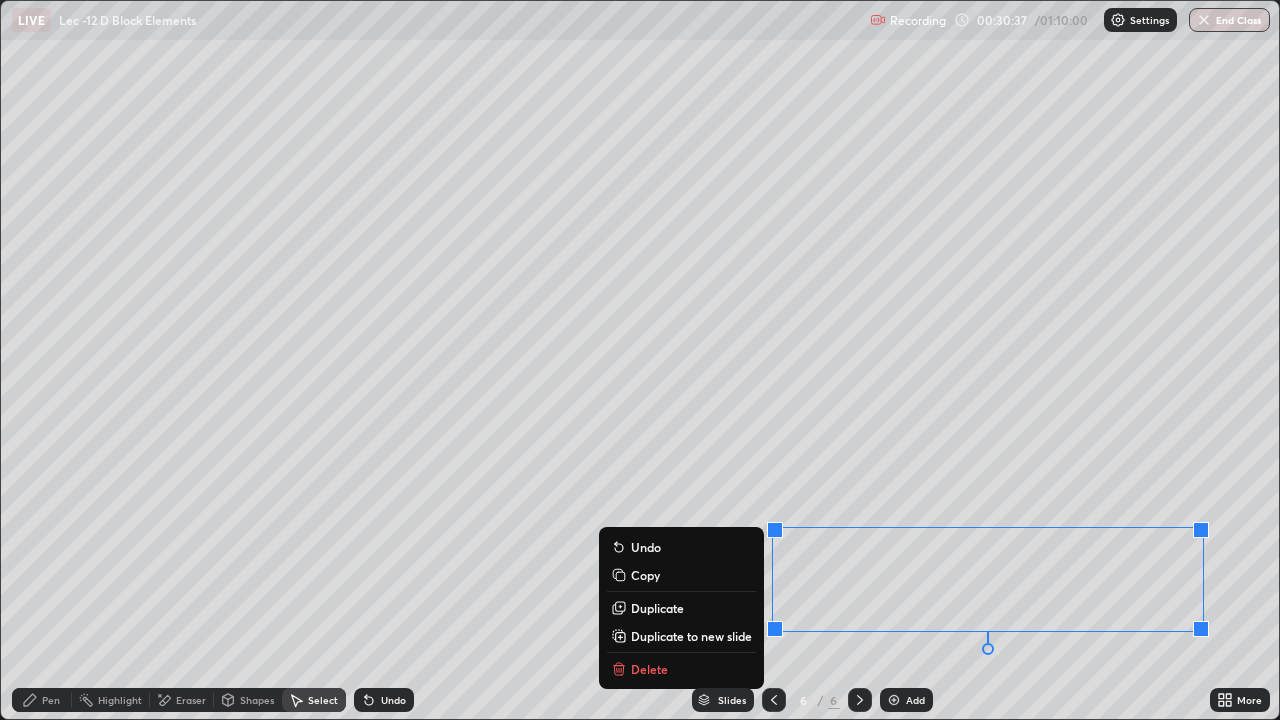 click on "0 ° Undo Copy Duplicate Duplicate to new slide Delete" at bounding box center [640, 360] 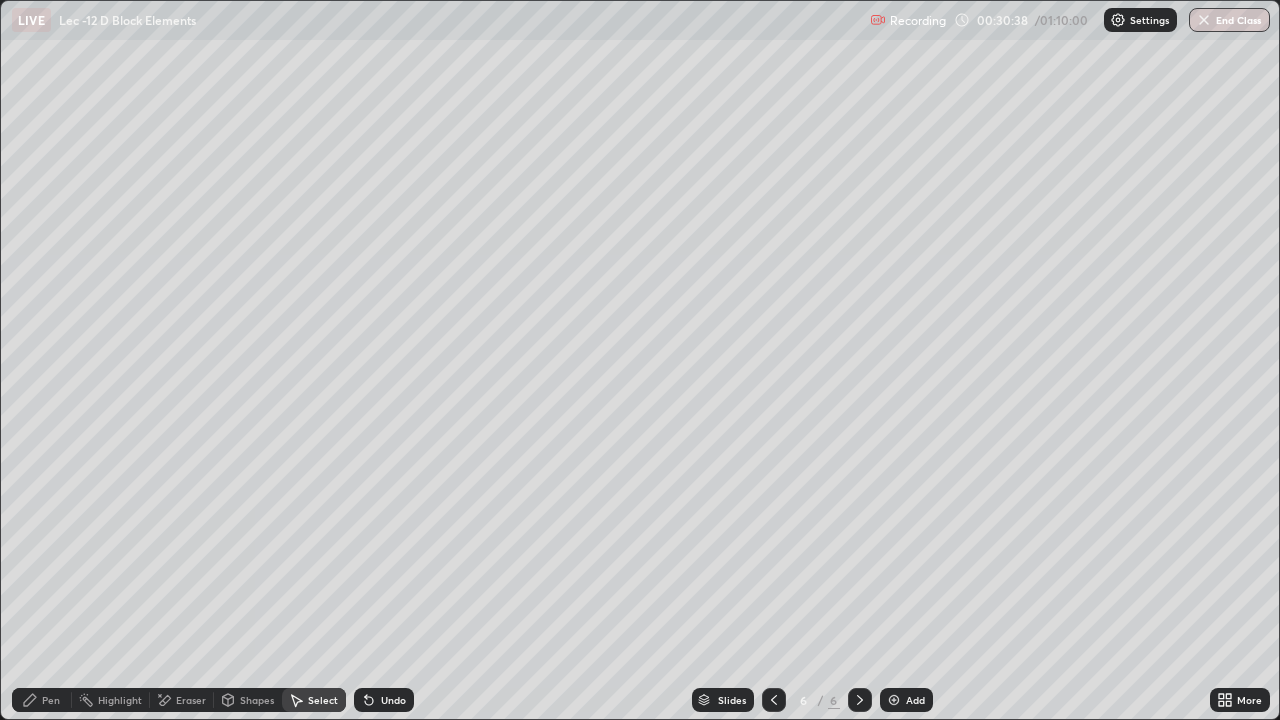 click on "Eraser" at bounding box center (191, 700) 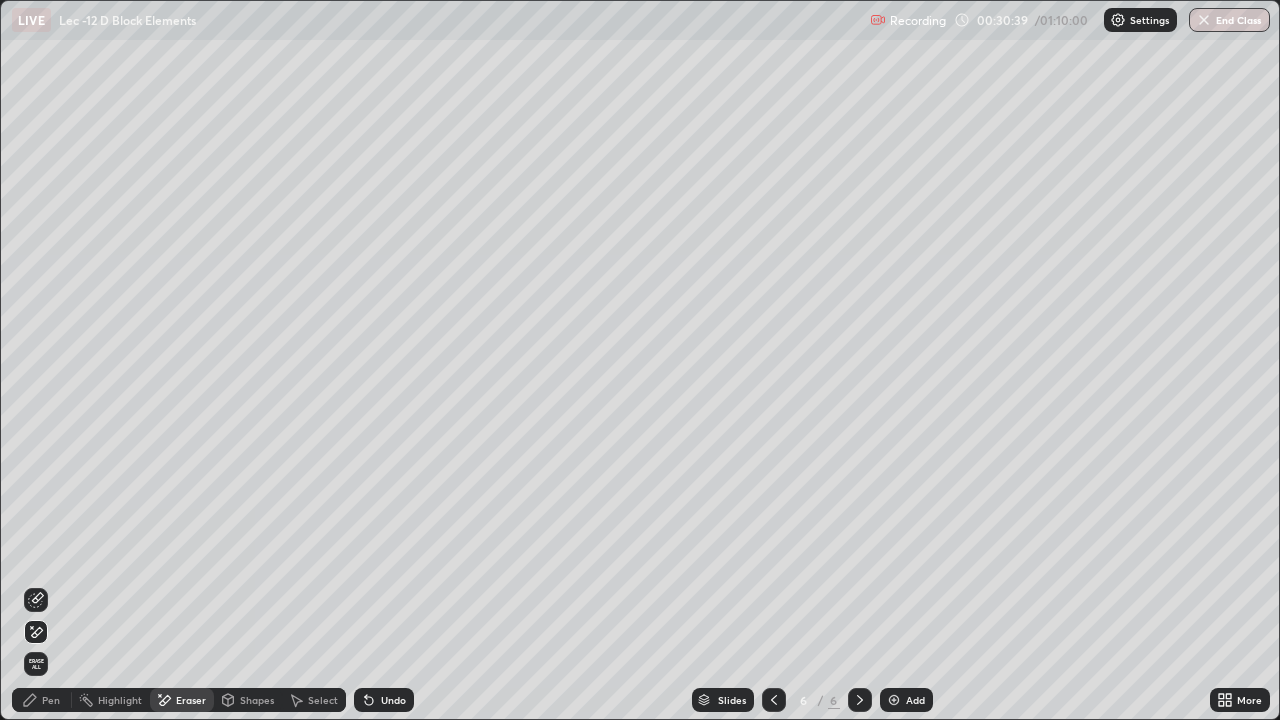 click on "Pen" at bounding box center [51, 700] 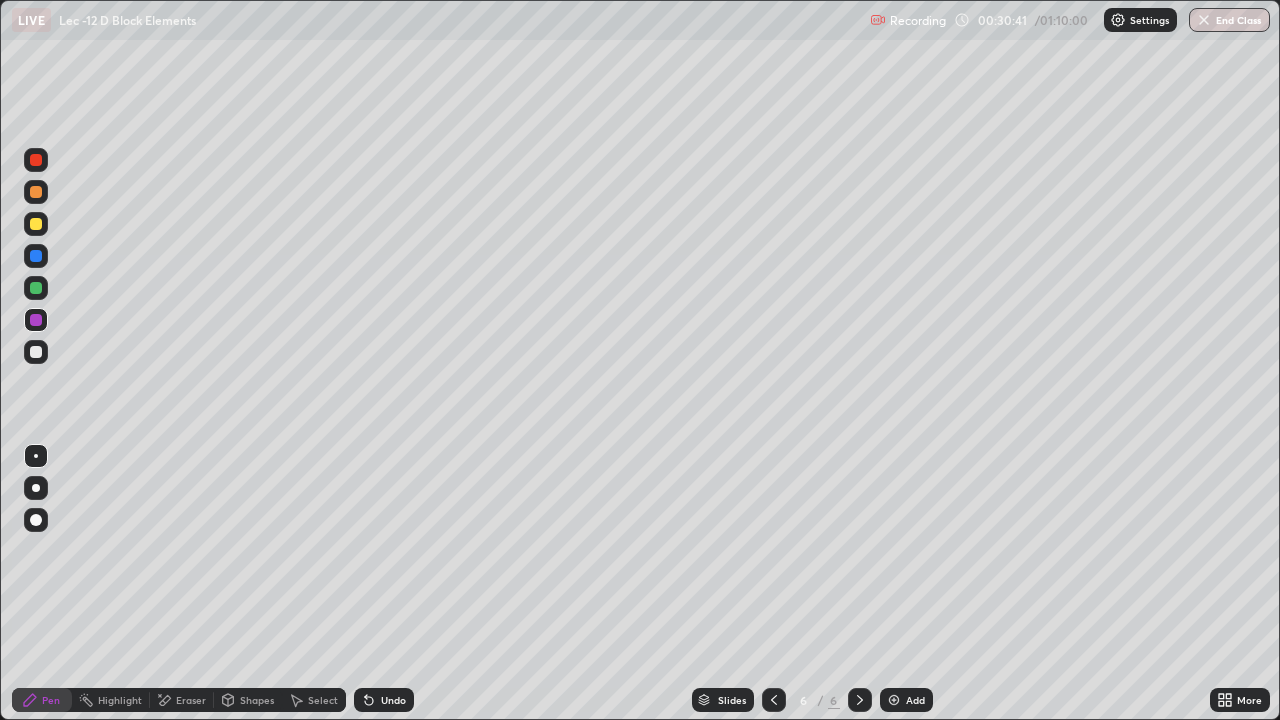 click on "Eraser" at bounding box center (191, 700) 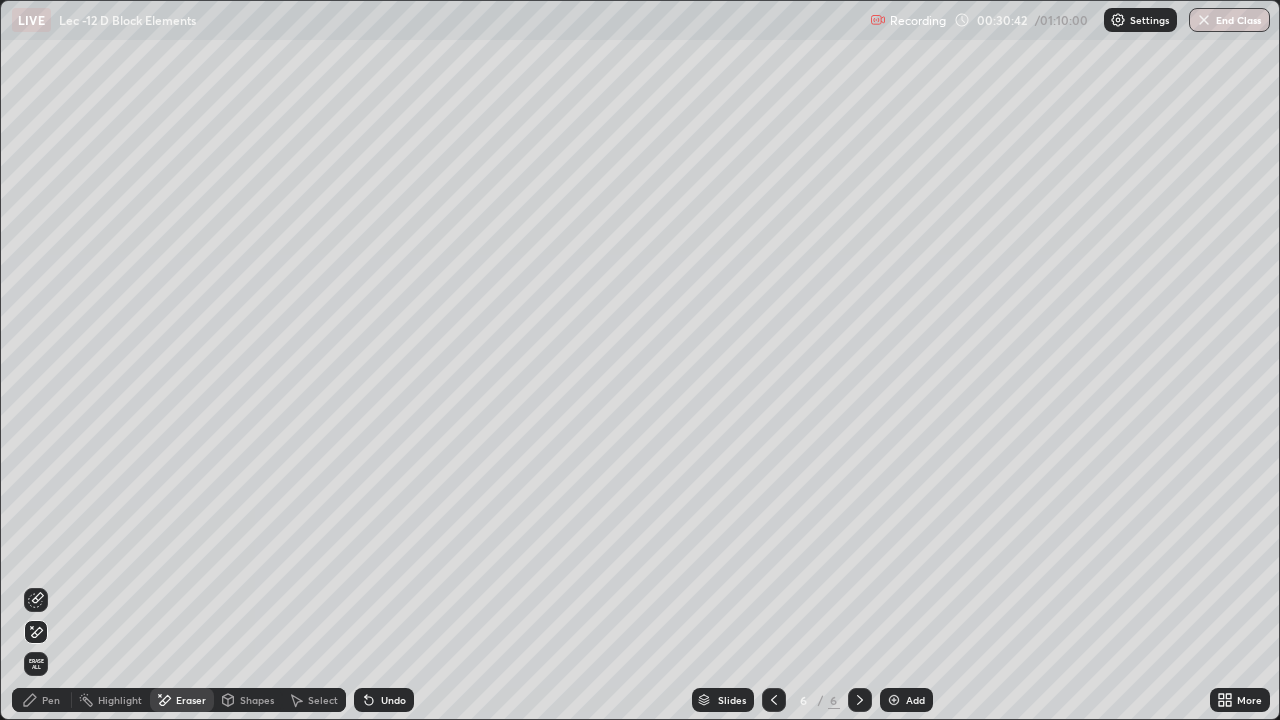 click on "Pen" at bounding box center [51, 700] 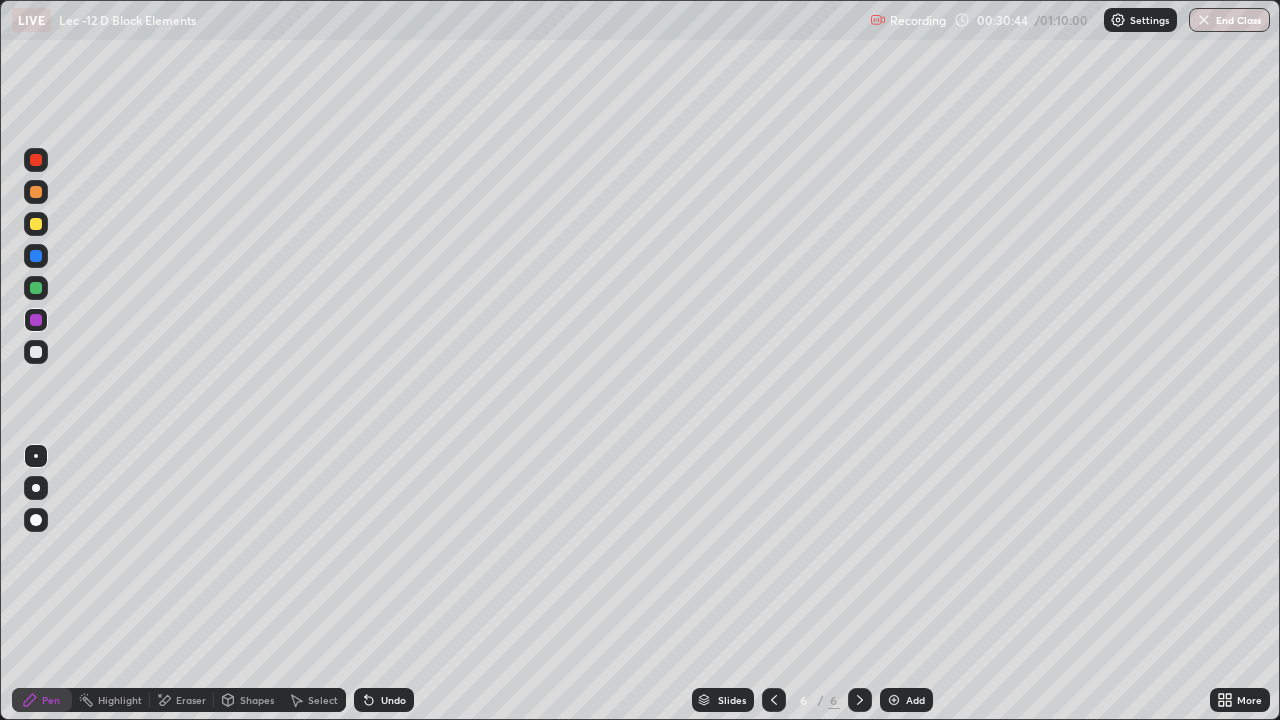 click on "Undo" at bounding box center [393, 700] 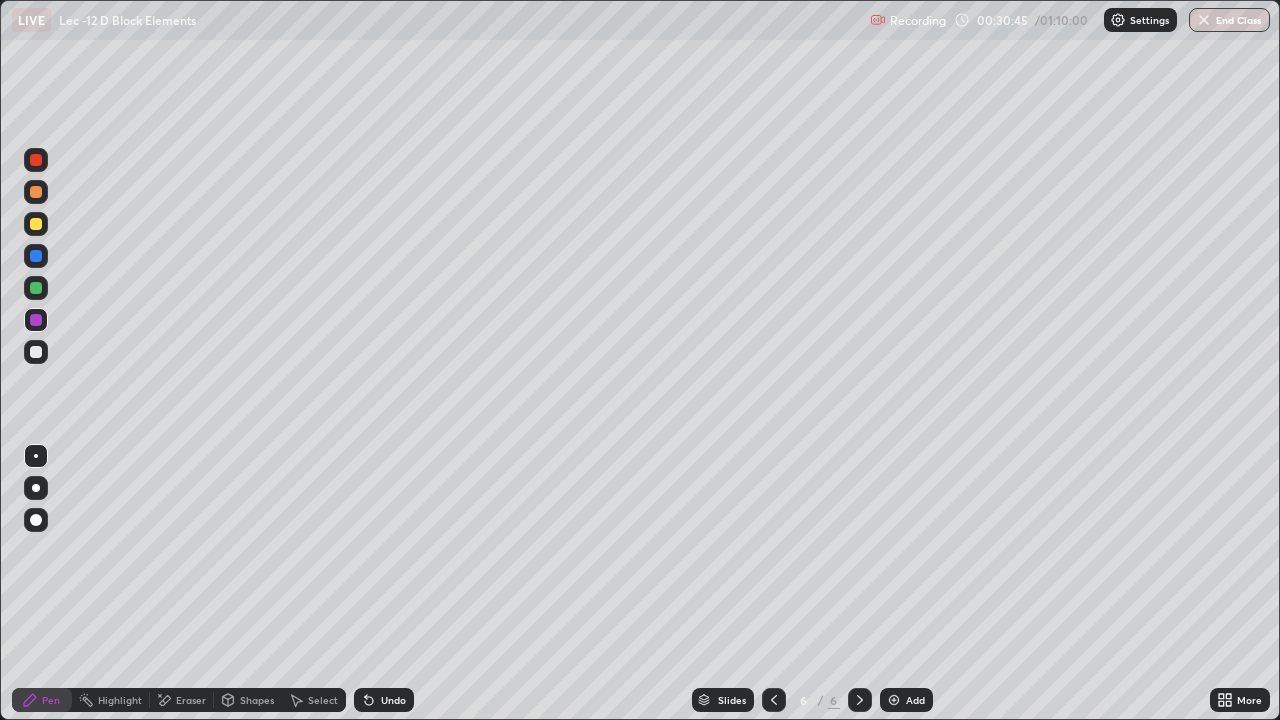 click on "Undo" at bounding box center [393, 700] 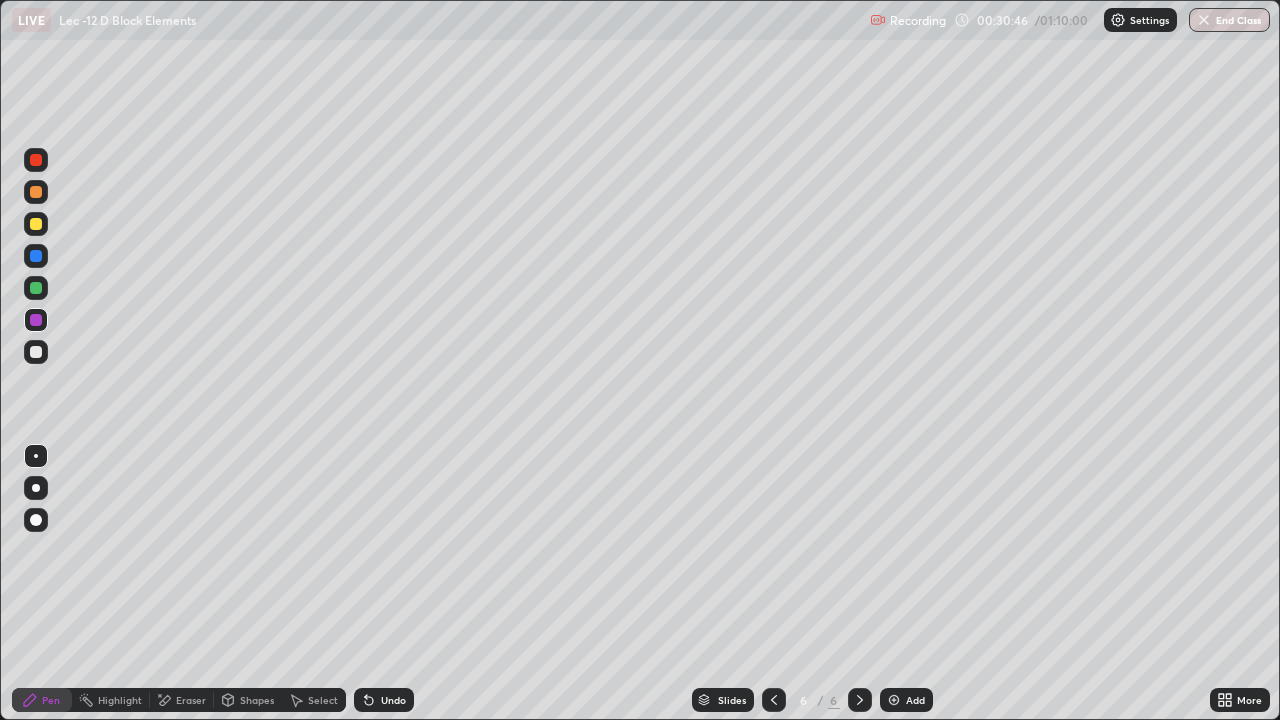 click 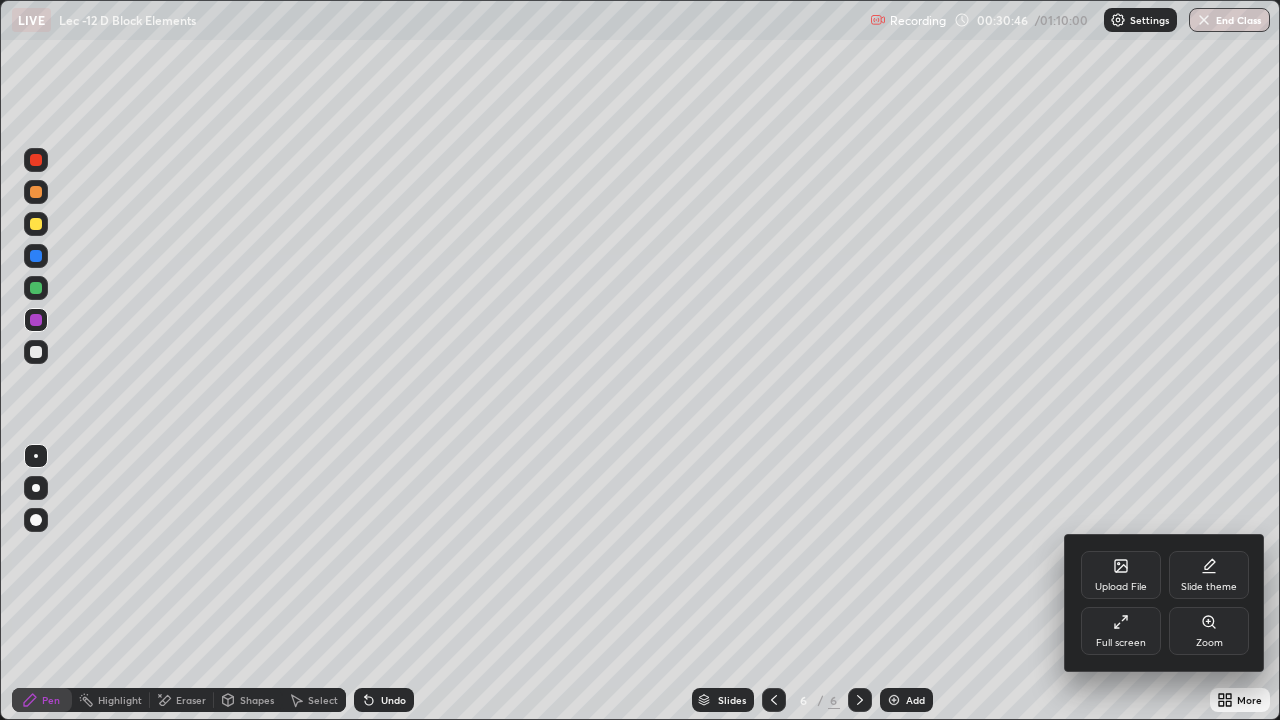 click on "Full screen" at bounding box center (1121, 643) 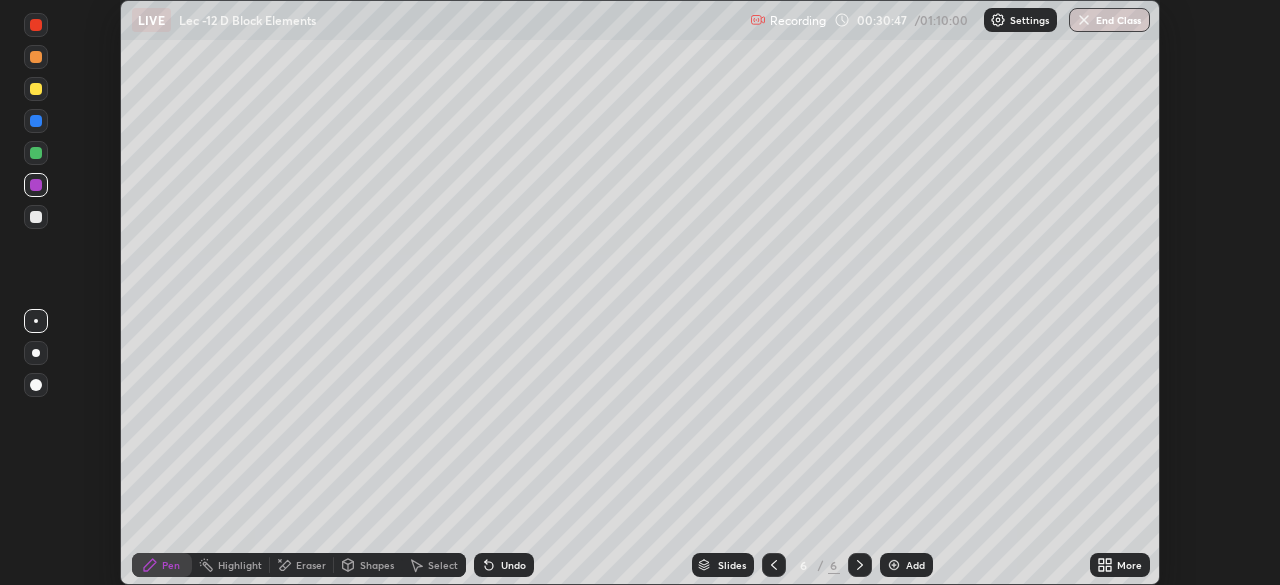 scroll, scrollTop: 585, scrollLeft: 1280, axis: both 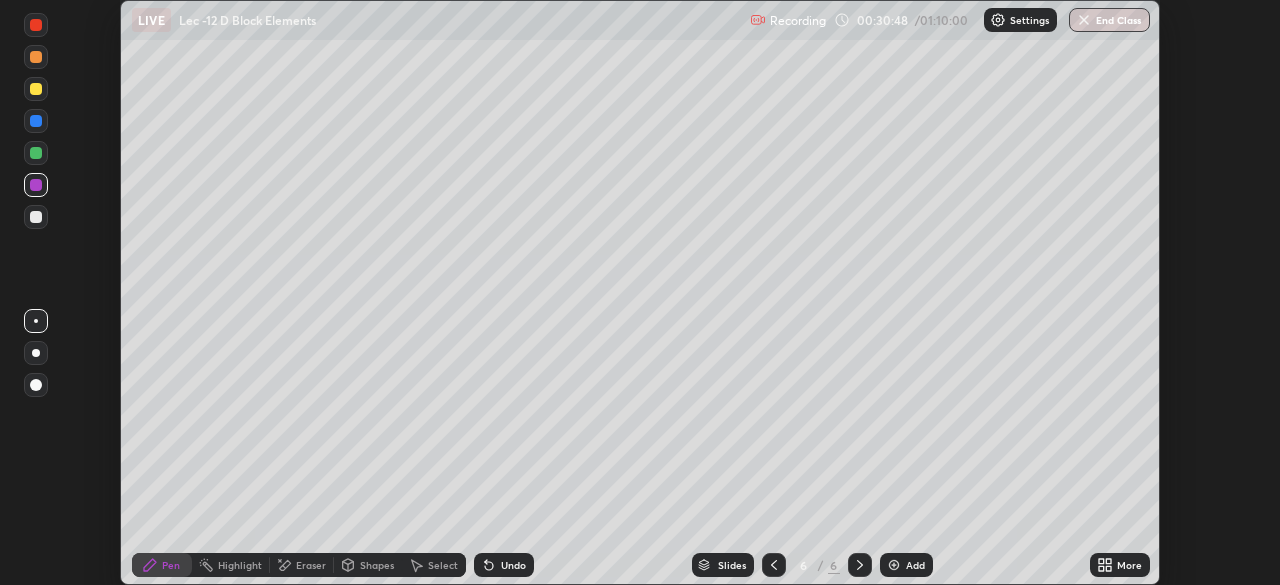 click on "More" at bounding box center [1120, 565] 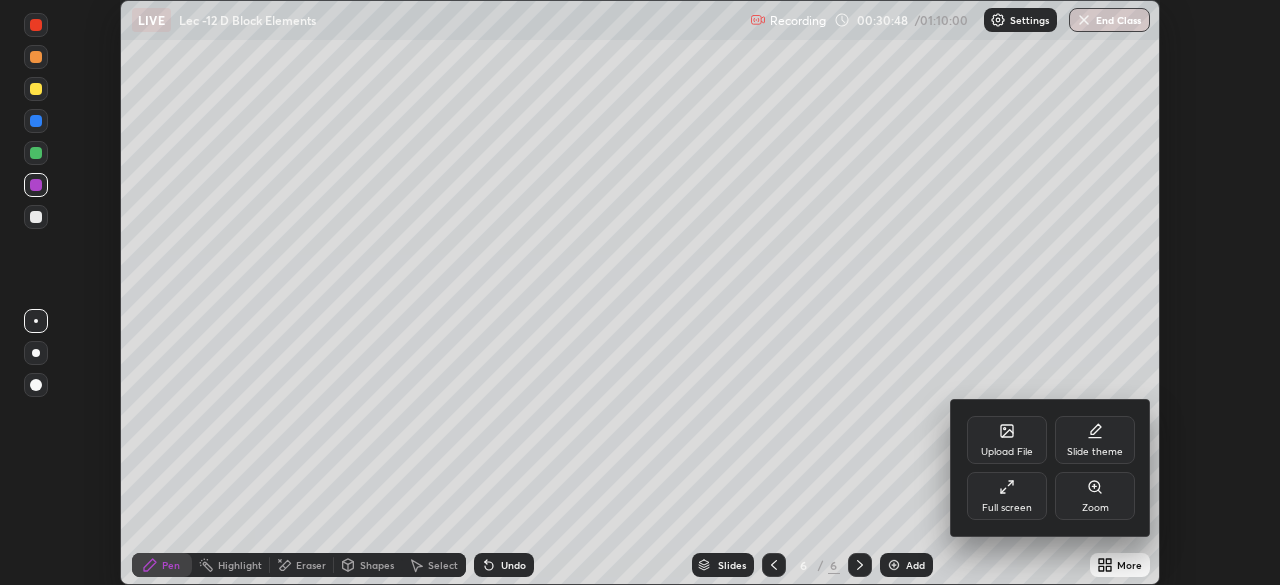 click on "Full screen" at bounding box center [1007, 496] 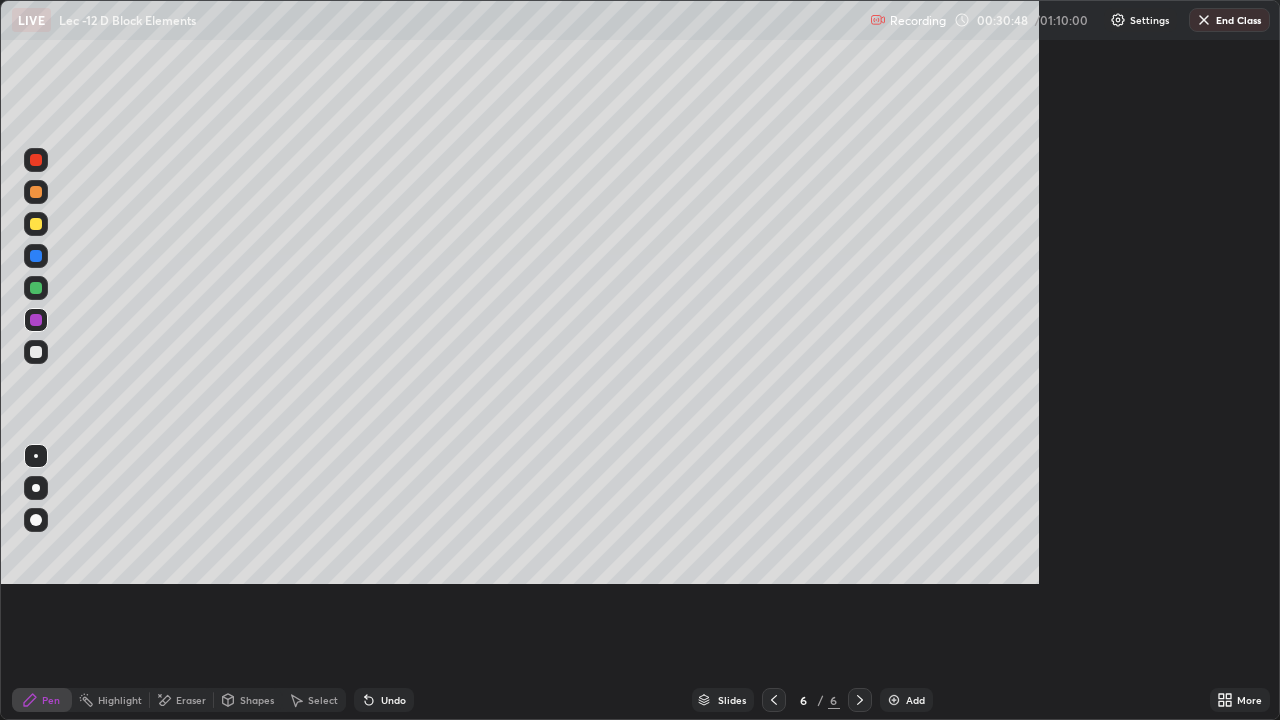 scroll, scrollTop: 99280, scrollLeft: 98720, axis: both 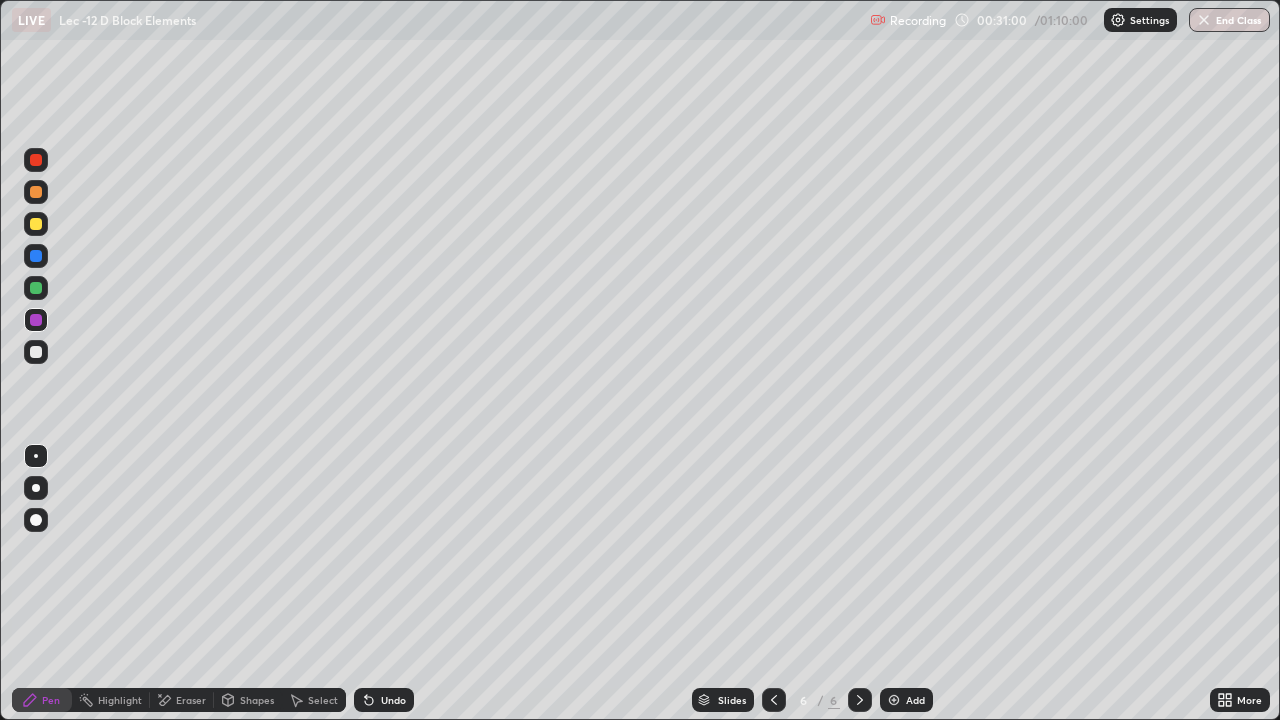 click at bounding box center (36, 352) 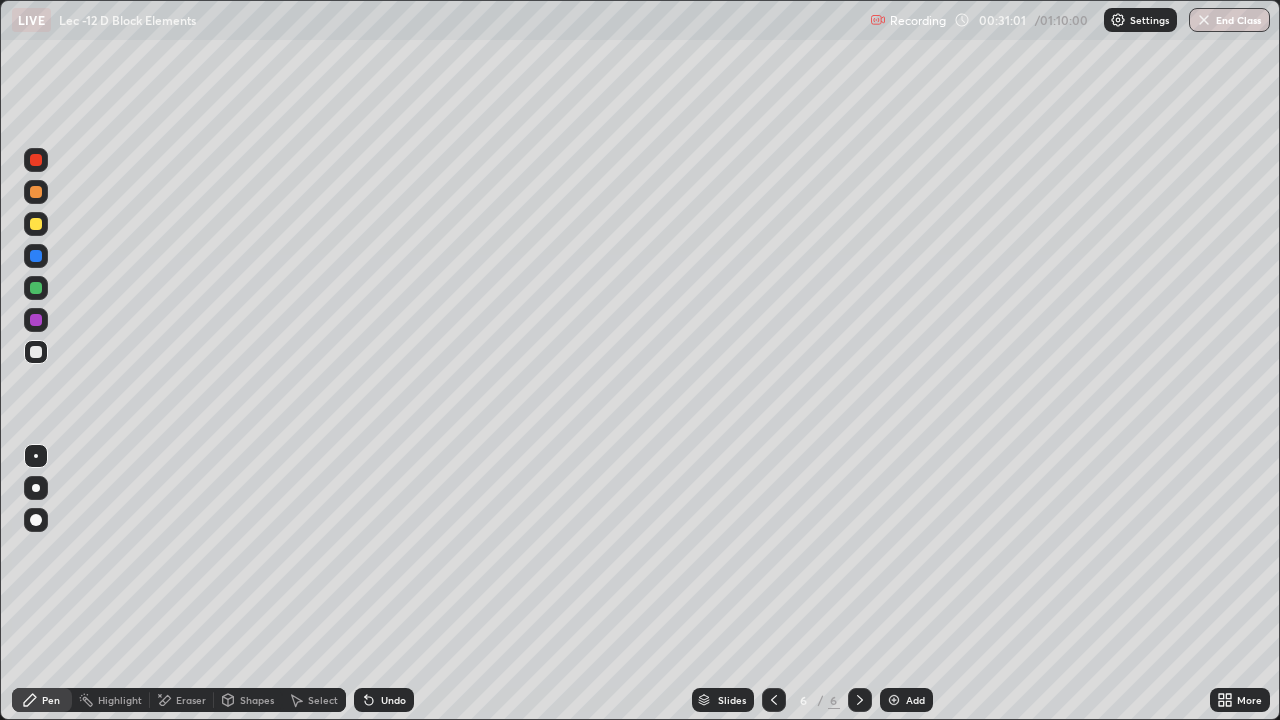click on "Undo" at bounding box center [393, 700] 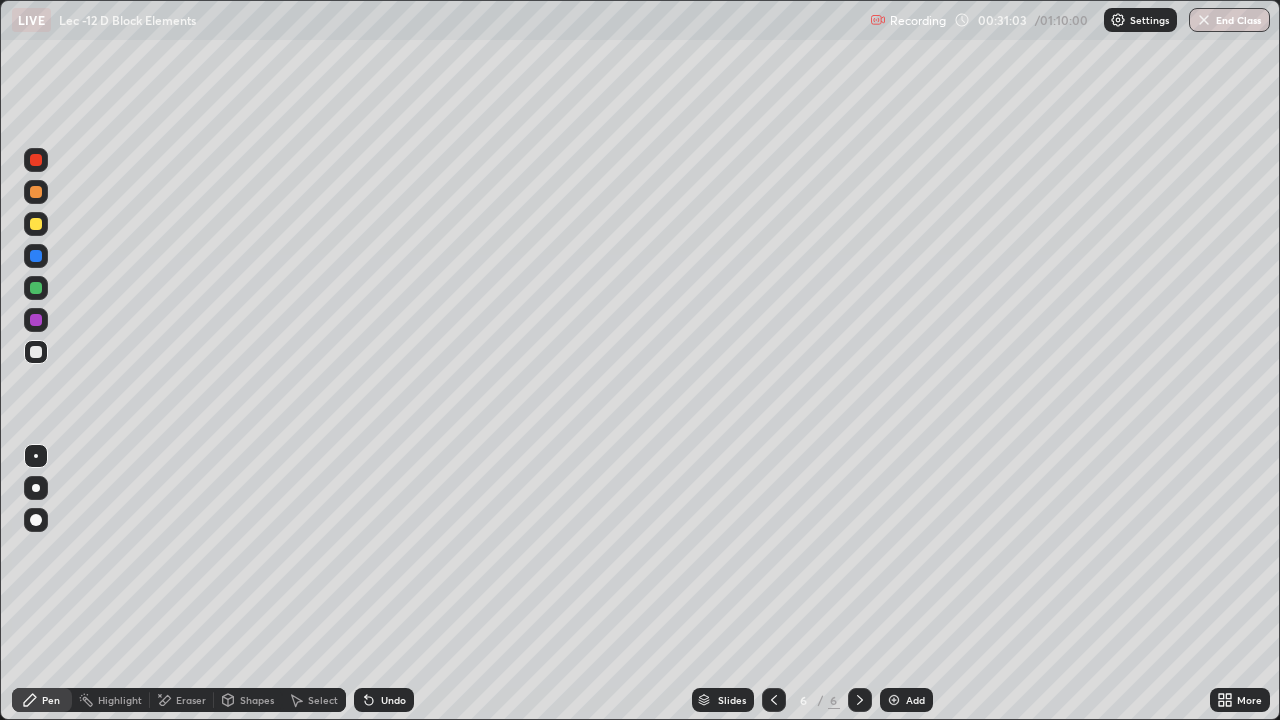 click on "Undo" at bounding box center (380, 700) 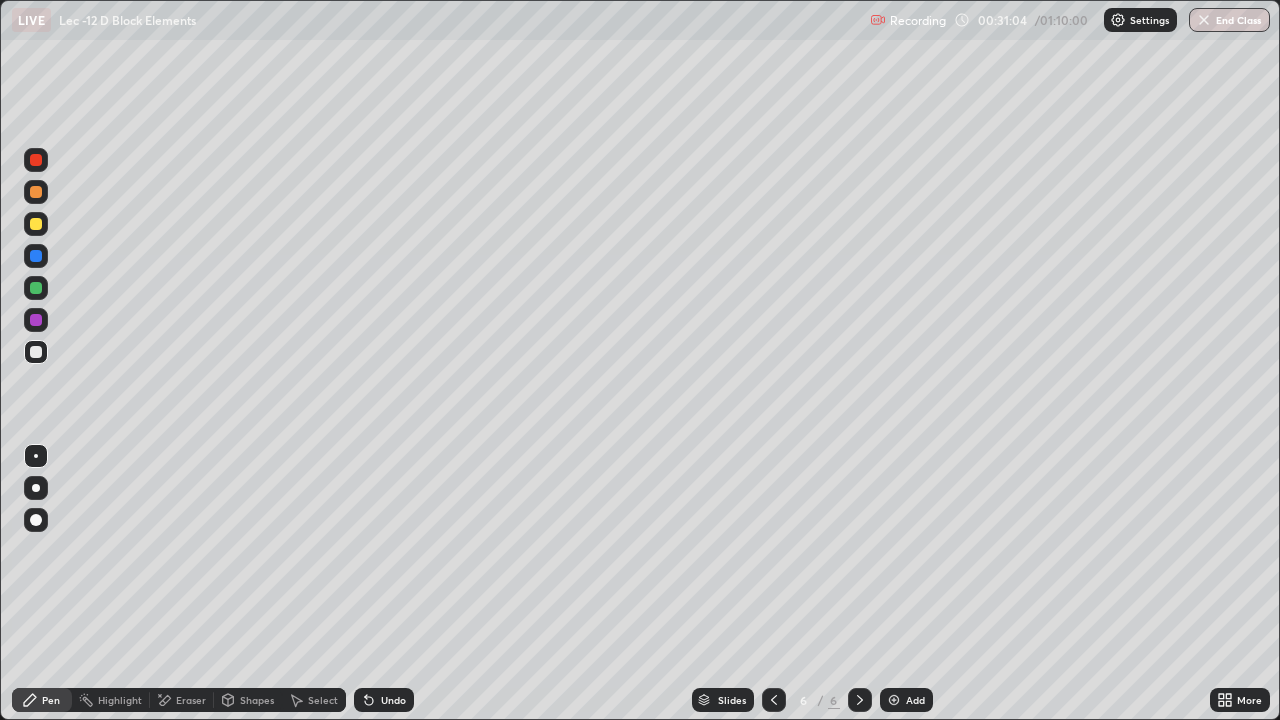 click 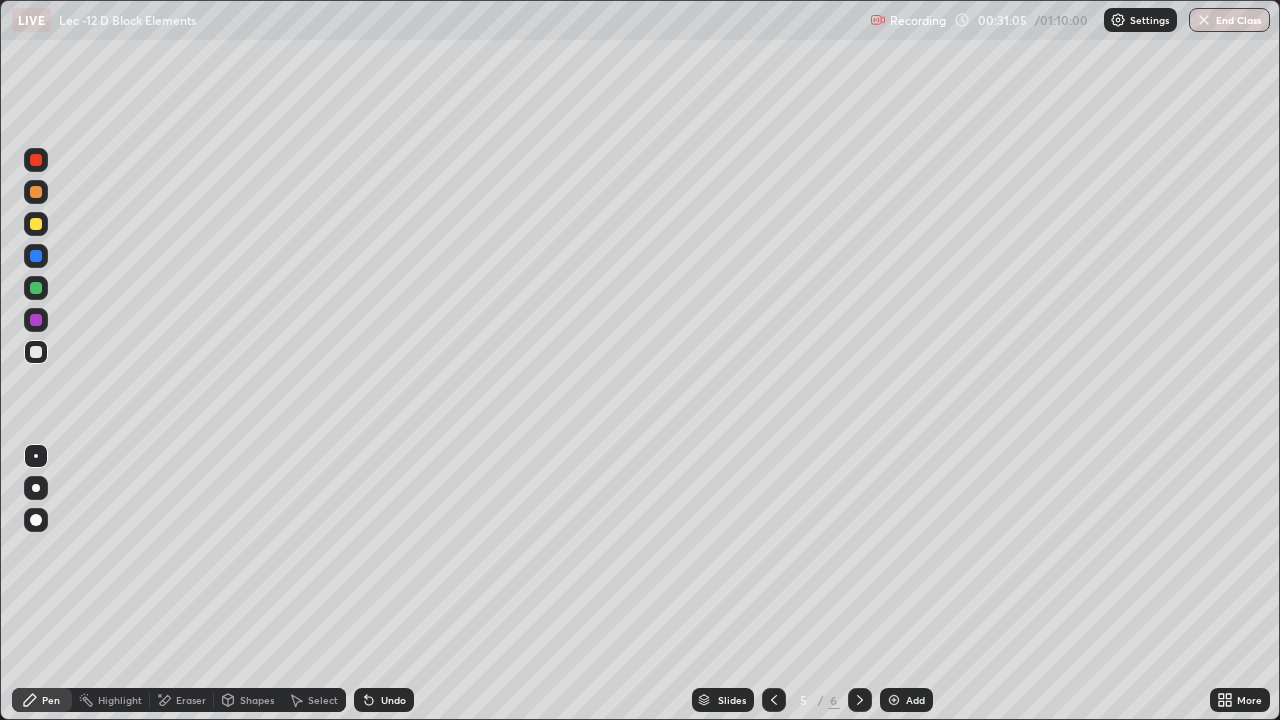 click 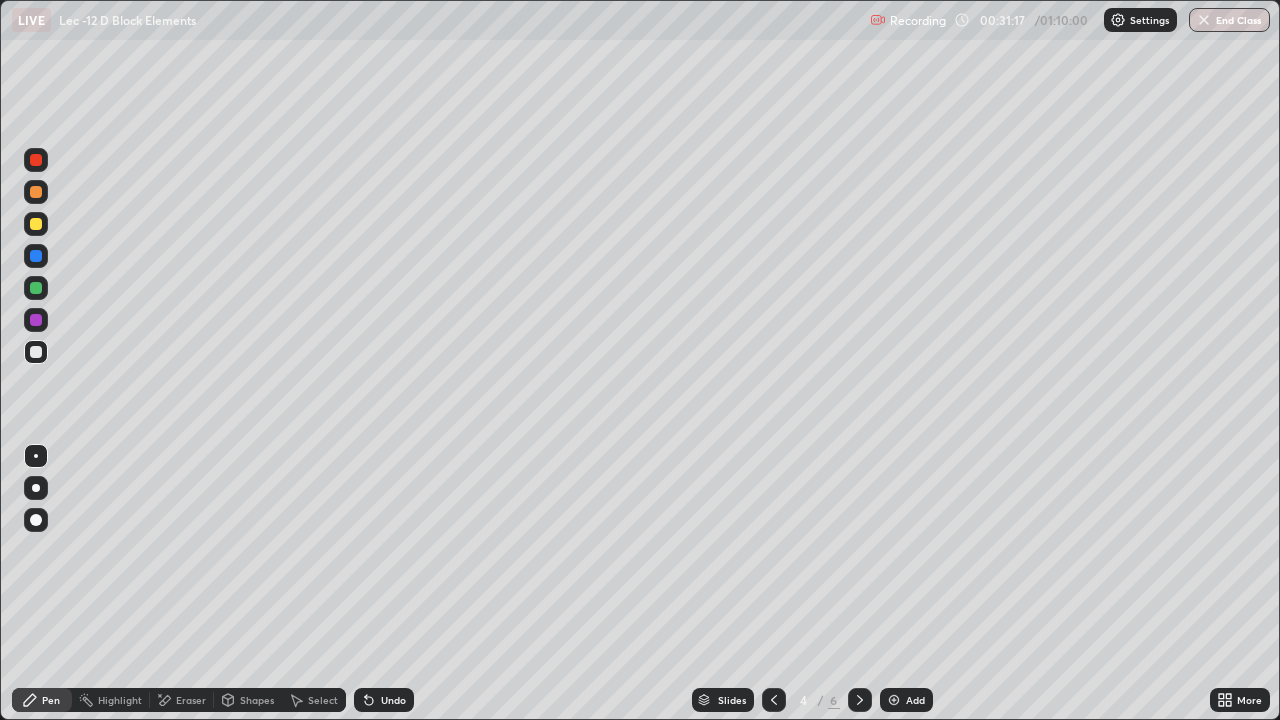 click at bounding box center (36, 288) 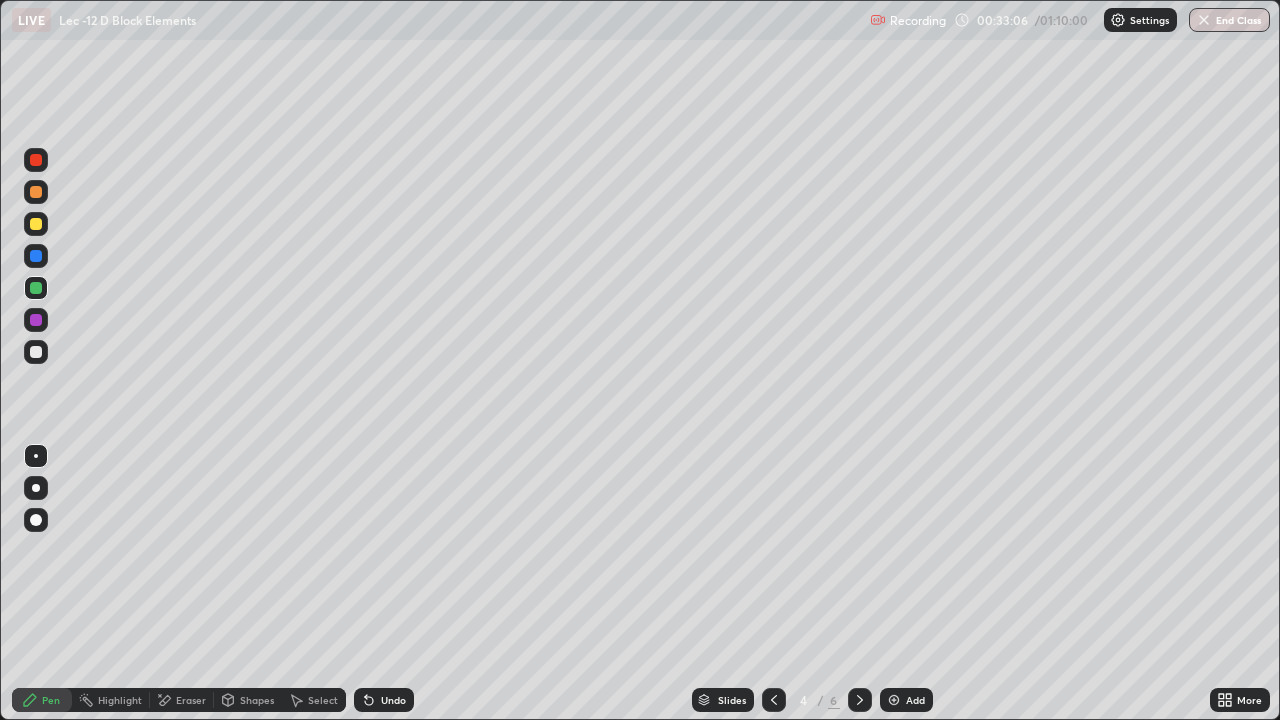 click on "Undo" at bounding box center (393, 700) 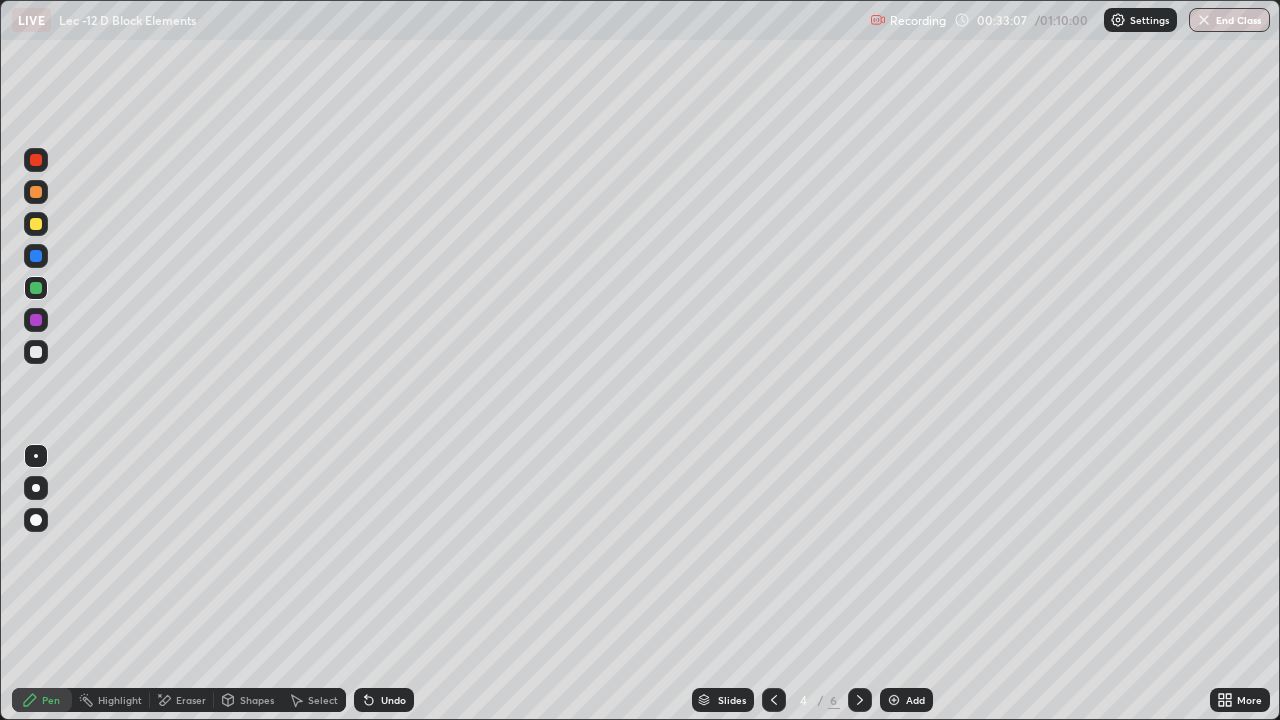 click on "Undo" at bounding box center [384, 700] 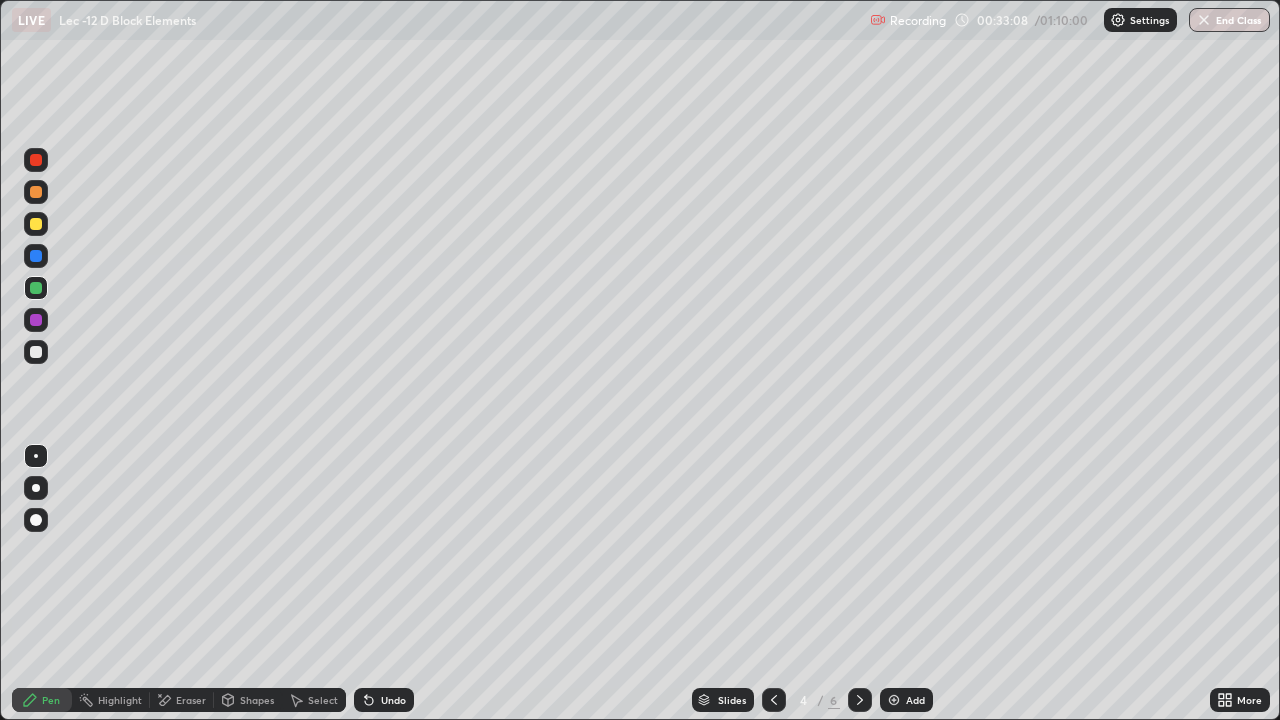 click 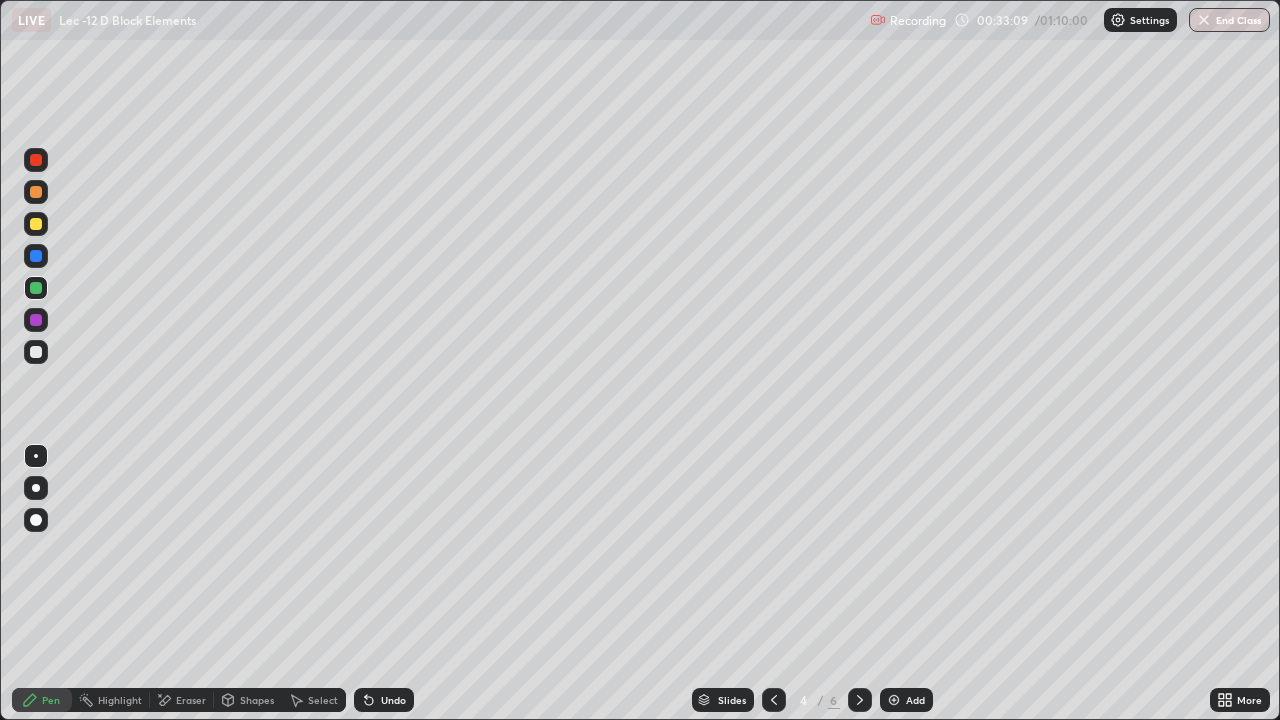 click on "Undo" at bounding box center (384, 700) 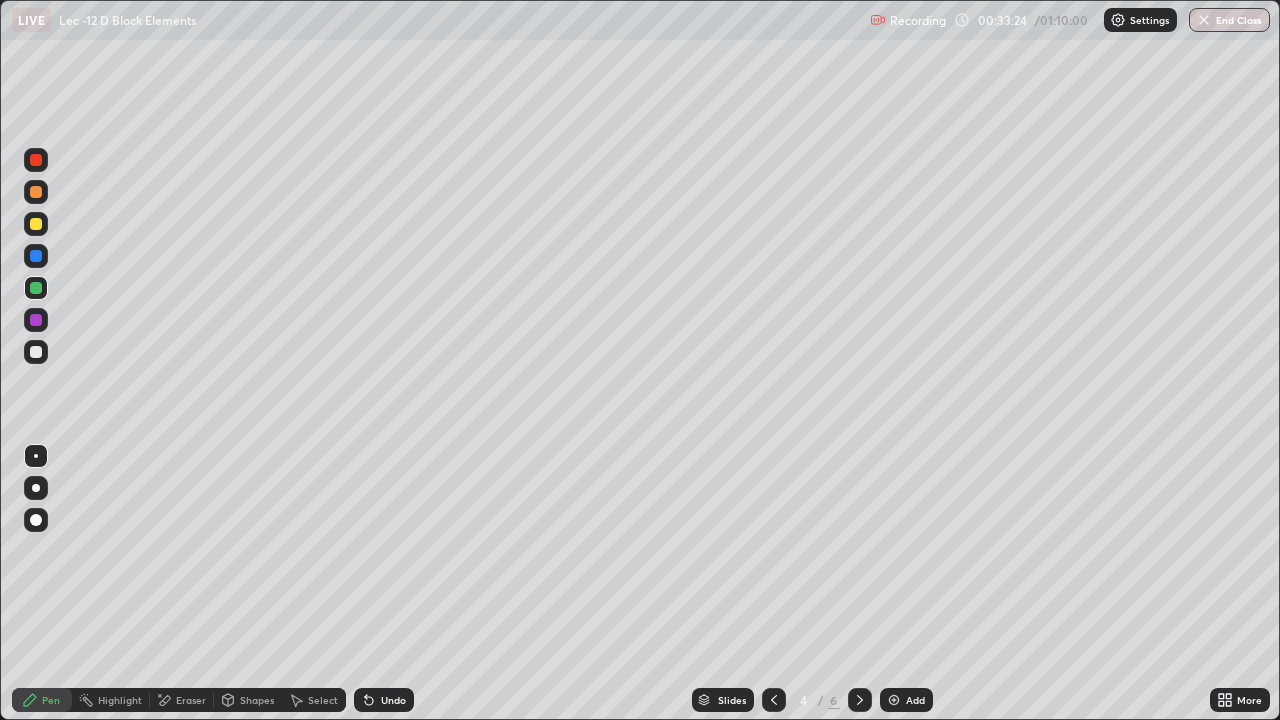 click 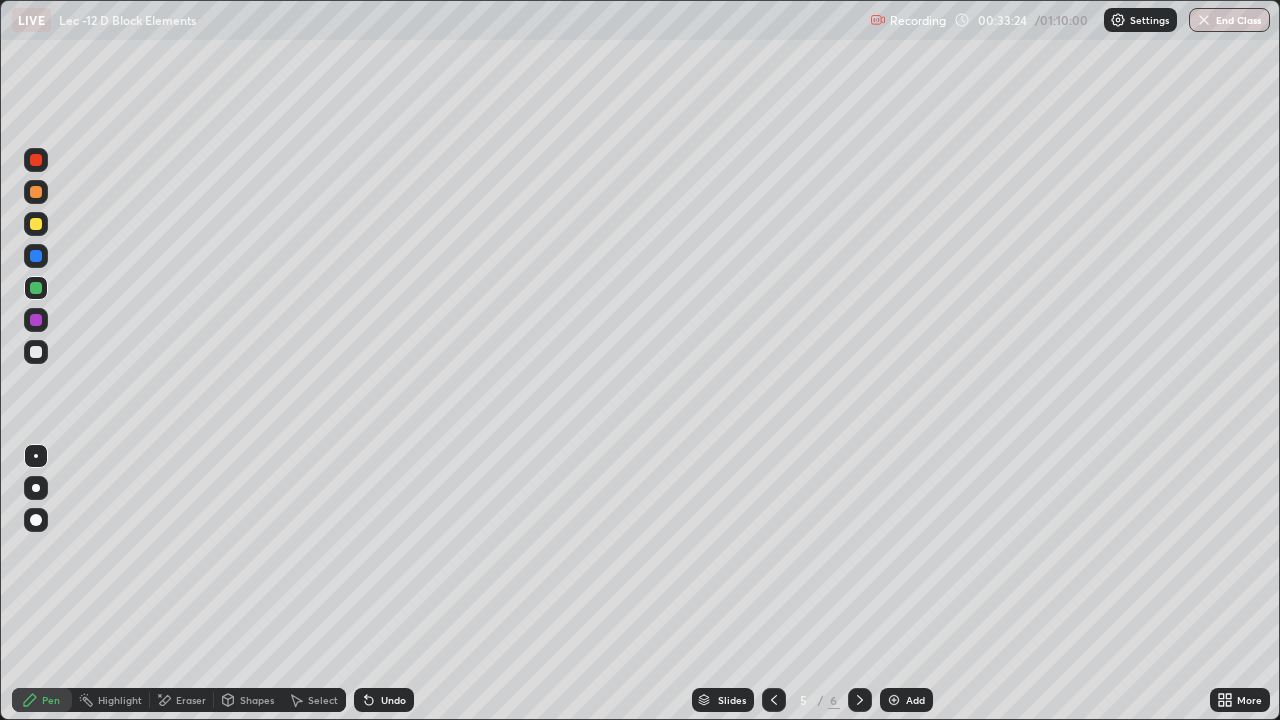 click 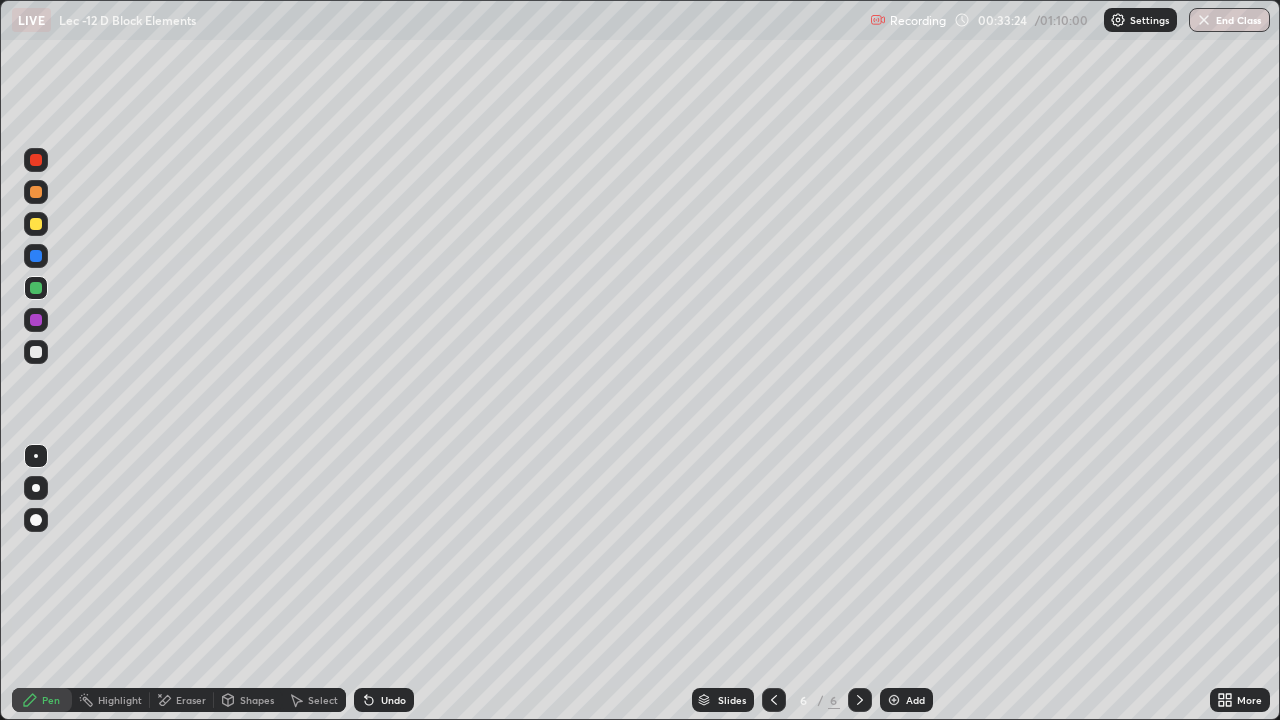 click at bounding box center (860, 700) 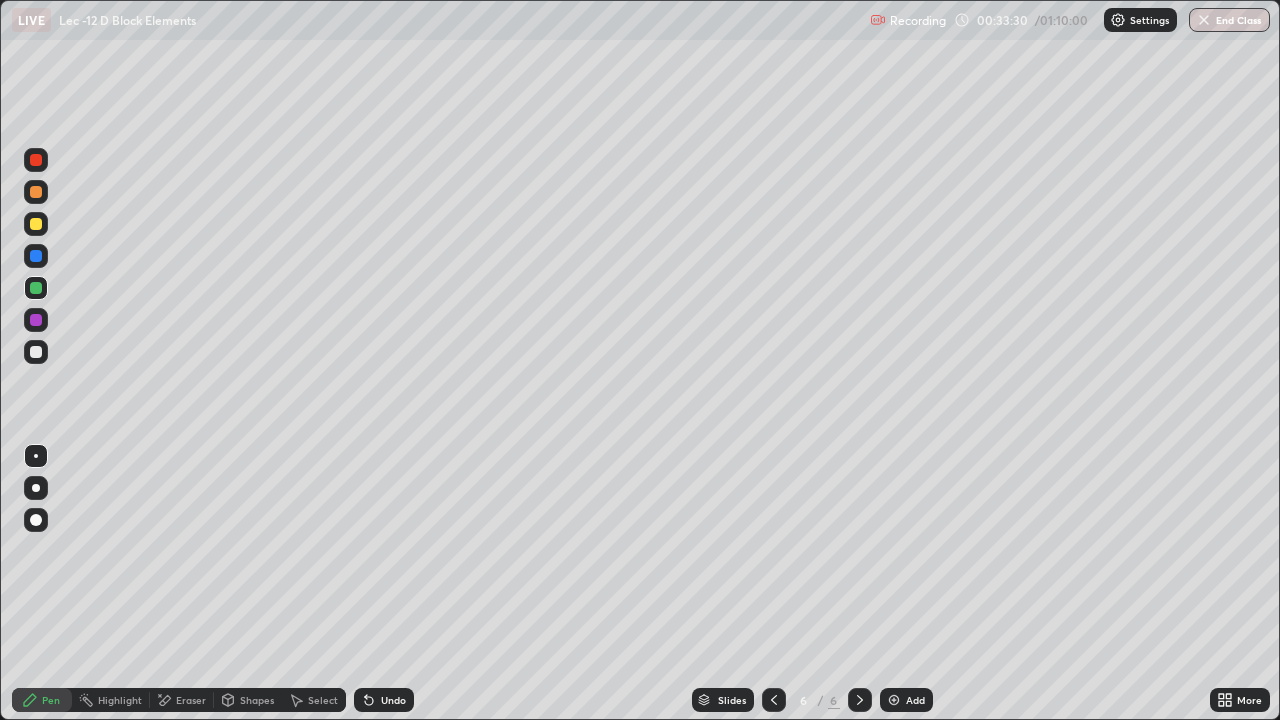 click 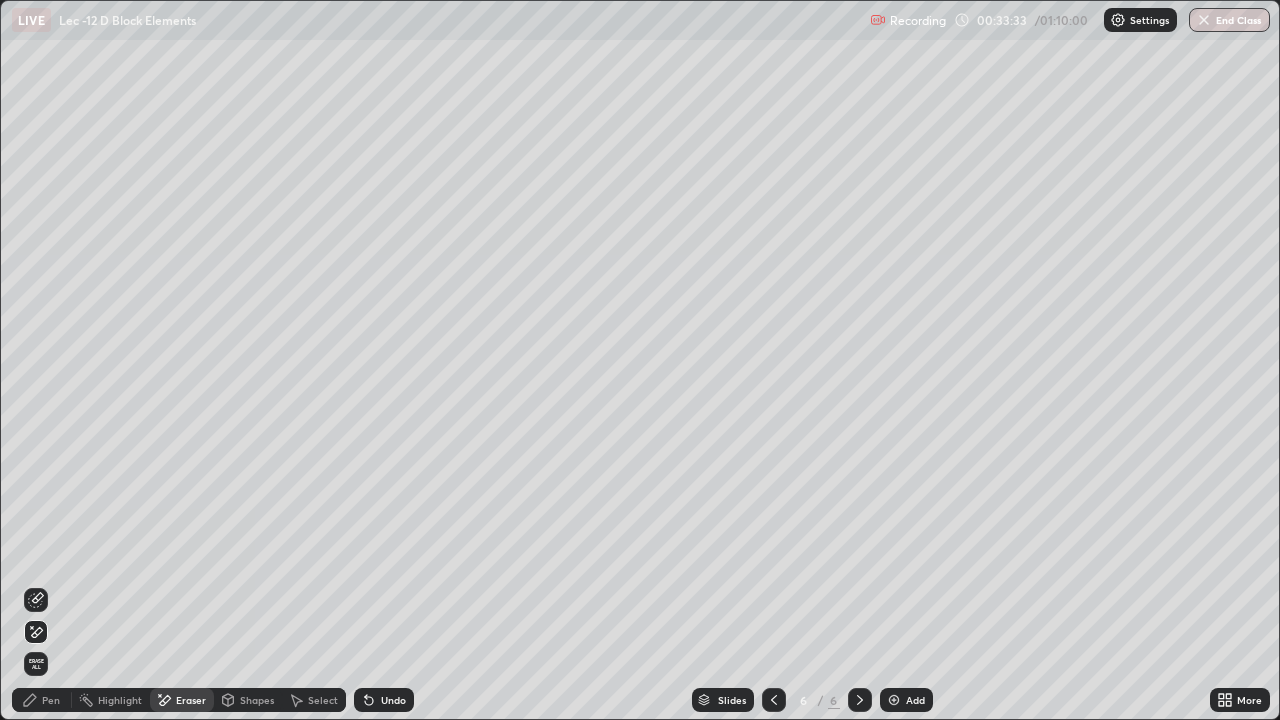 click on "Pen" at bounding box center [51, 700] 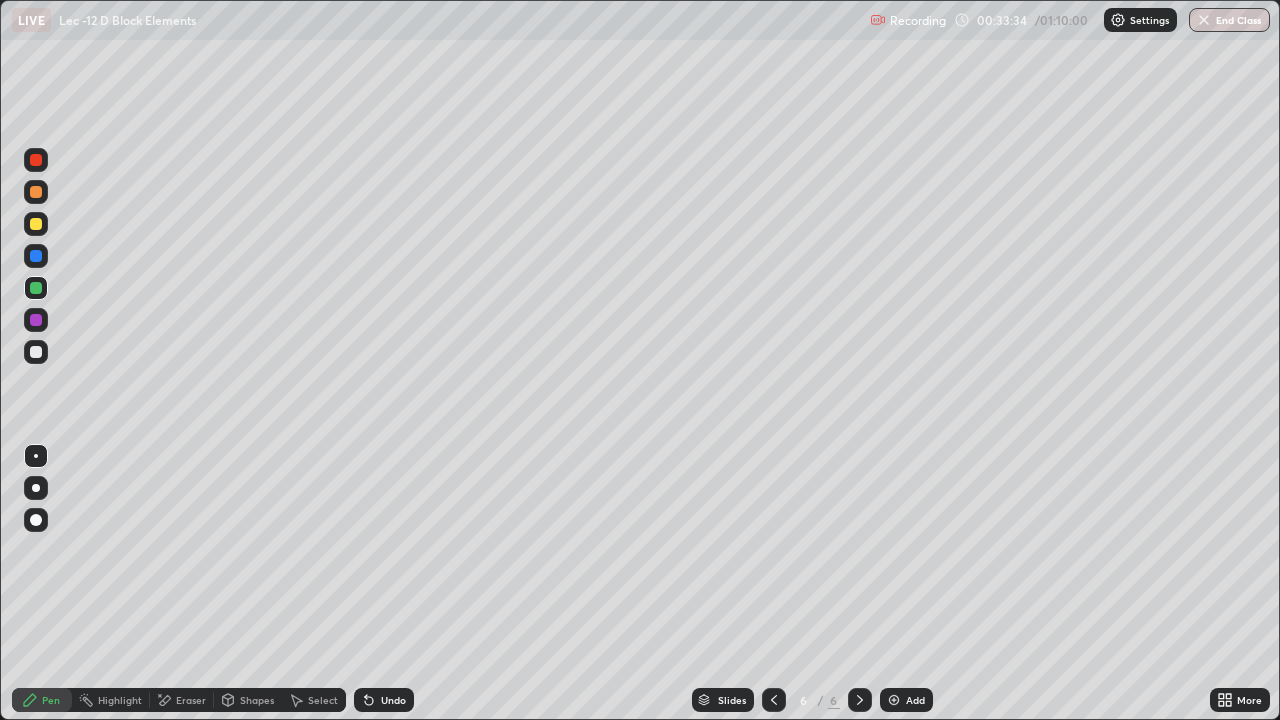 click at bounding box center [36, 192] 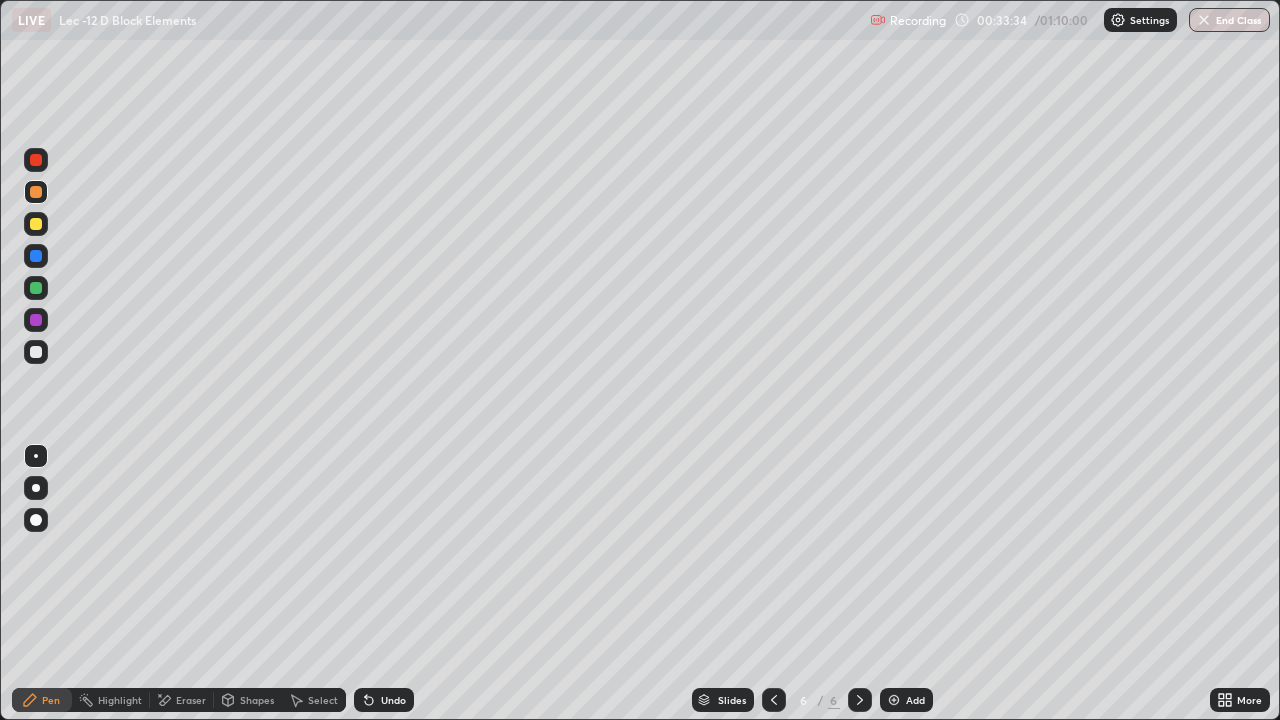 click at bounding box center [36, 160] 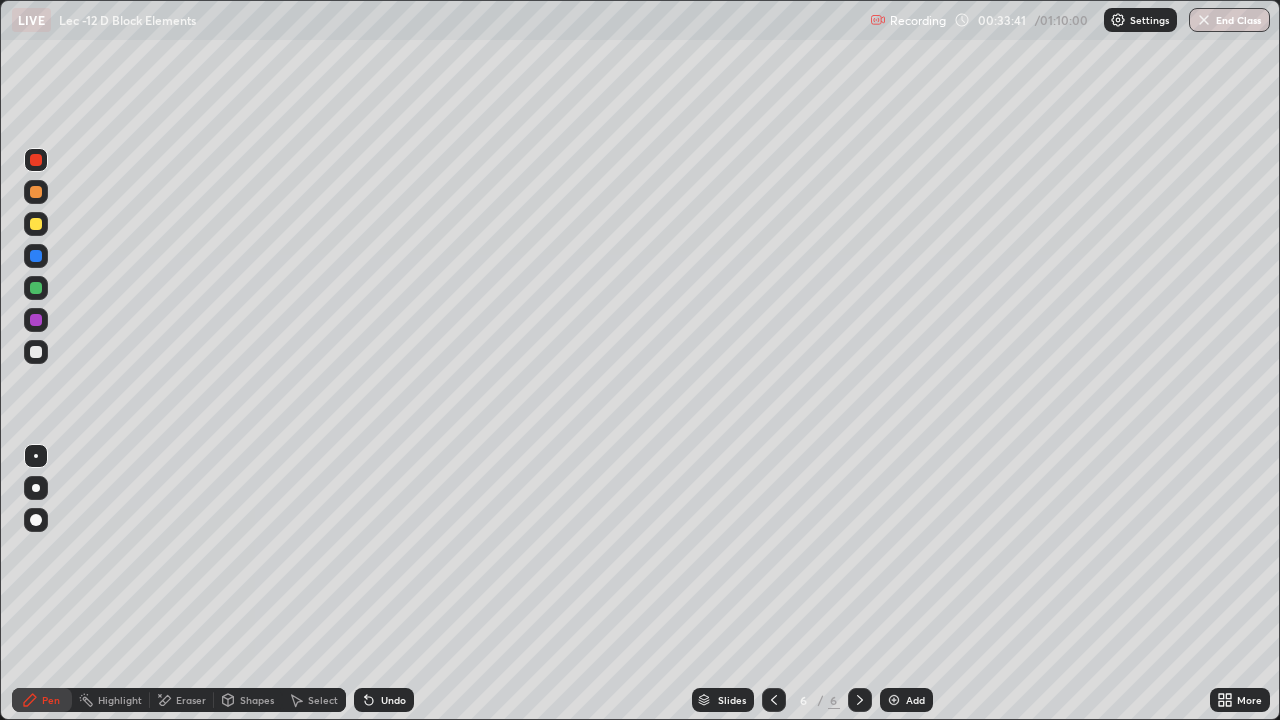 click at bounding box center [36, 352] 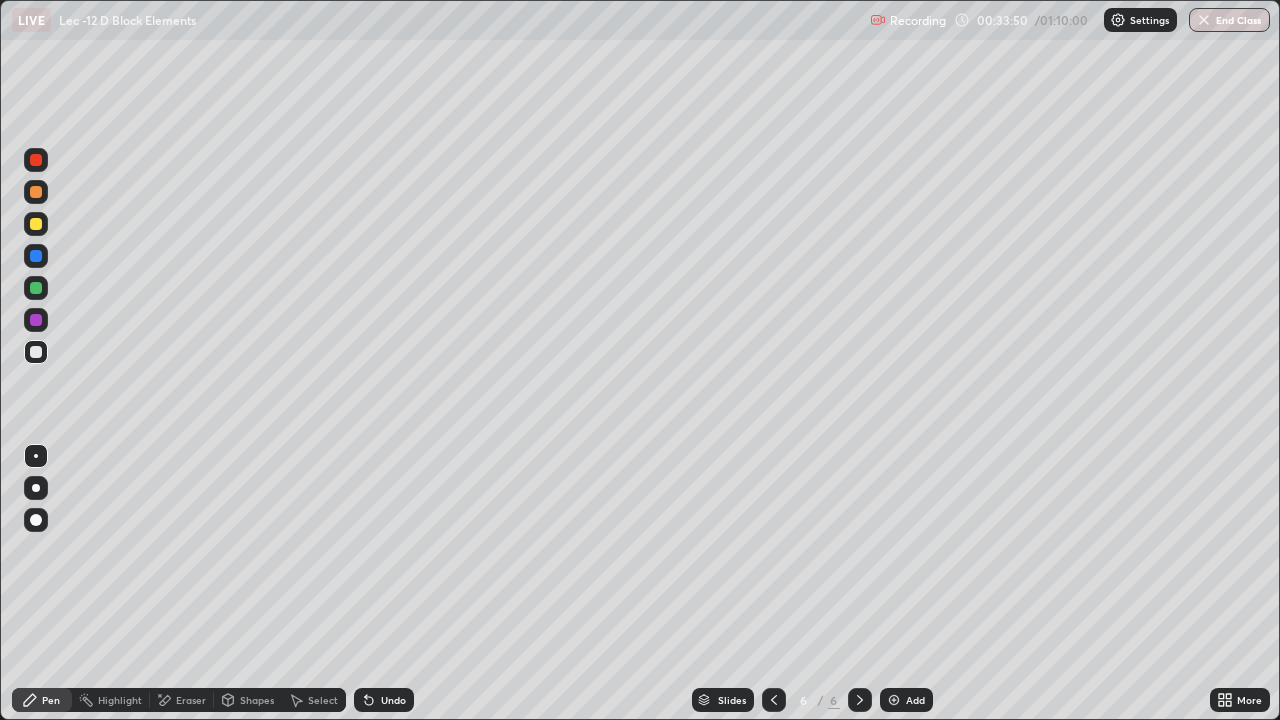 click at bounding box center [36, 288] 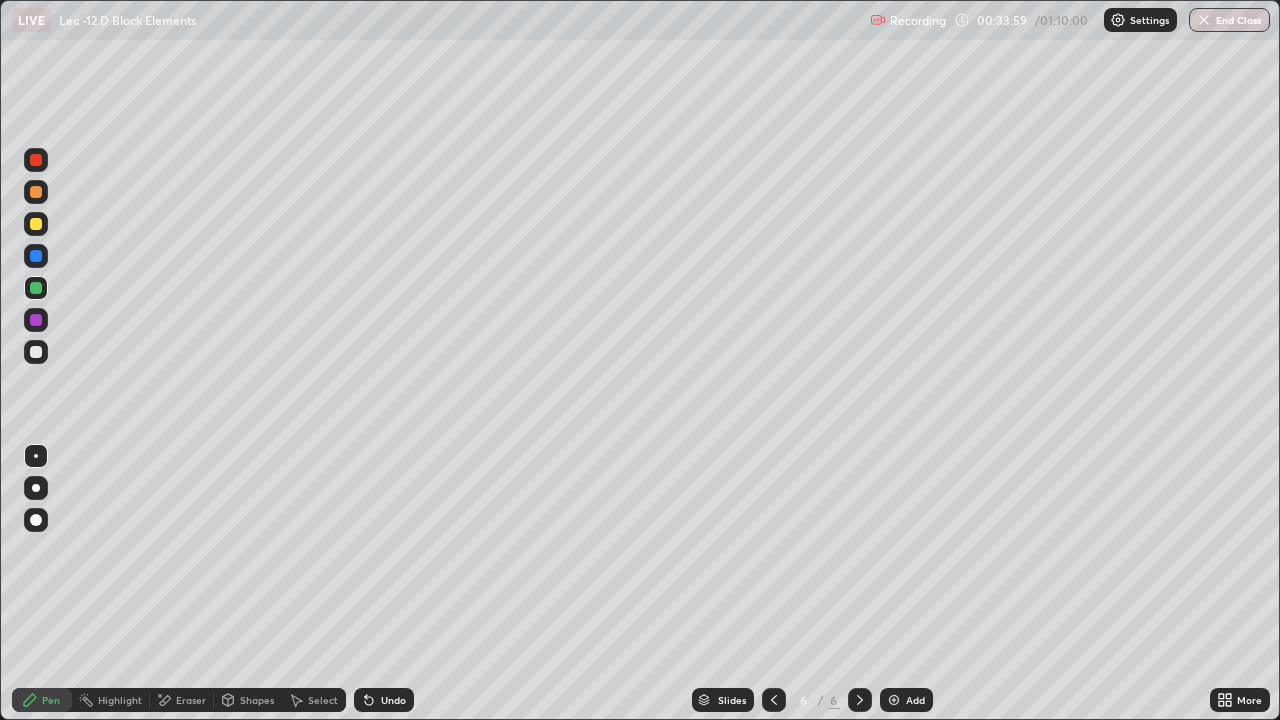 click on "Undo" at bounding box center (393, 700) 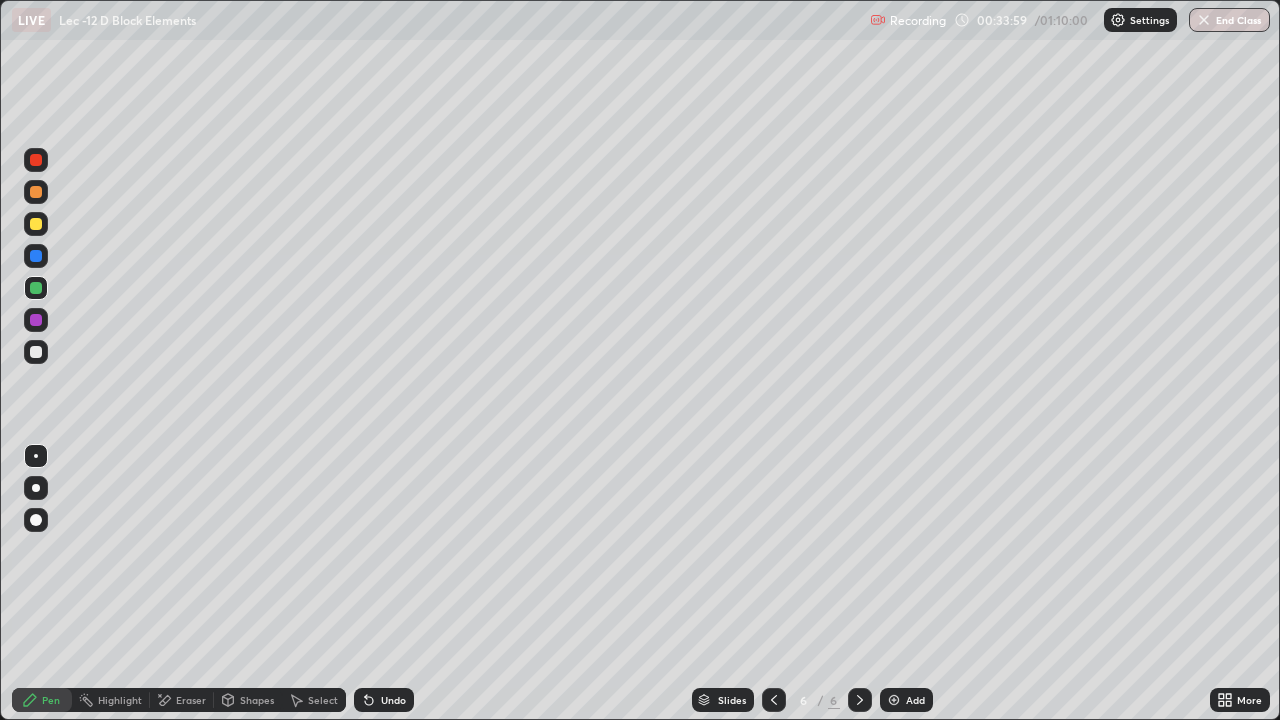 click on "Undo" at bounding box center [384, 700] 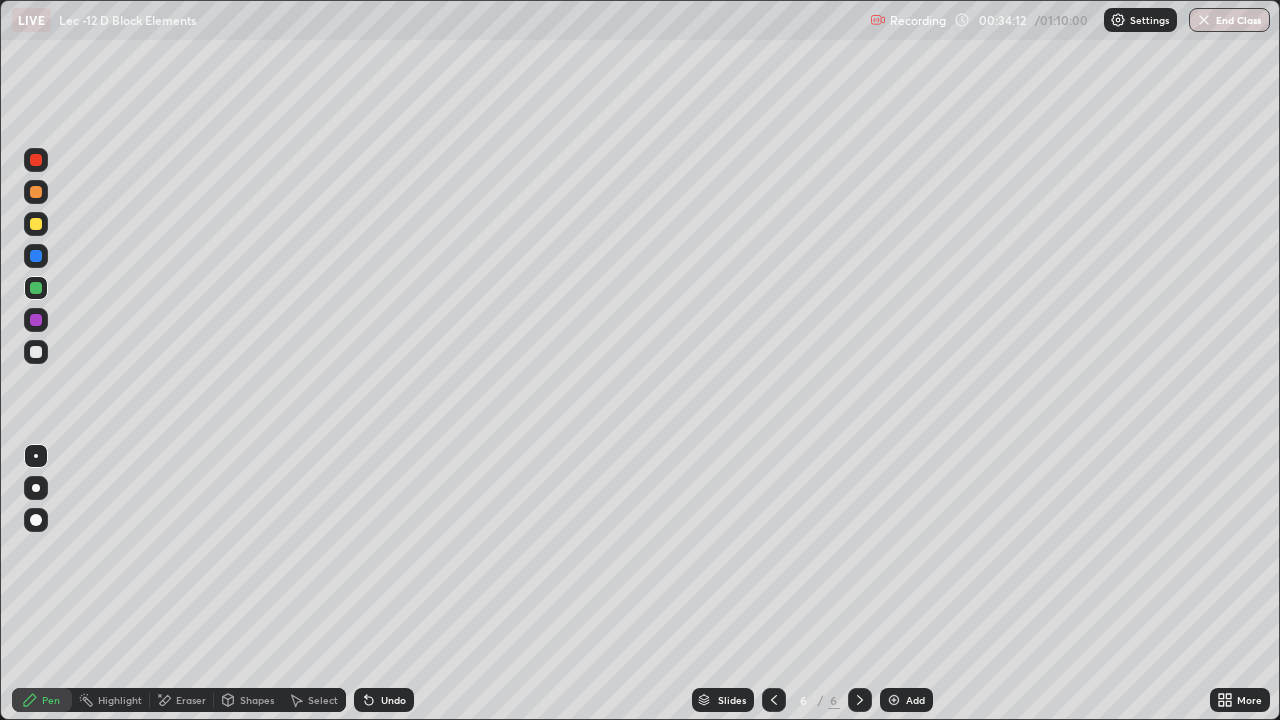 click on "Eraser" at bounding box center (182, 700) 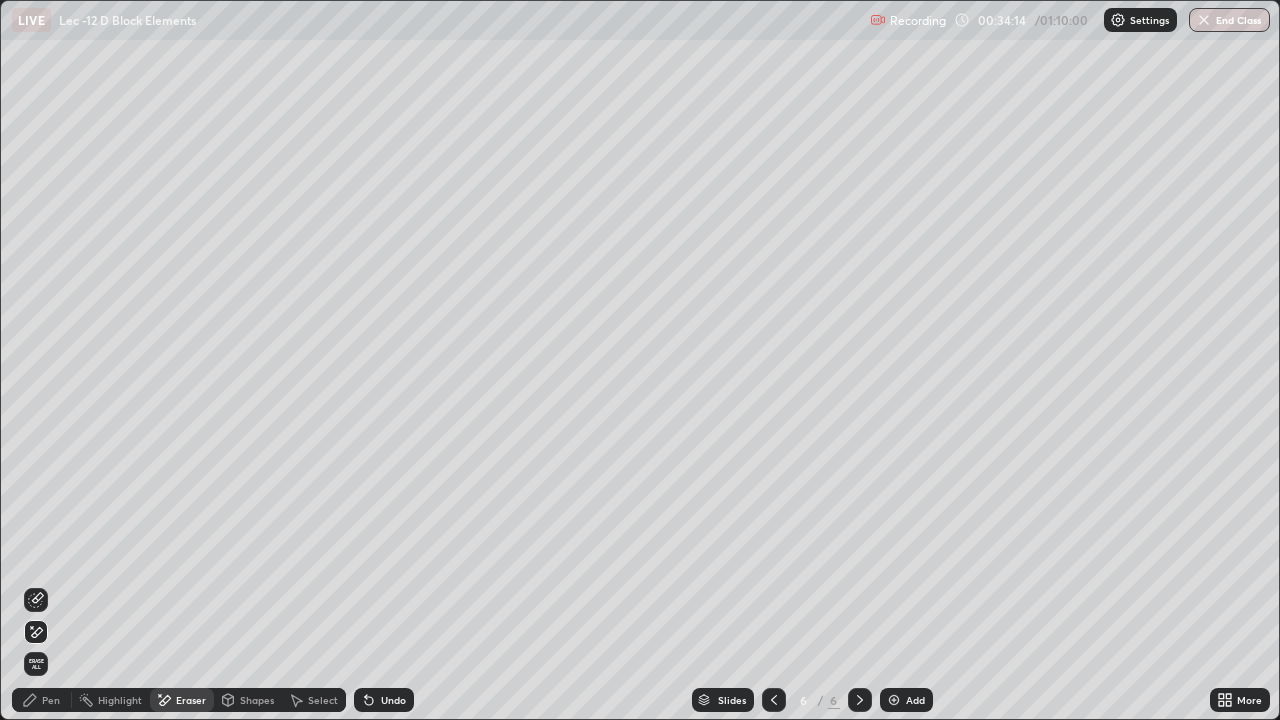 click on "Select" at bounding box center (323, 700) 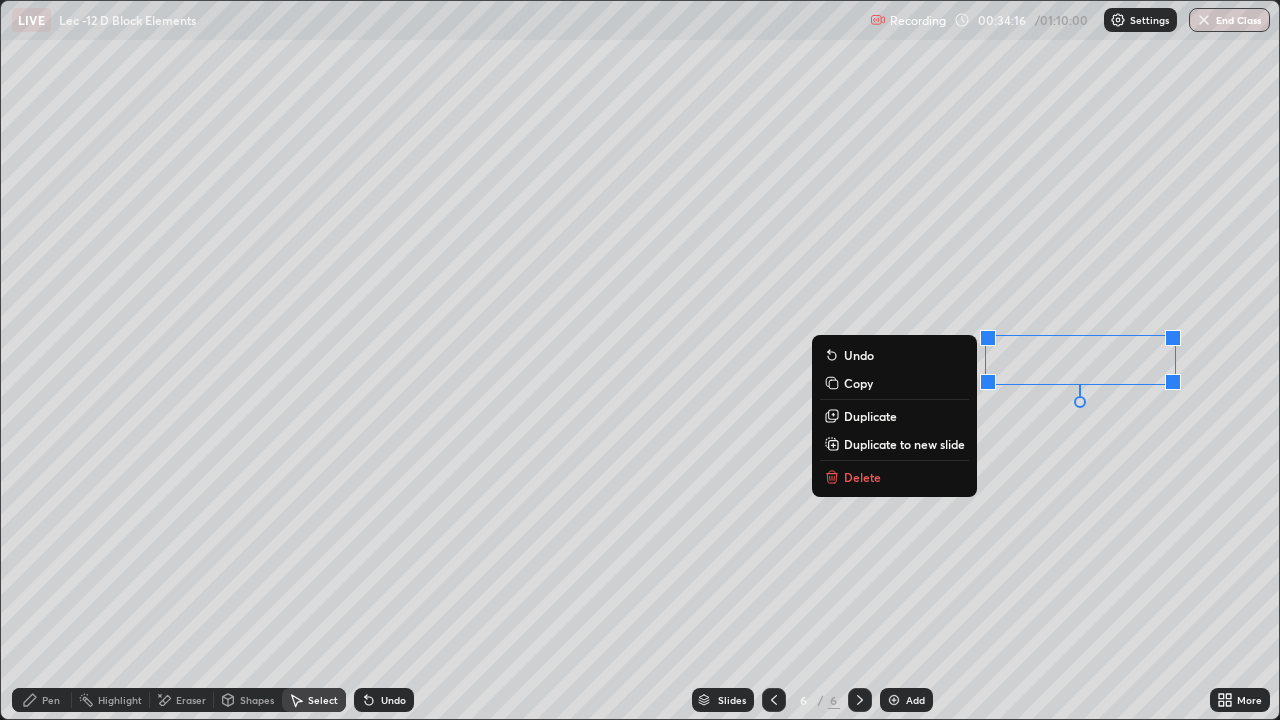 click on "0 ° Undo Copy Duplicate Duplicate to new slide Delete" at bounding box center [640, 360] 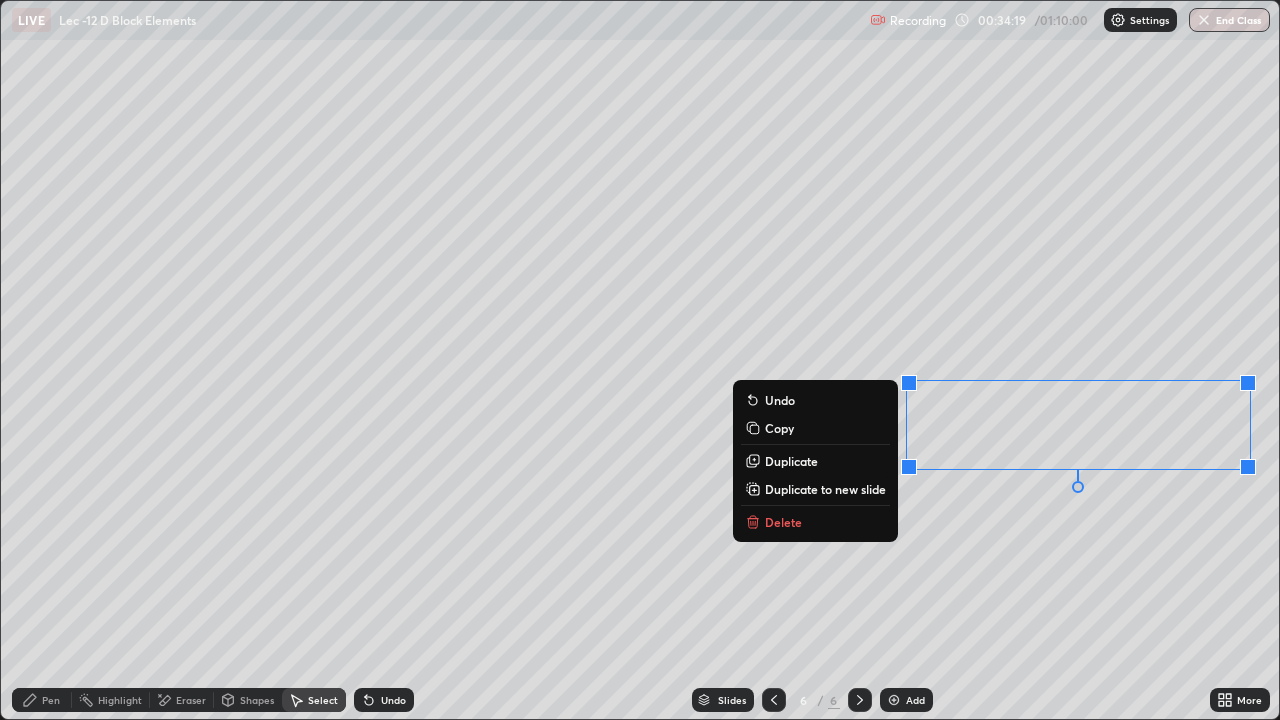 click on "0 ° Undo Copy Duplicate Duplicate to new slide Delete" at bounding box center (640, 360) 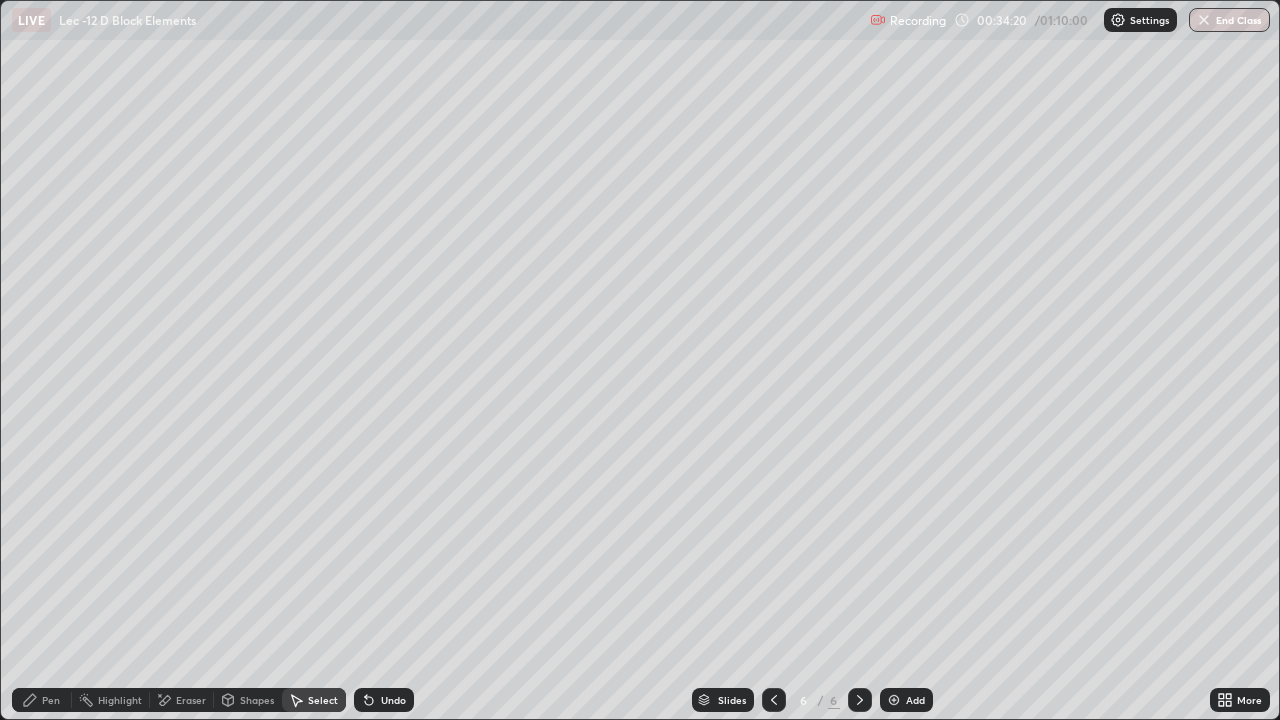 click 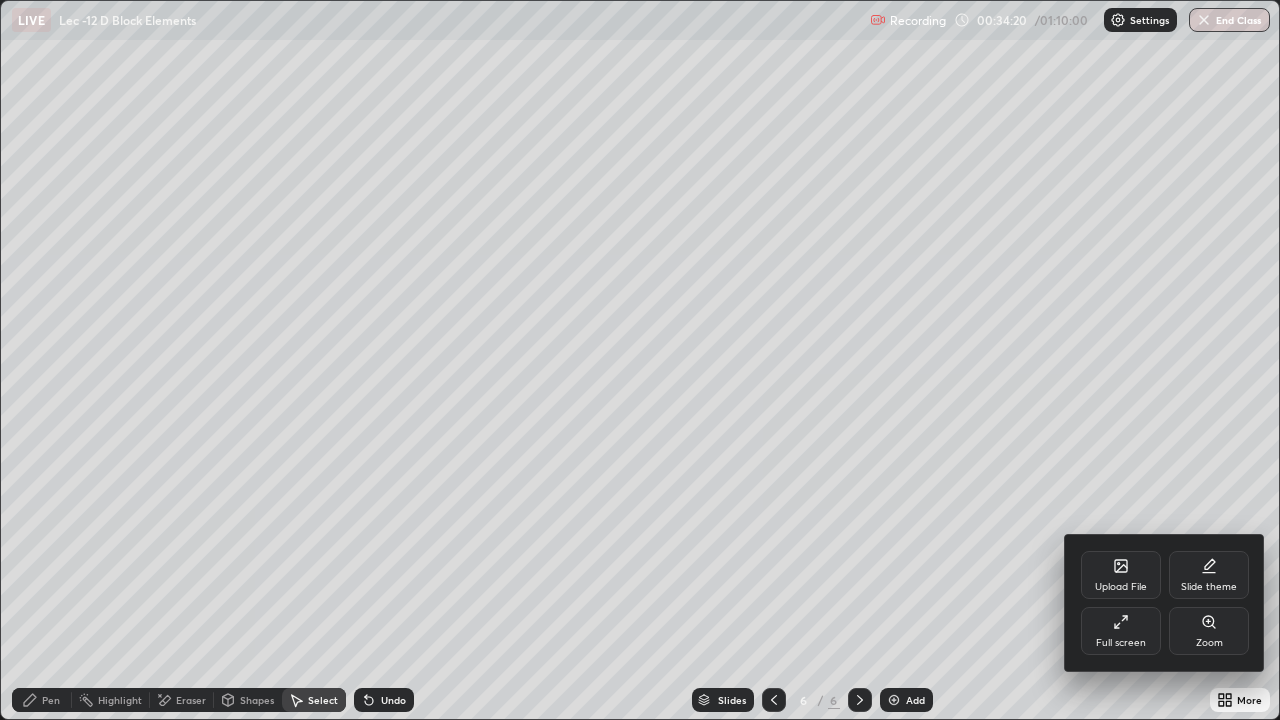 click on "Full screen" at bounding box center (1121, 643) 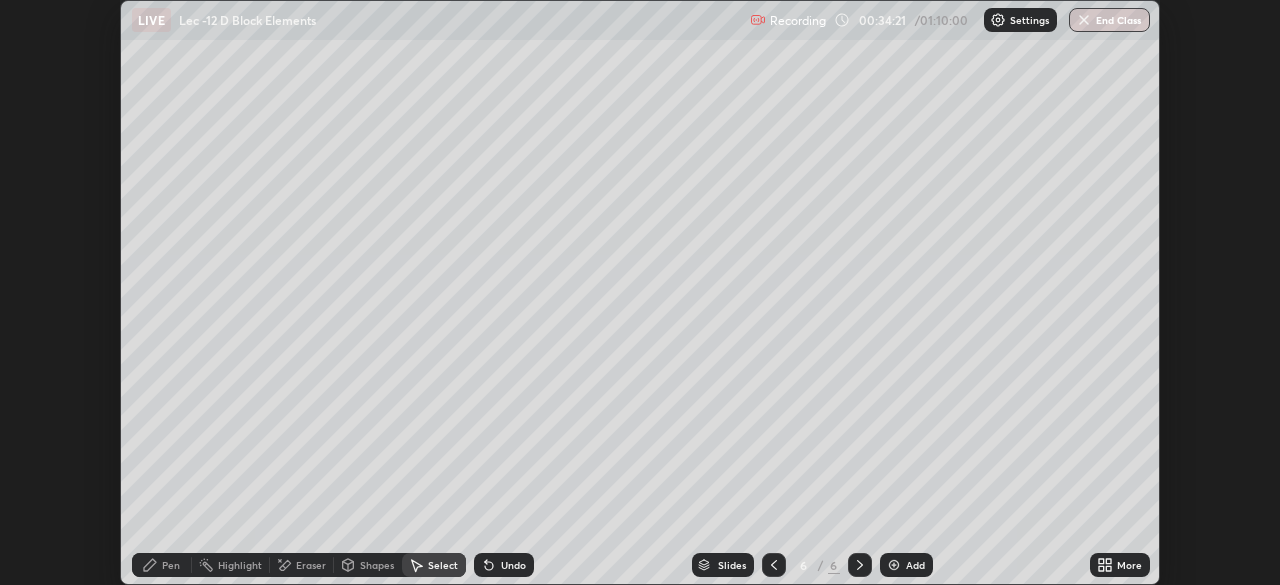 scroll, scrollTop: 585, scrollLeft: 1280, axis: both 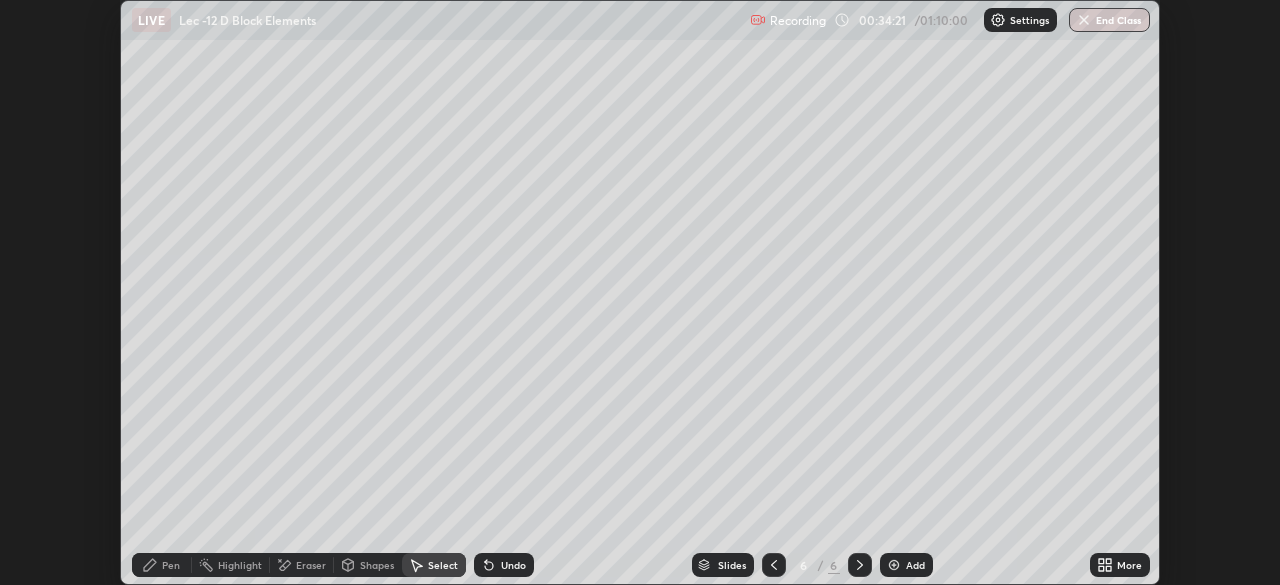 click on "More" at bounding box center (1120, 565) 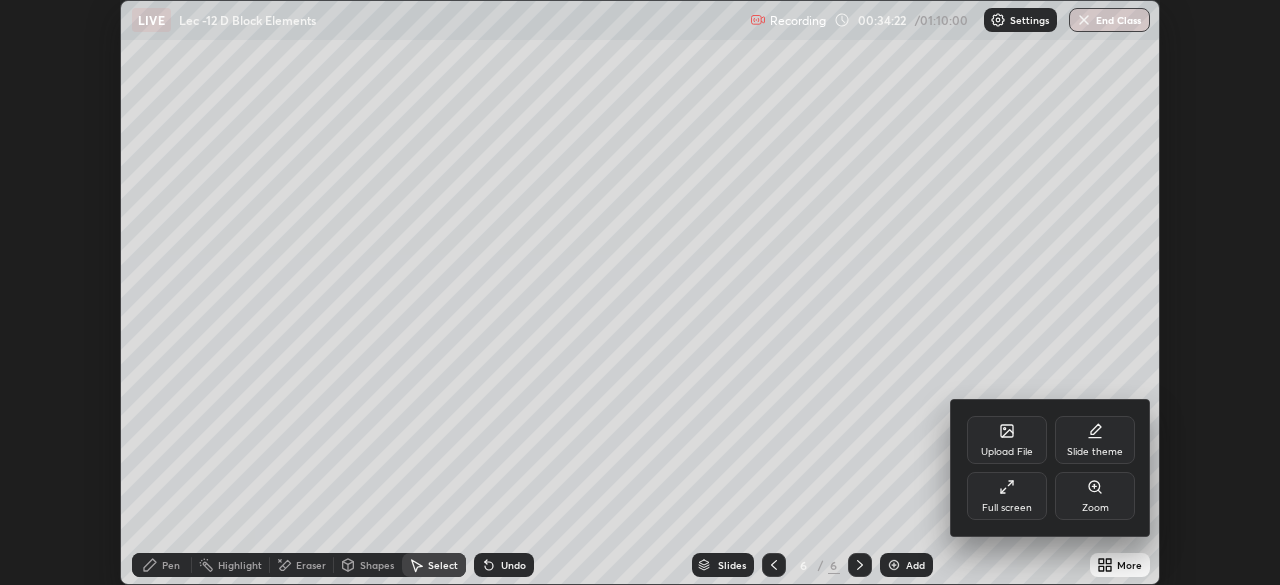click on "Full screen" at bounding box center (1007, 508) 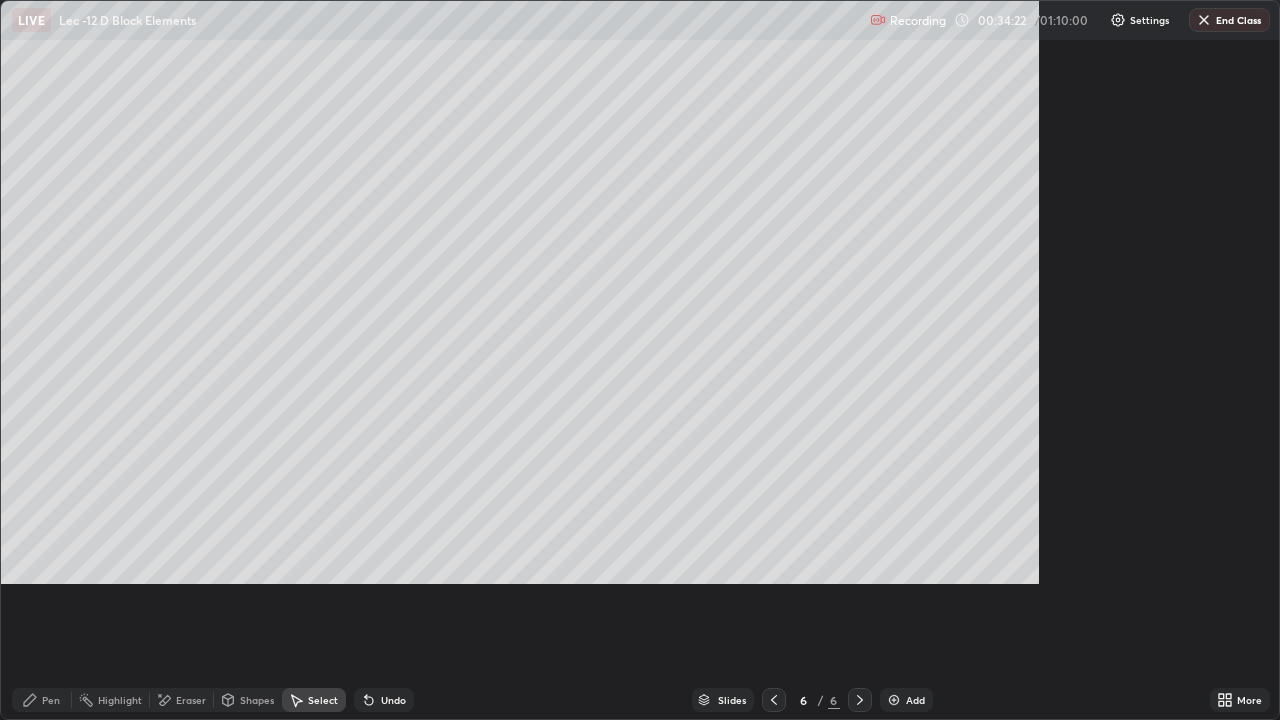 scroll, scrollTop: 99280, scrollLeft: 98720, axis: both 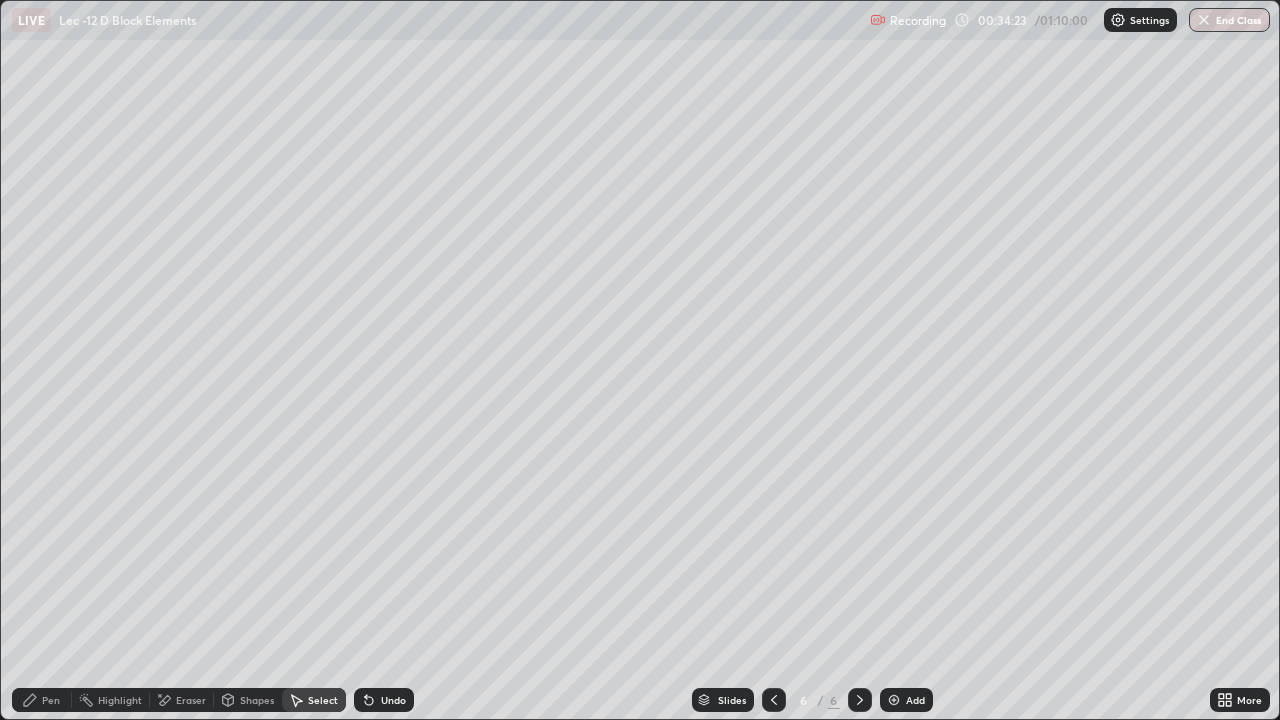 click on "Pen" at bounding box center [42, 700] 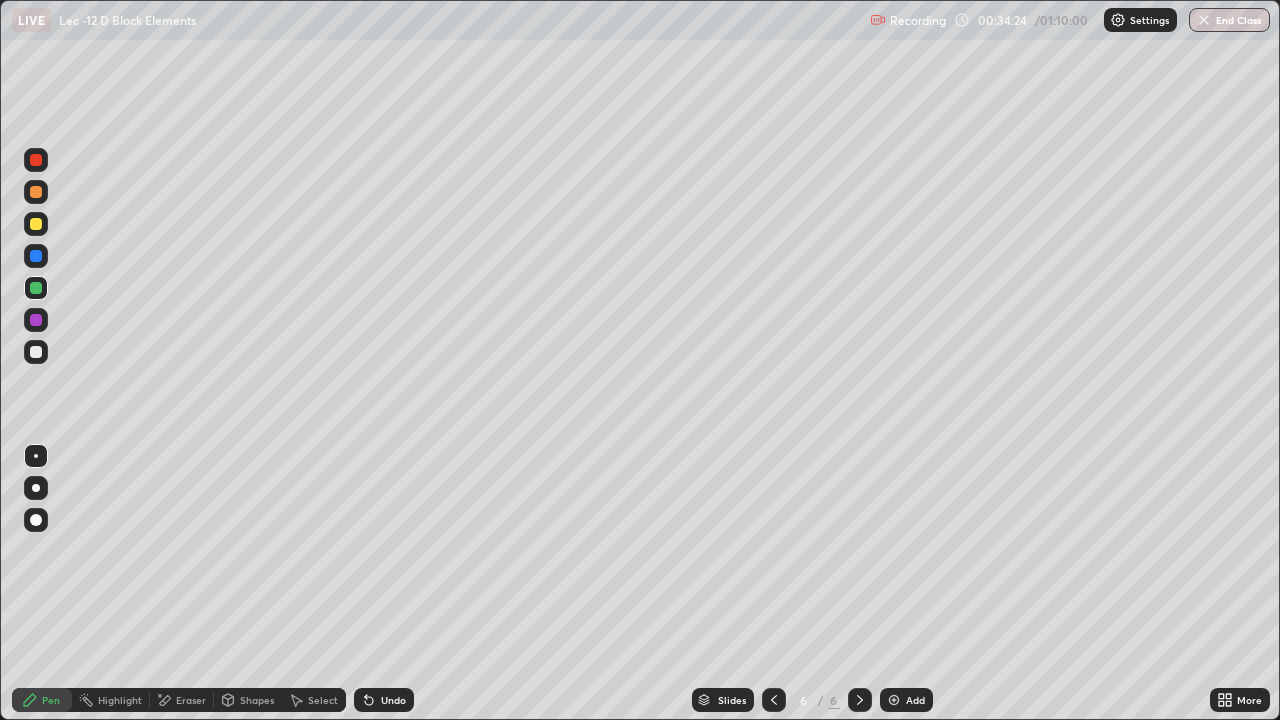 click at bounding box center [36, 320] 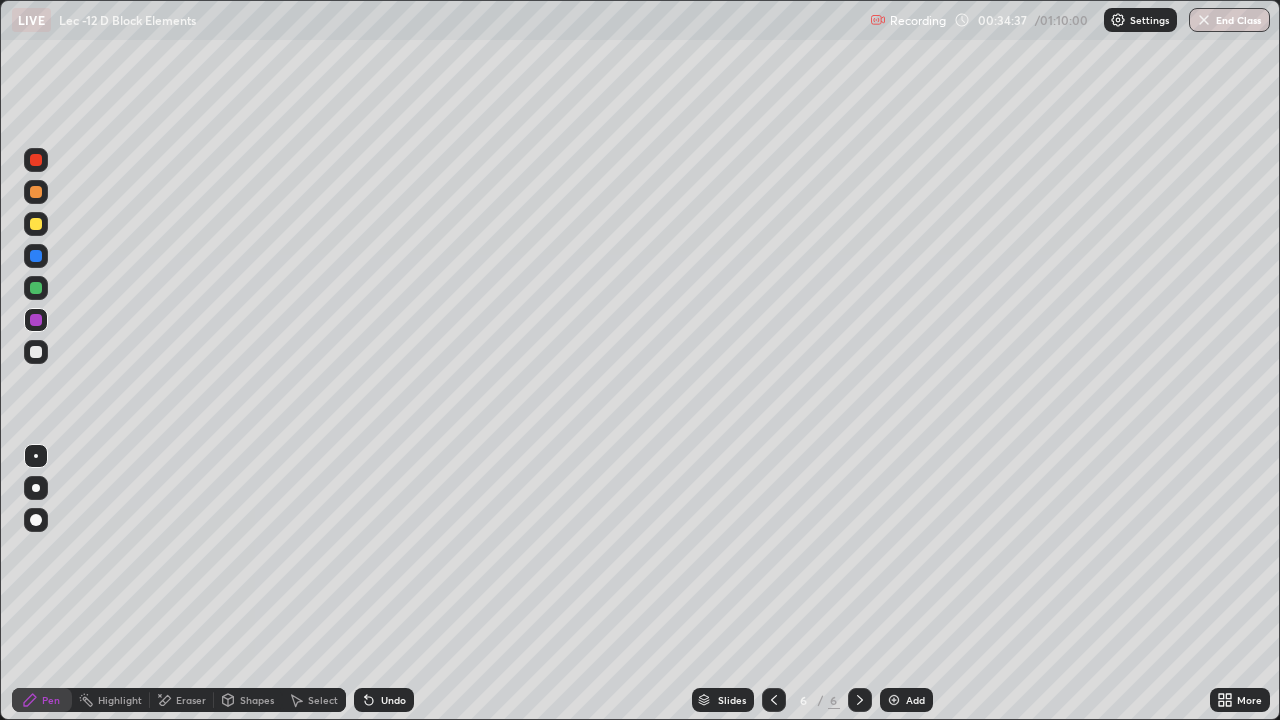 click on "Undo" at bounding box center [380, 700] 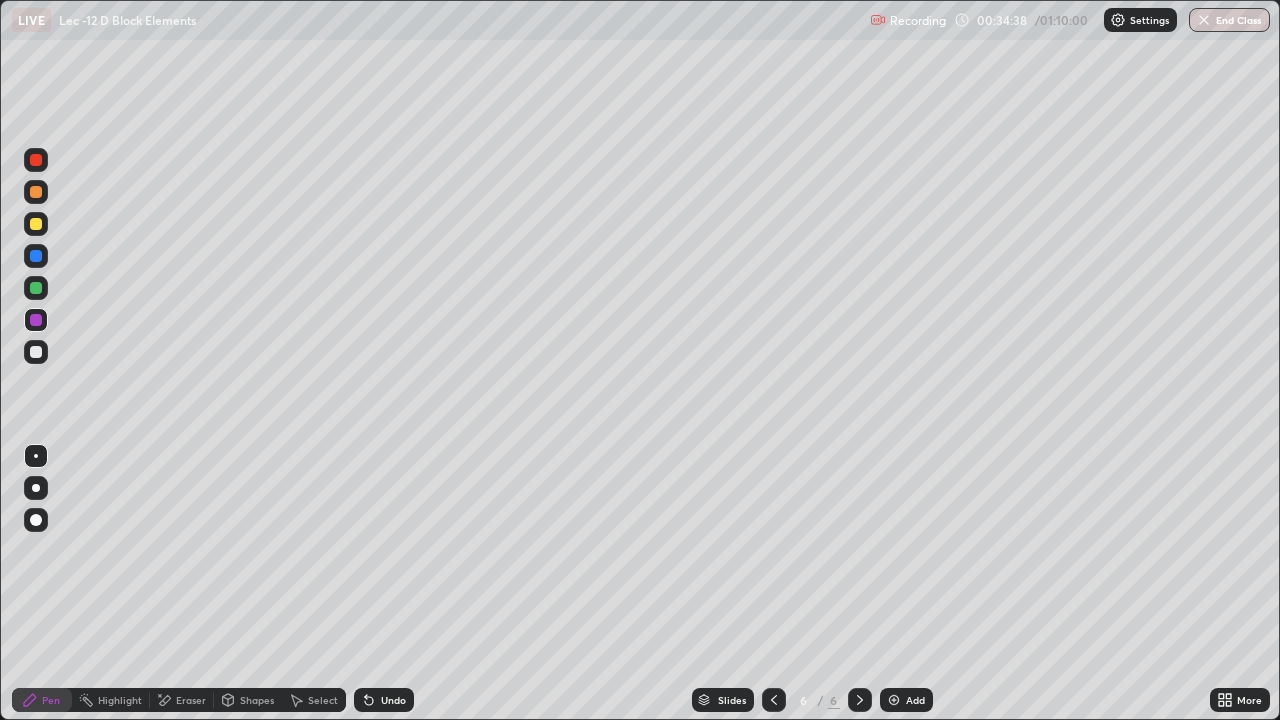 click on "Undo" at bounding box center [393, 700] 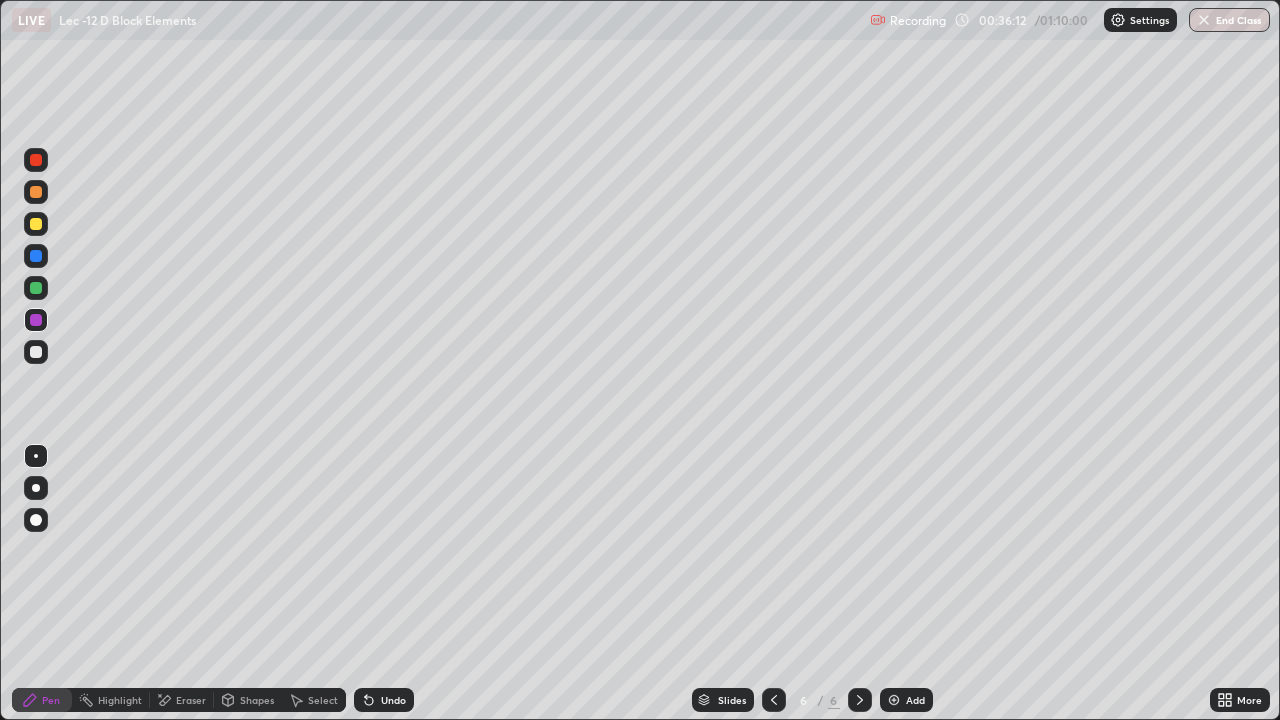 click at bounding box center [36, 288] 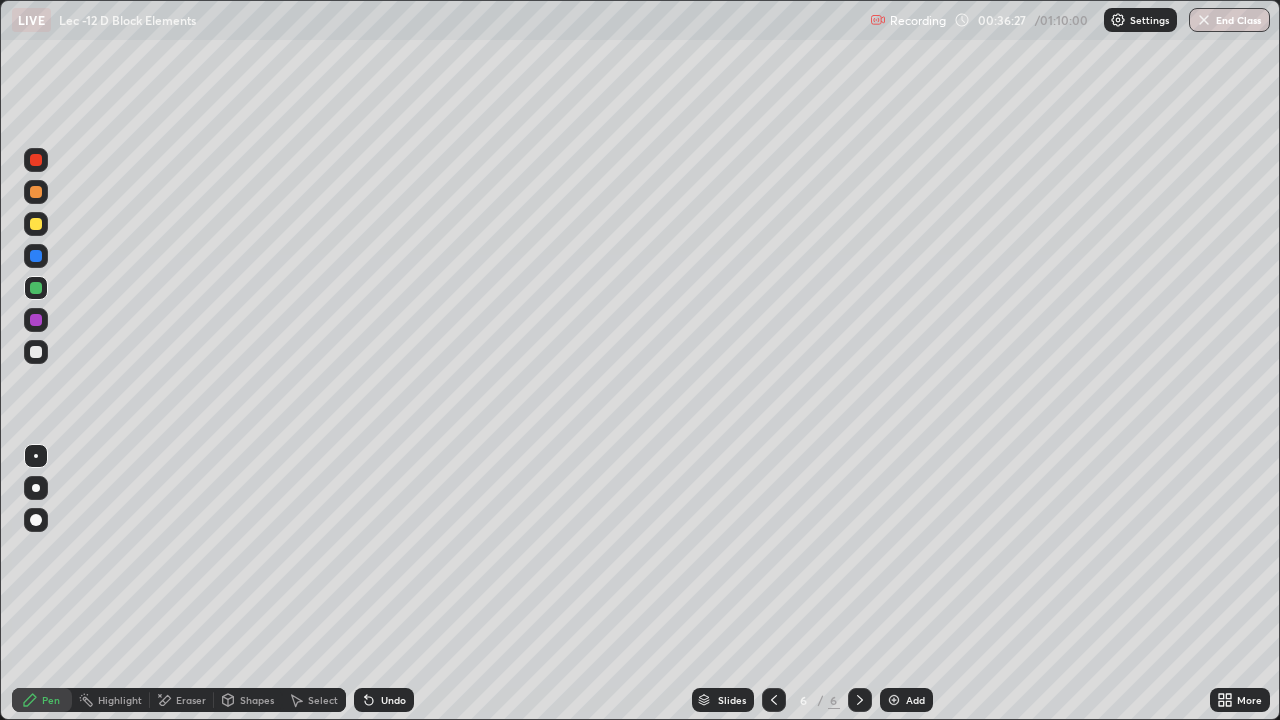 click on "Undo" at bounding box center (393, 700) 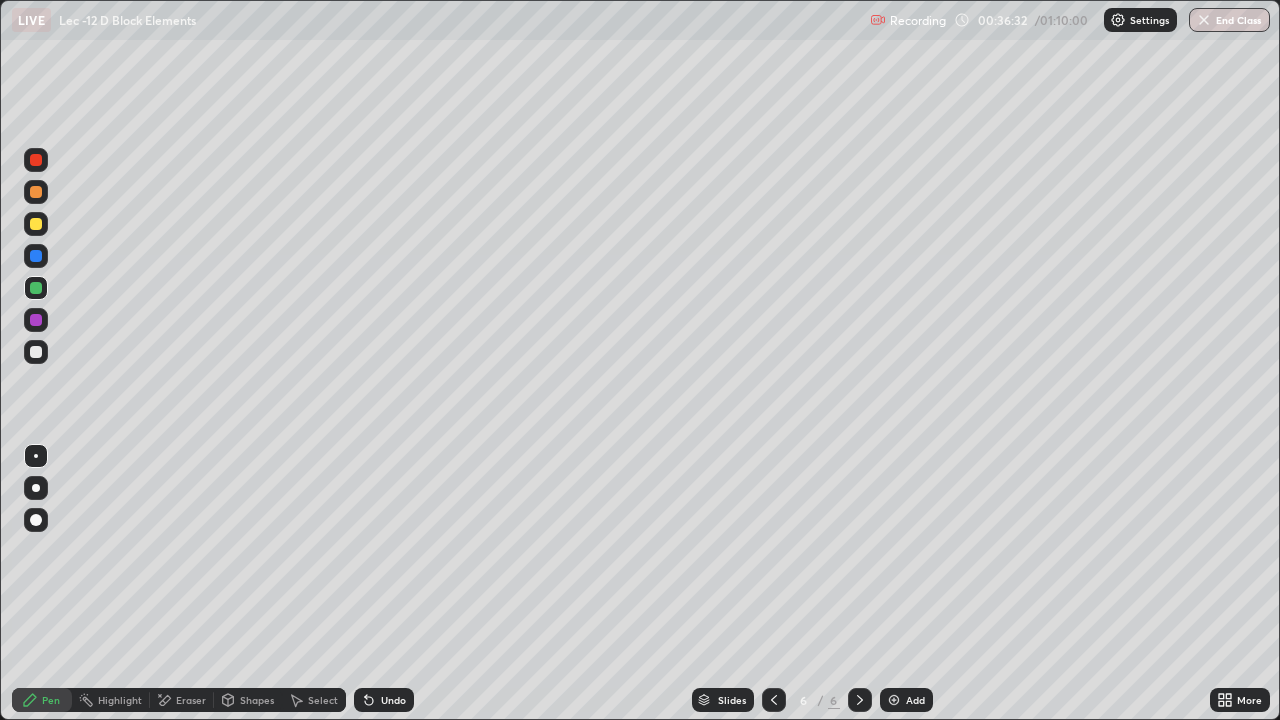 click on "Slides 6 / 6 Add" at bounding box center [812, 700] 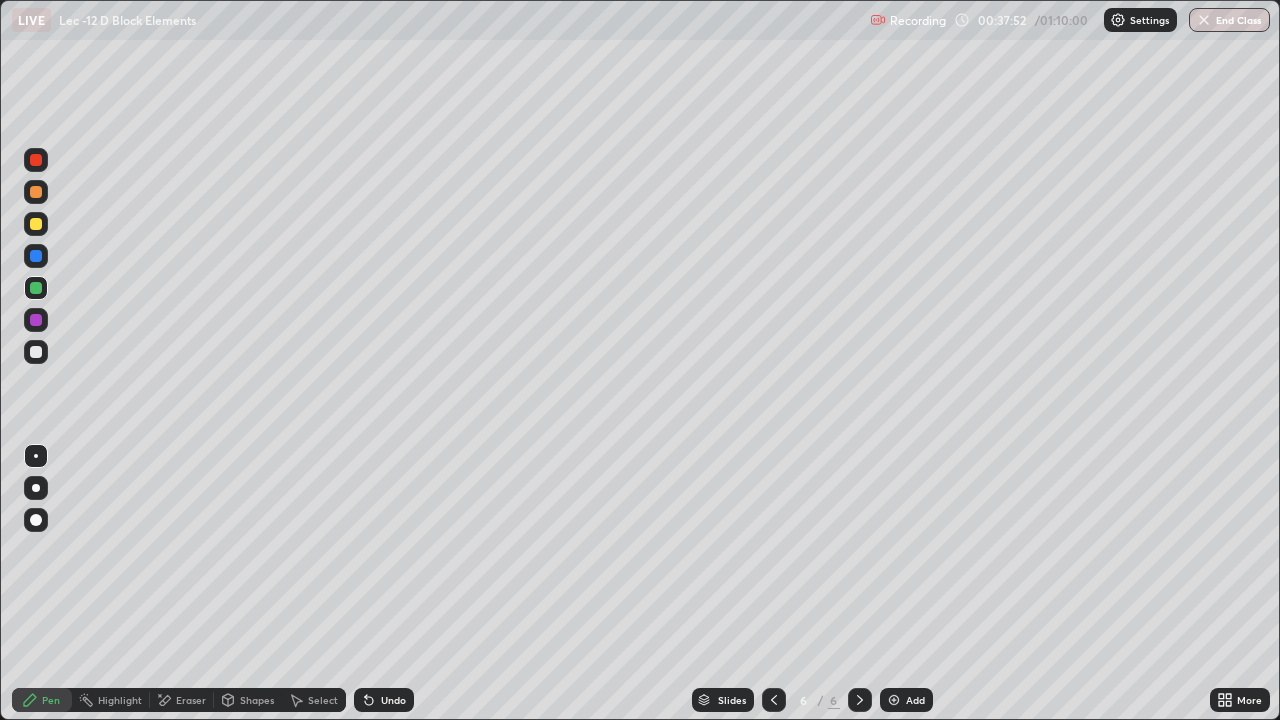 click on "Add" at bounding box center (906, 700) 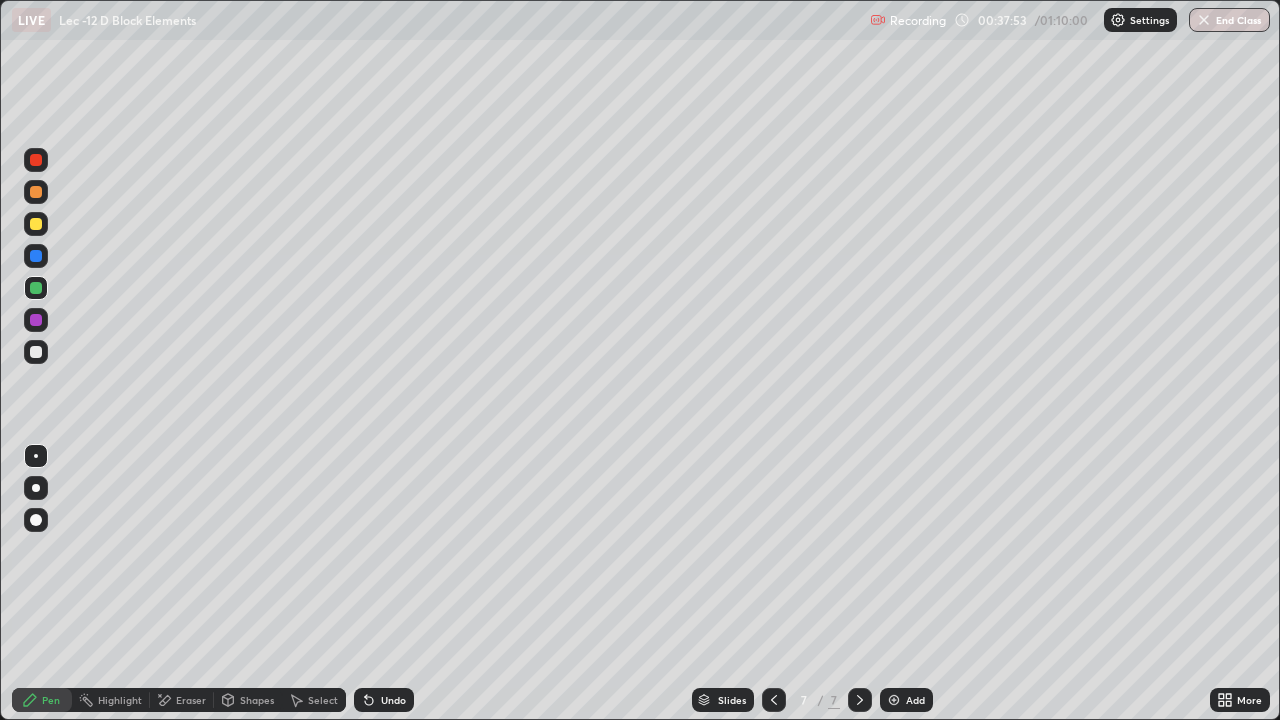 click at bounding box center [36, 352] 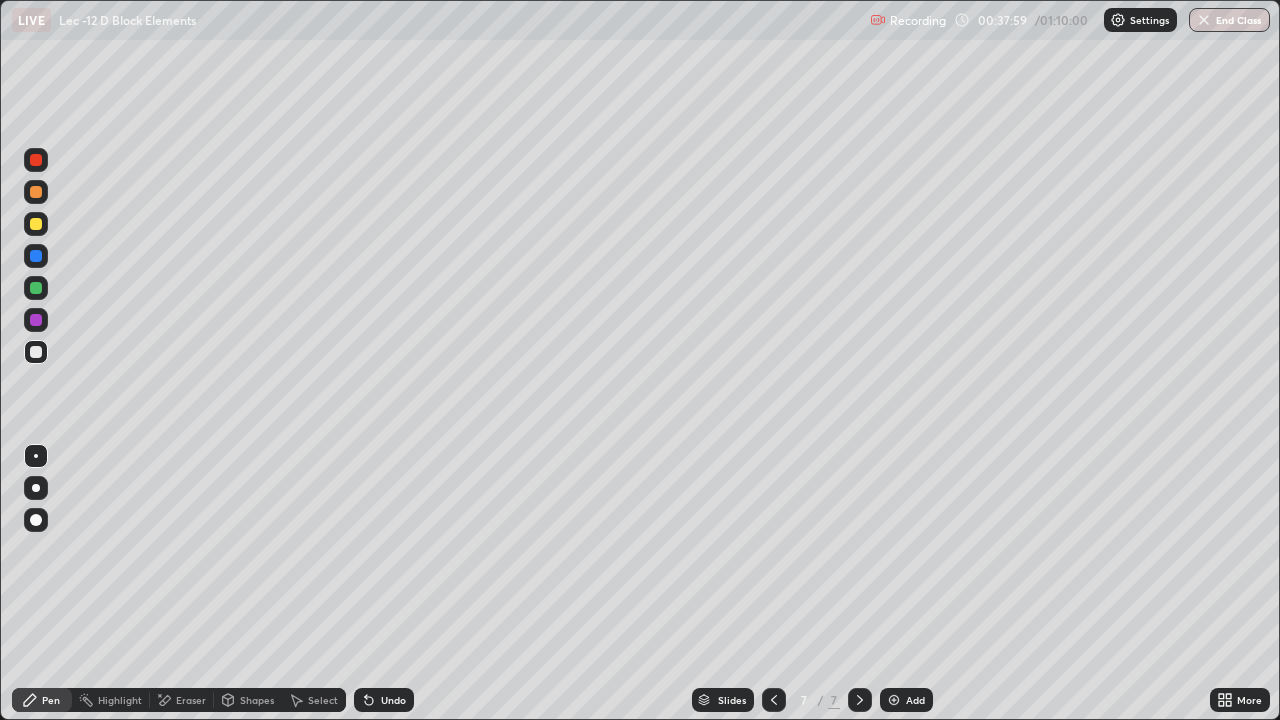 click 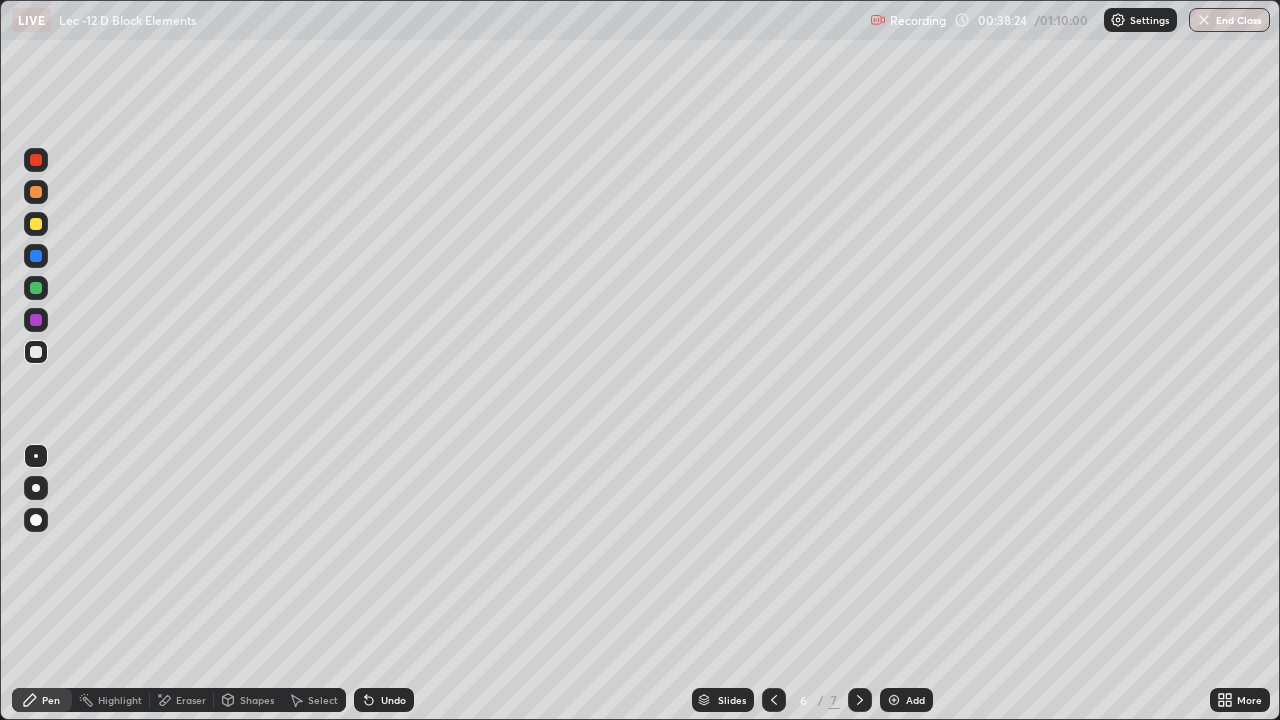 click 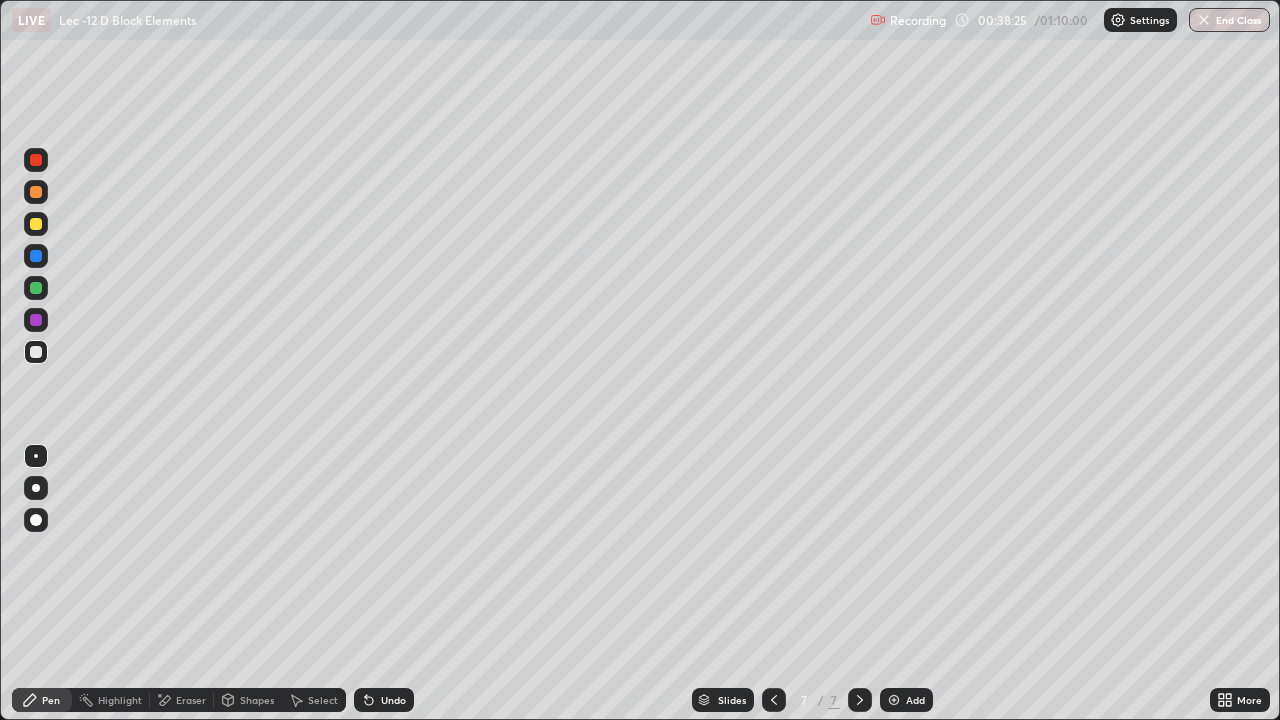 click at bounding box center (36, 288) 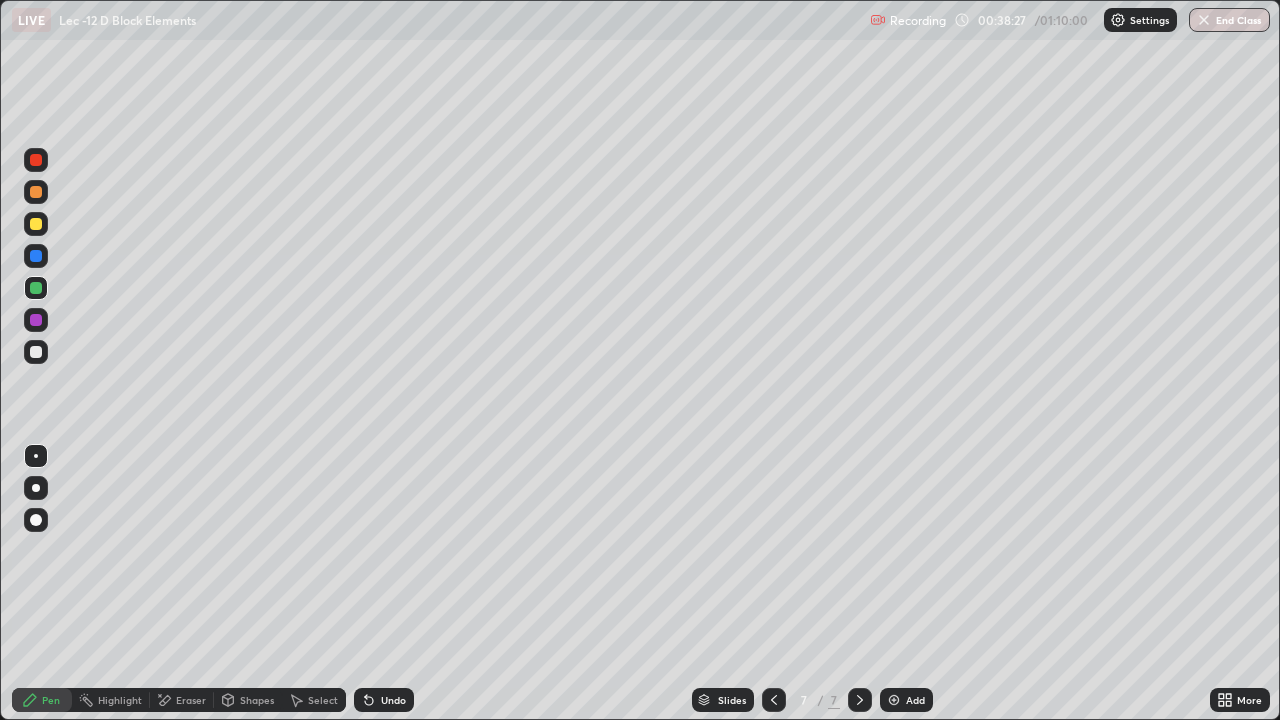 click on "Undo" at bounding box center (393, 700) 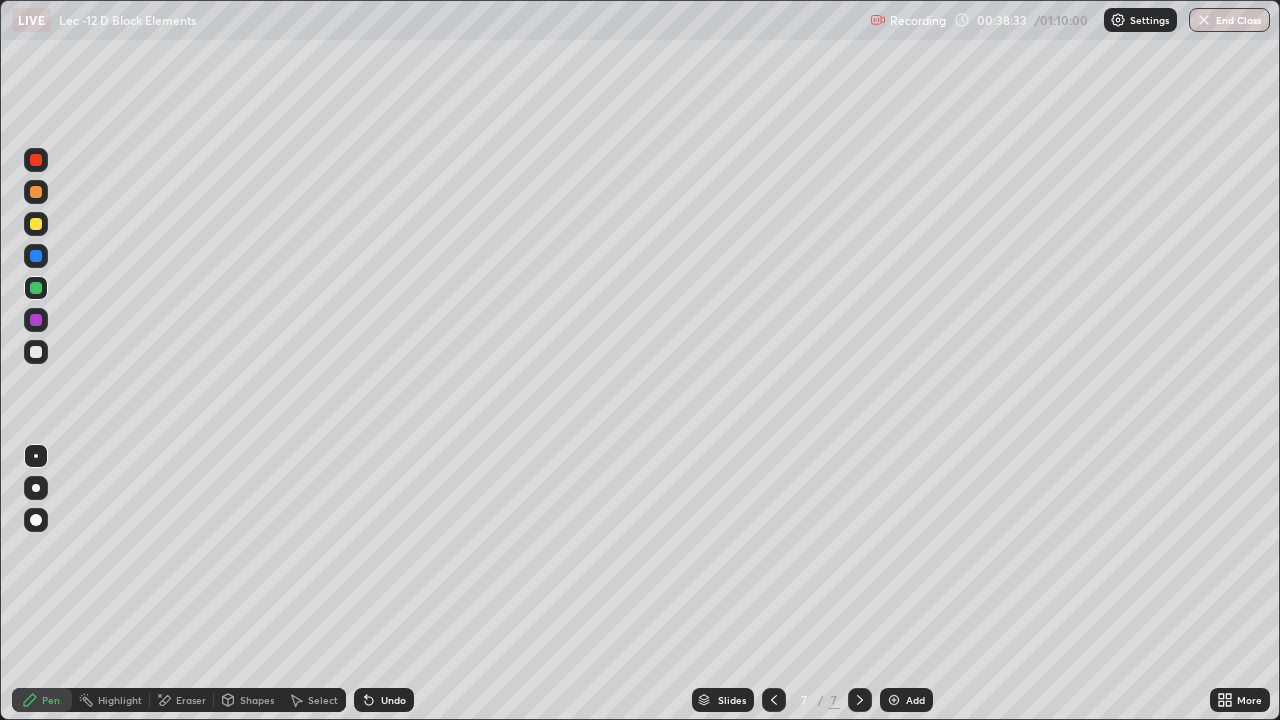 click on "Undo" at bounding box center [384, 700] 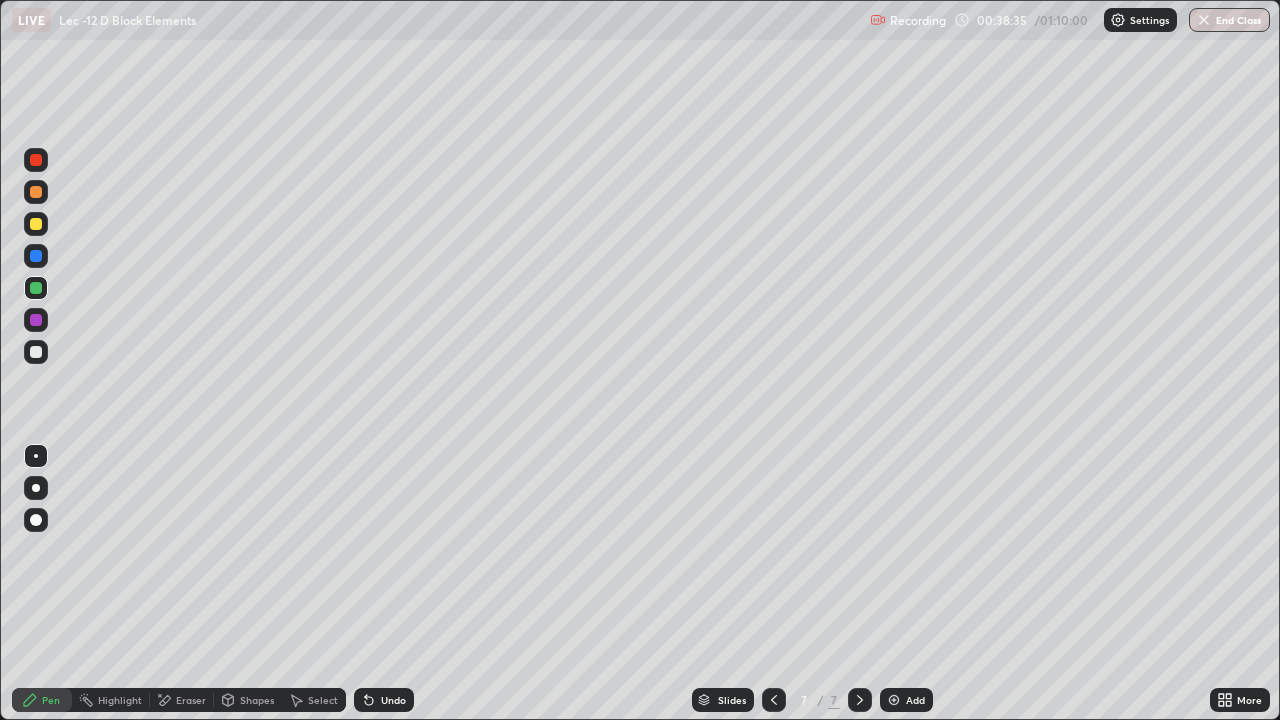 click at bounding box center [36, 352] 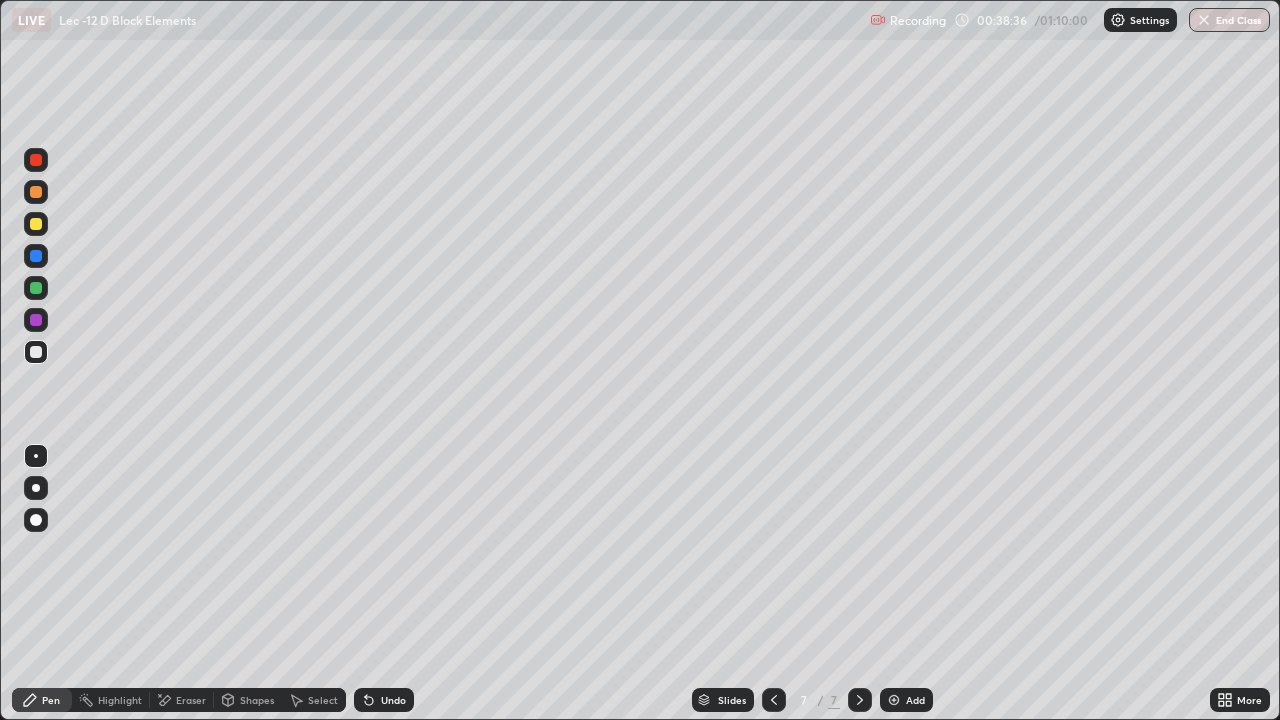 click 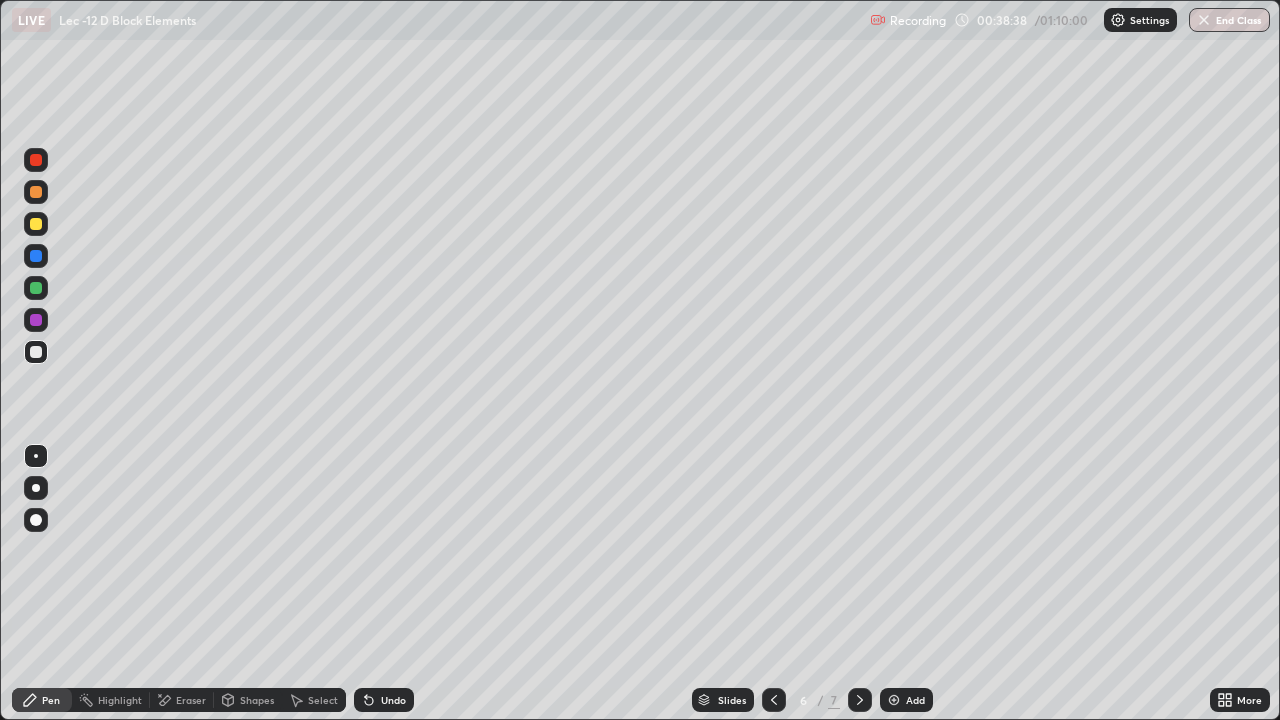 click 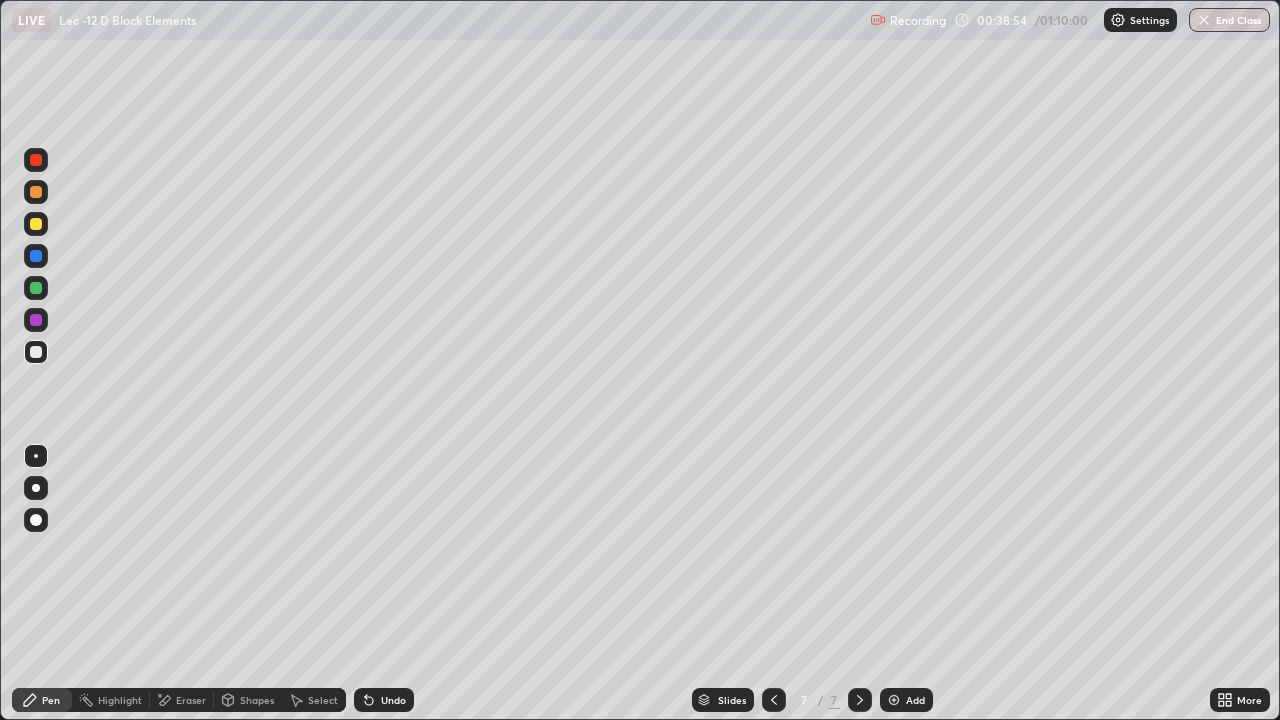 click on "Undo" at bounding box center (384, 700) 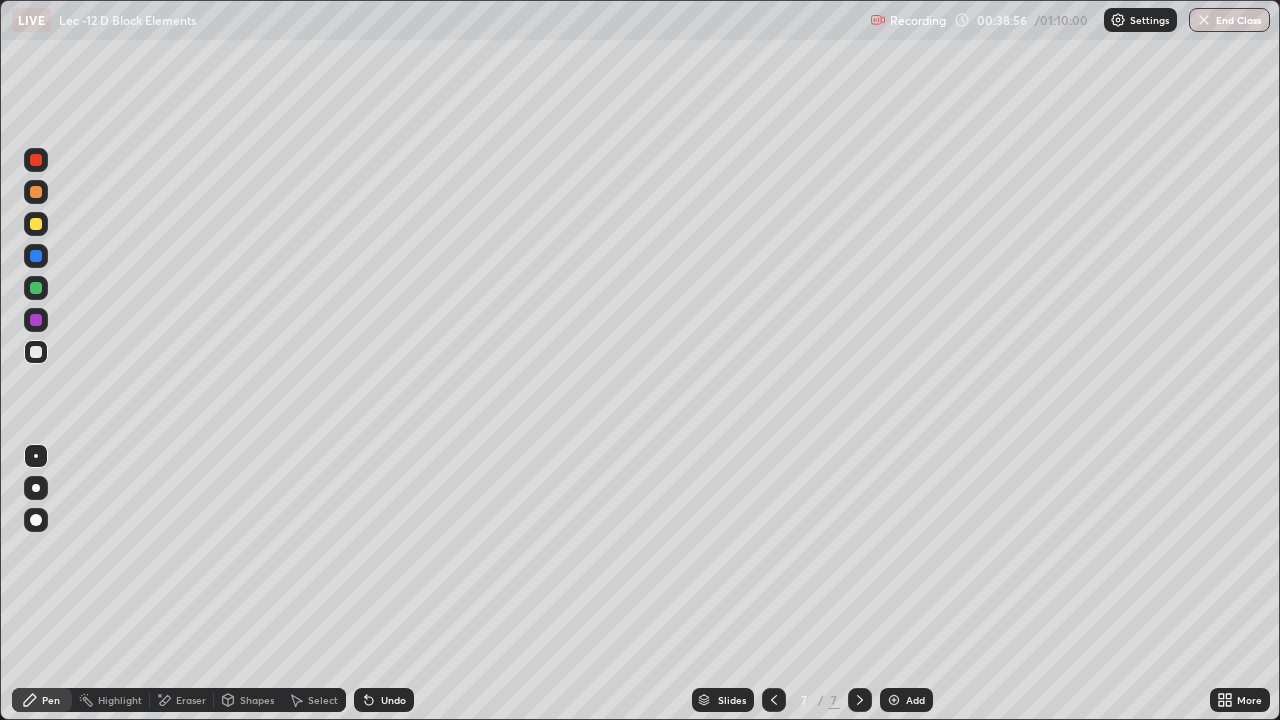 click on "Undo" at bounding box center (380, 700) 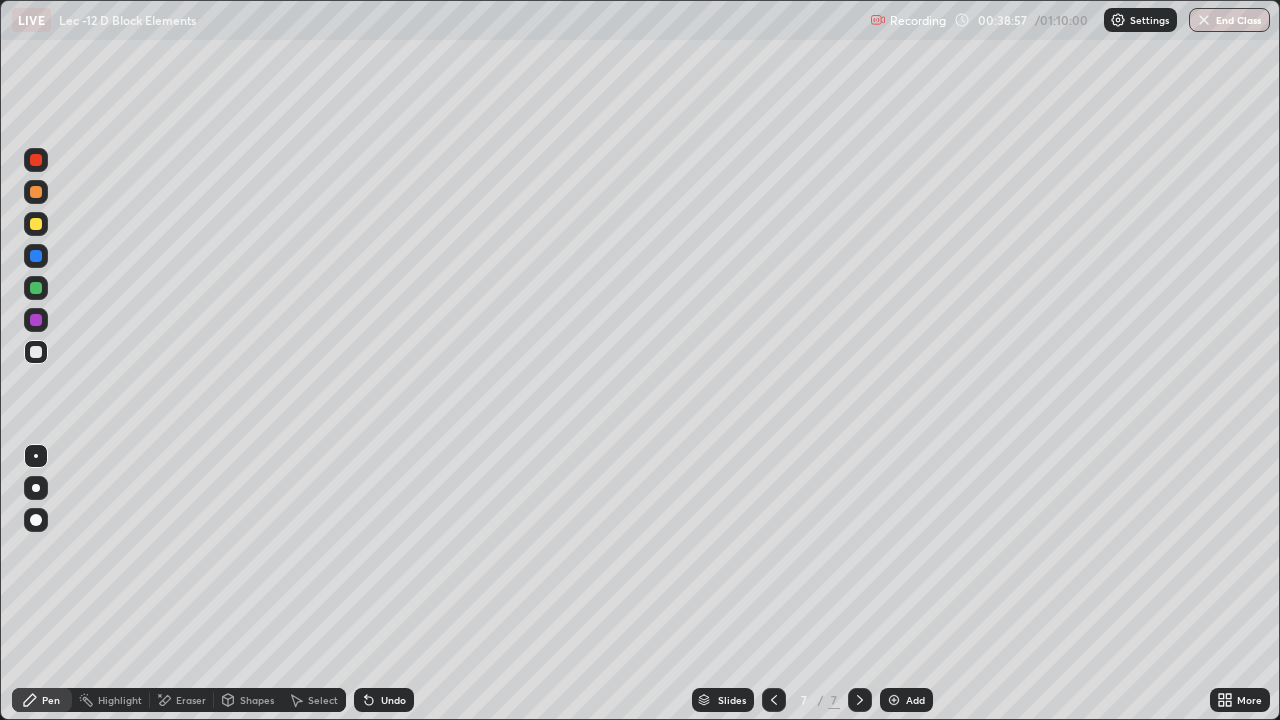 click on "Undo" at bounding box center (384, 700) 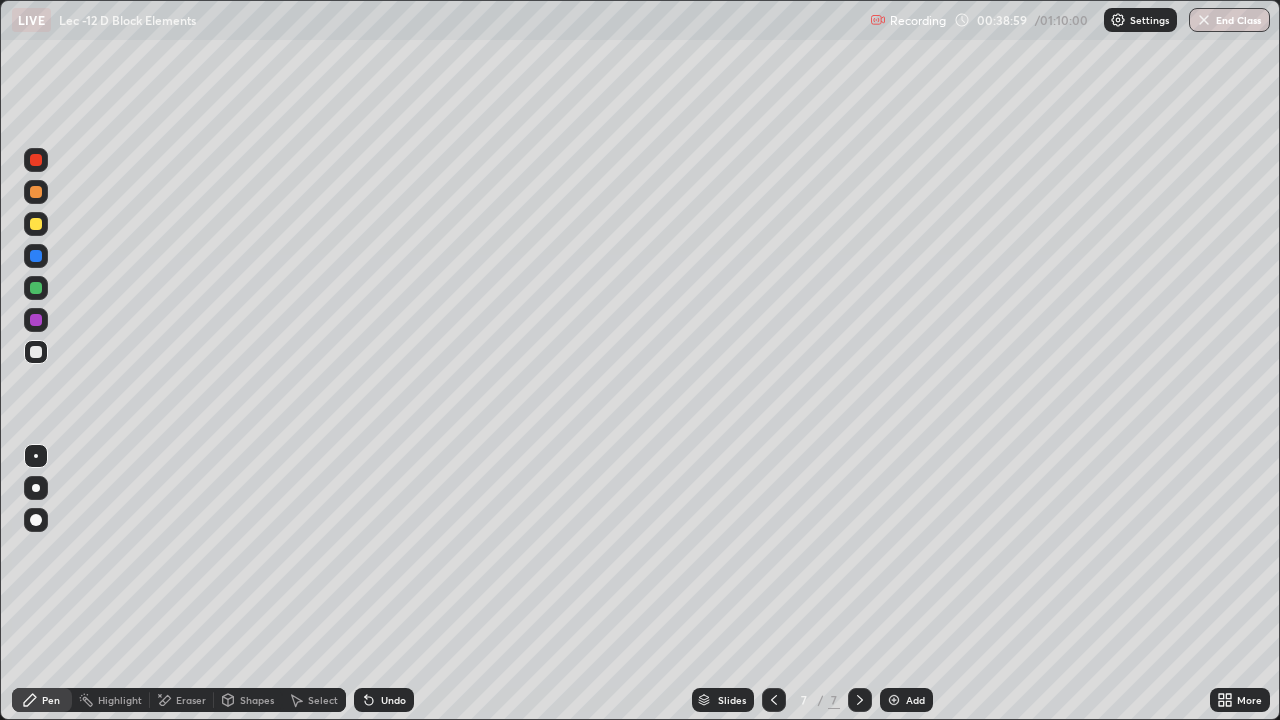 click on "Undo" at bounding box center (380, 700) 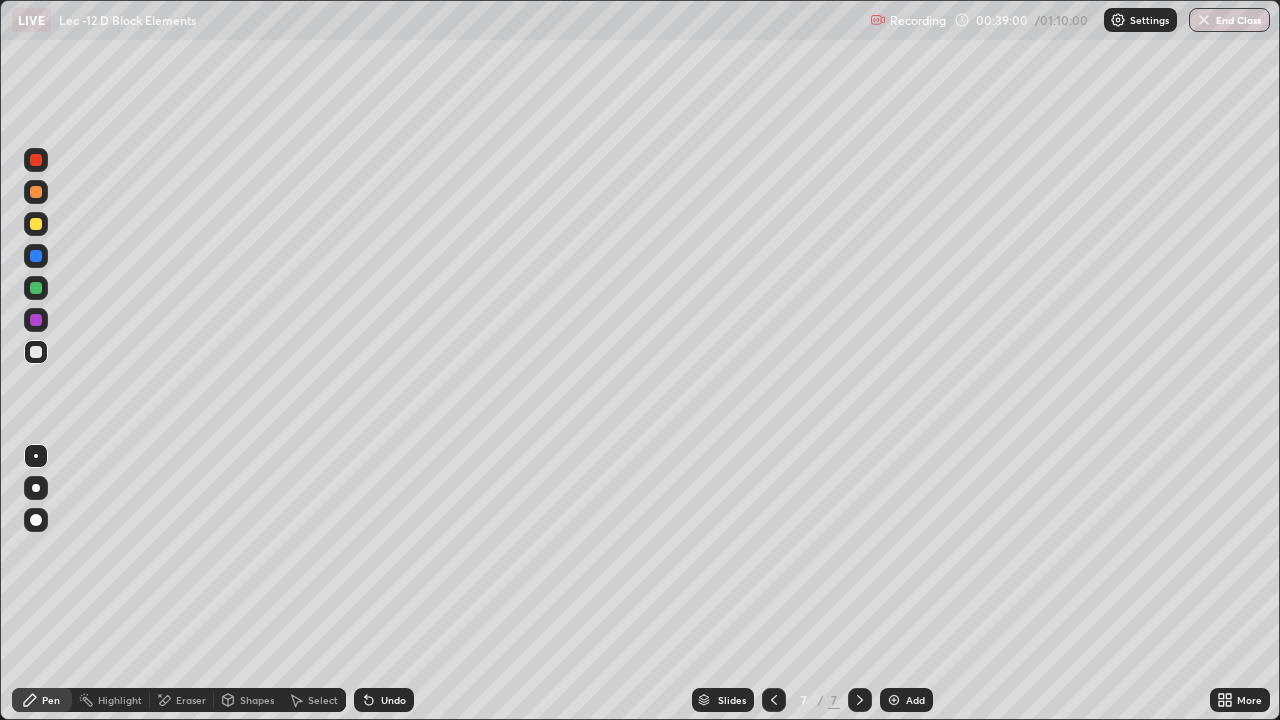click on "Undo" at bounding box center [384, 700] 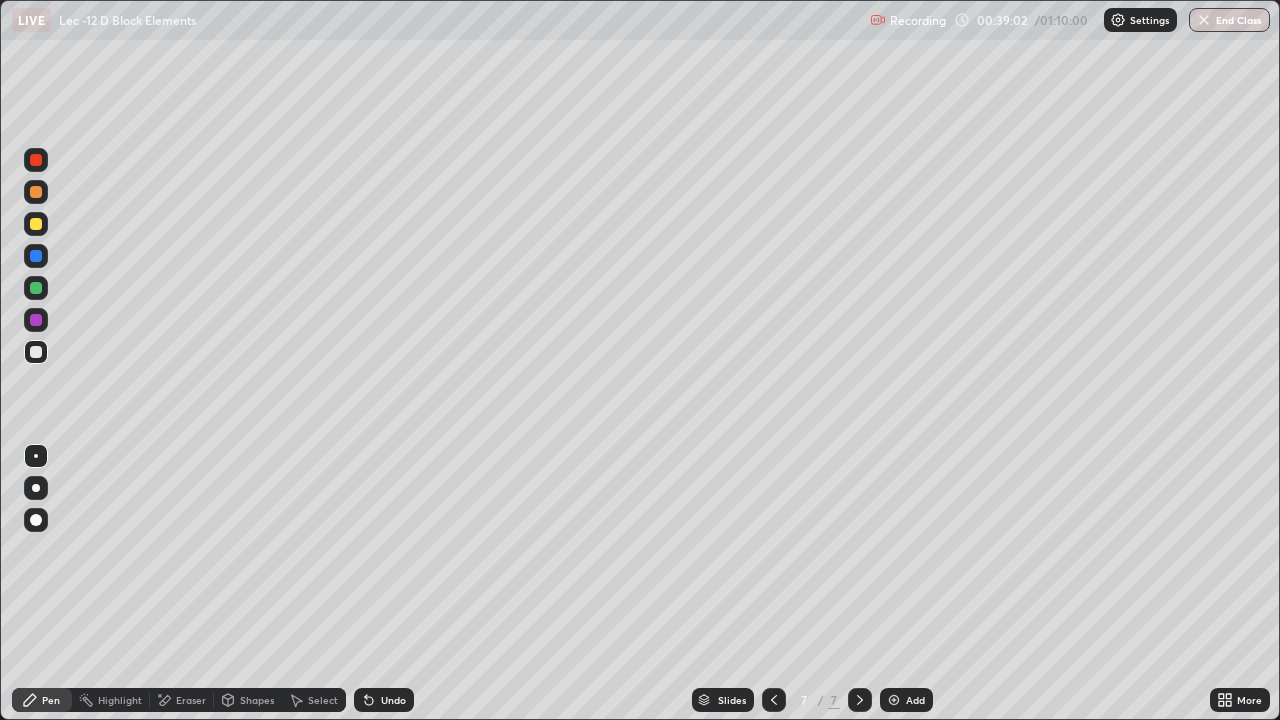 click at bounding box center (36, 320) 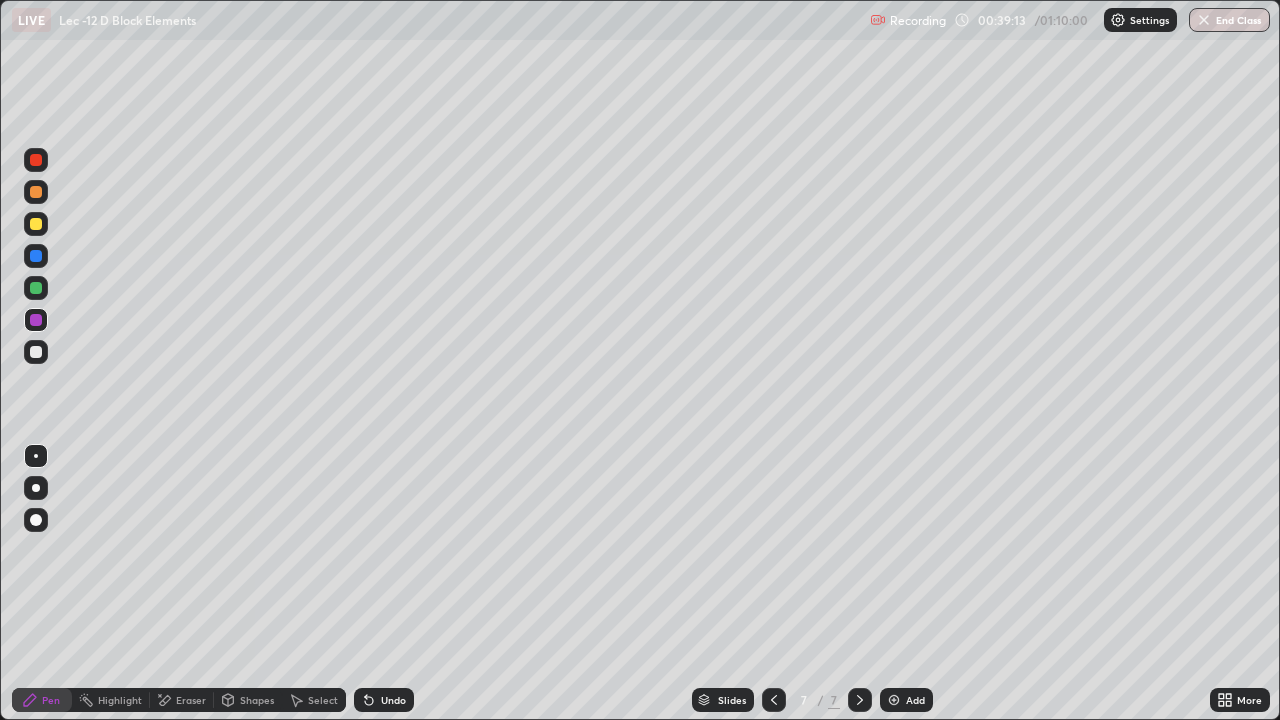 click on "Select" at bounding box center (323, 700) 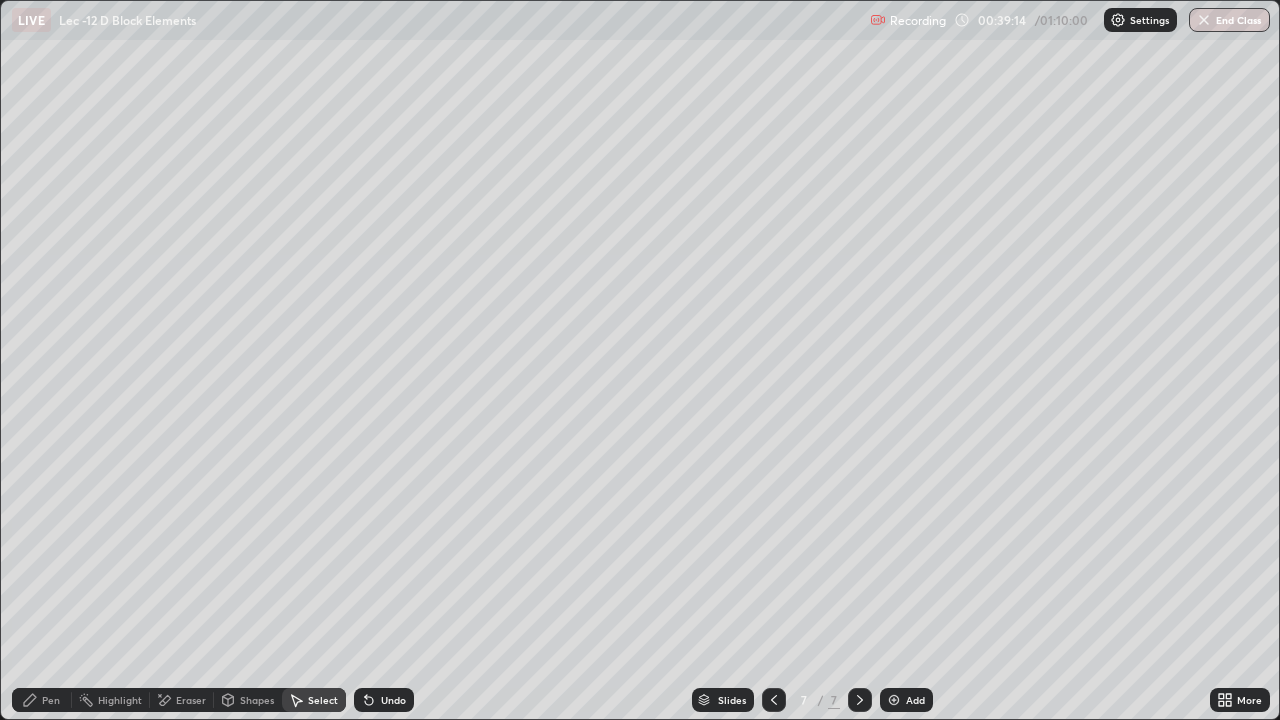 click on "Select" at bounding box center [323, 700] 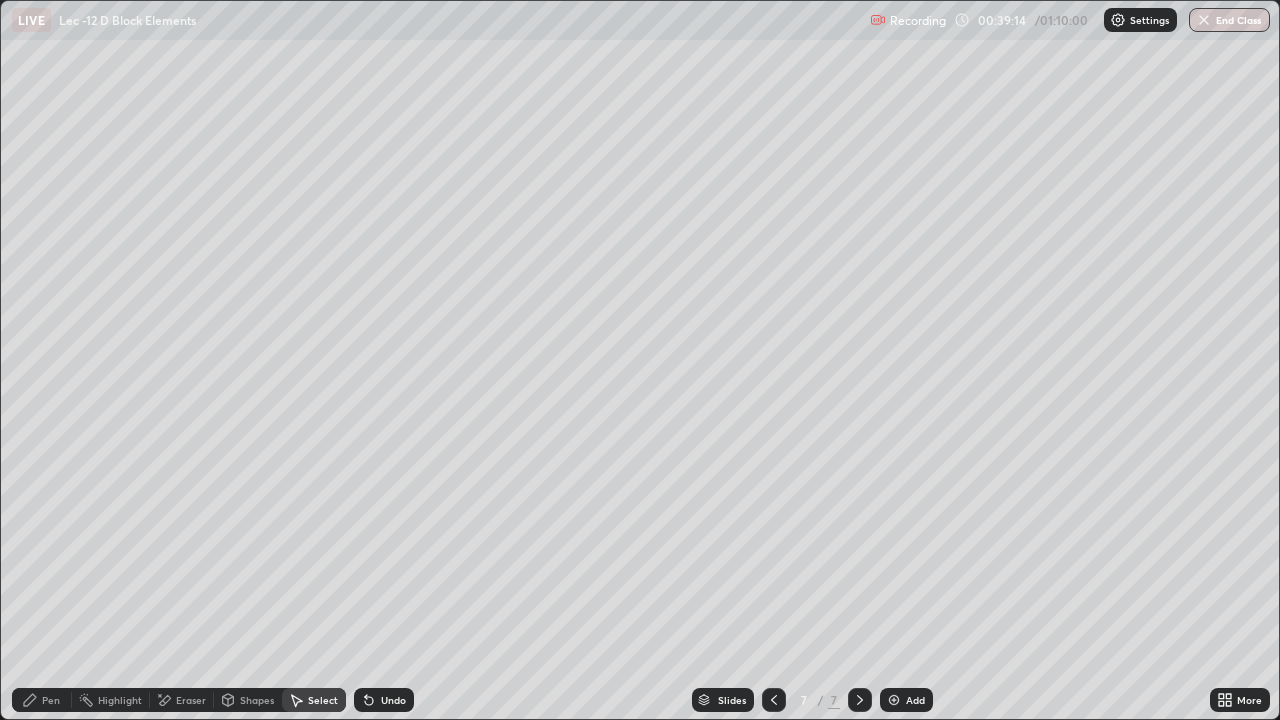 click on "Select" at bounding box center [314, 700] 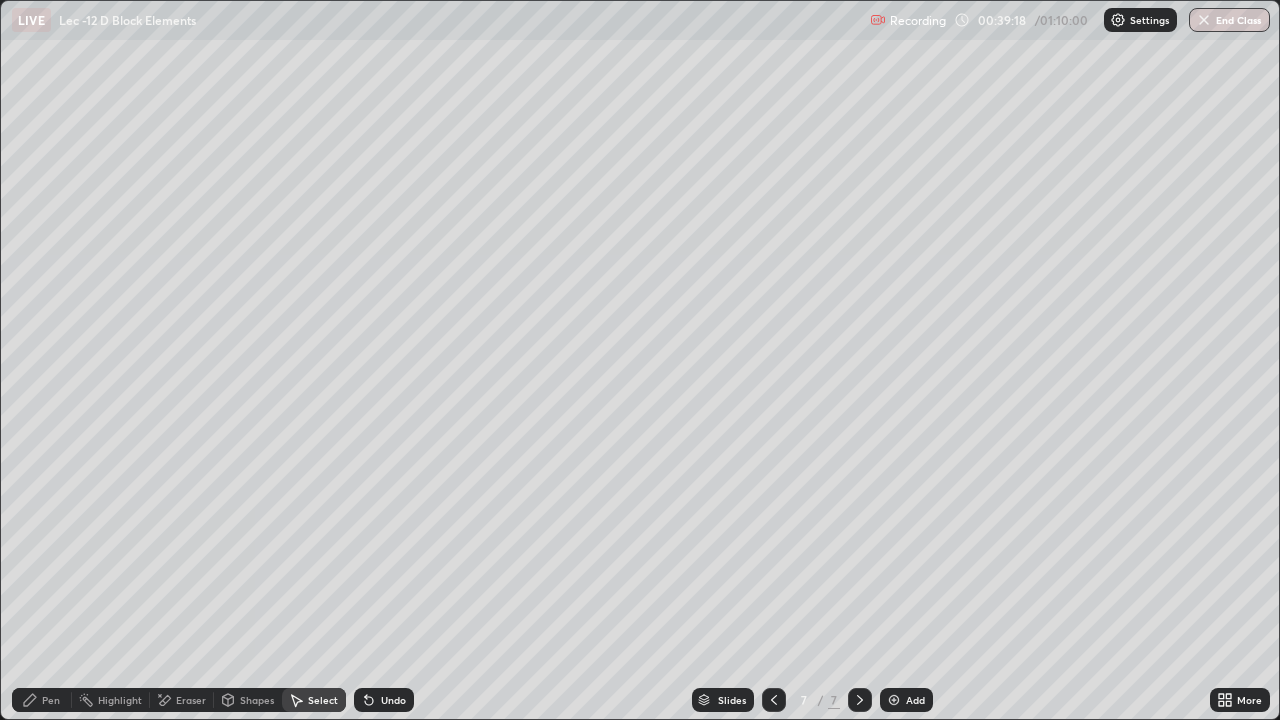 click on "Pen" at bounding box center (51, 700) 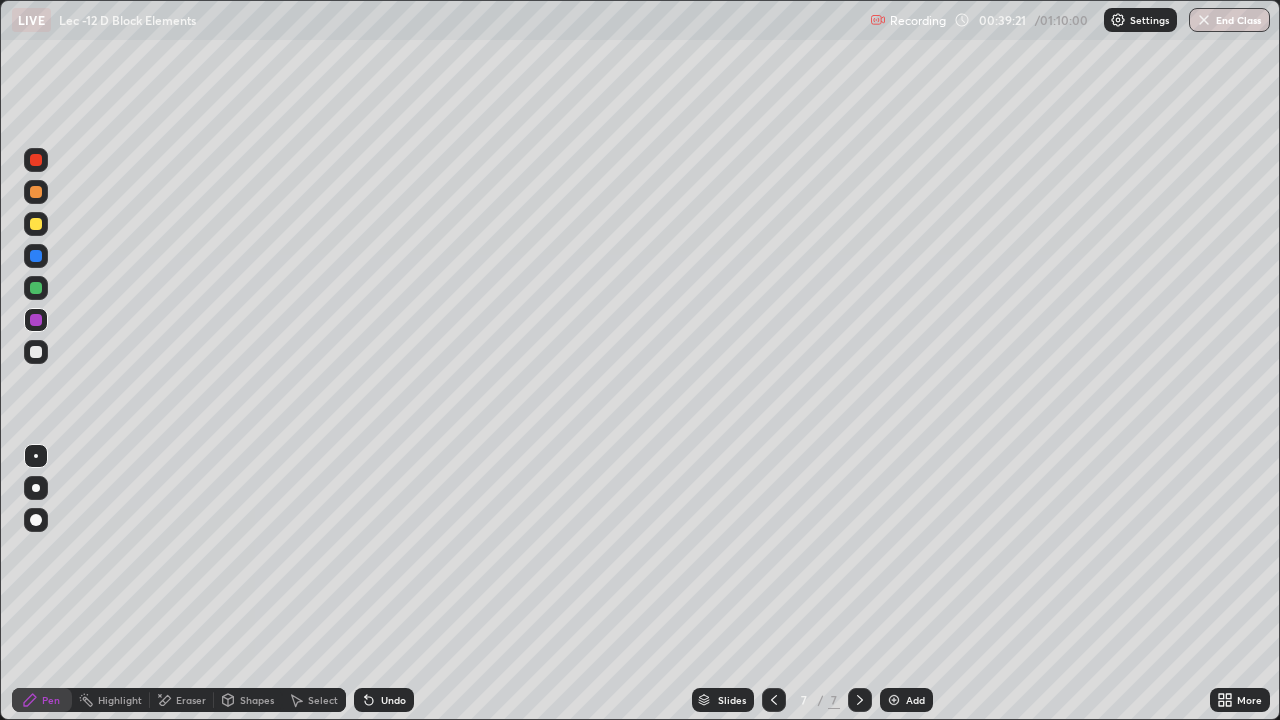 click at bounding box center [36, 224] 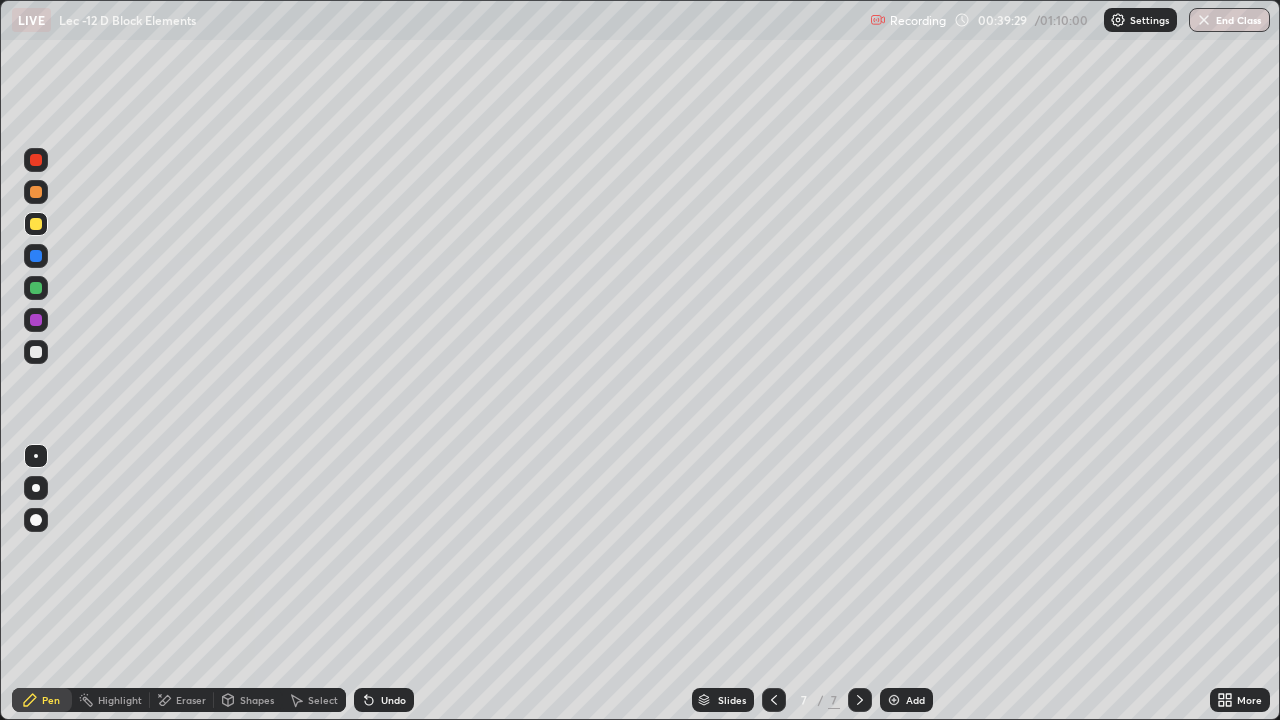 click on "Undo" at bounding box center [393, 700] 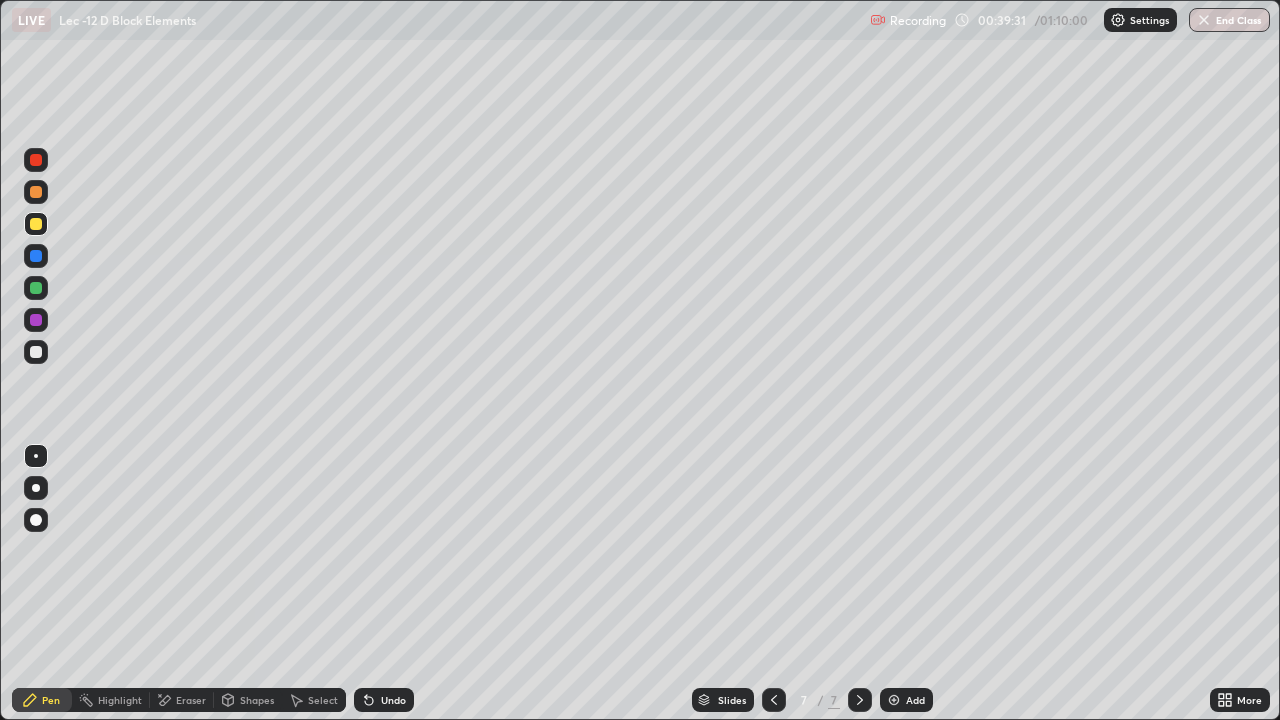 click at bounding box center [36, 320] 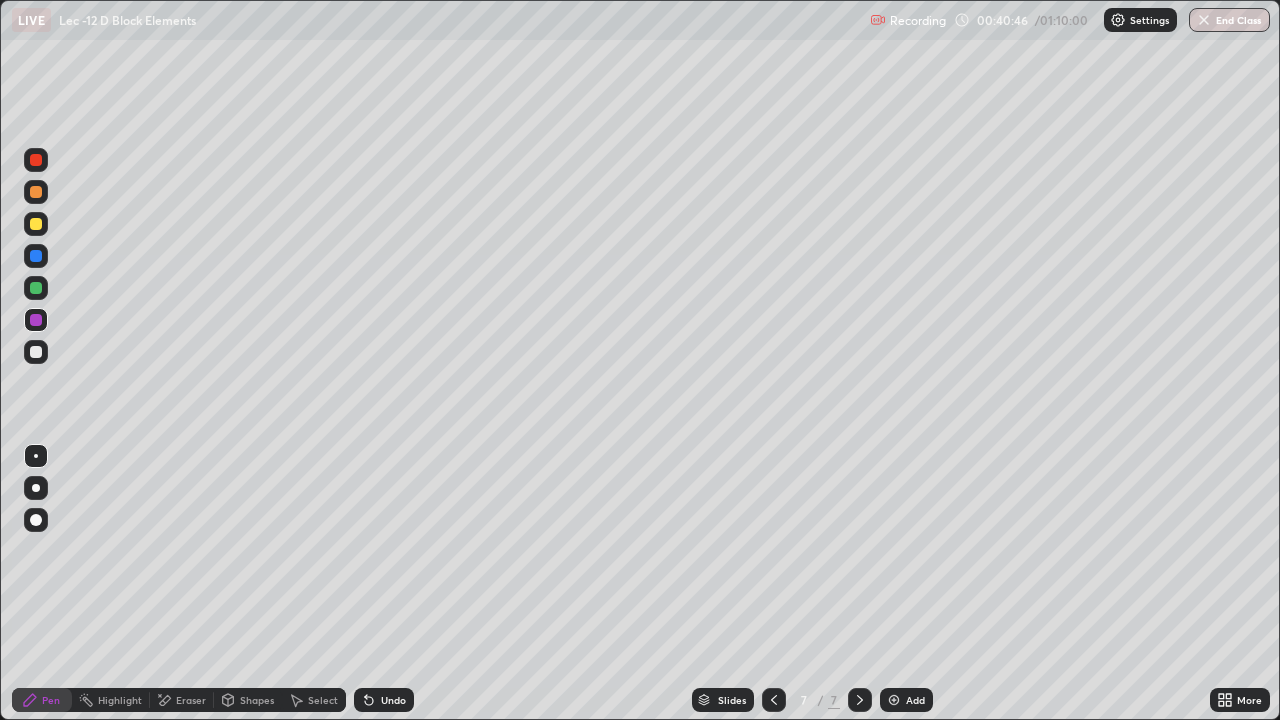 click on "Undo" at bounding box center (393, 700) 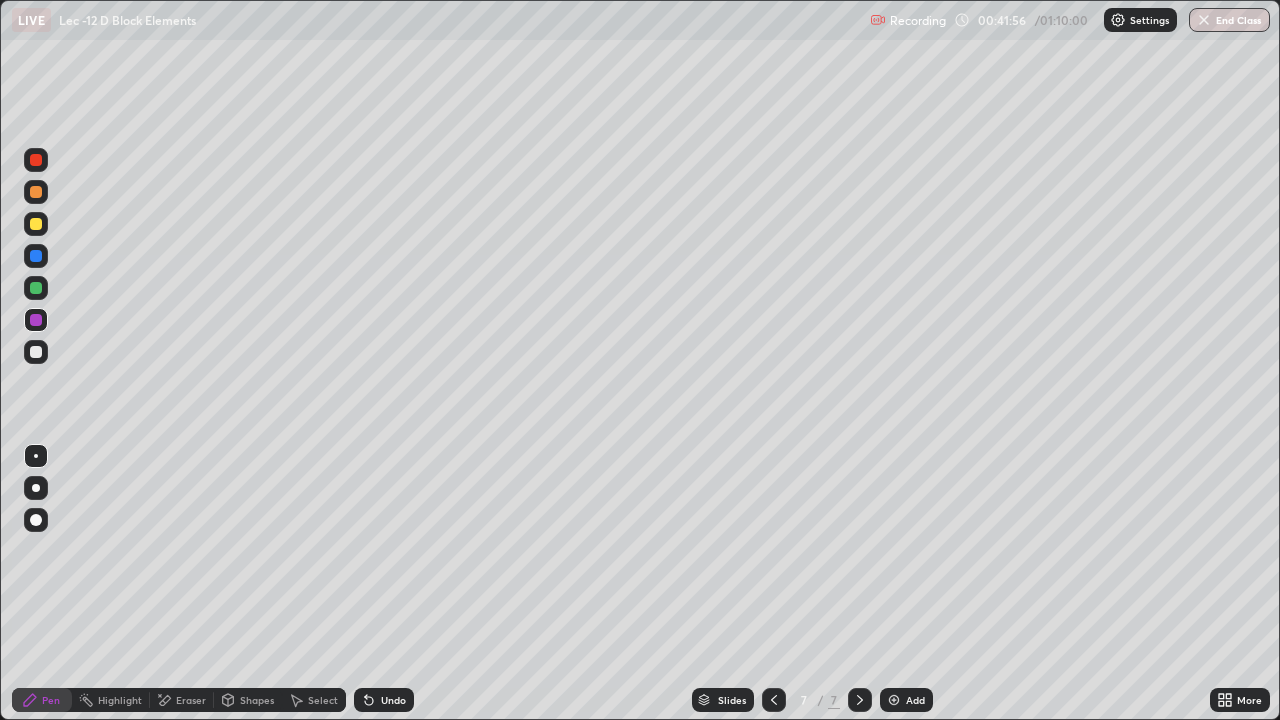 click at bounding box center [894, 700] 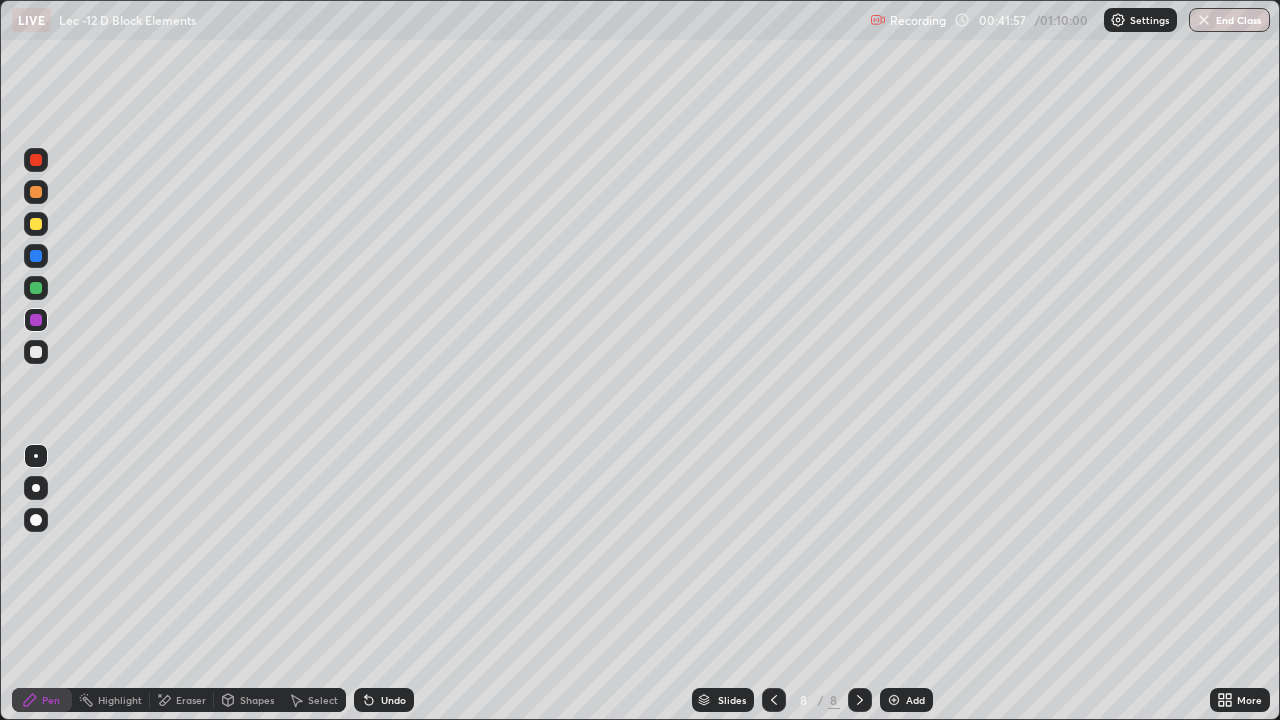 click at bounding box center [36, 288] 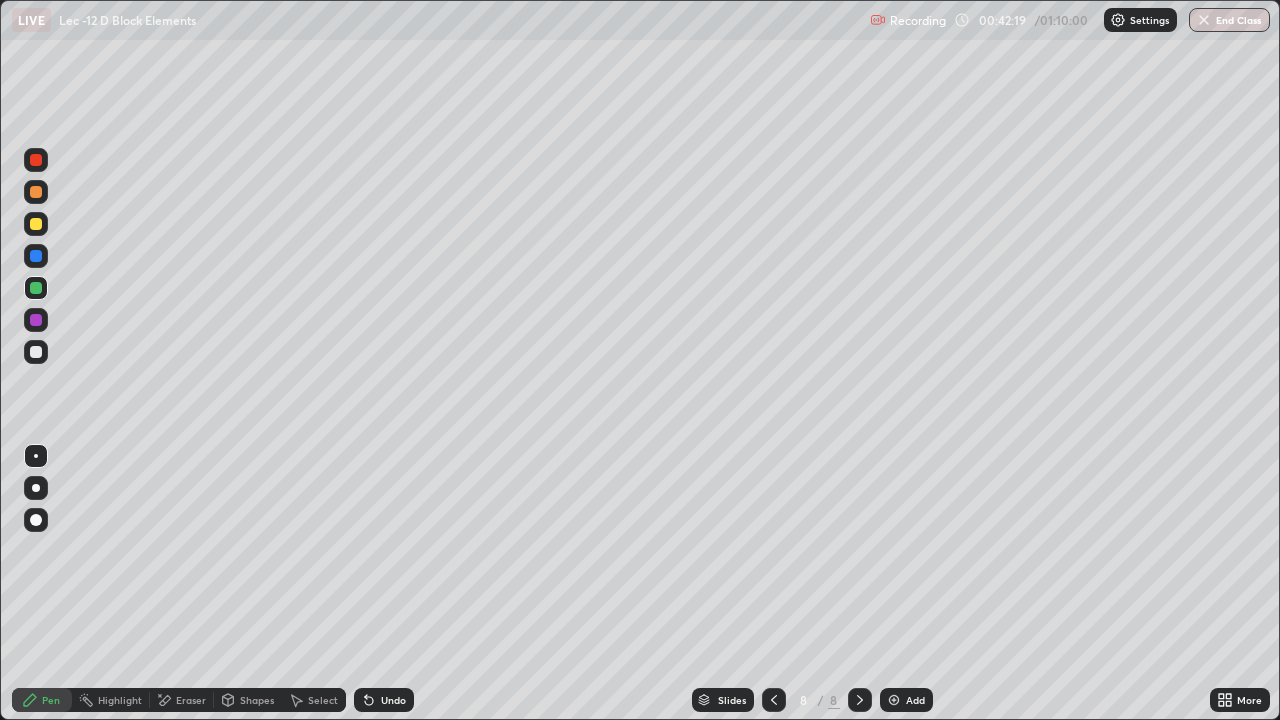 click at bounding box center [36, 352] 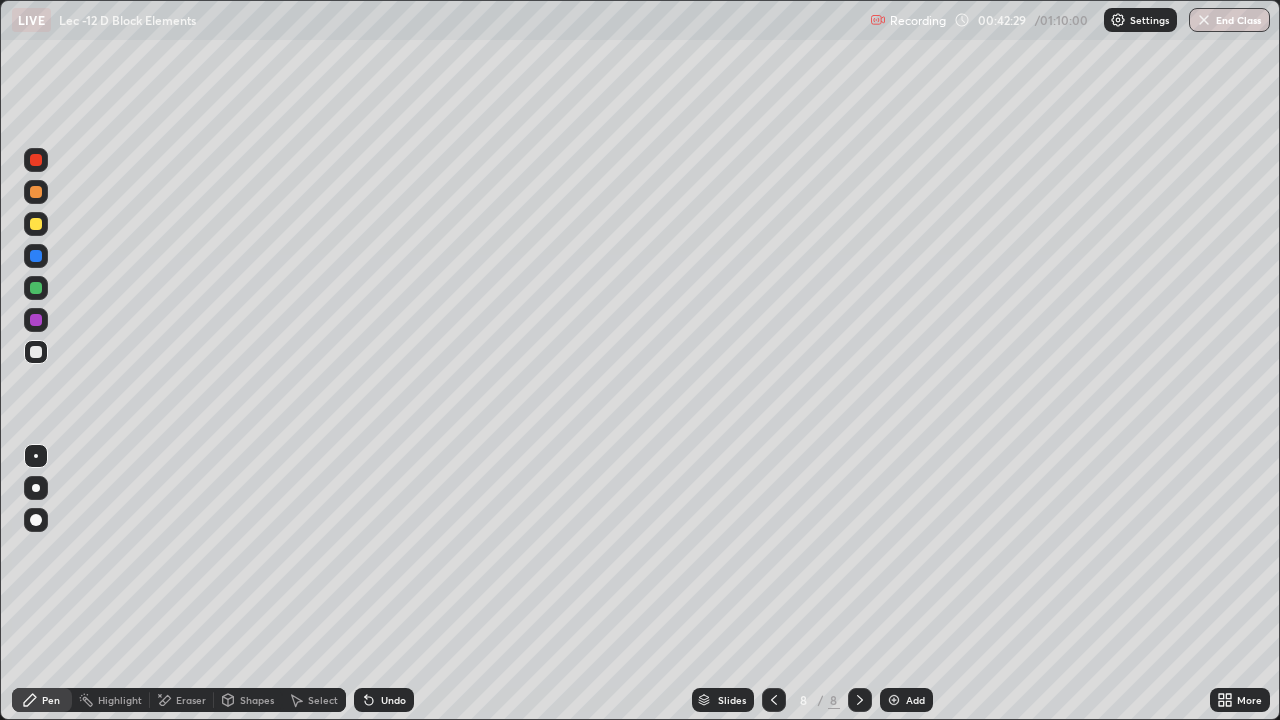 click at bounding box center [36, 320] 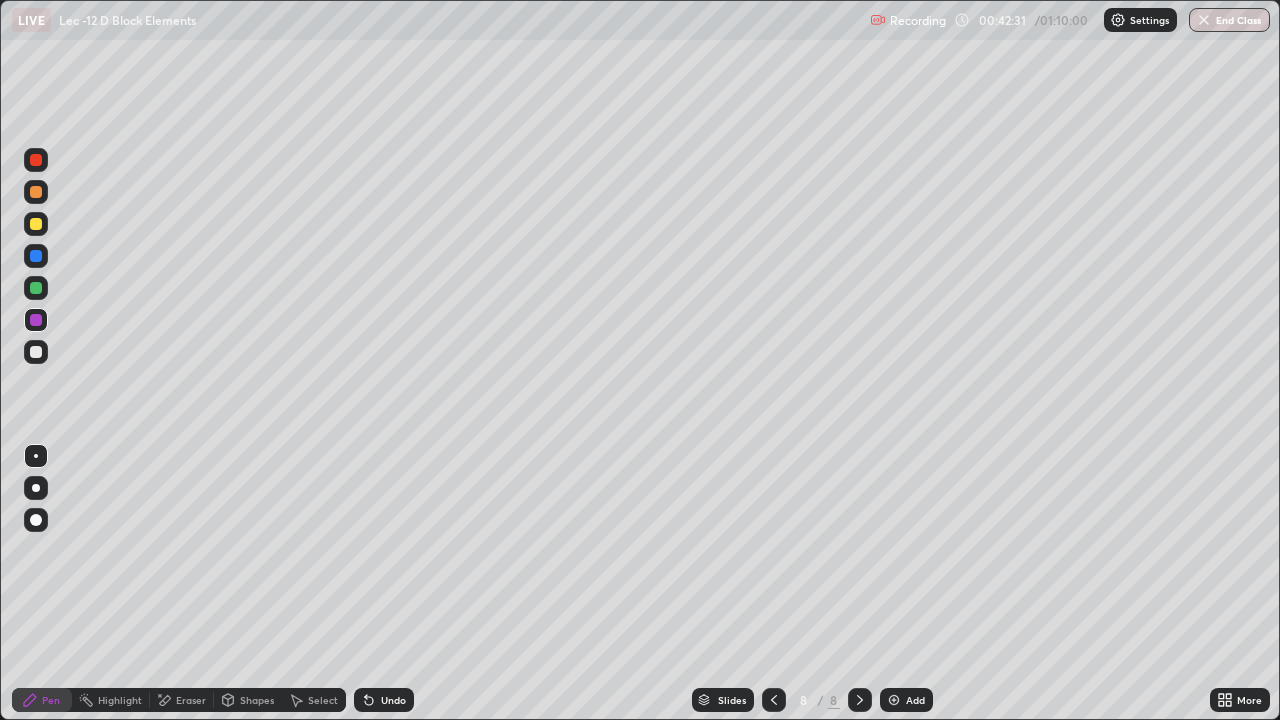 click on "Undo" at bounding box center (393, 700) 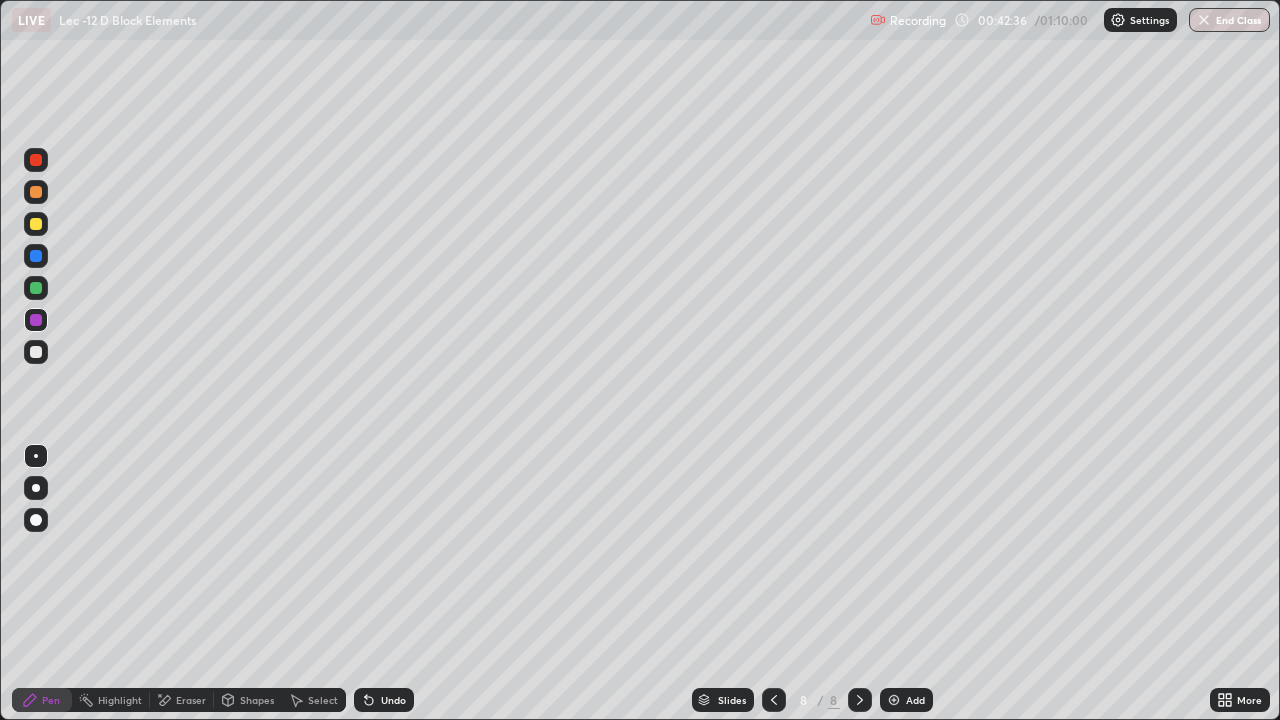 click at bounding box center (36, 288) 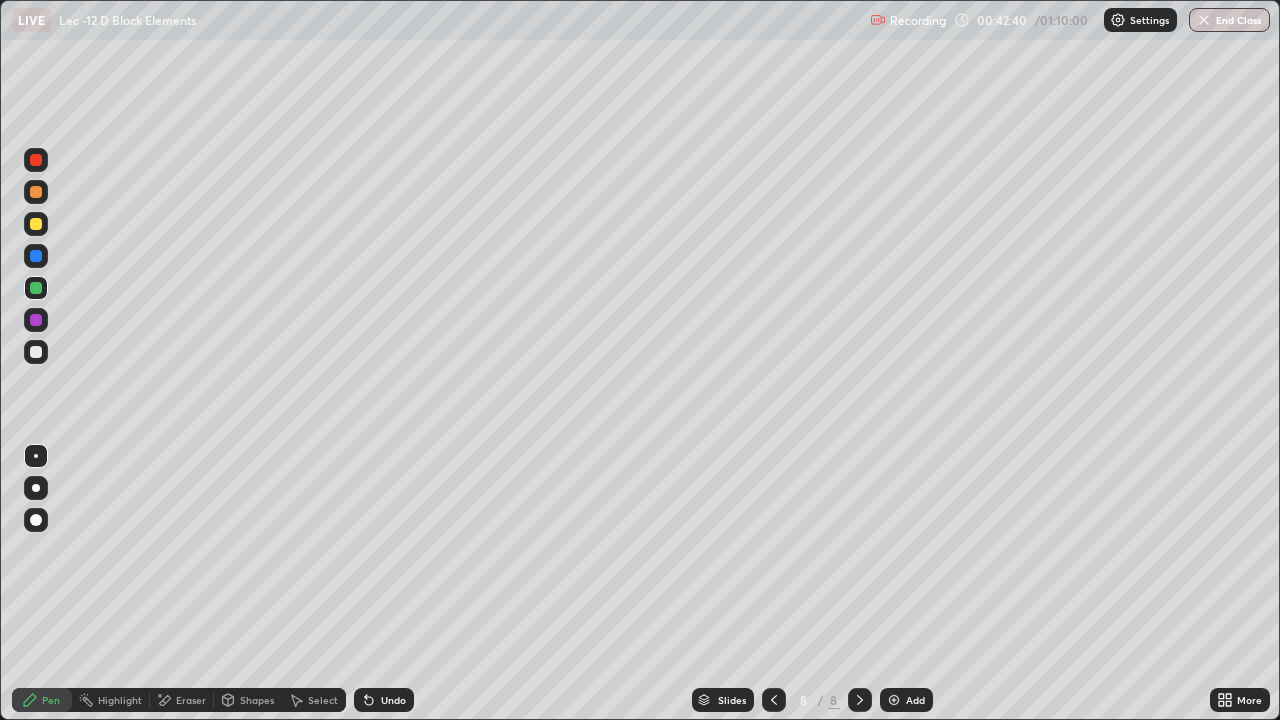 click on "Undo" at bounding box center (384, 700) 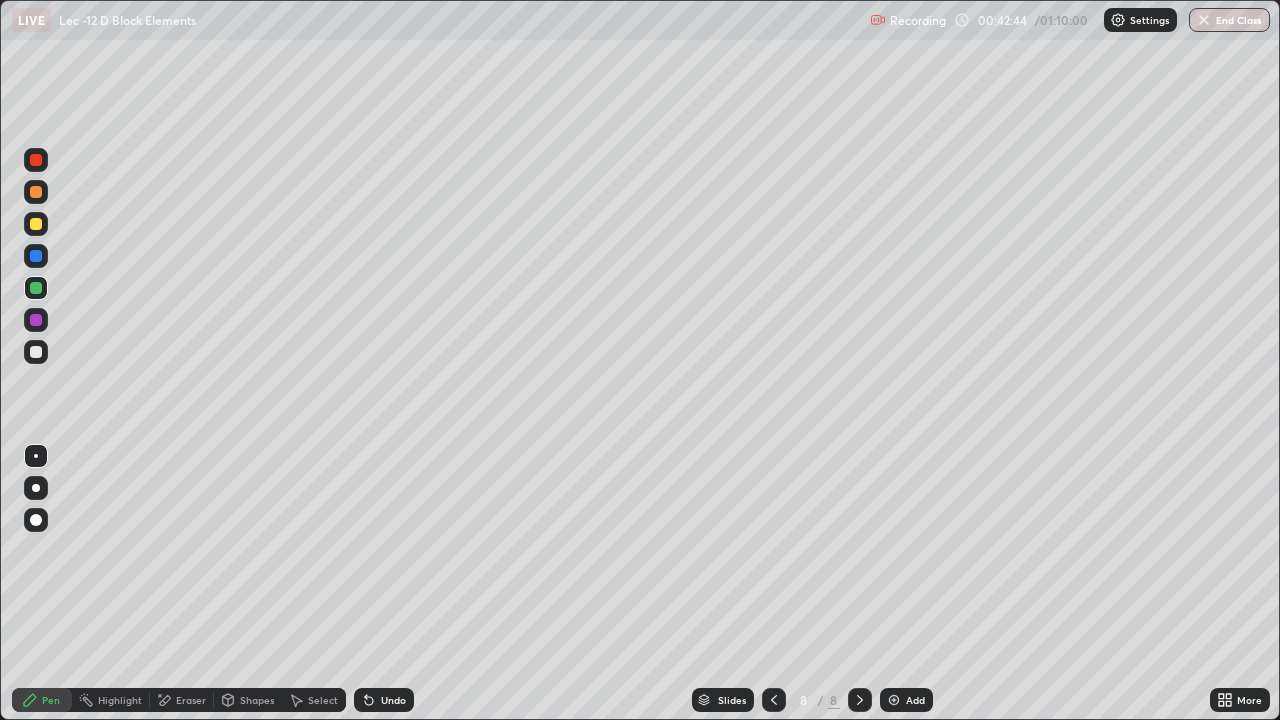 click at bounding box center [36, 224] 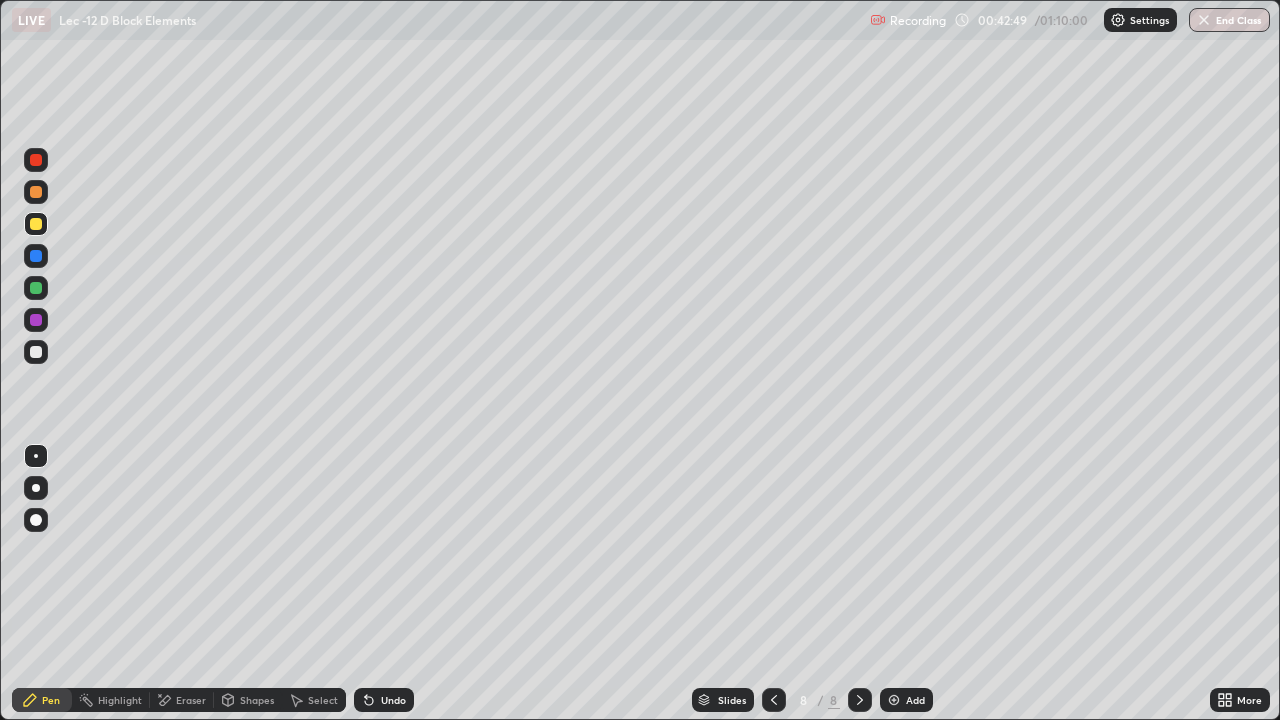 click on "Undo" at bounding box center [393, 700] 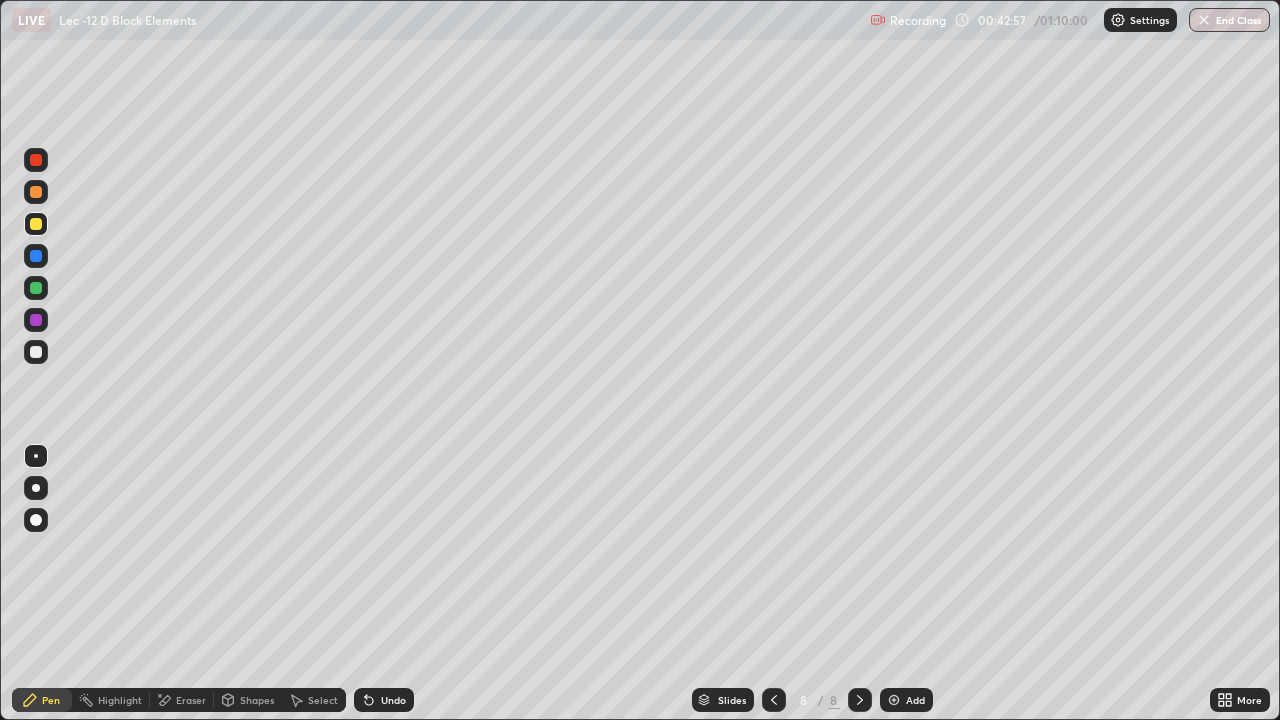 click at bounding box center [36, 320] 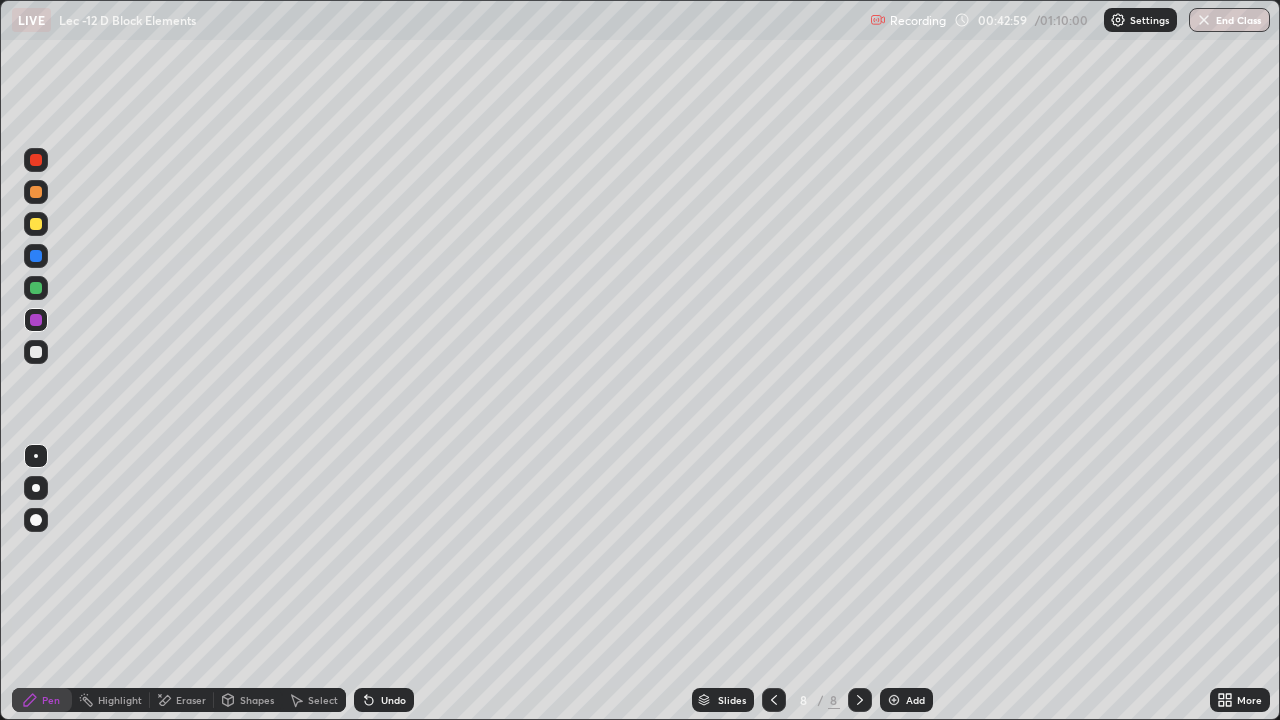 click at bounding box center [36, 288] 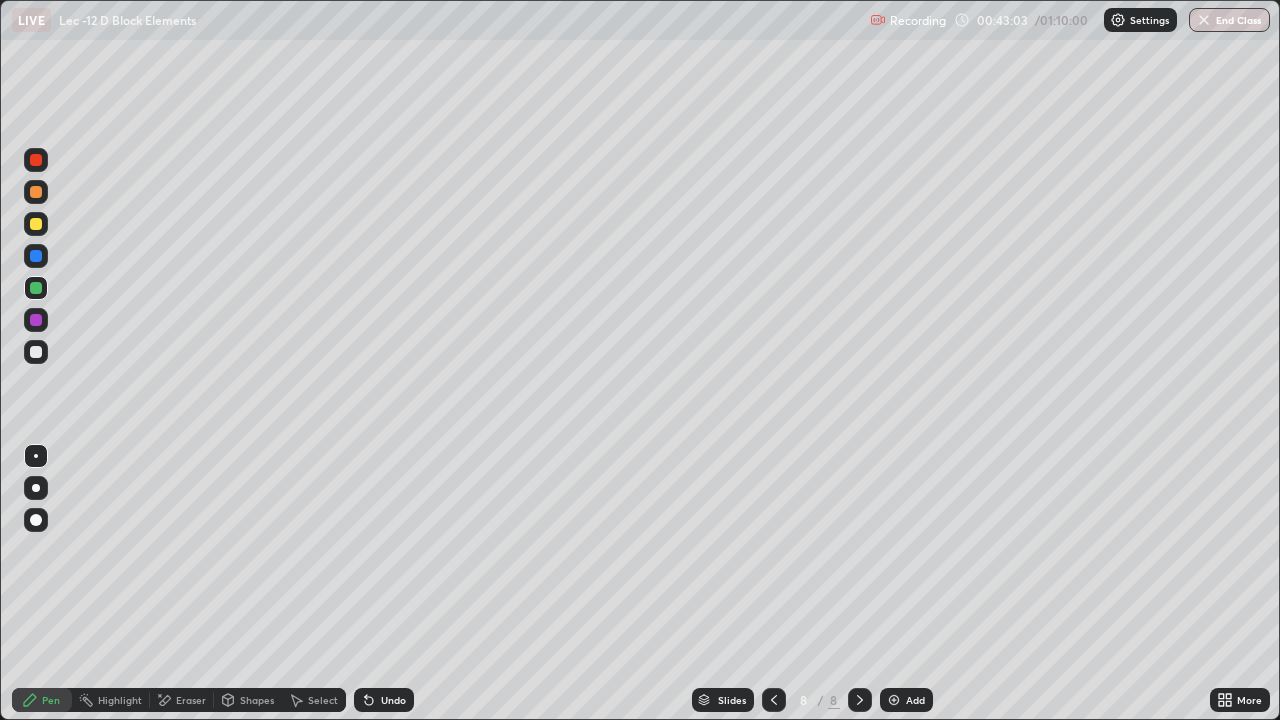 click at bounding box center [36, 224] 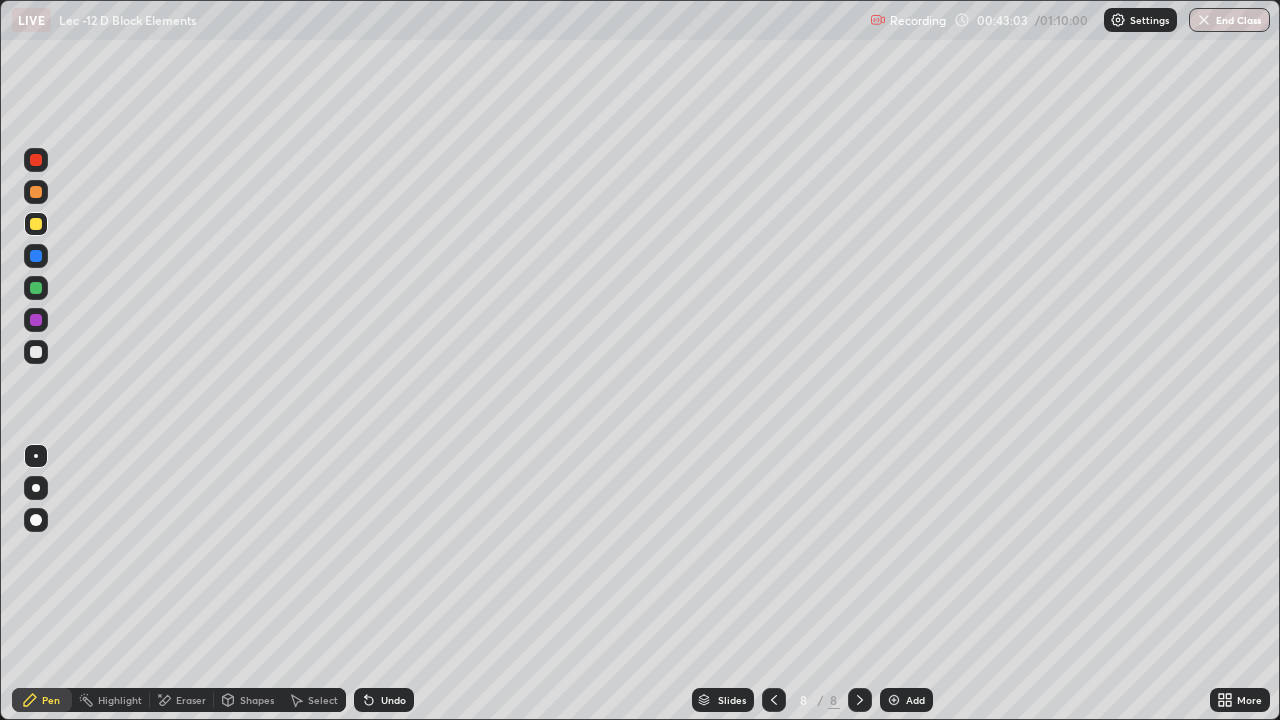 click at bounding box center (36, 160) 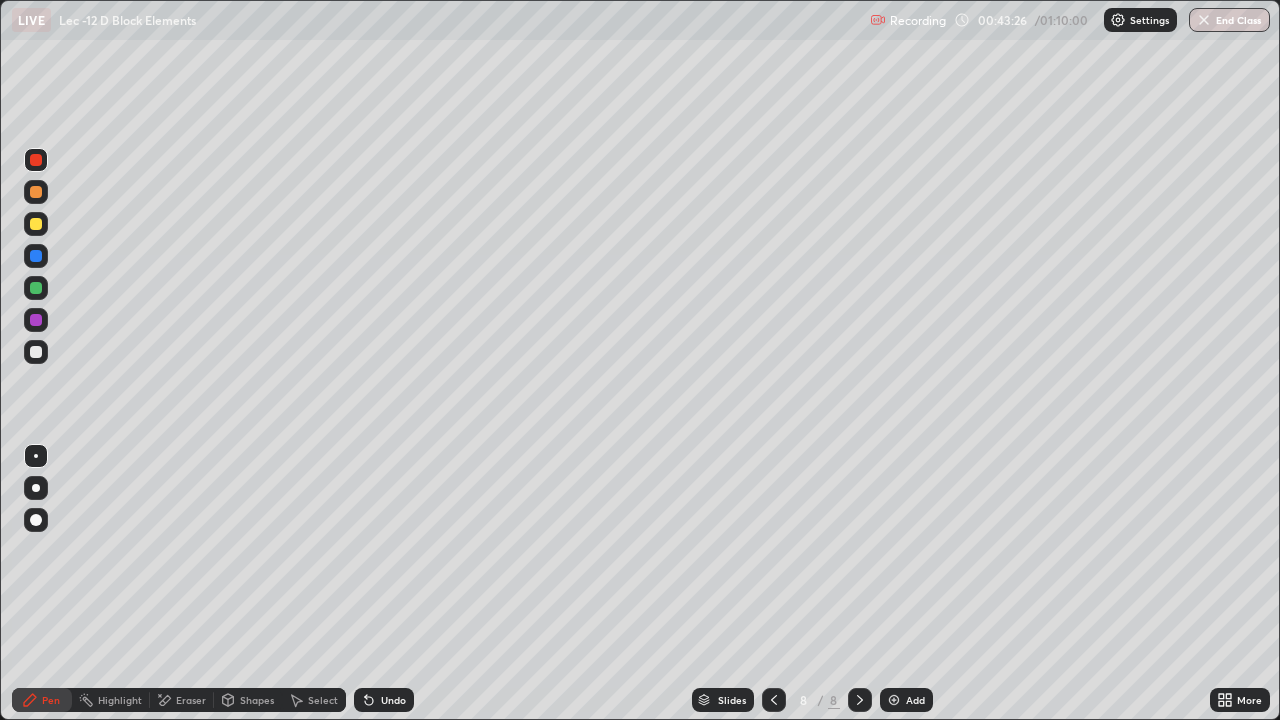 click at bounding box center (36, 288) 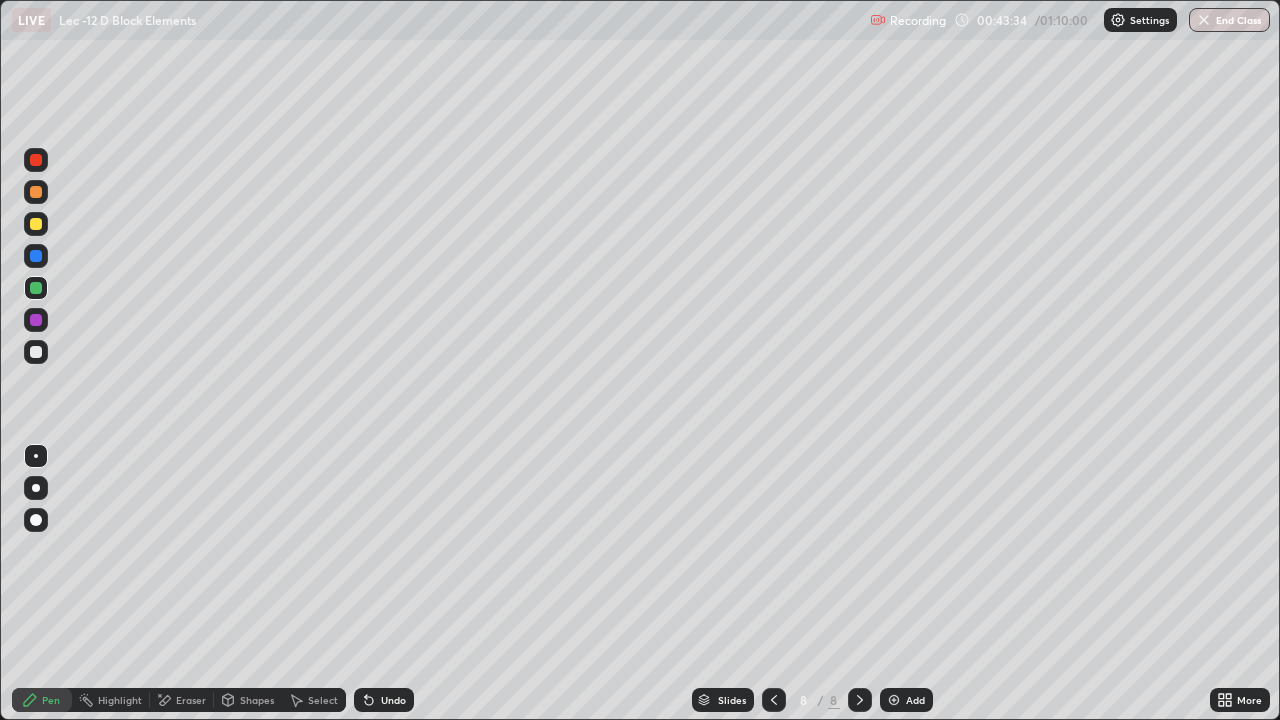 click at bounding box center [36, 320] 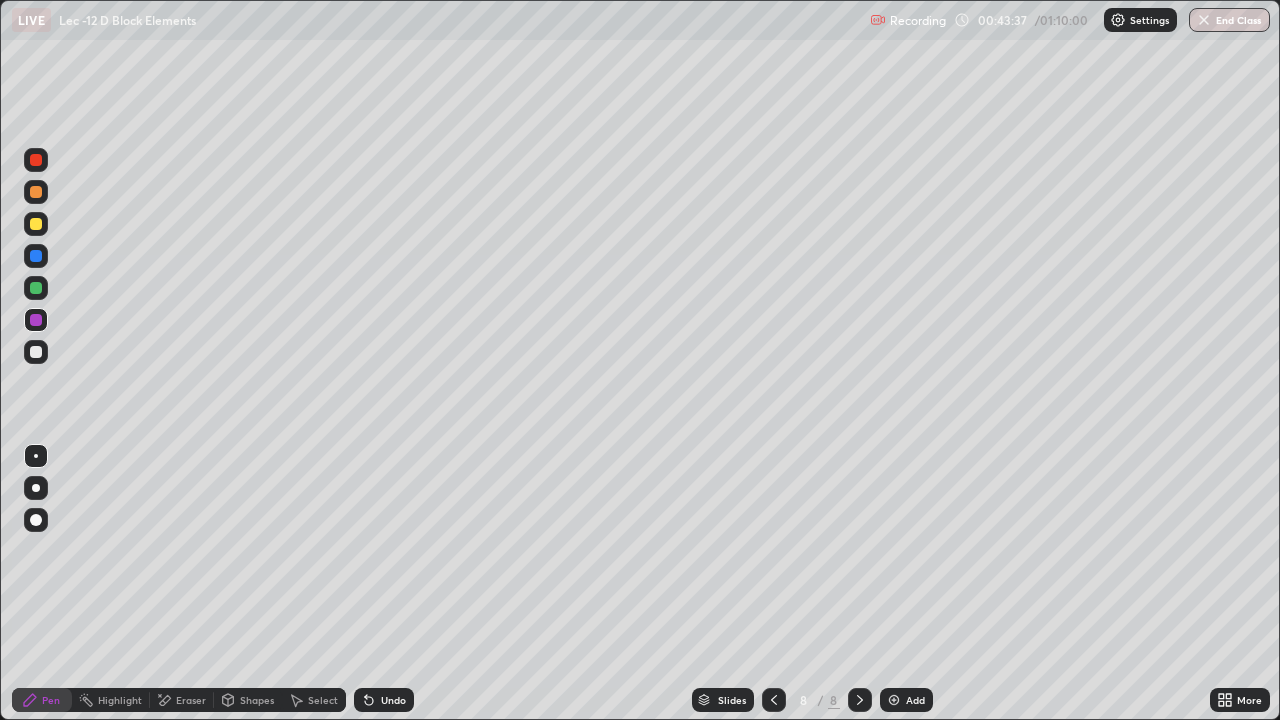 click 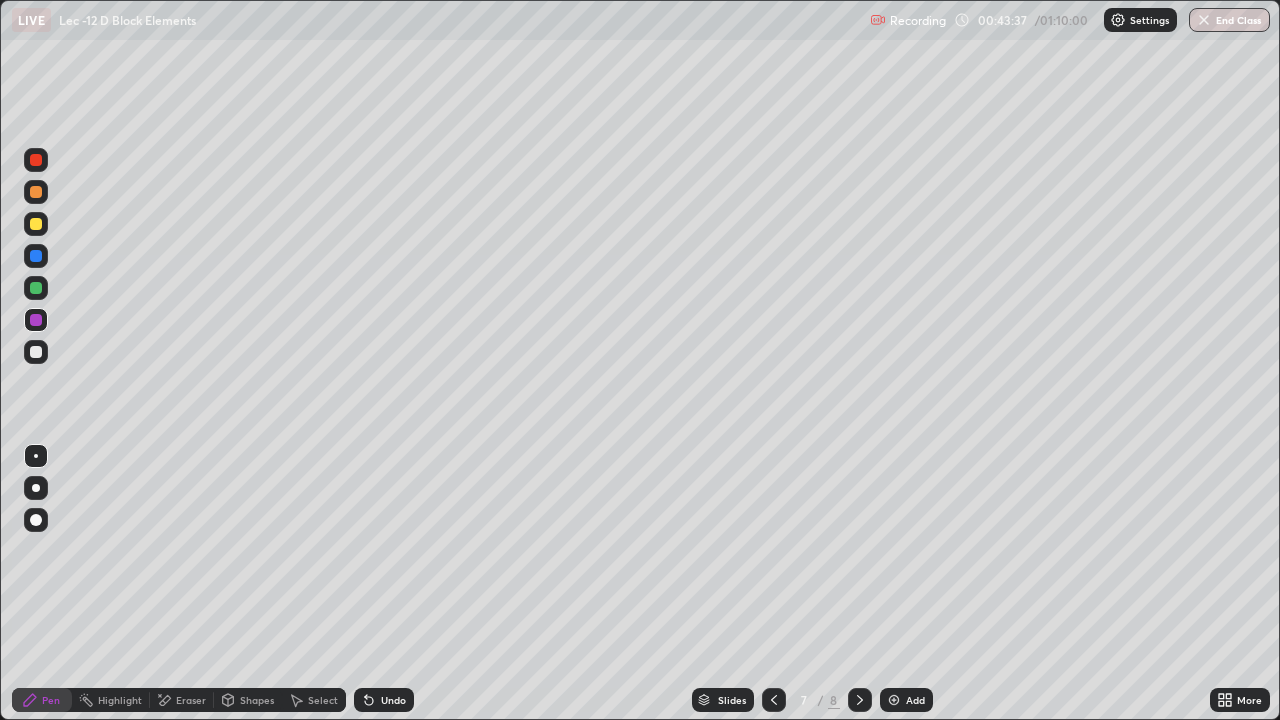 click 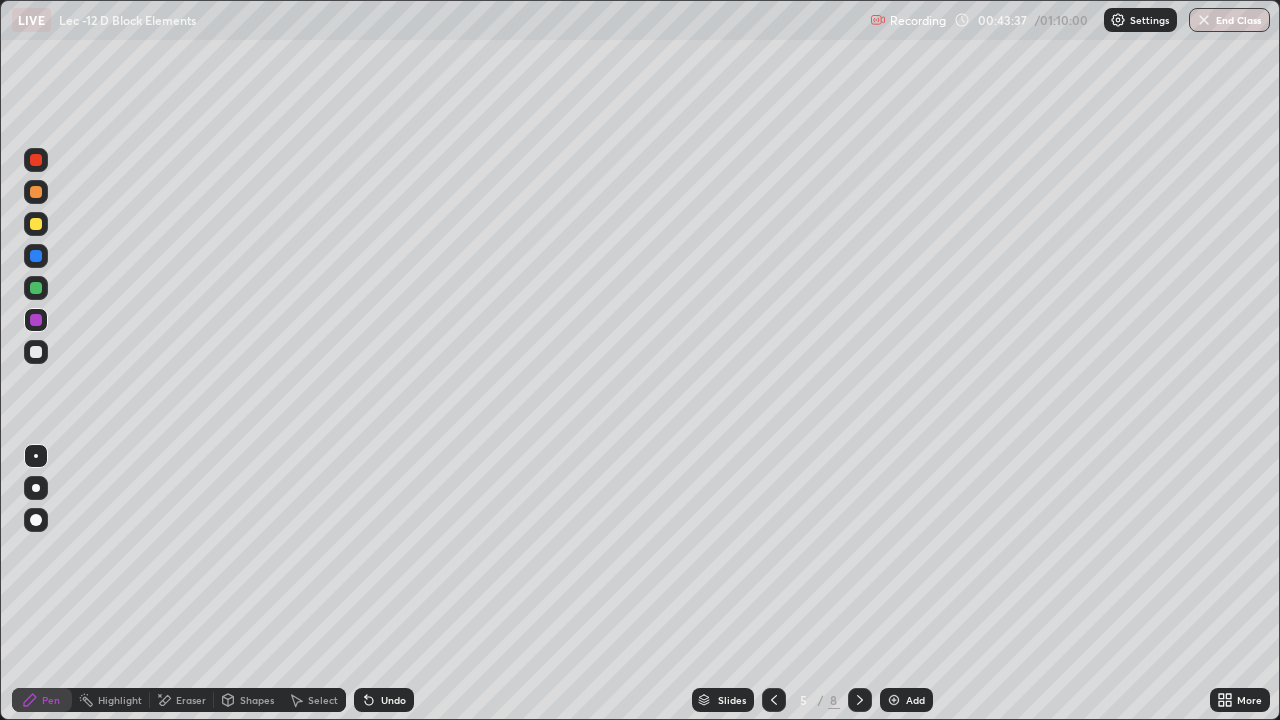click 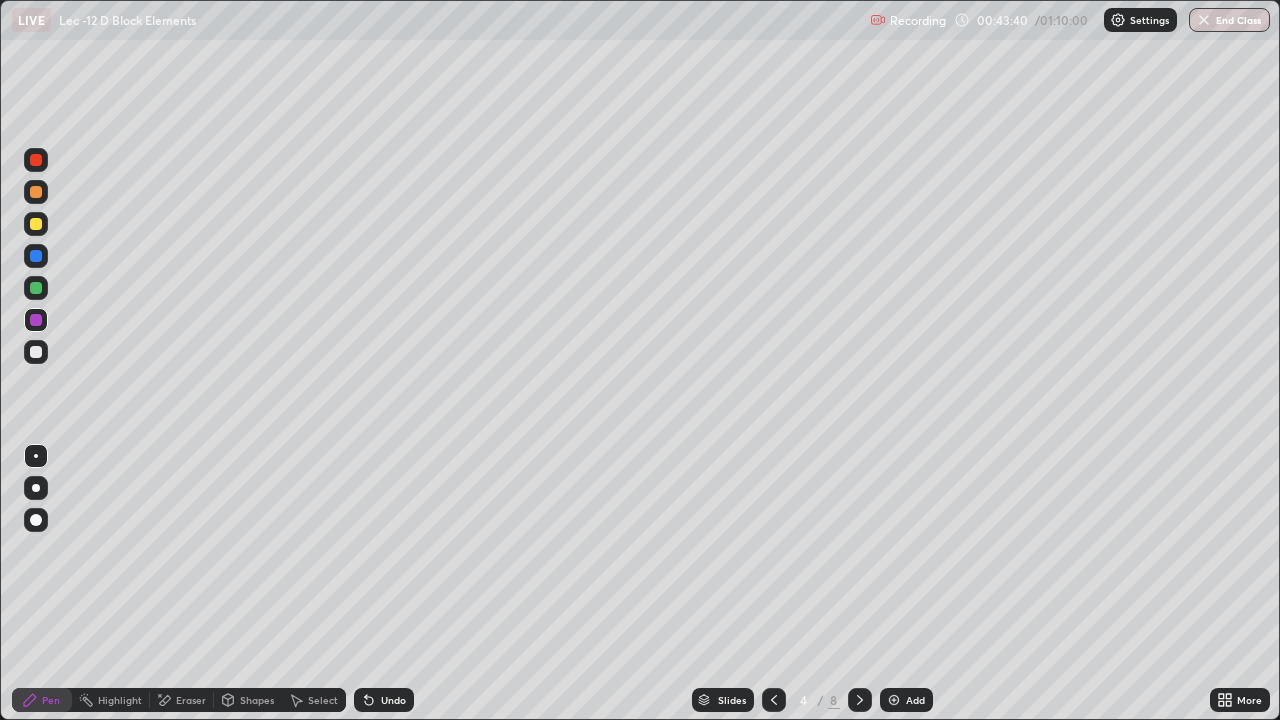 click 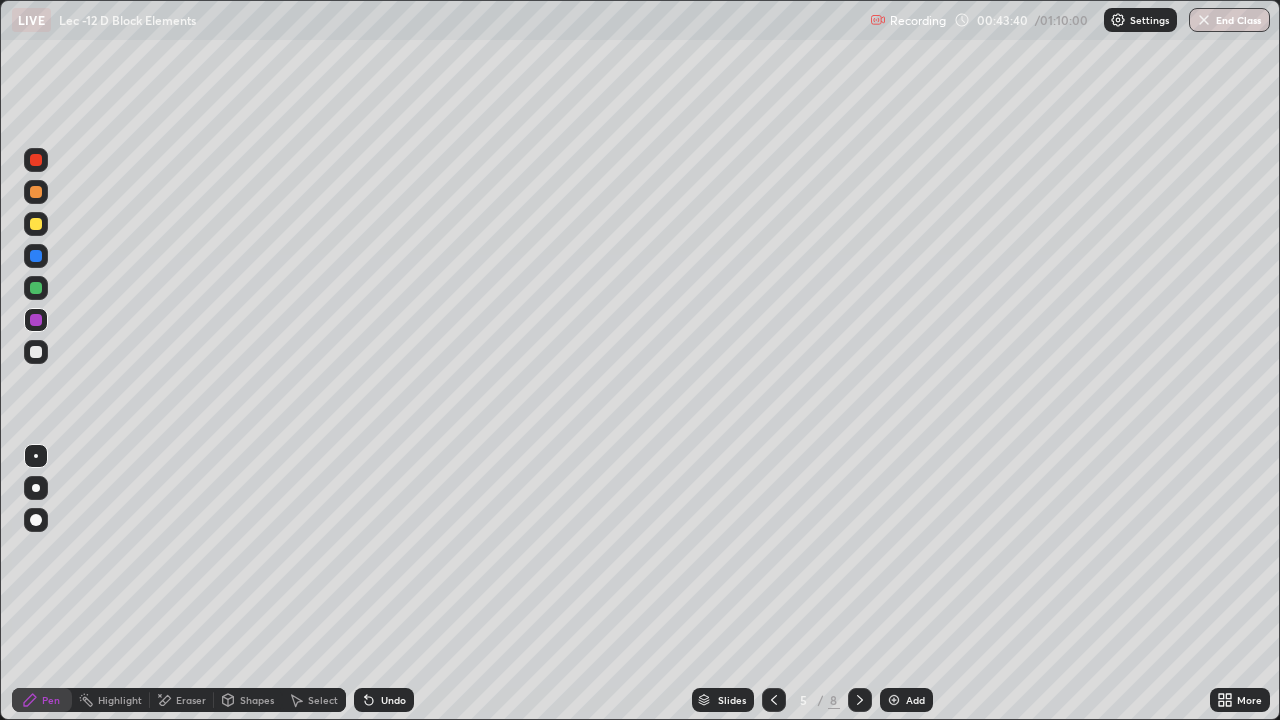 click 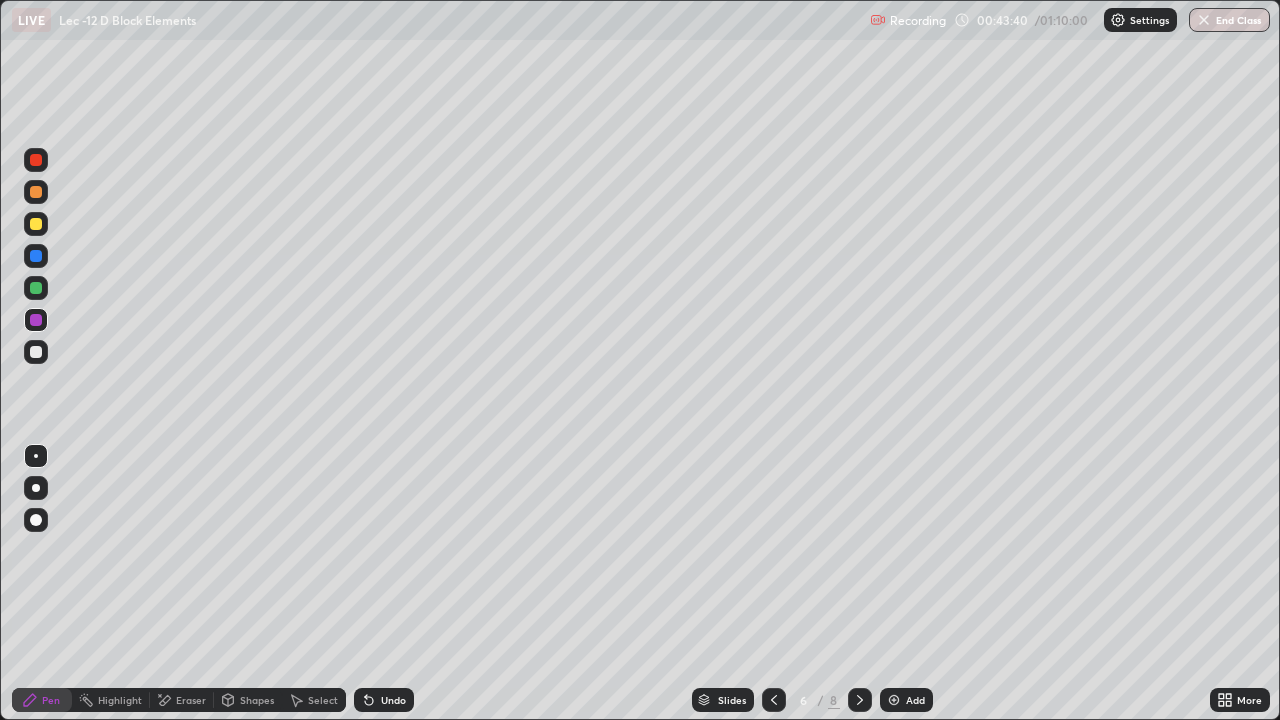 click 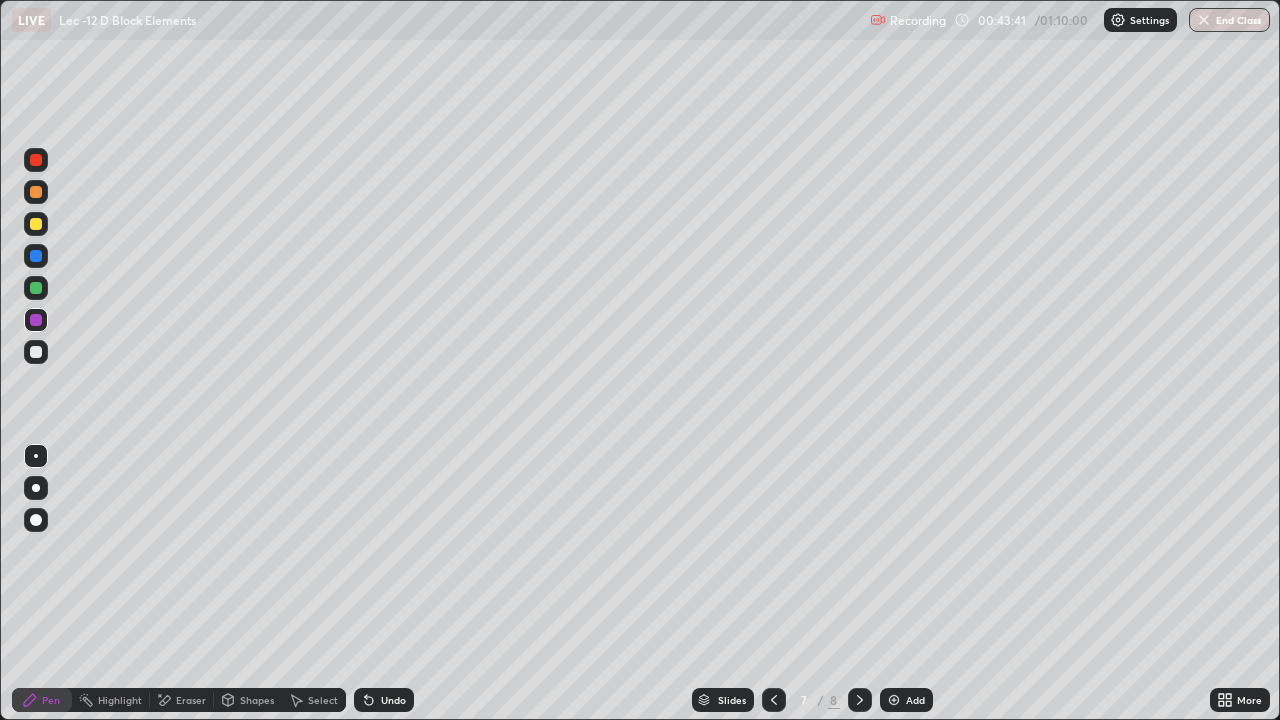 click 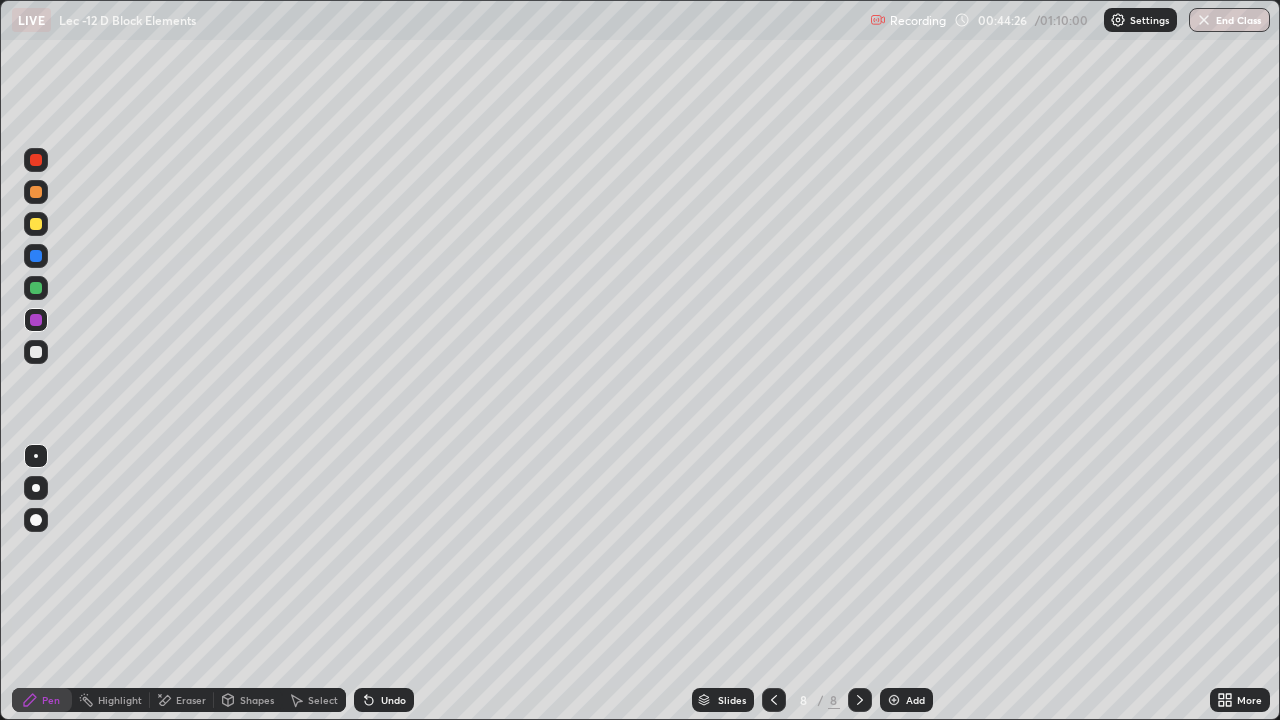 click at bounding box center (36, 352) 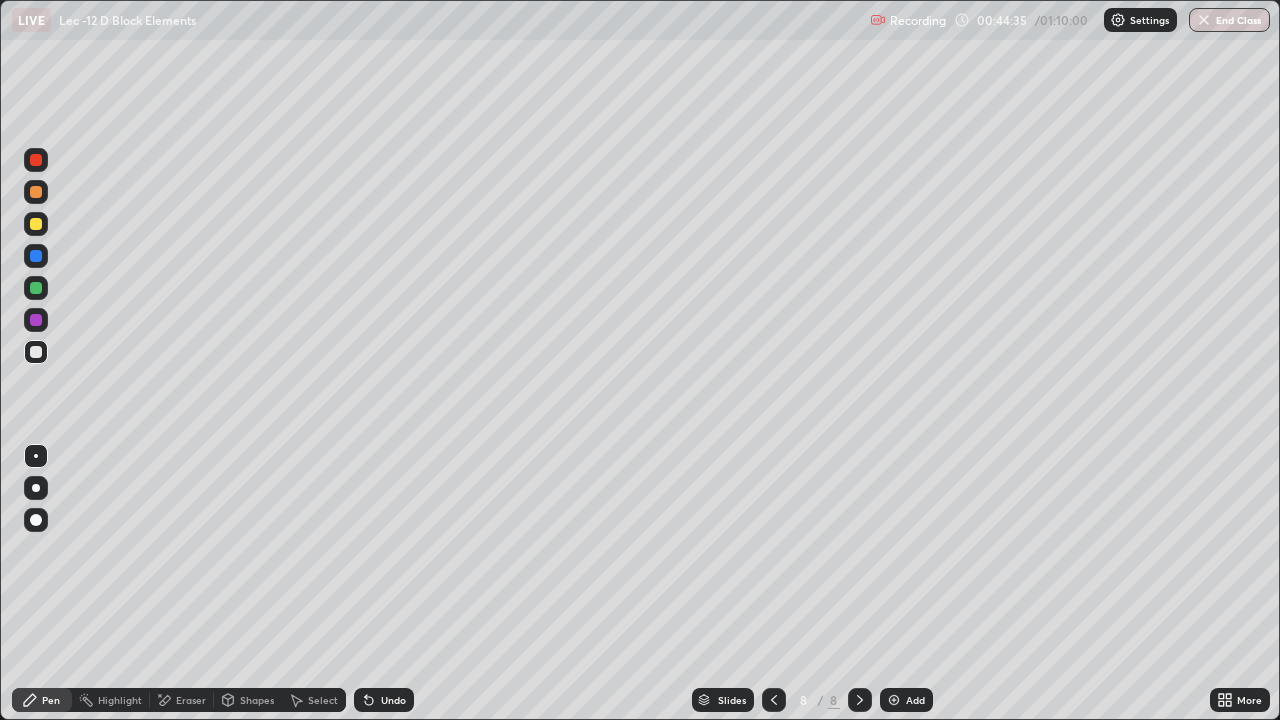 click at bounding box center (36, 320) 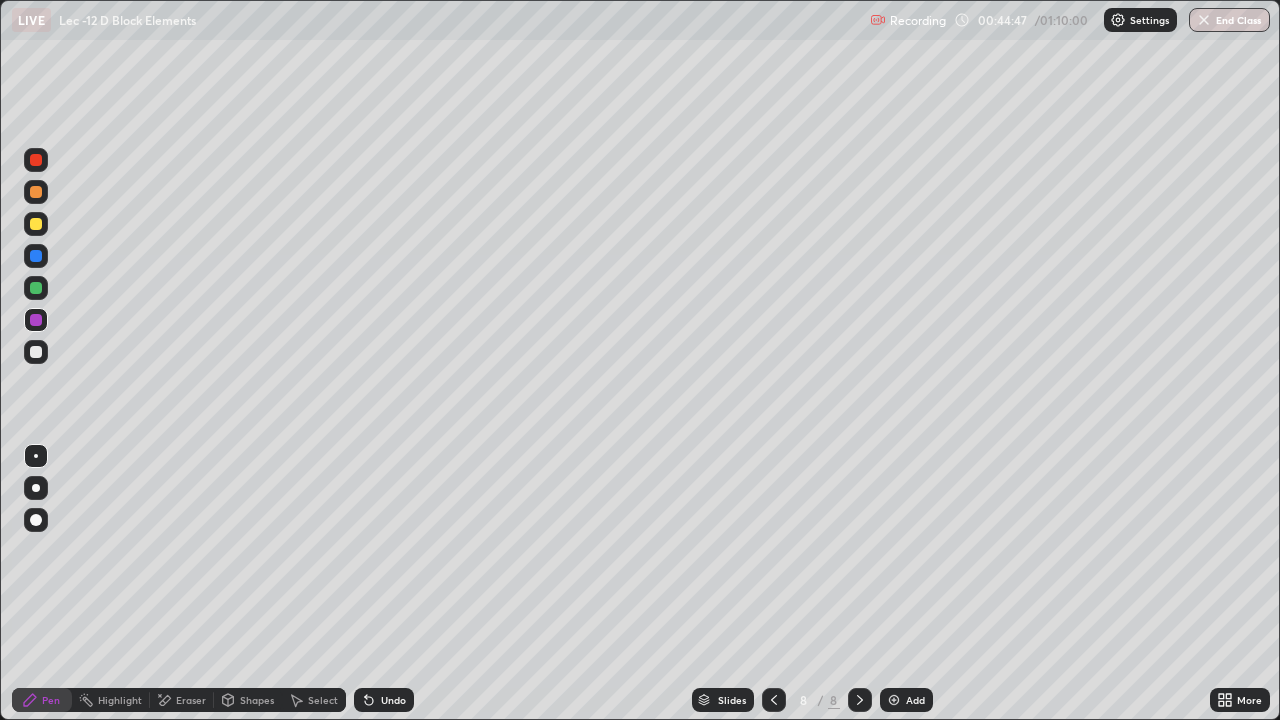 click at bounding box center (36, 256) 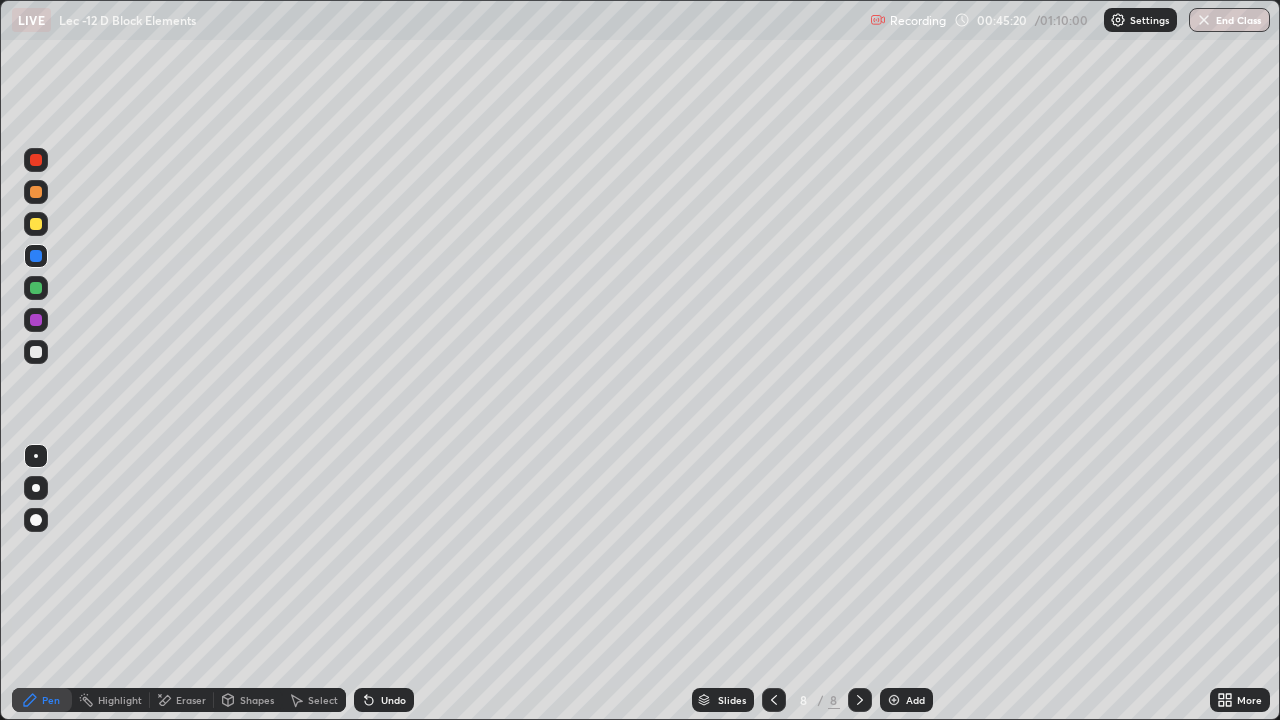 click at bounding box center [36, 160] 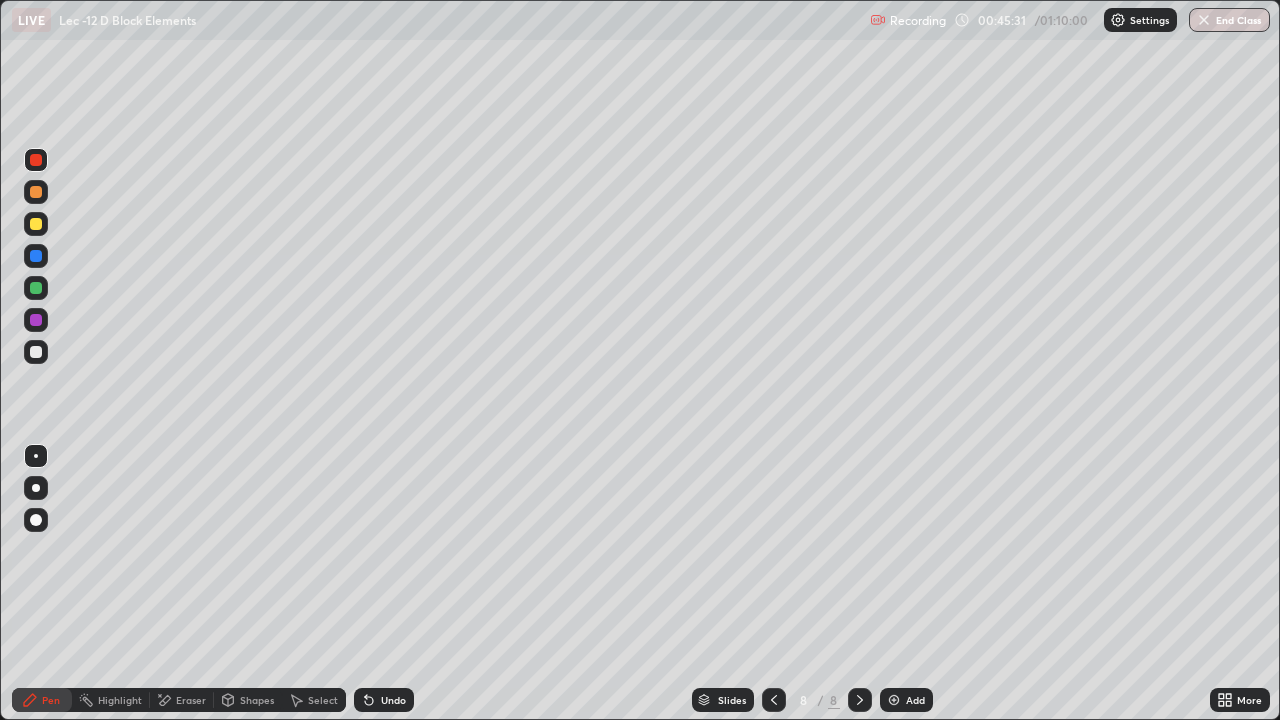 click on "Undo" at bounding box center (380, 700) 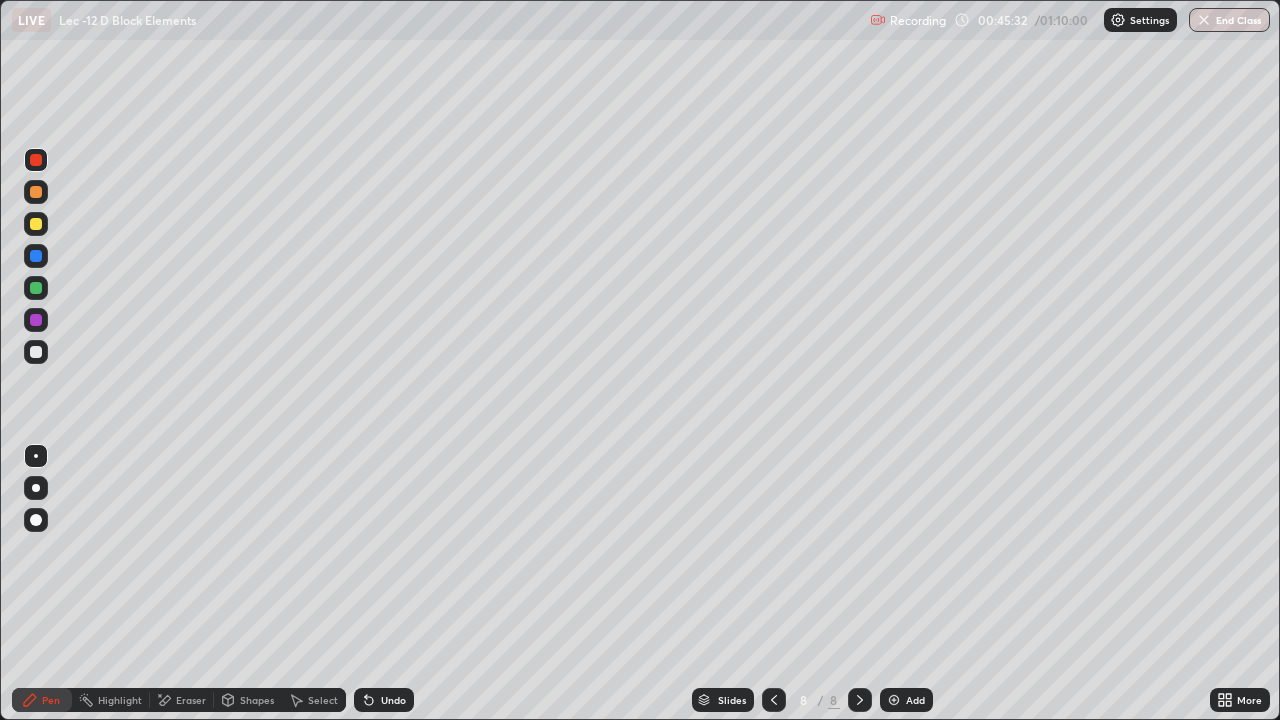 click on "Undo" at bounding box center (384, 700) 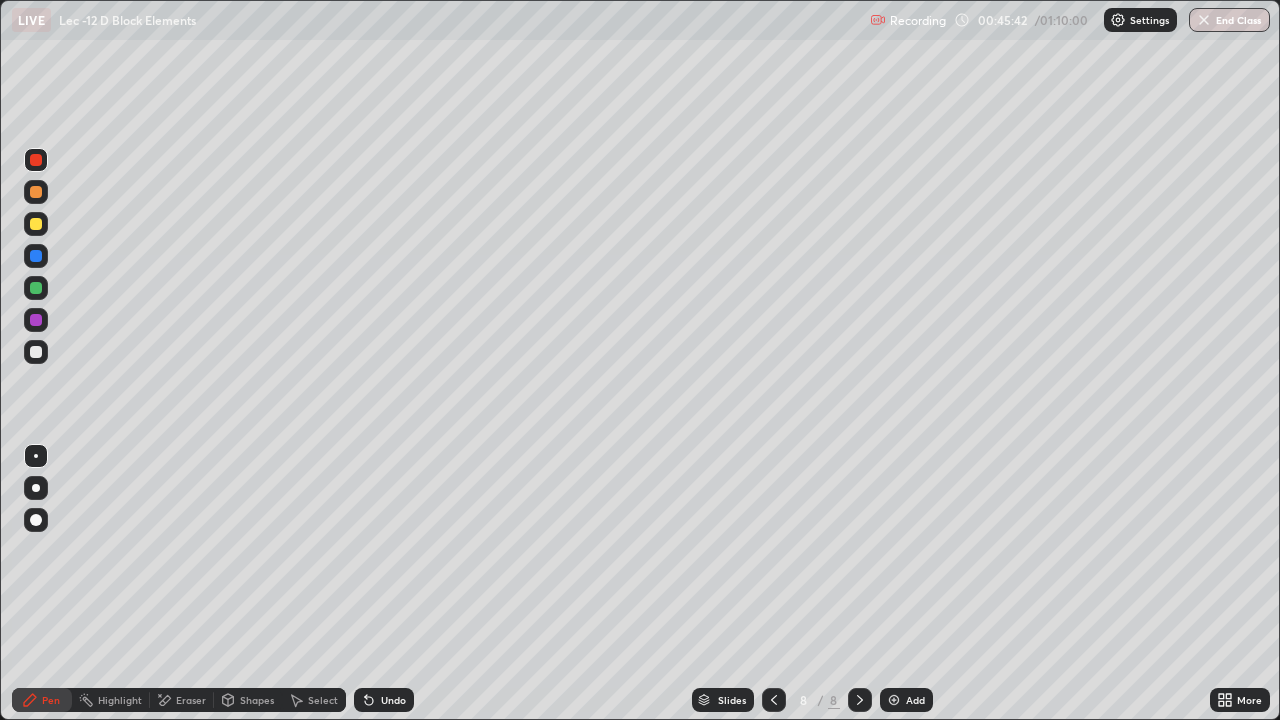 click at bounding box center (36, 320) 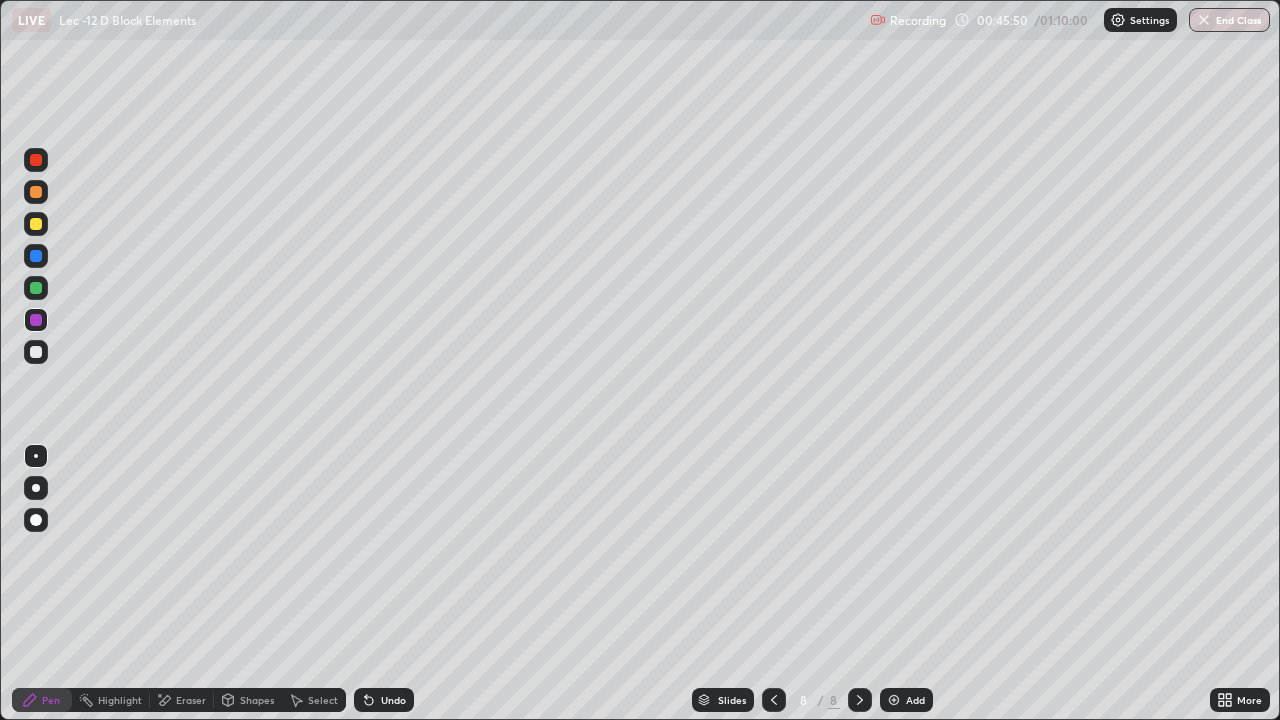 click on "Undo" at bounding box center (384, 700) 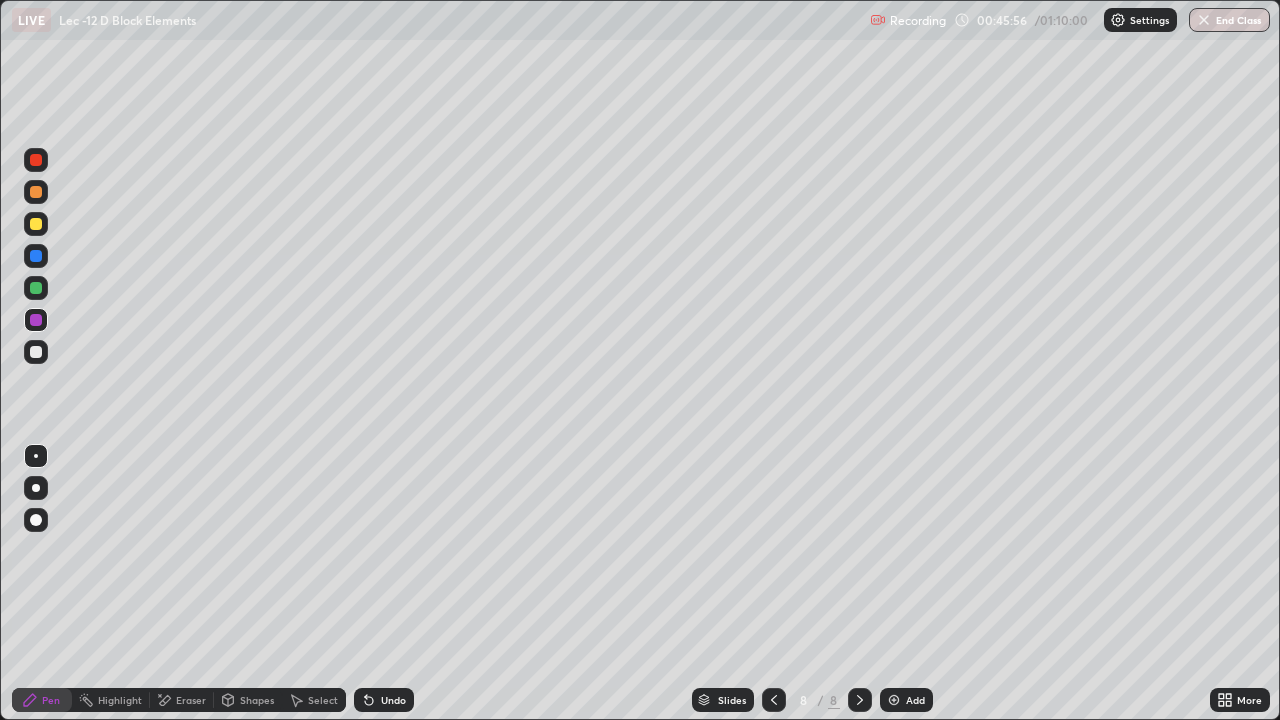 click on "Undo" at bounding box center [384, 700] 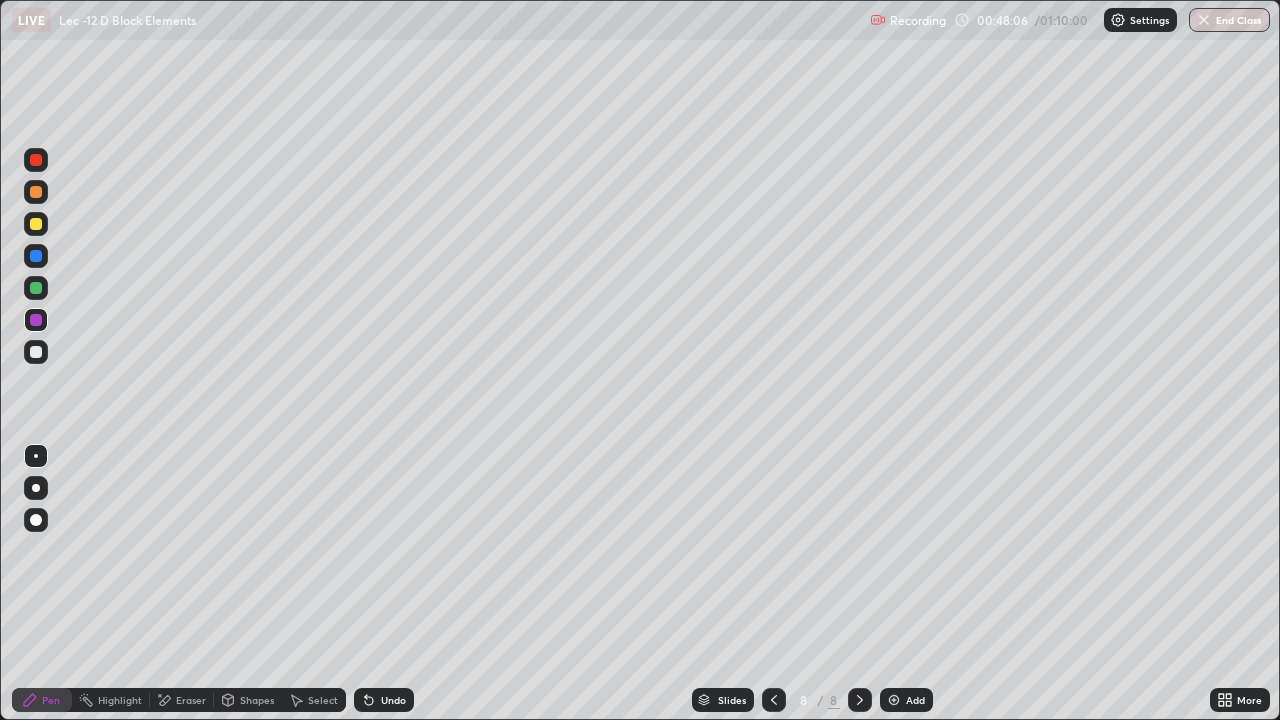click 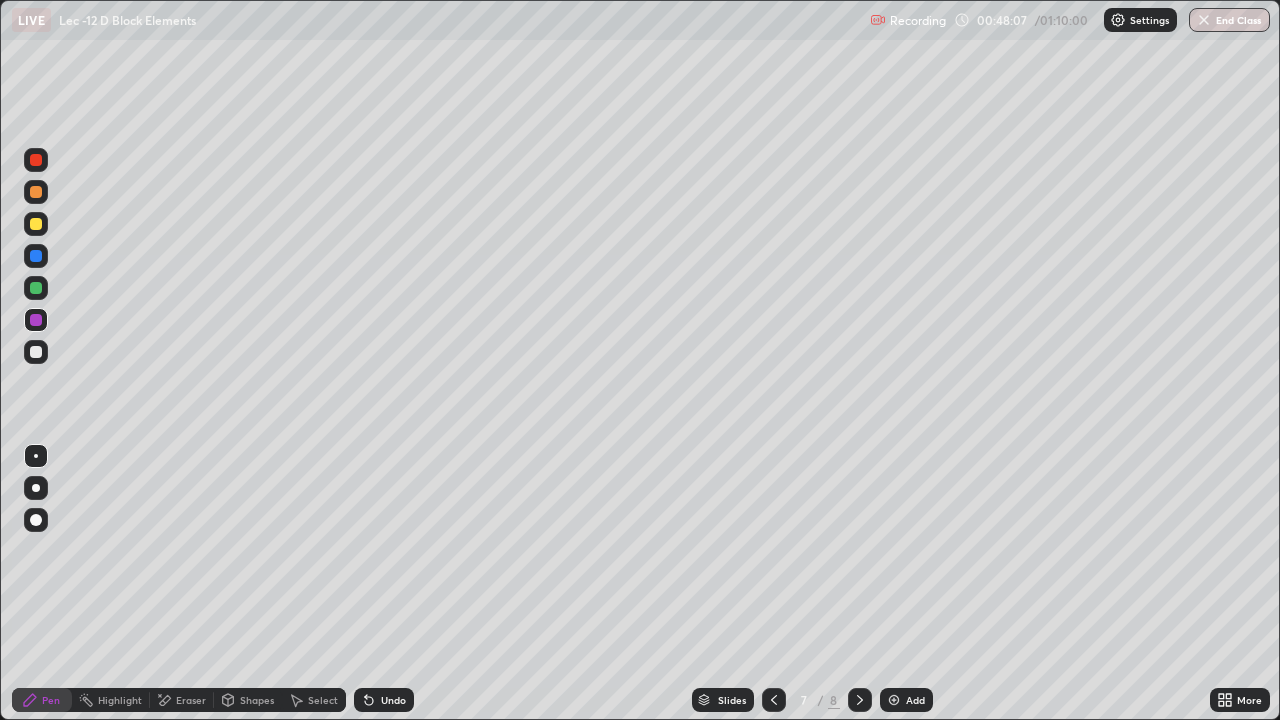 click at bounding box center (774, 700) 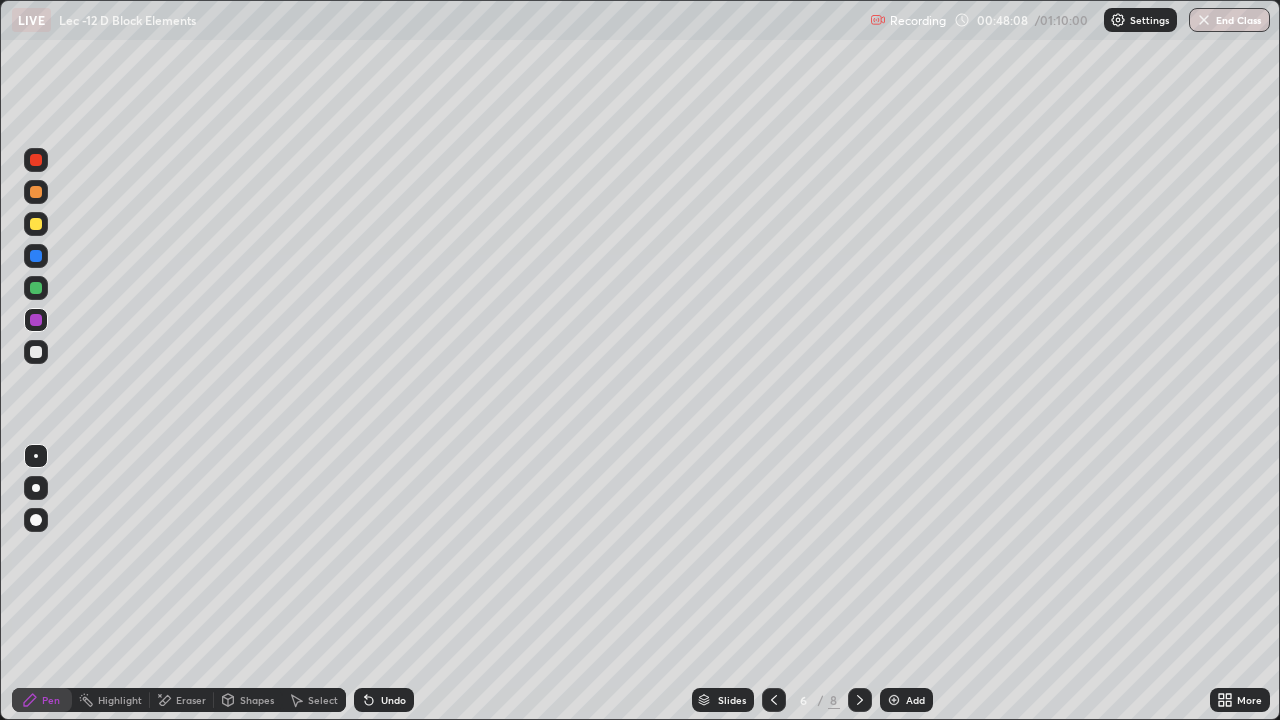 click at bounding box center (860, 700) 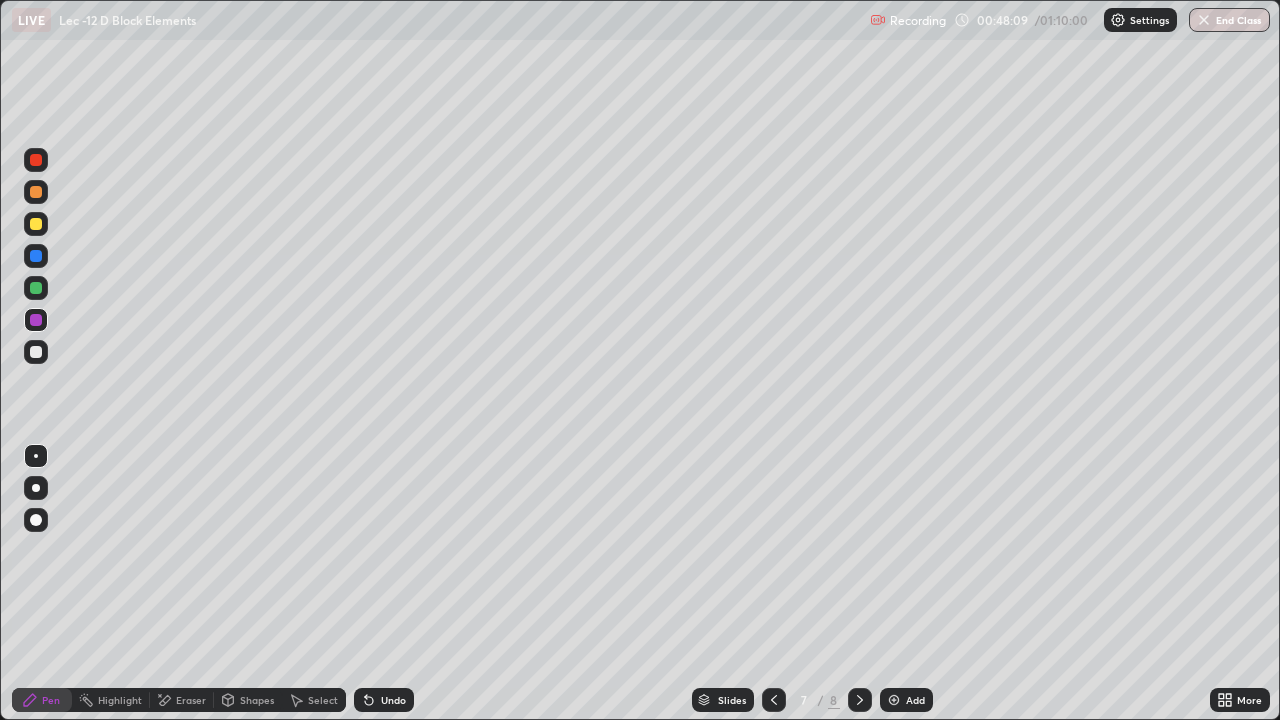 click at bounding box center (36, 224) 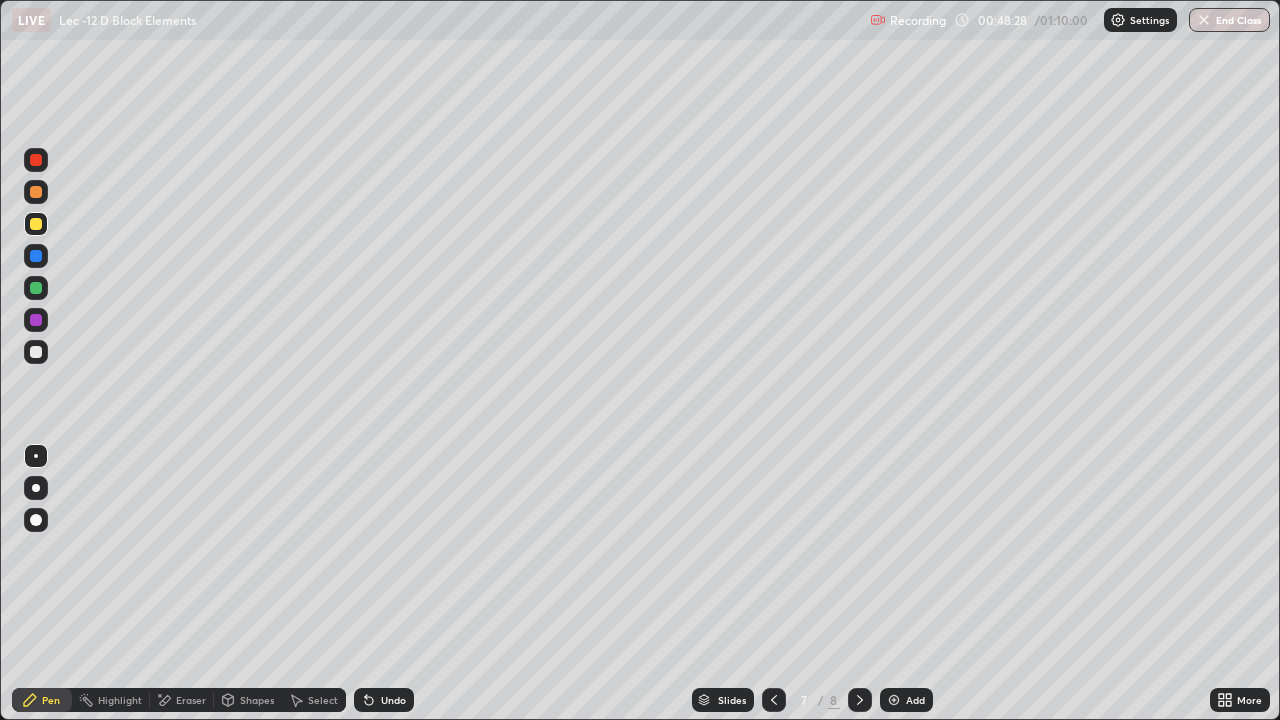 click at bounding box center [36, 288] 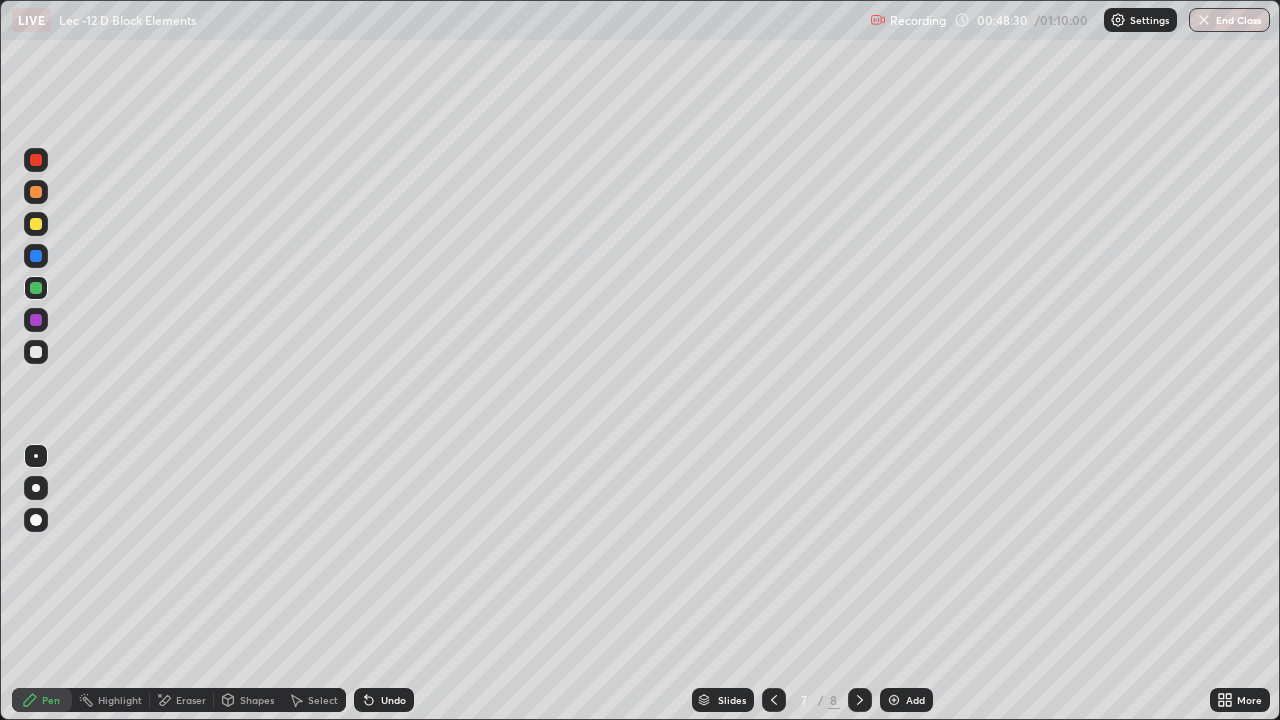 click at bounding box center [36, 320] 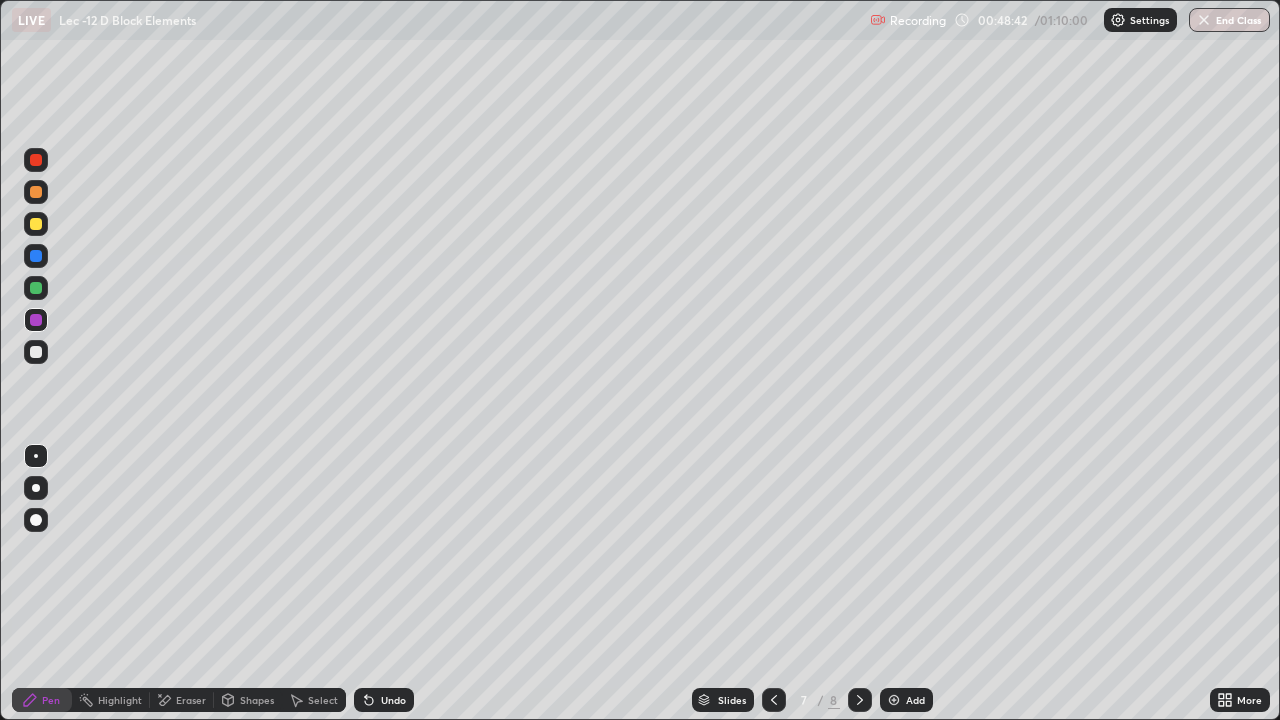 click on "Undo" at bounding box center [393, 700] 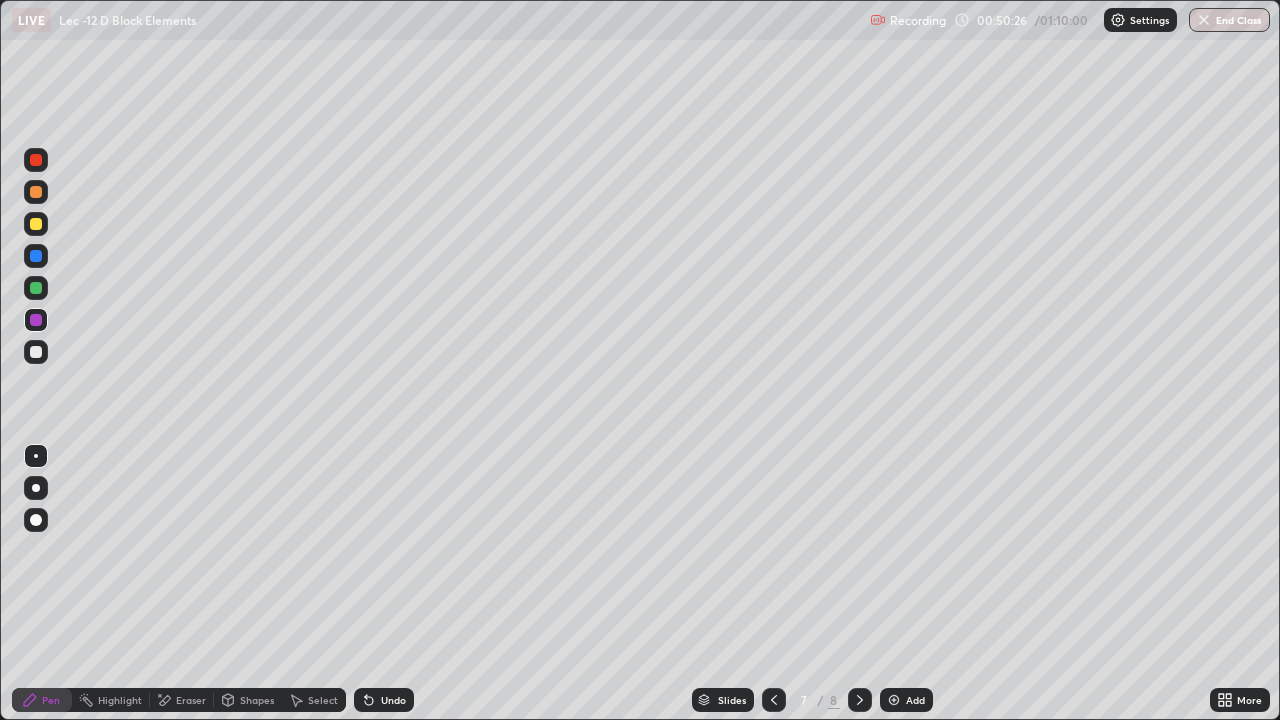 click 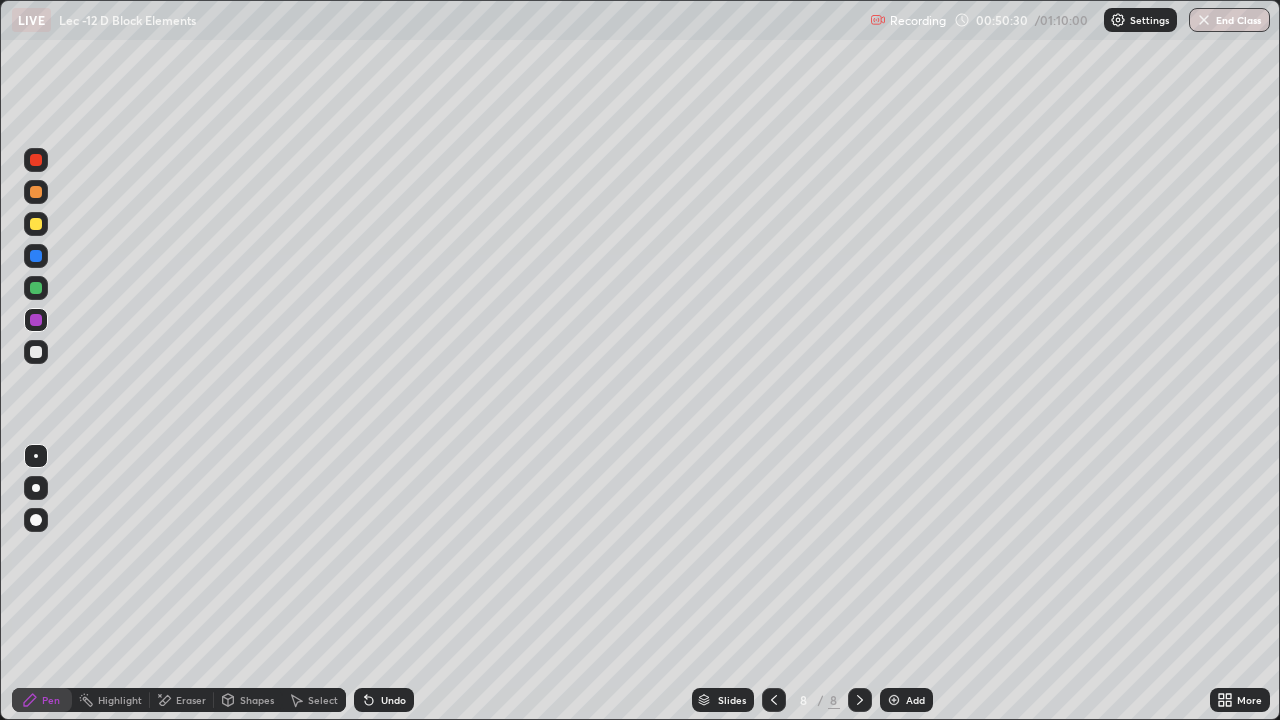 click 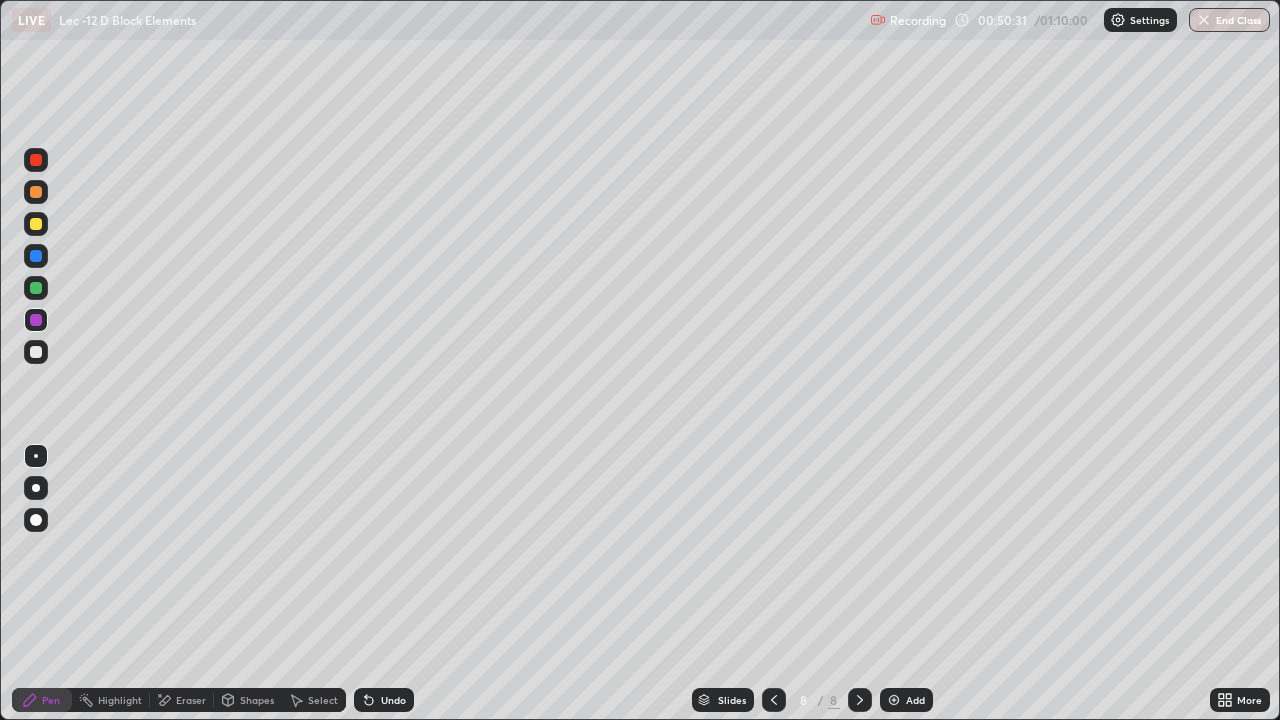 click on "Add" at bounding box center (915, 700) 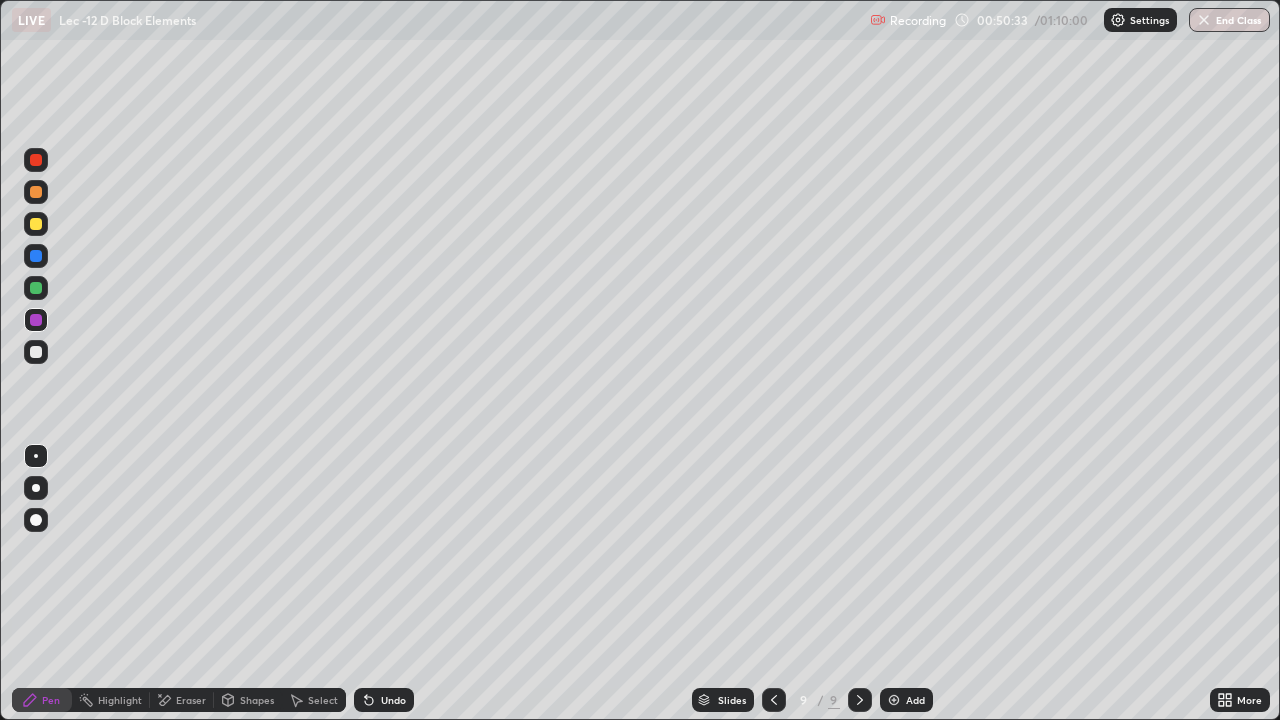 click at bounding box center (36, 352) 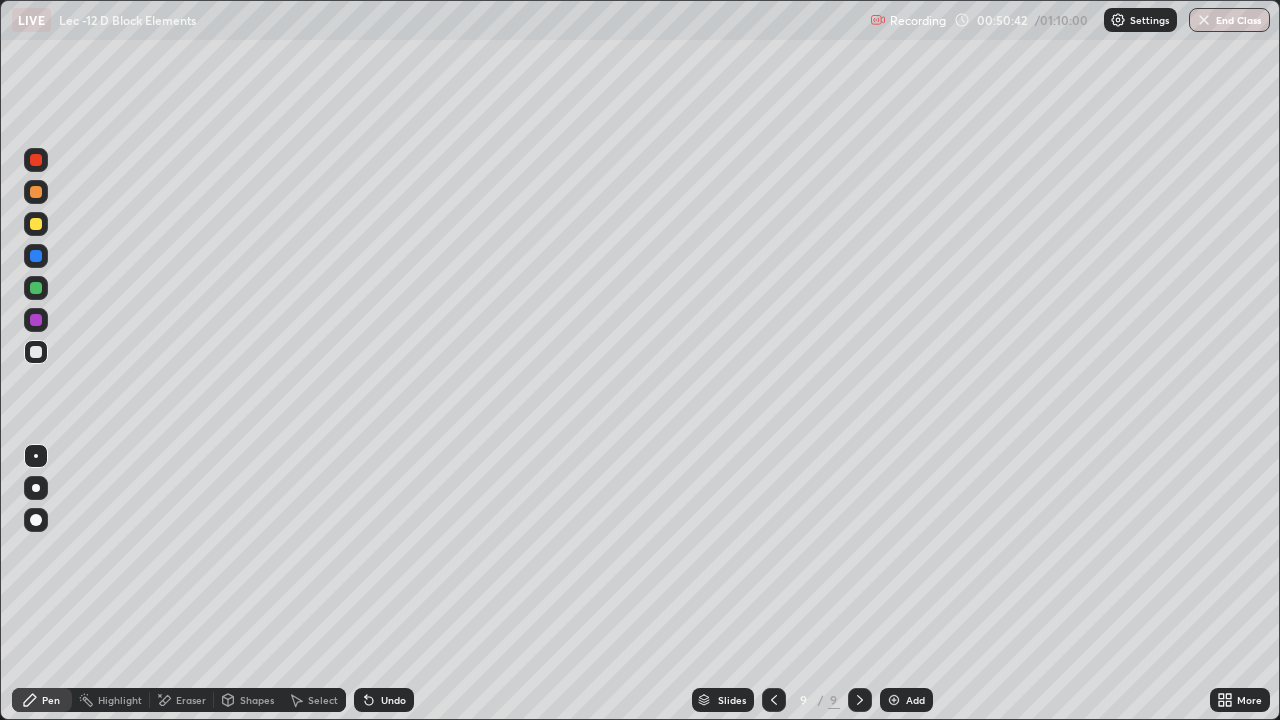 click at bounding box center (36, 224) 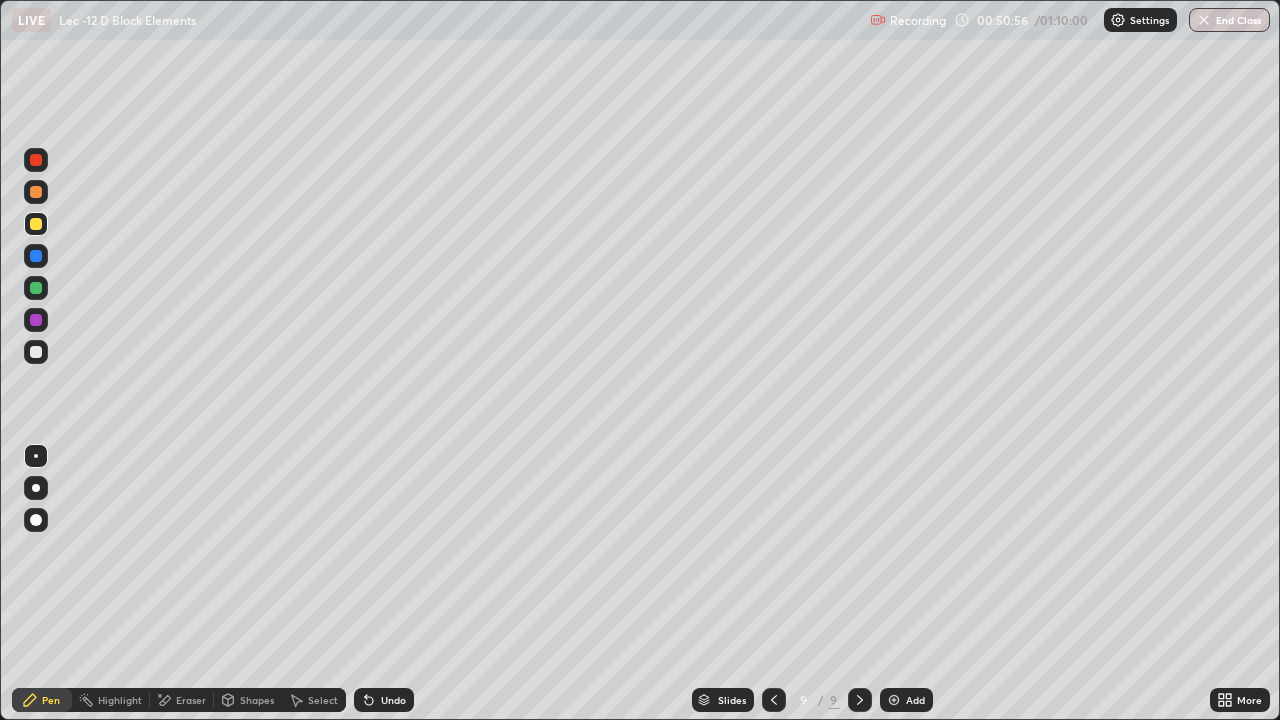 click on "Undo" at bounding box center [384, 700] 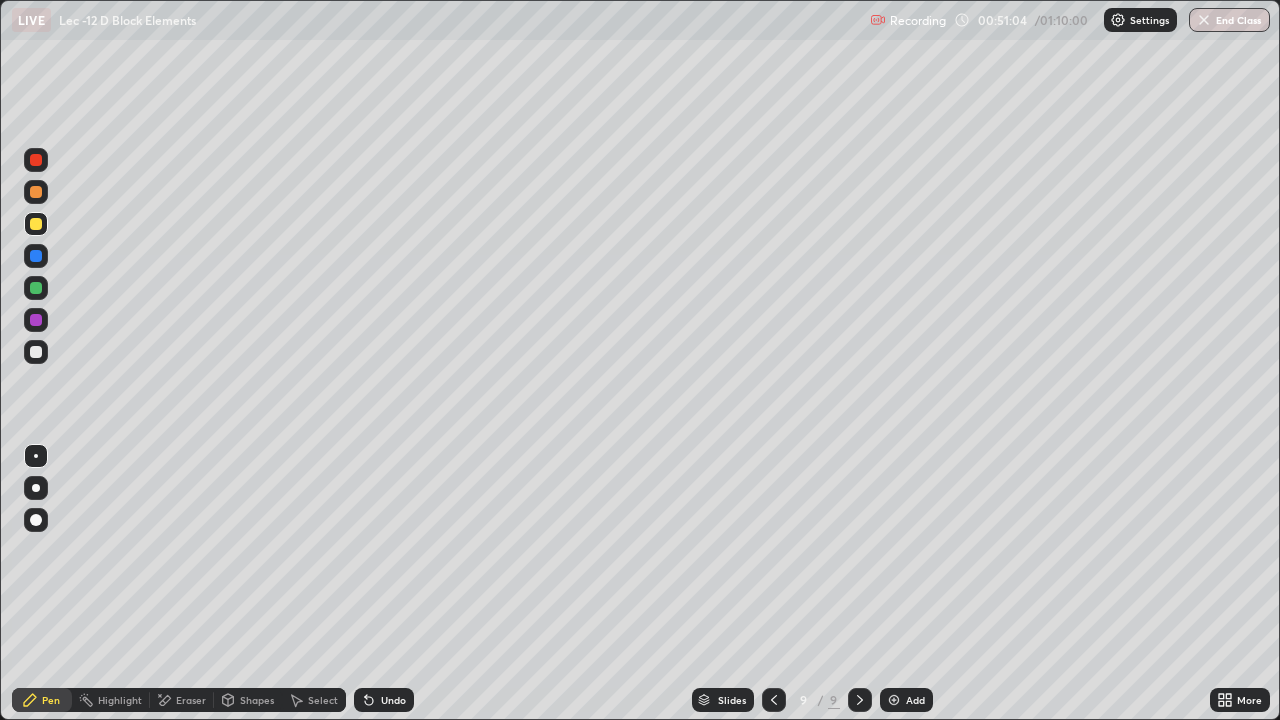 click on "Undo" at bounding box center [384, 700] 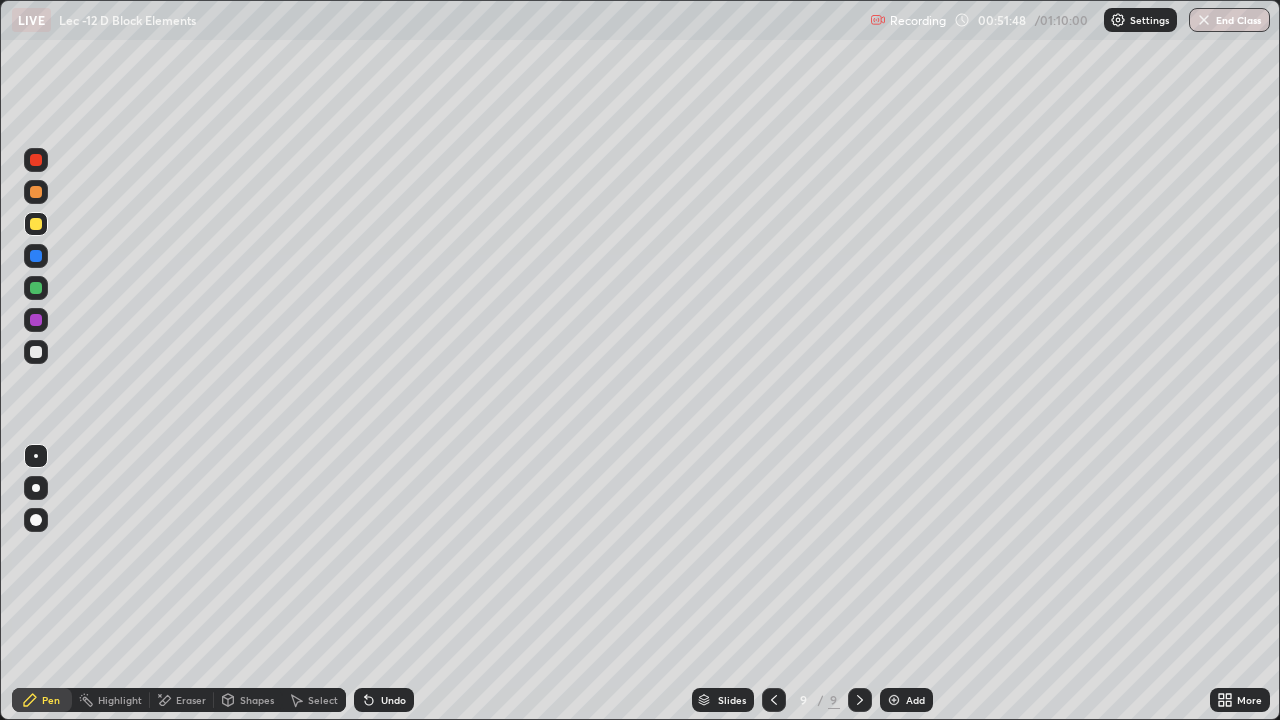 click at bounding box center [36, 352] 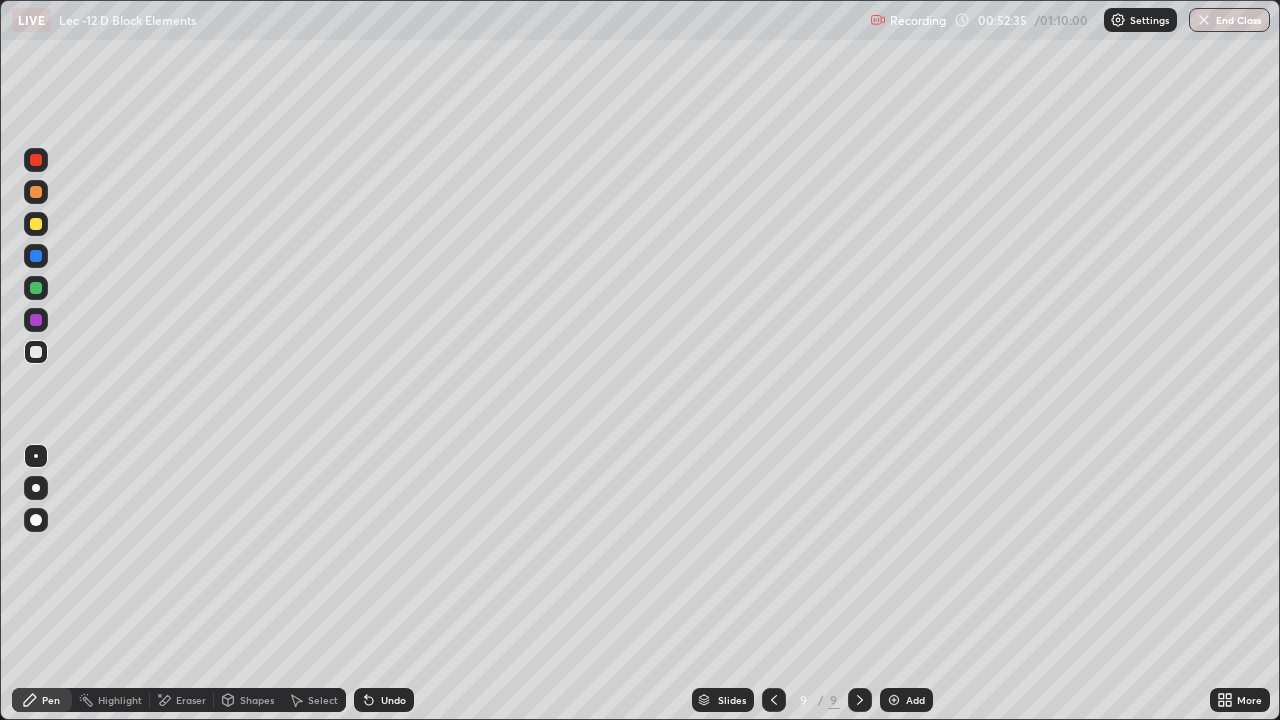 click on "Undo" at bounding box center [393, 700] 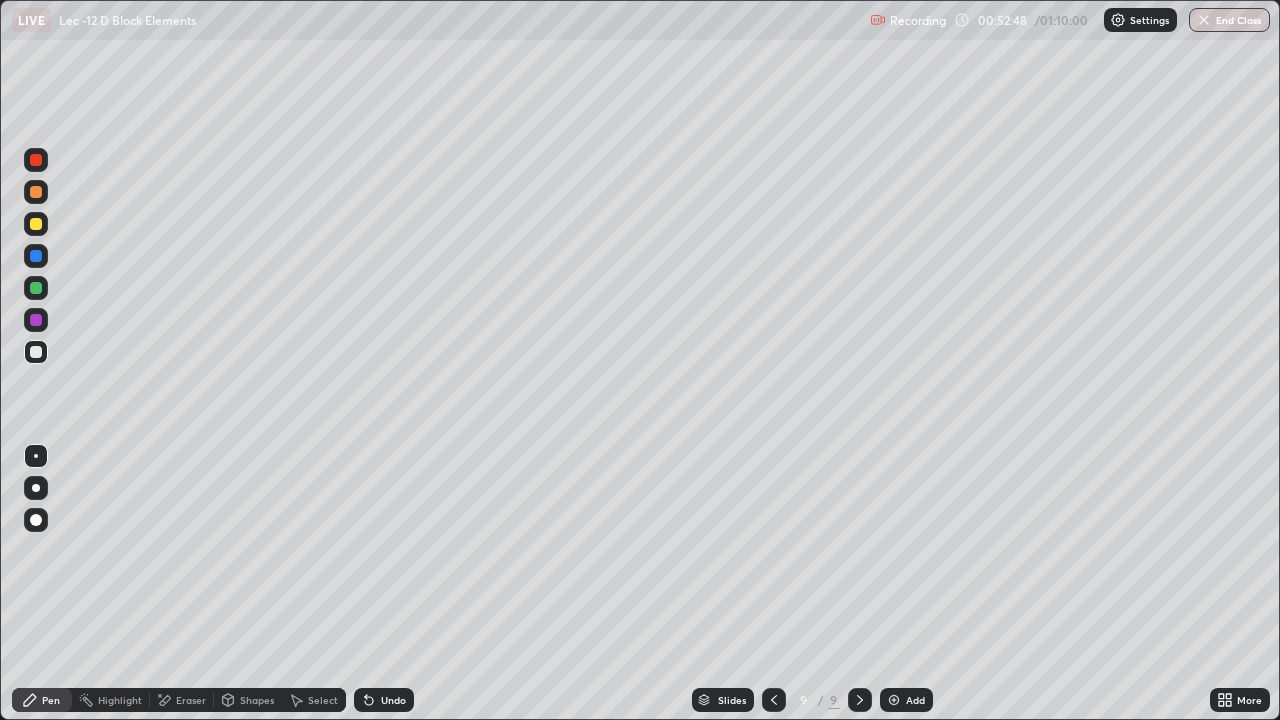 click at bounding box center [36, 224] 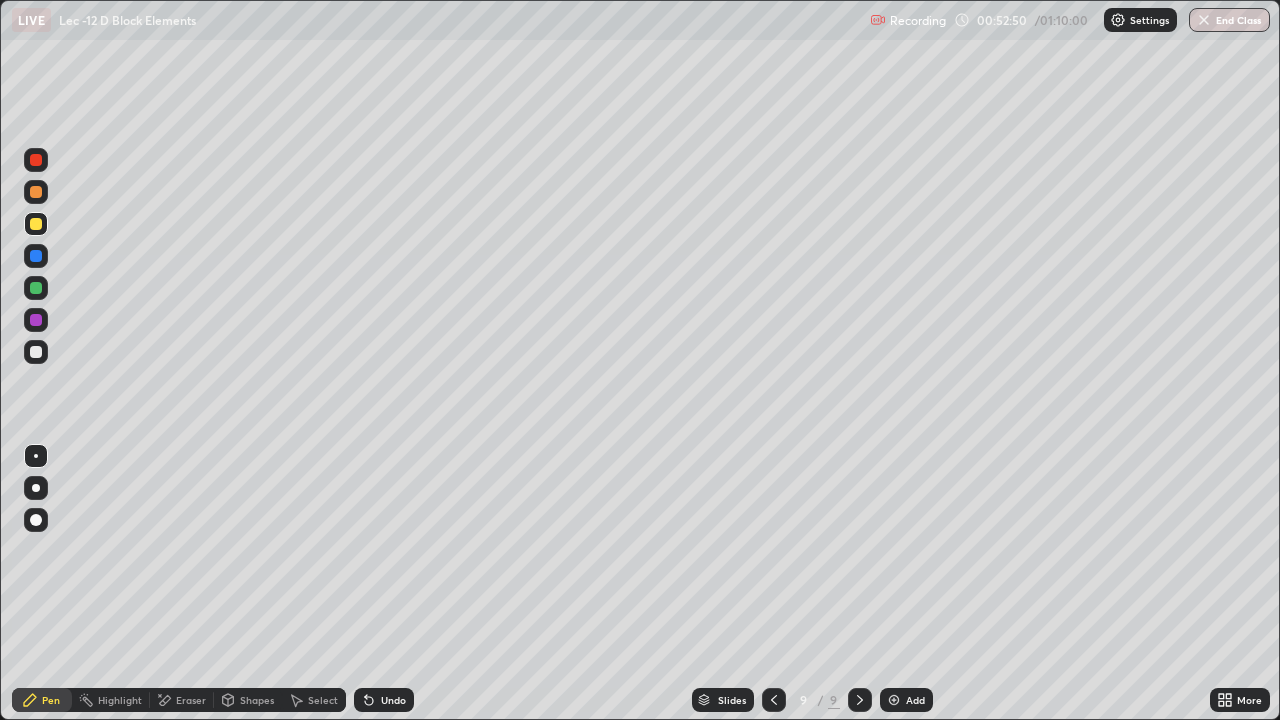 click on "Undo" at bounding box center (384, 700) 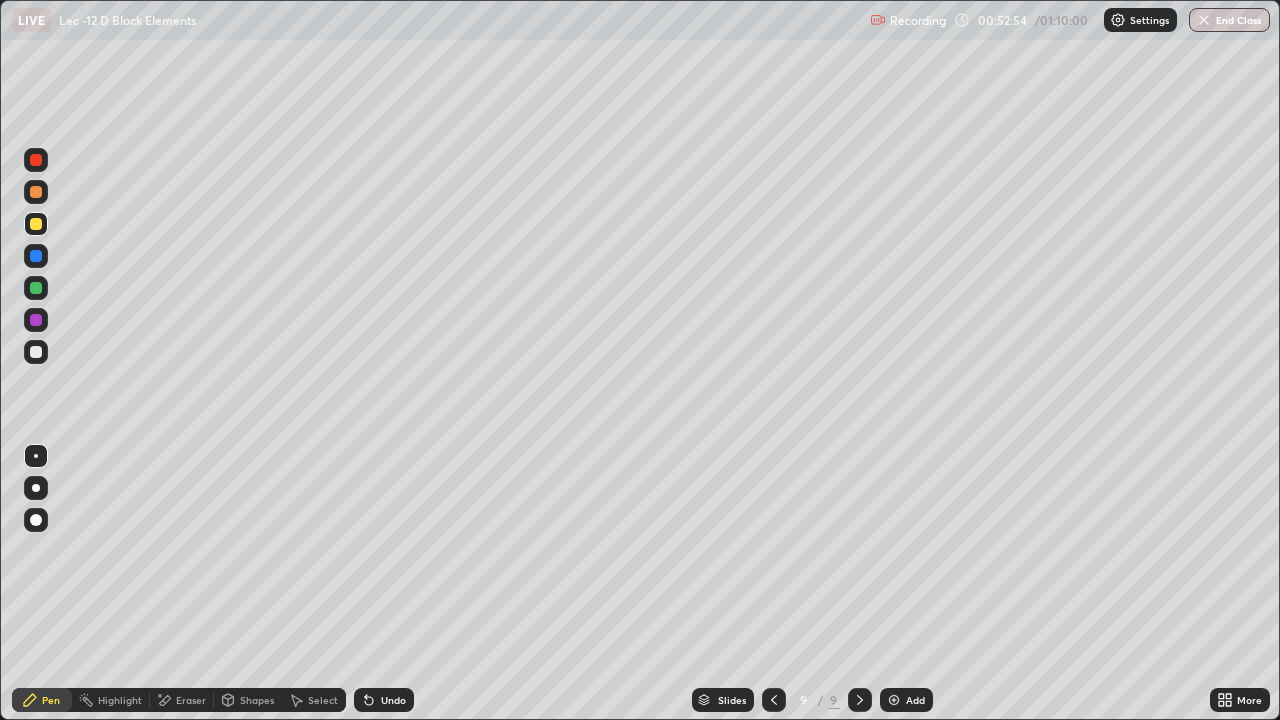 click at bounding box center [36, 352] 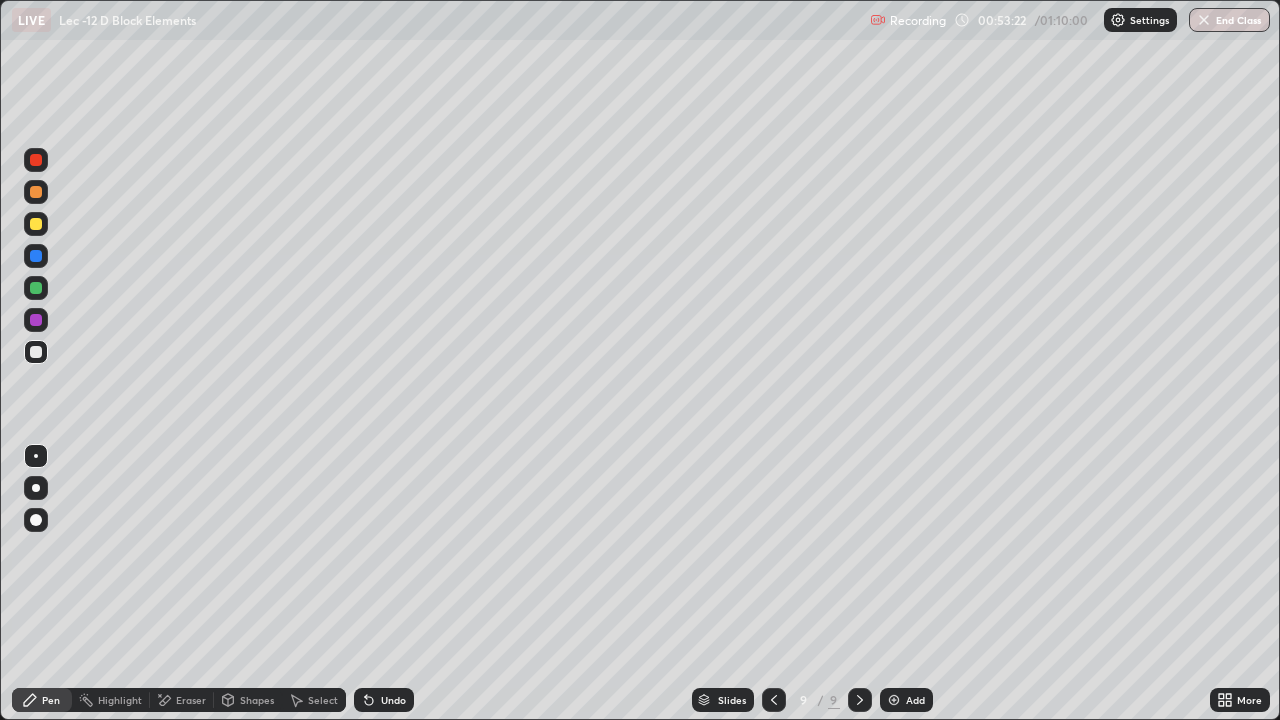 click at bounding box center [36, 320] 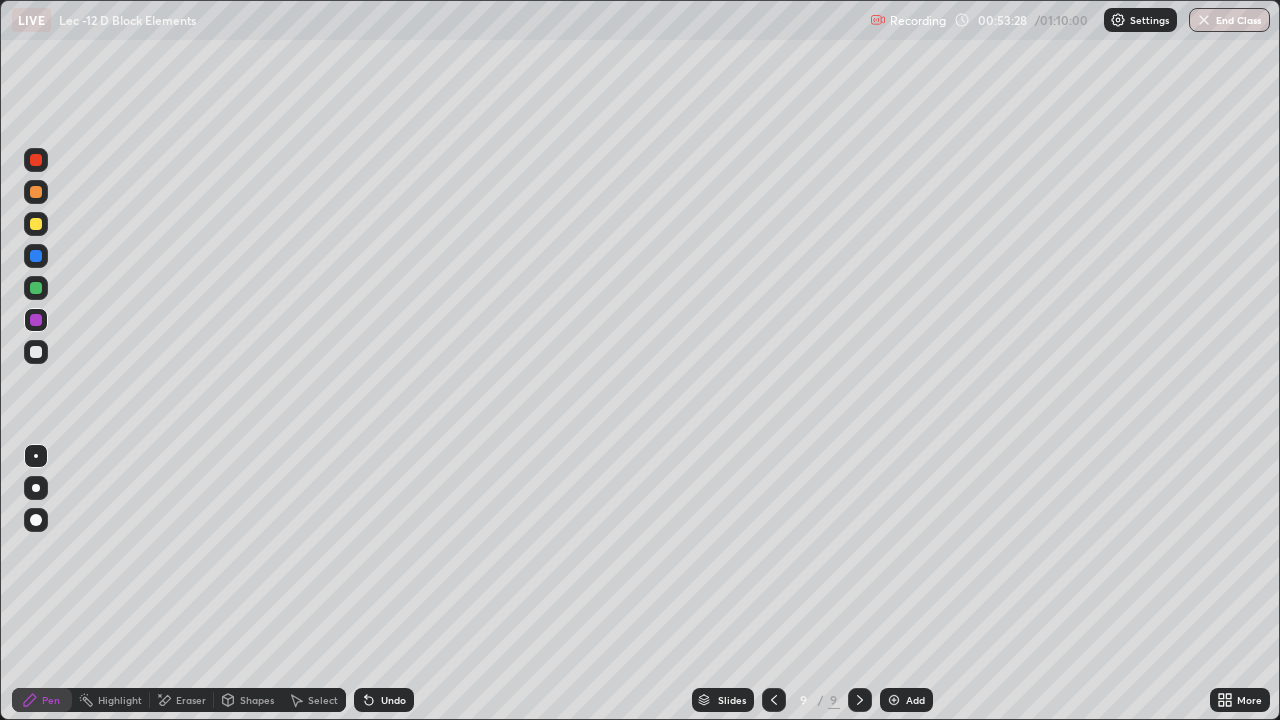 click at bounding box center (36, 288) 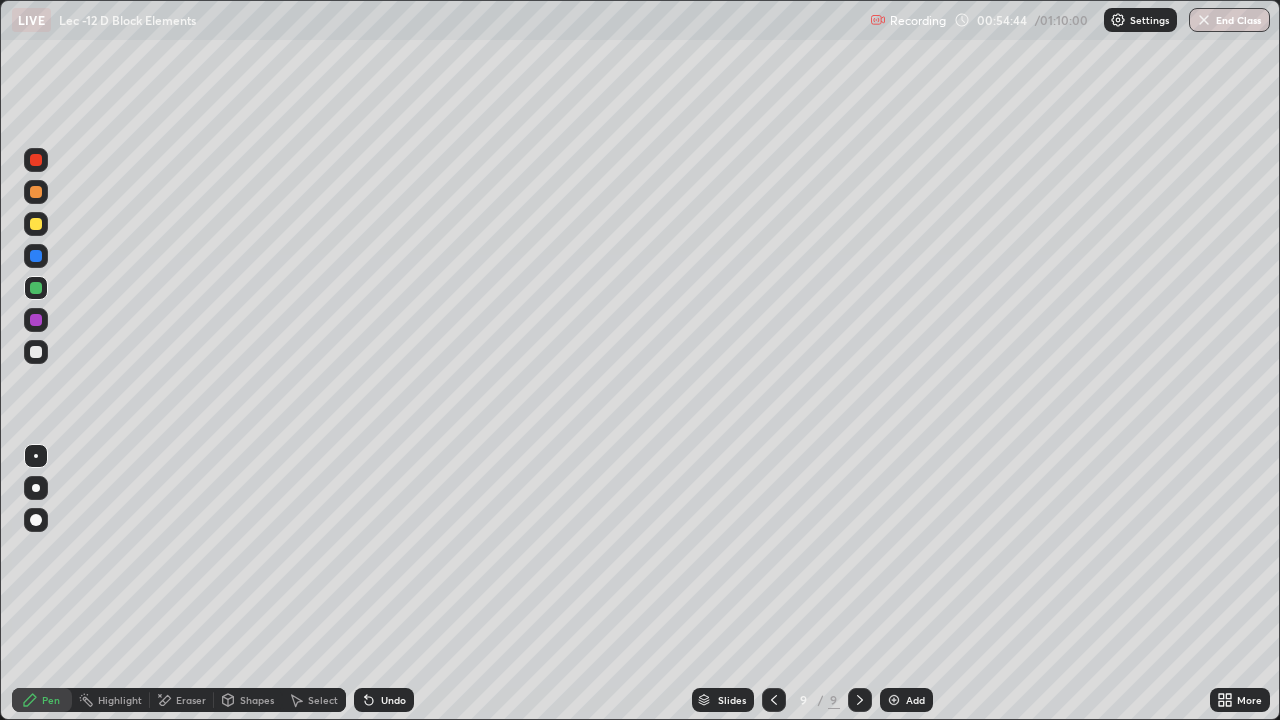 click on "Eraser" at bounding box center [191, 700] 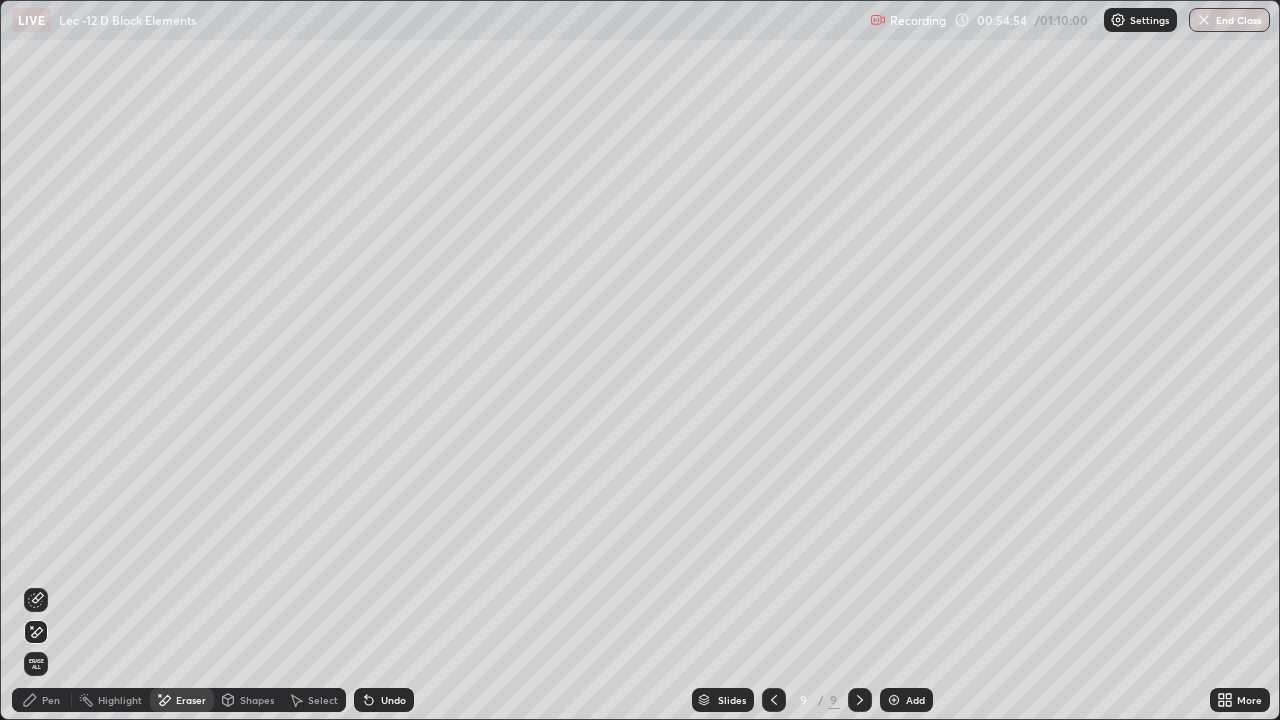 click on "Pen" at bounding box center (42, 700) 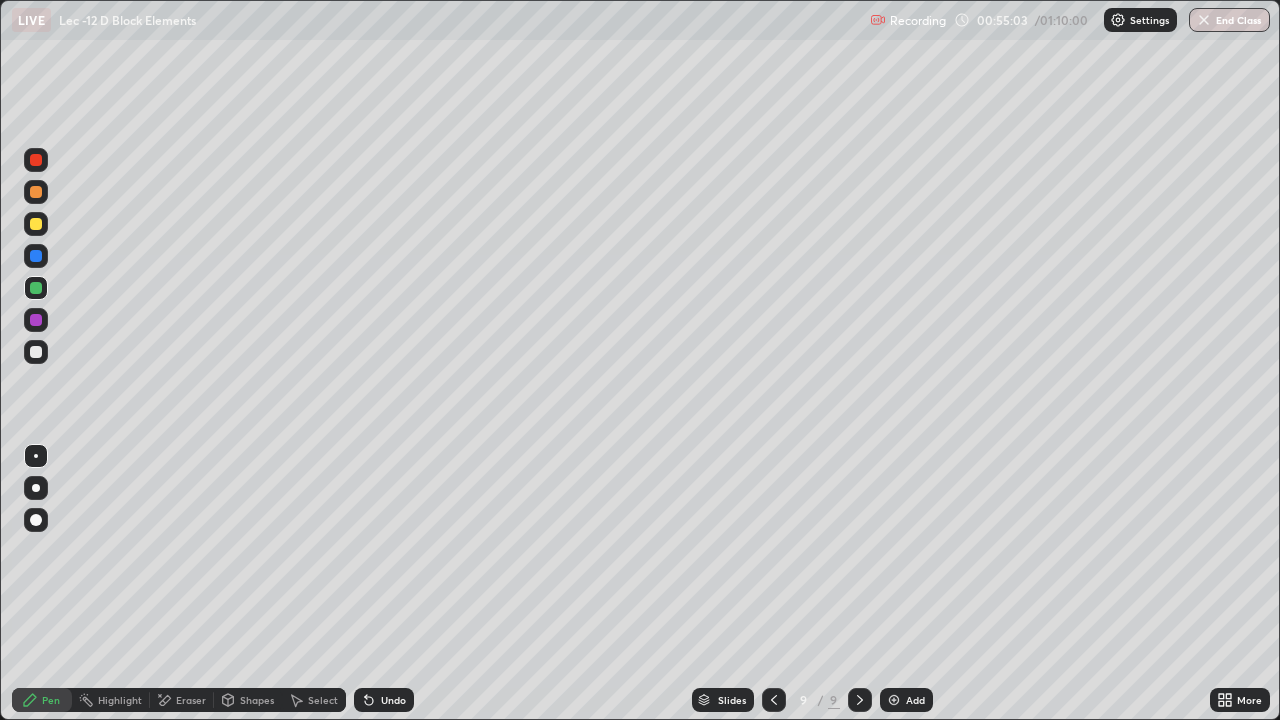 click 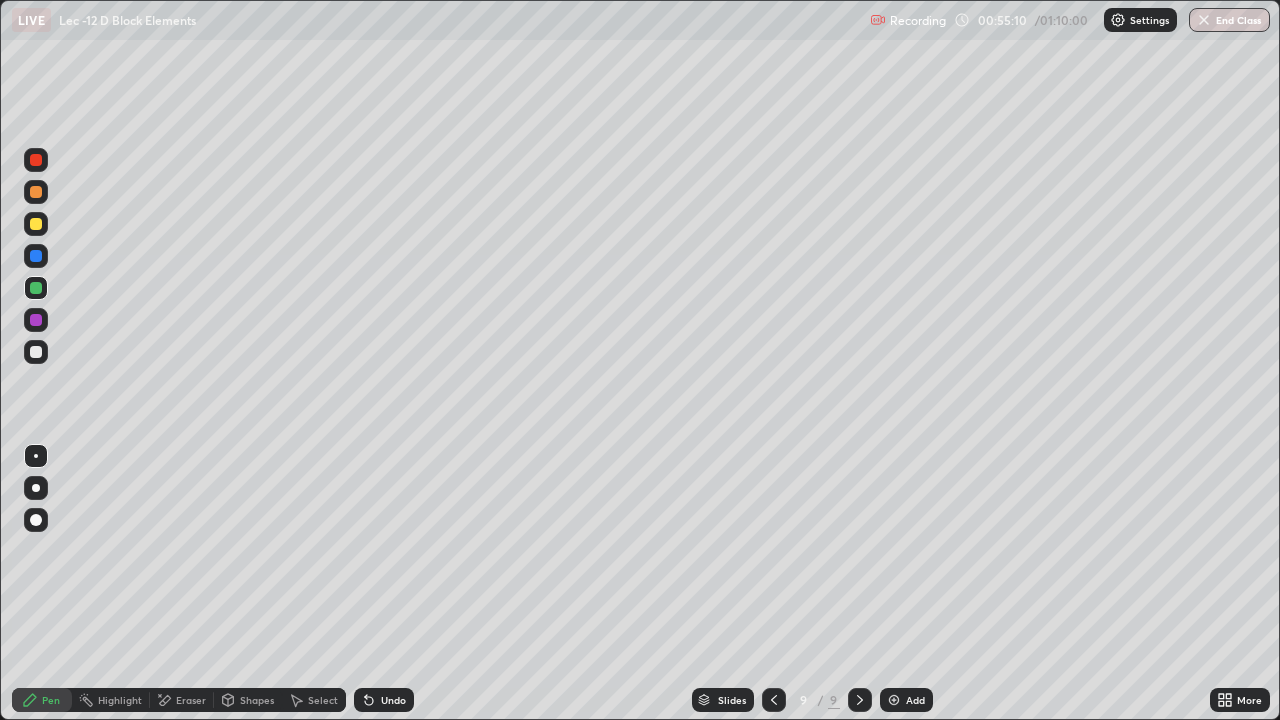 click at bounding box center [36, 352] 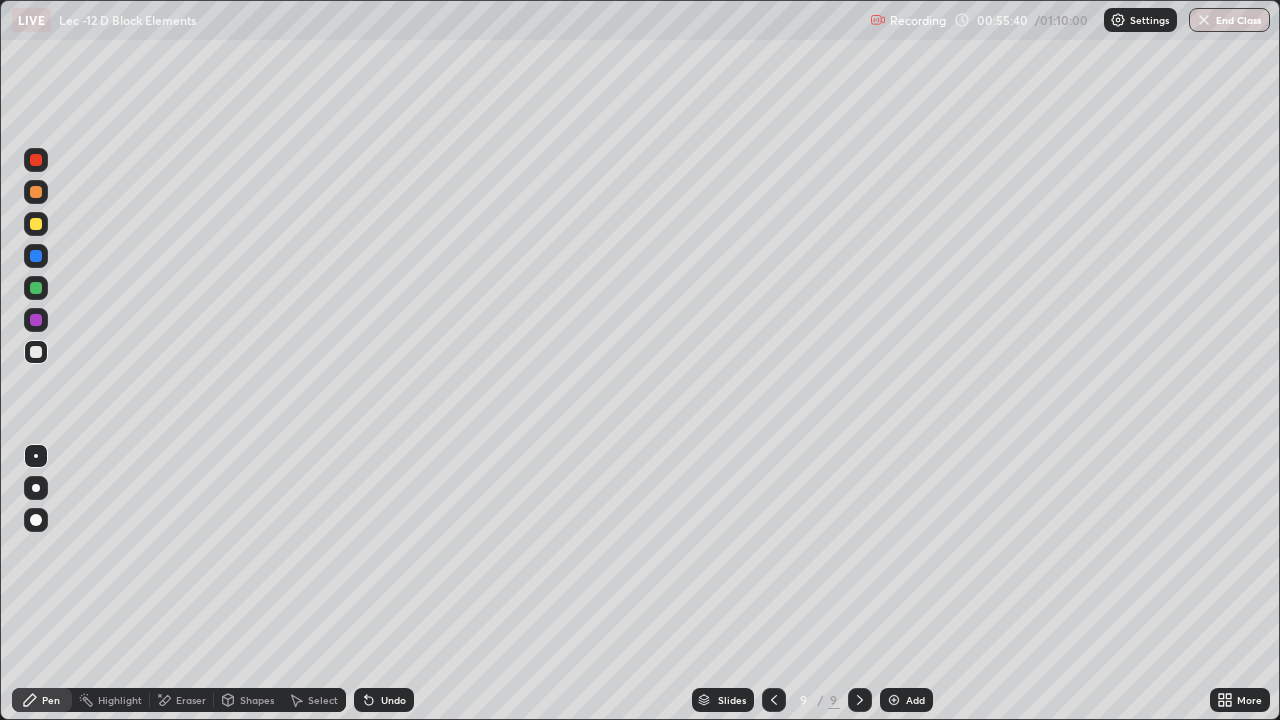 click at bounding box center (36, 320) 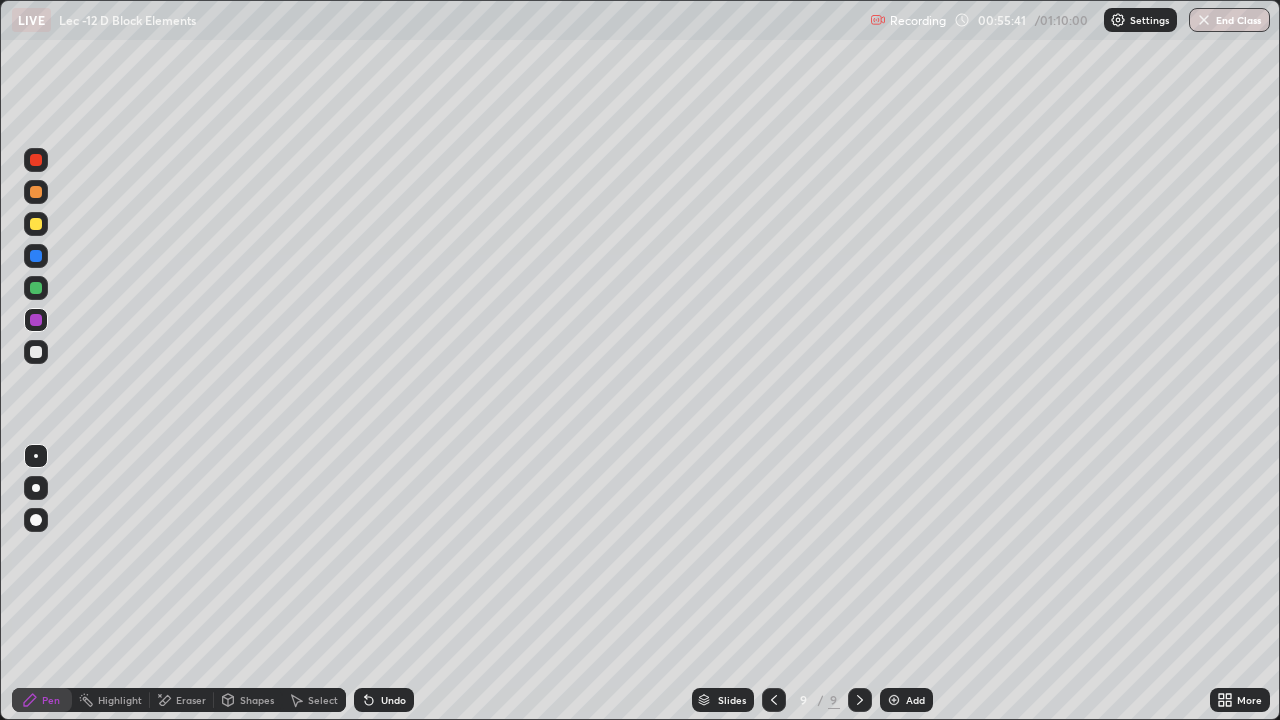 click at bounding box center (36, 256) 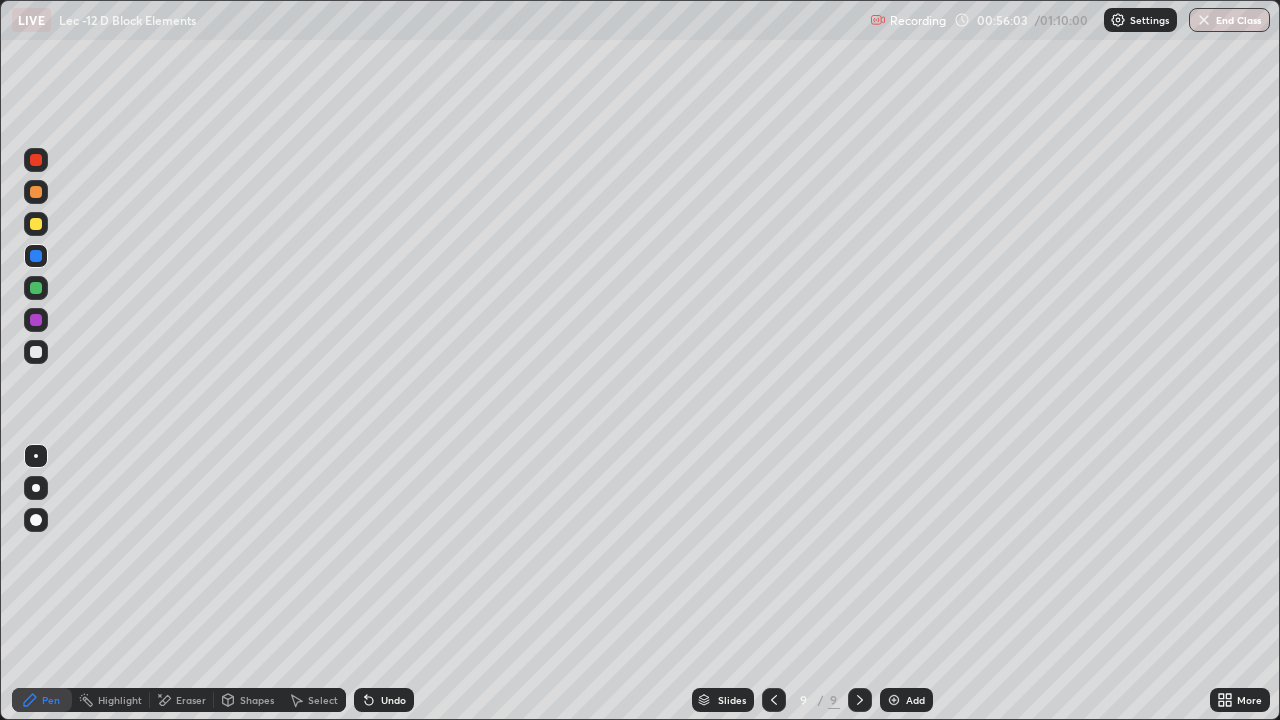click at bounding box center [36, 560] 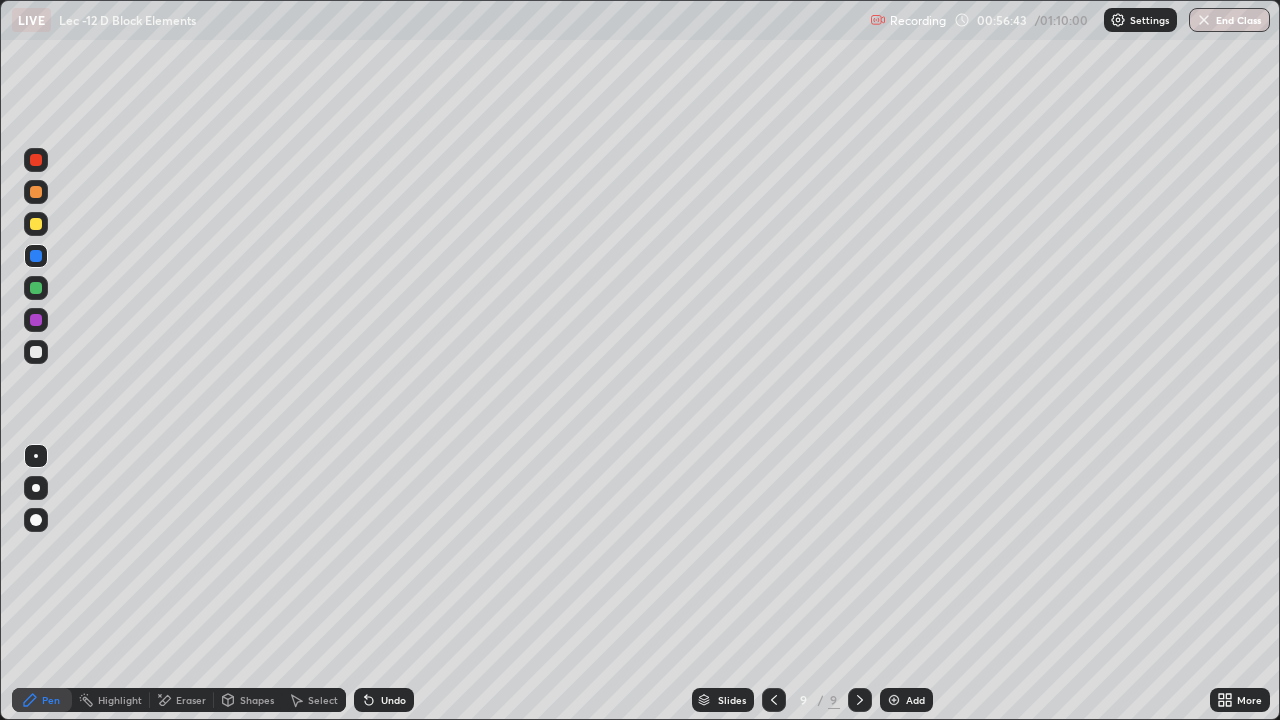click on "Eraser" at bounding box center (182, 700) 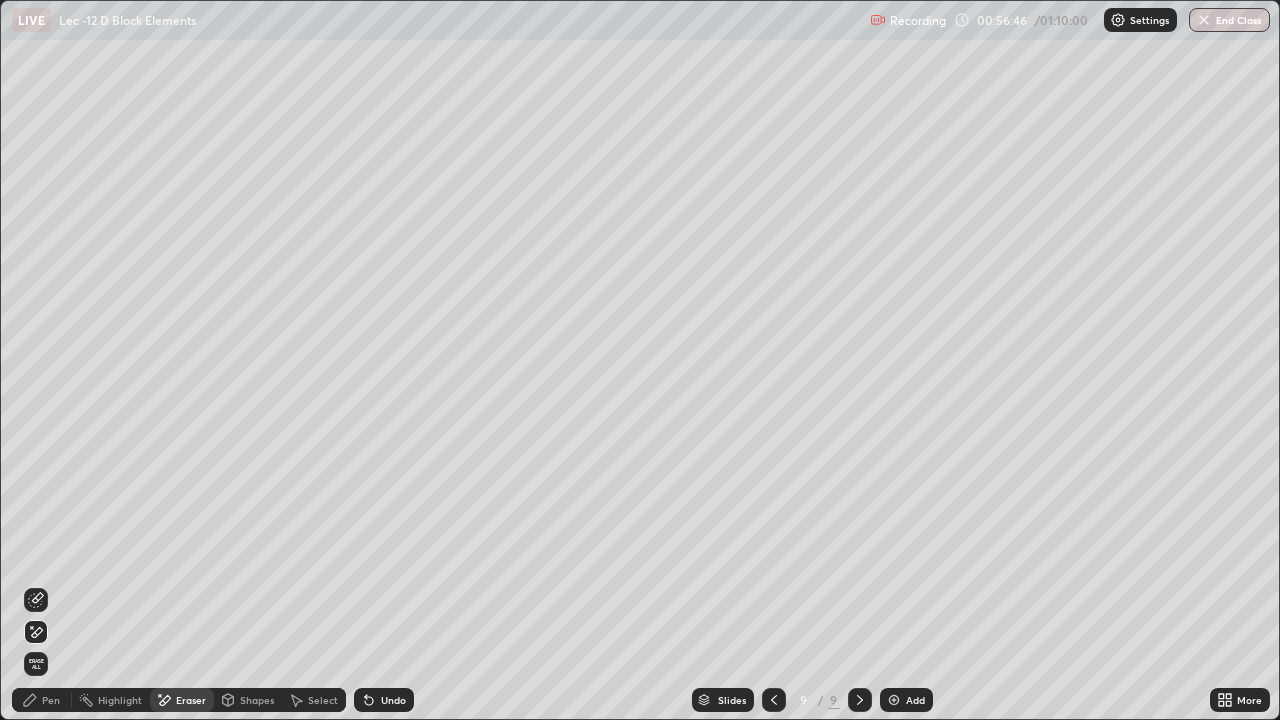 click on "Pen" at bounding box center (42, 700) 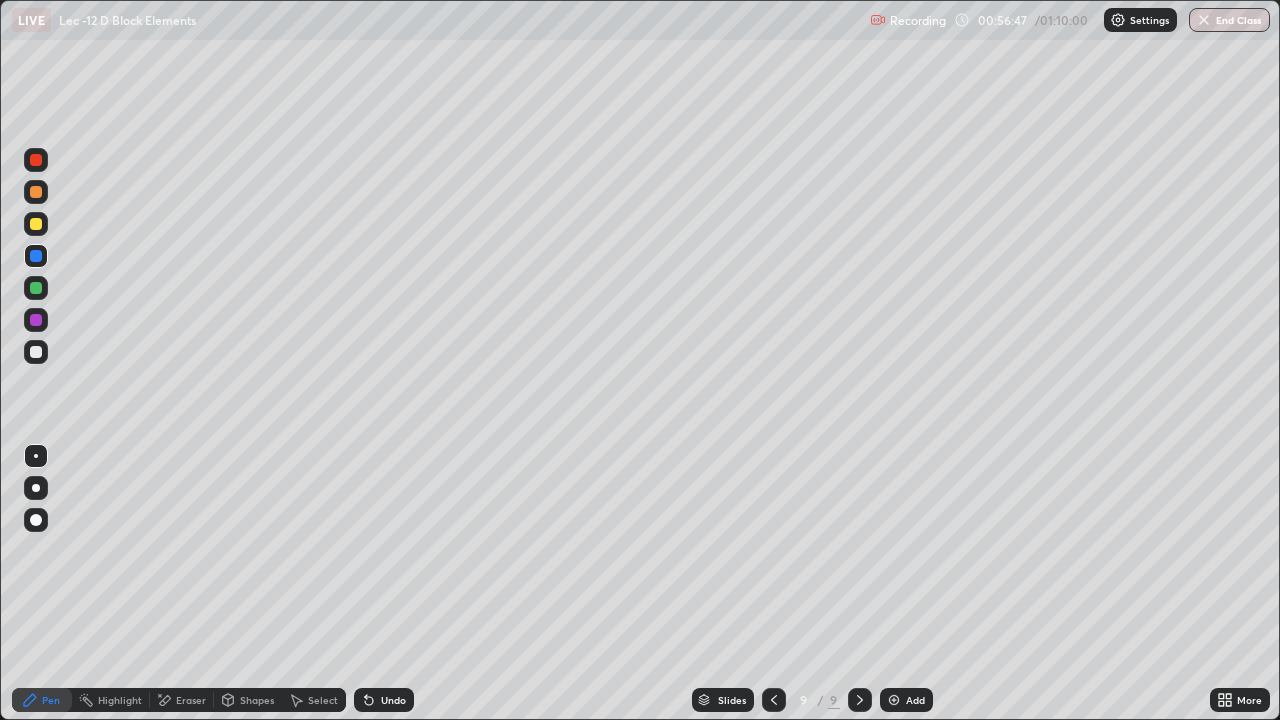 click at bounding box center (36, 320) 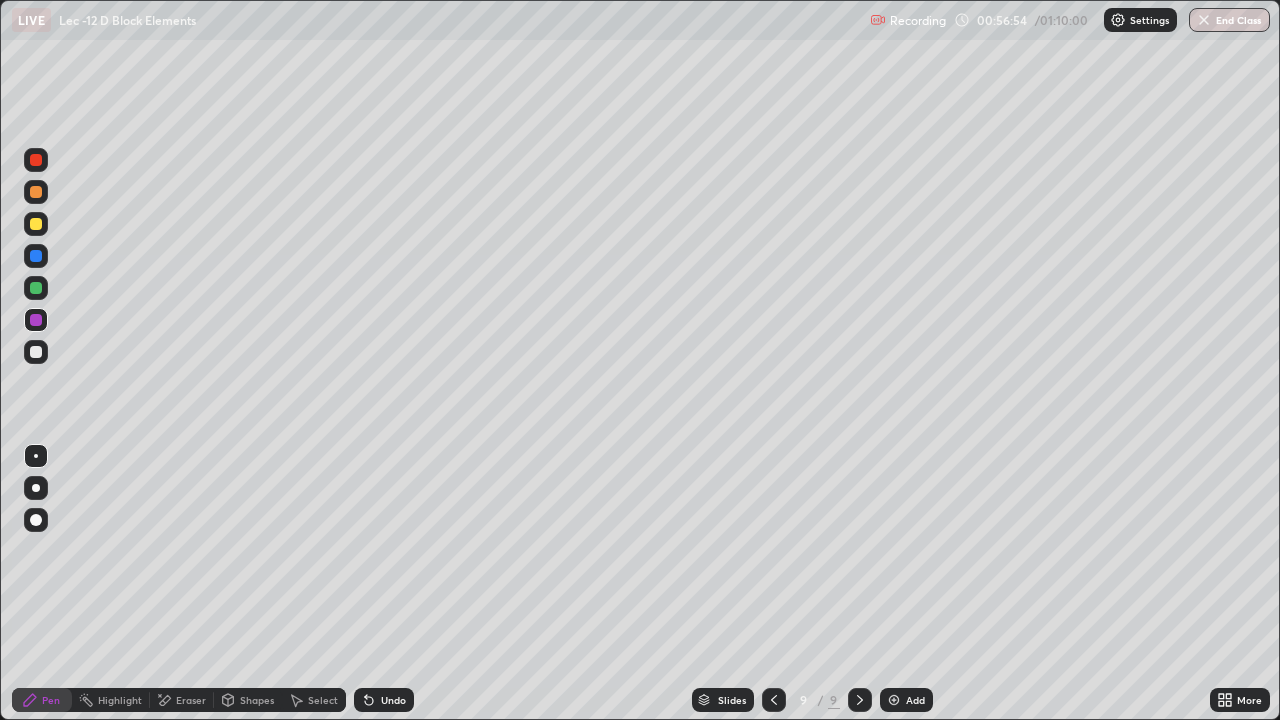 click on "Undo" at bounding box center (393, 700) 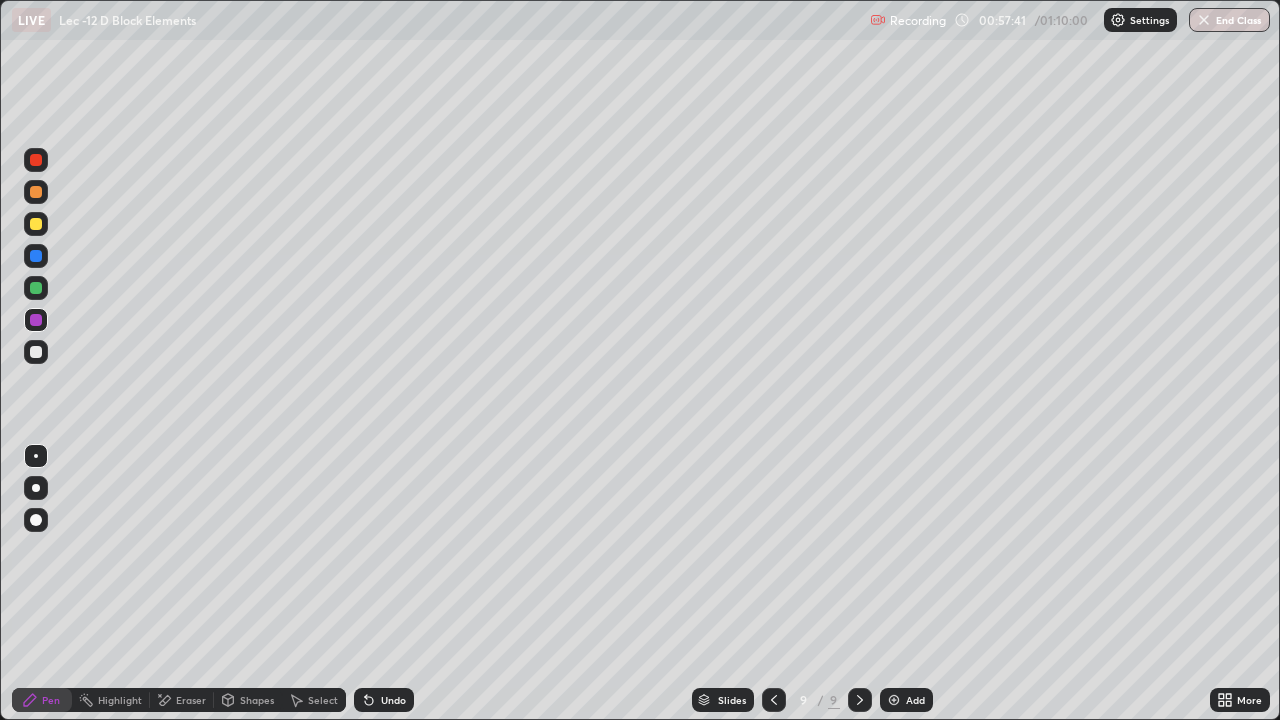 click on "Eraser" at bounding box center [191, 700] 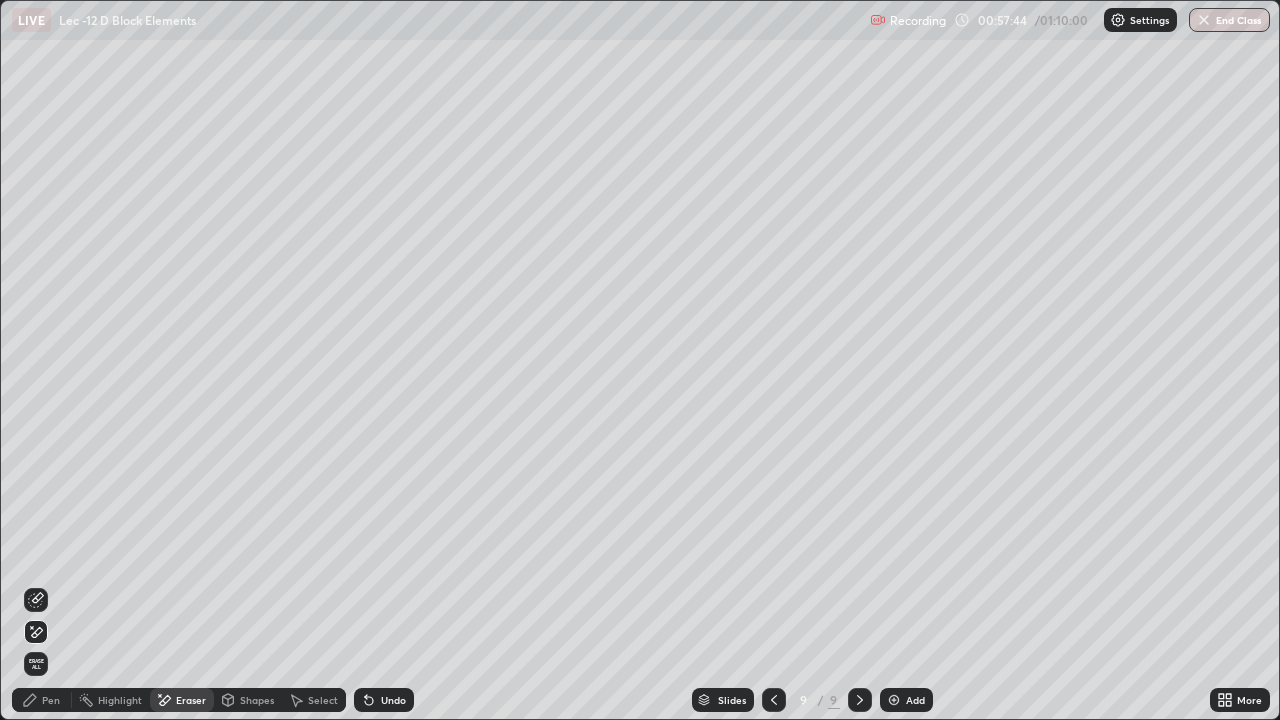 click on "Pen" at bounding box center (51, 700) 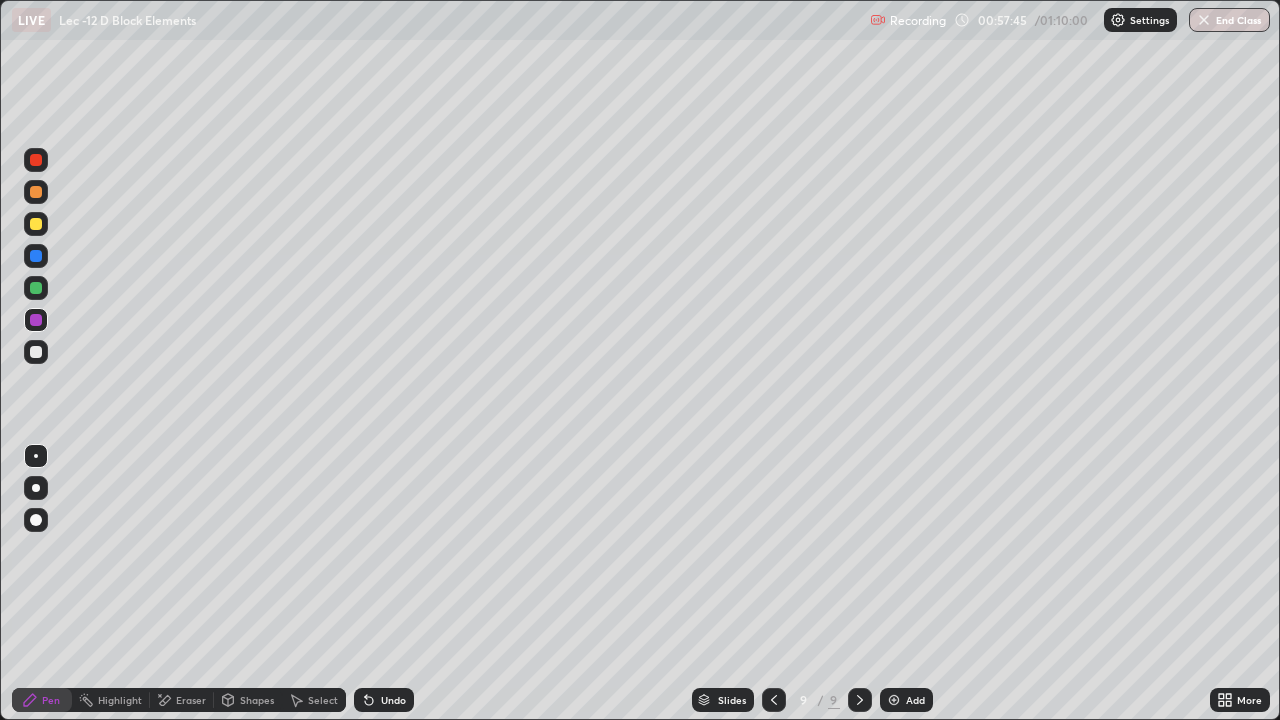 click at bounding box center [36, 224] 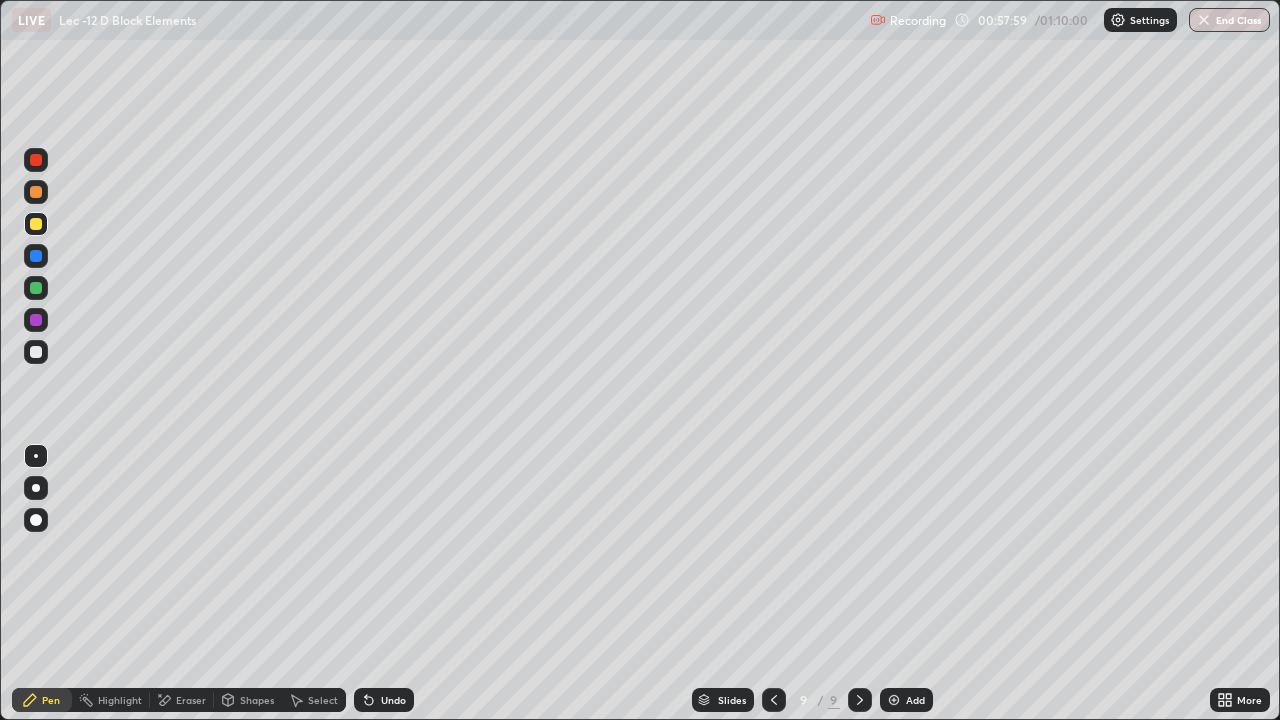 click at bounding box center (36, 160) 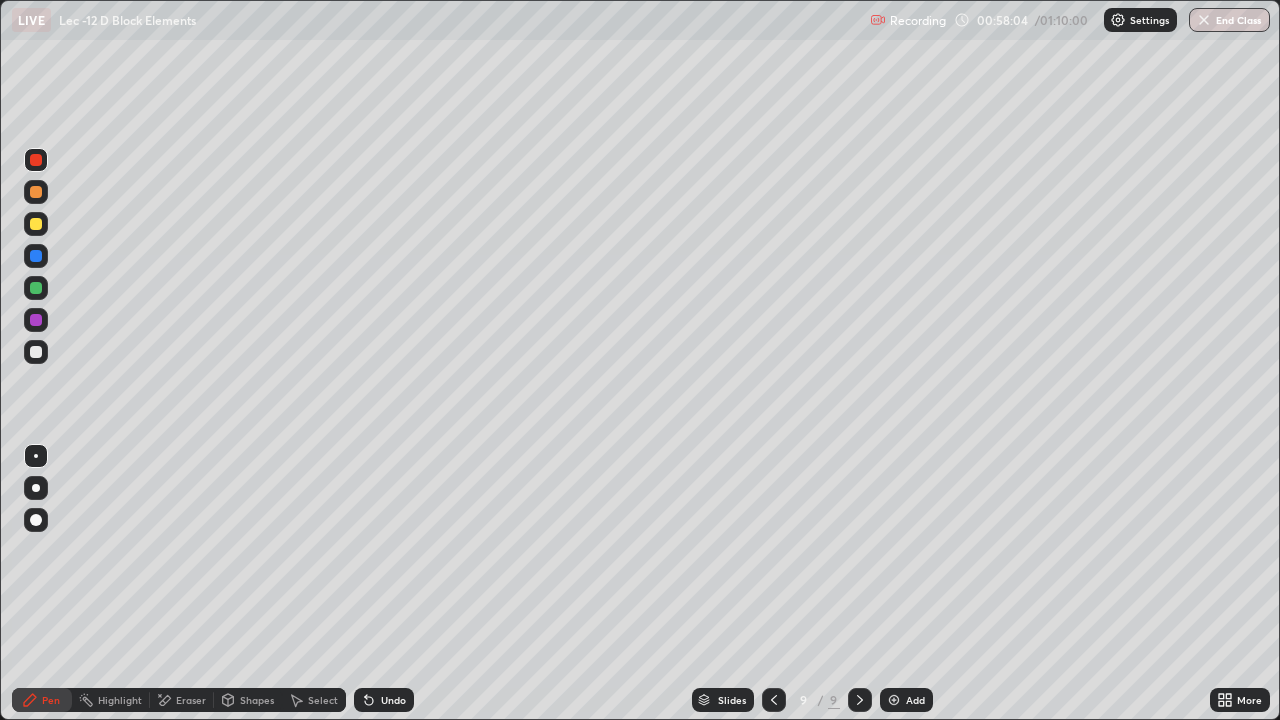 click on "Undo" at bounding box center [393, 700] 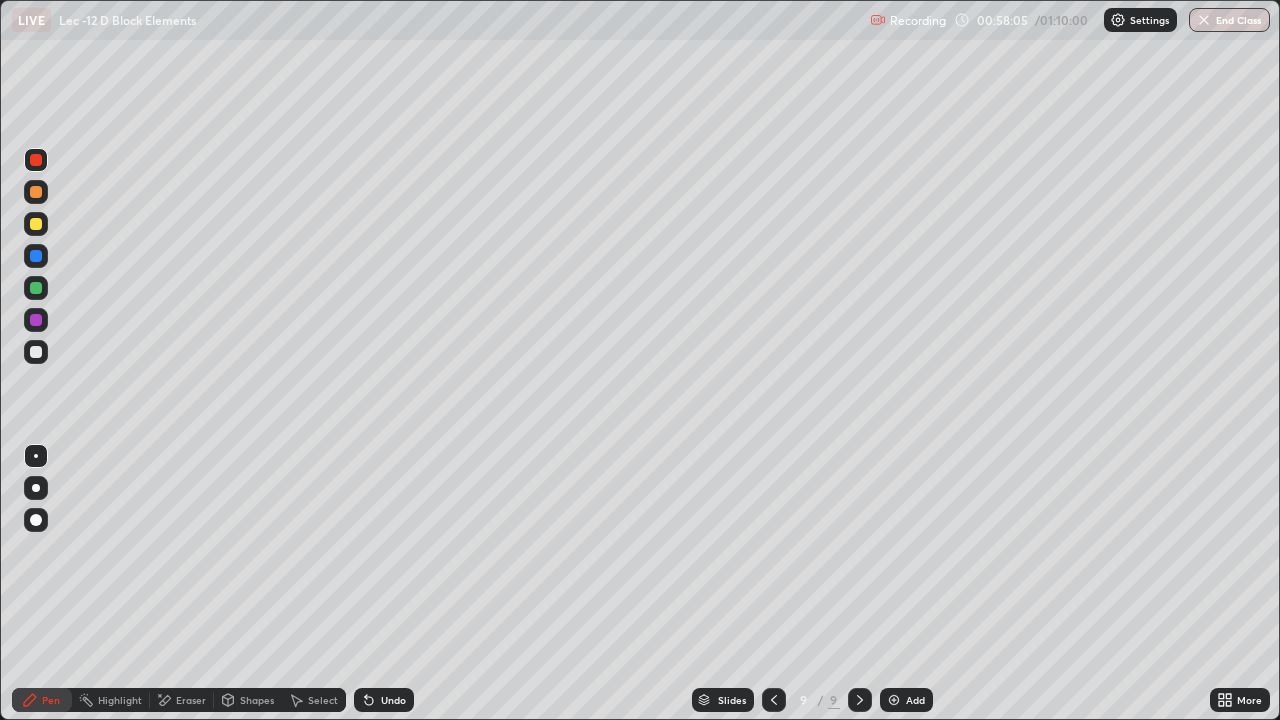 click on "Undo" at bounding box center (384, 700) 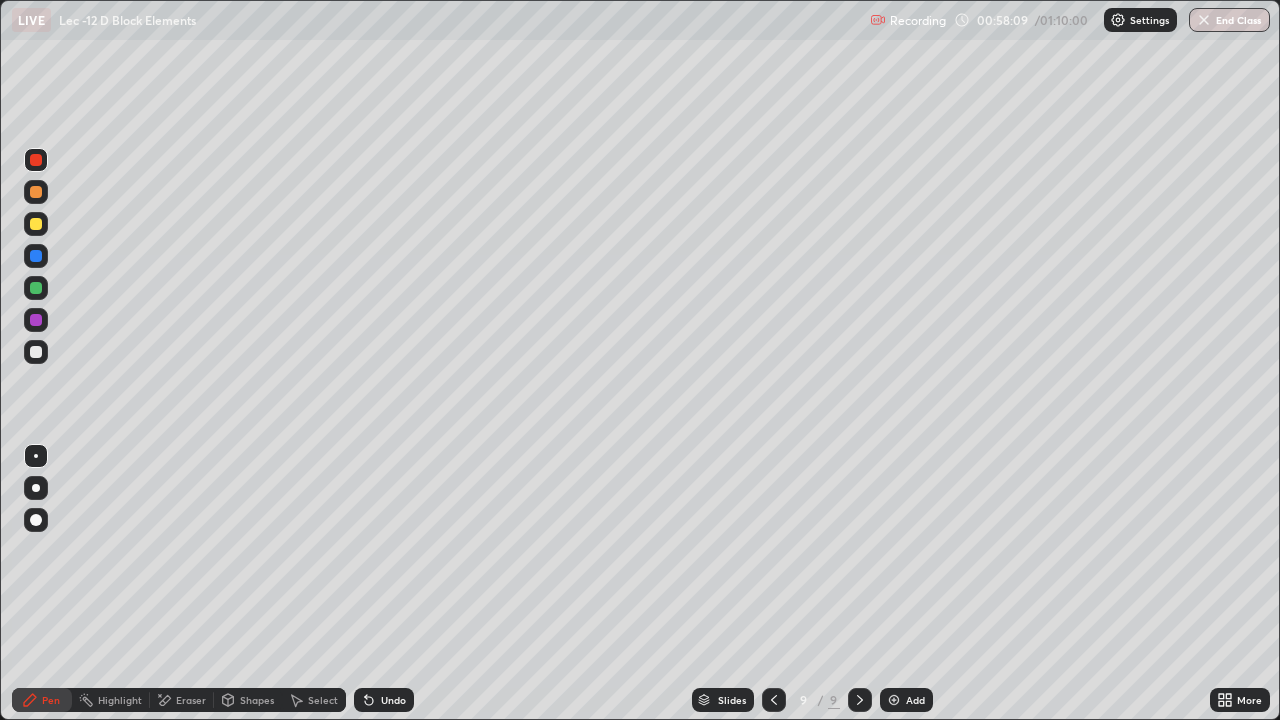 click at bounding box center [36, 288] 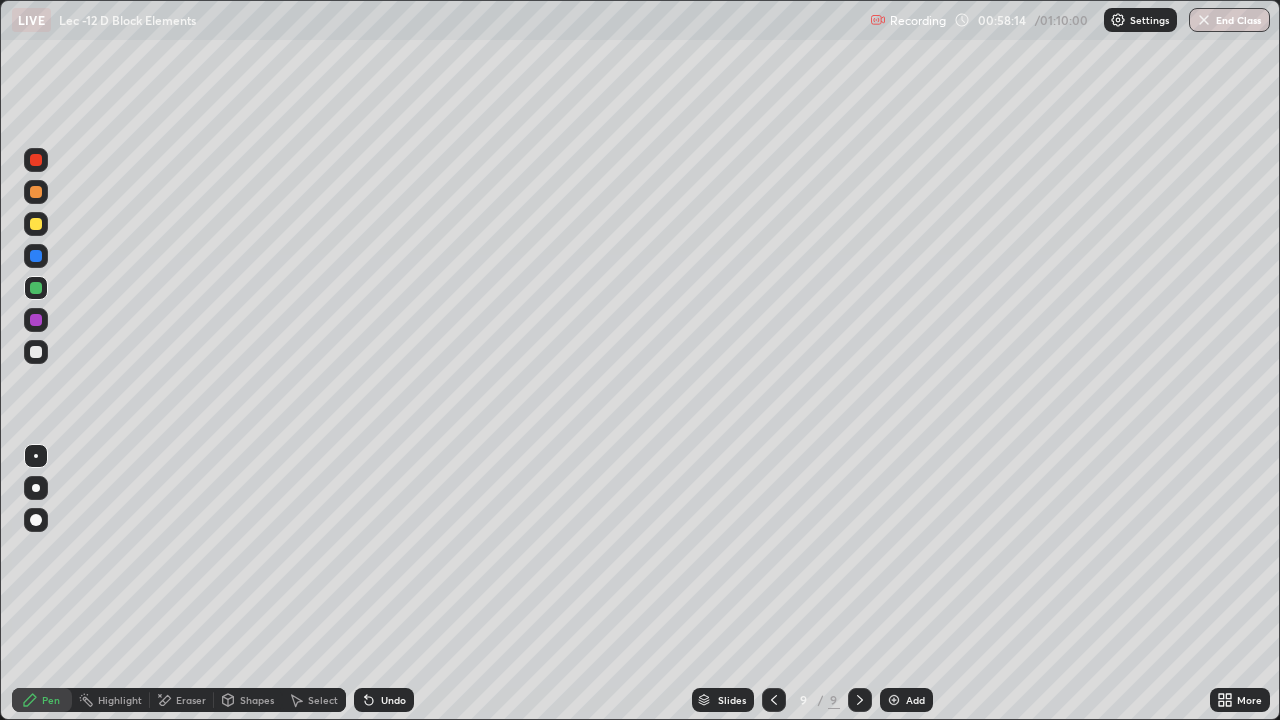 click on "Undo" at bounding box center (384, 700) 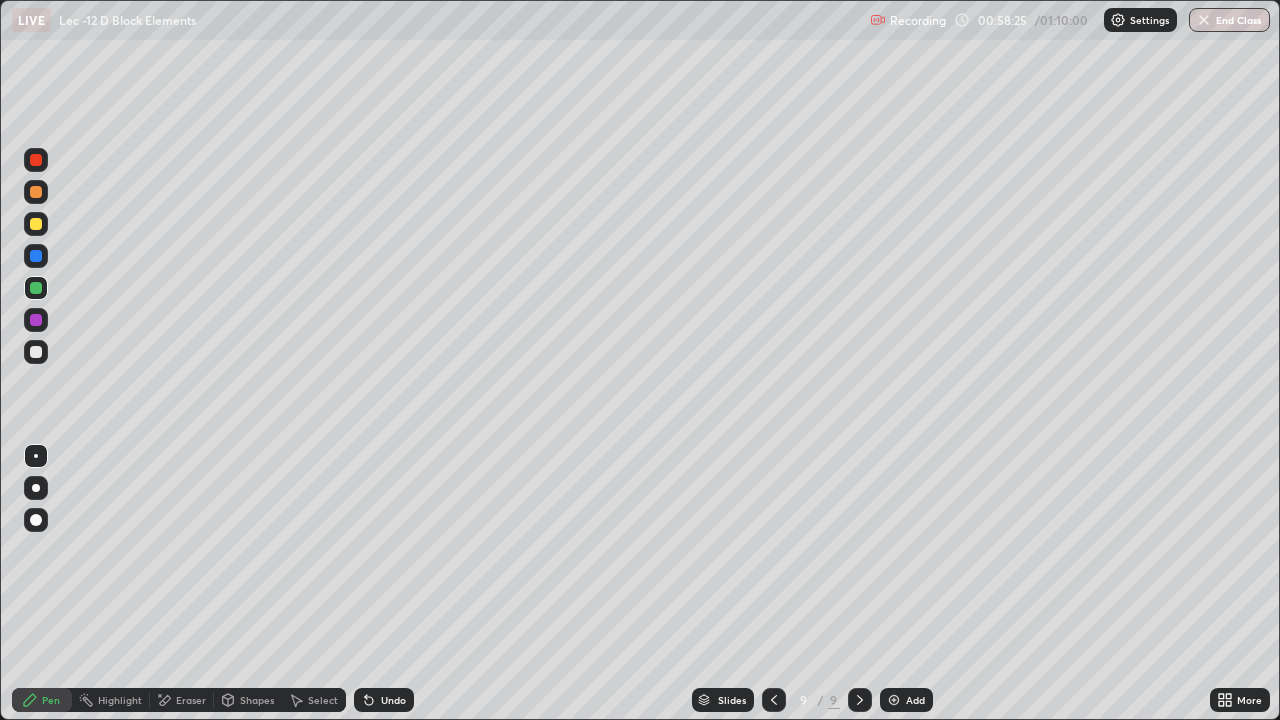 click at bounding box center (36, 160) 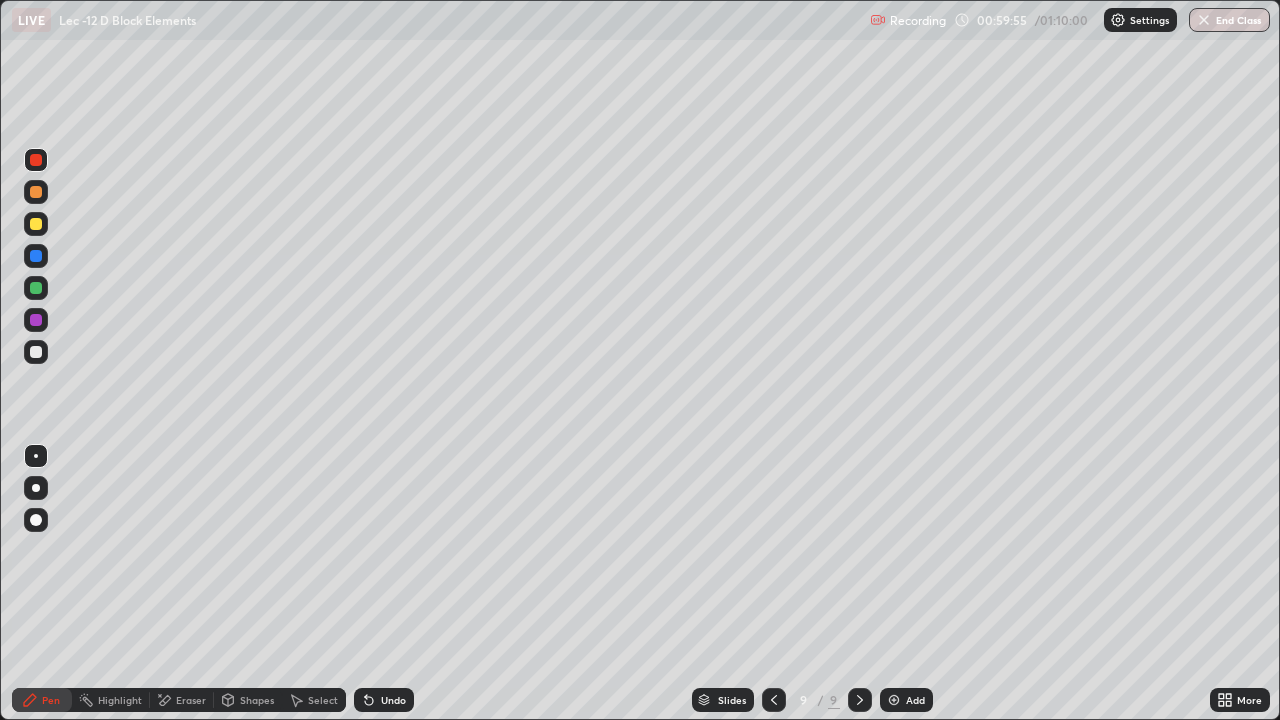 click at bounding box center (36, 288) 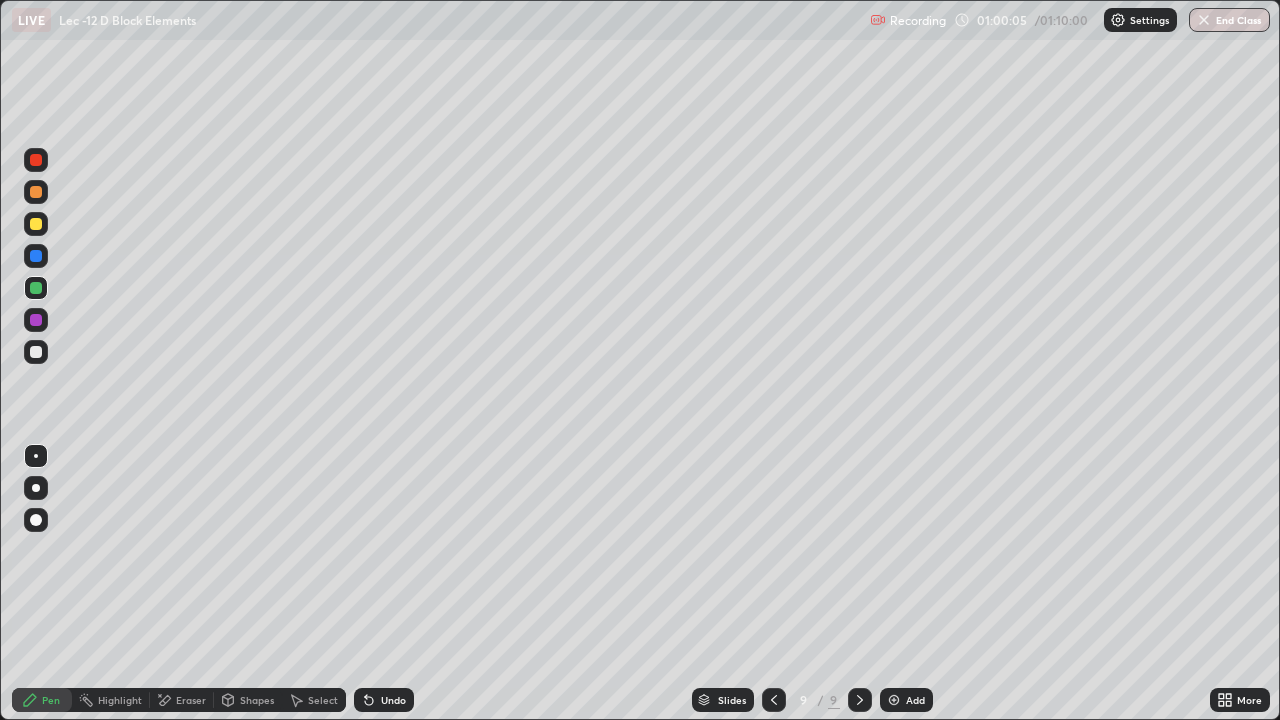 click at bounding box center (36, 320) 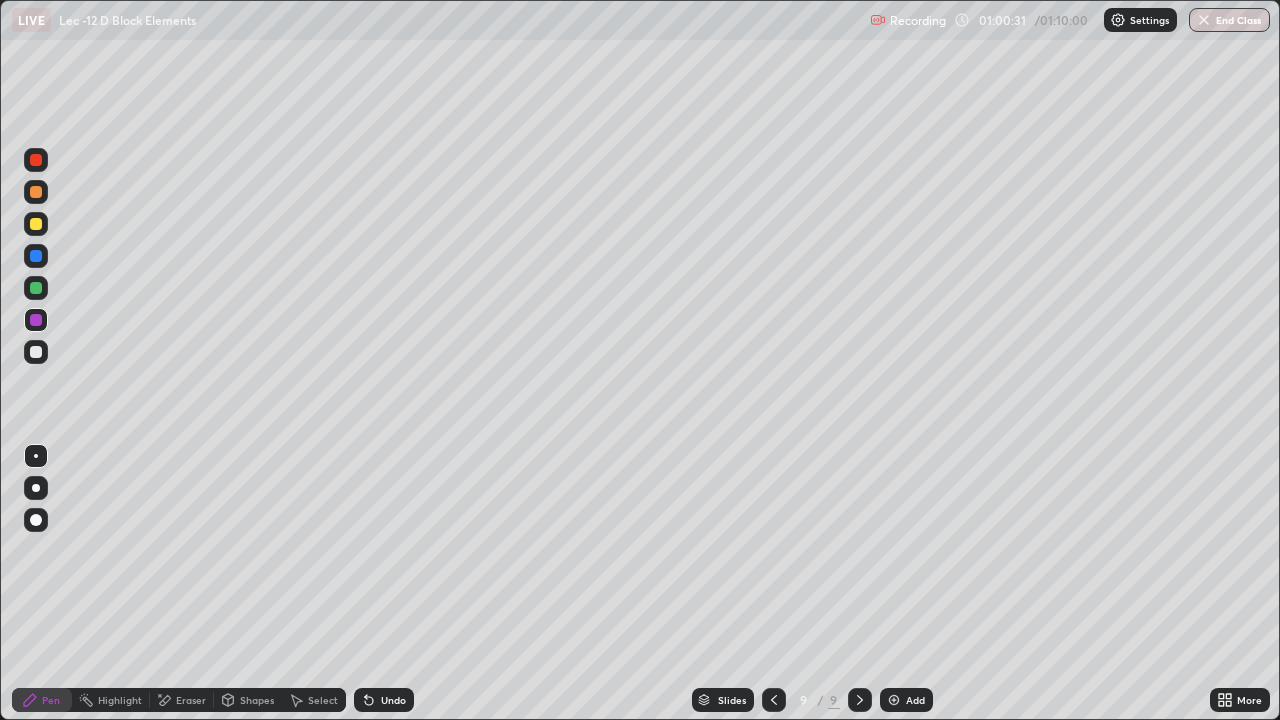 click at bounding box center [36, 256] 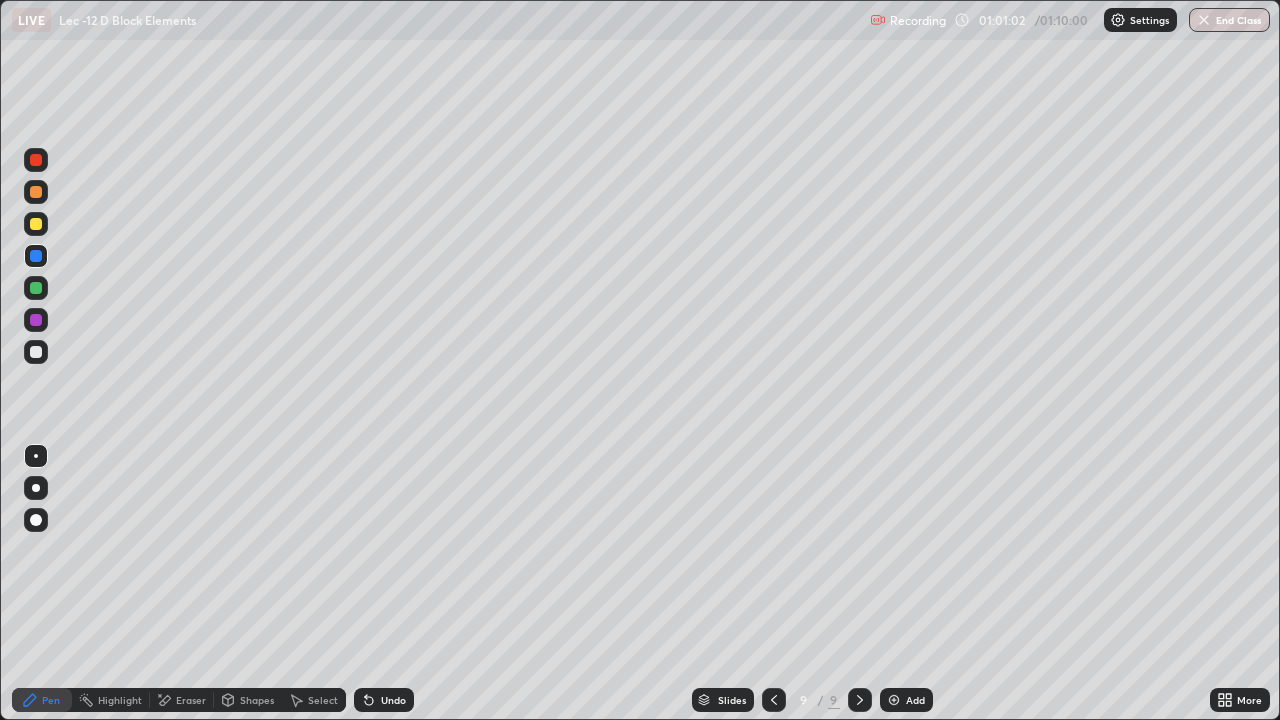 click on "Add" at bounding box center [906, 700] 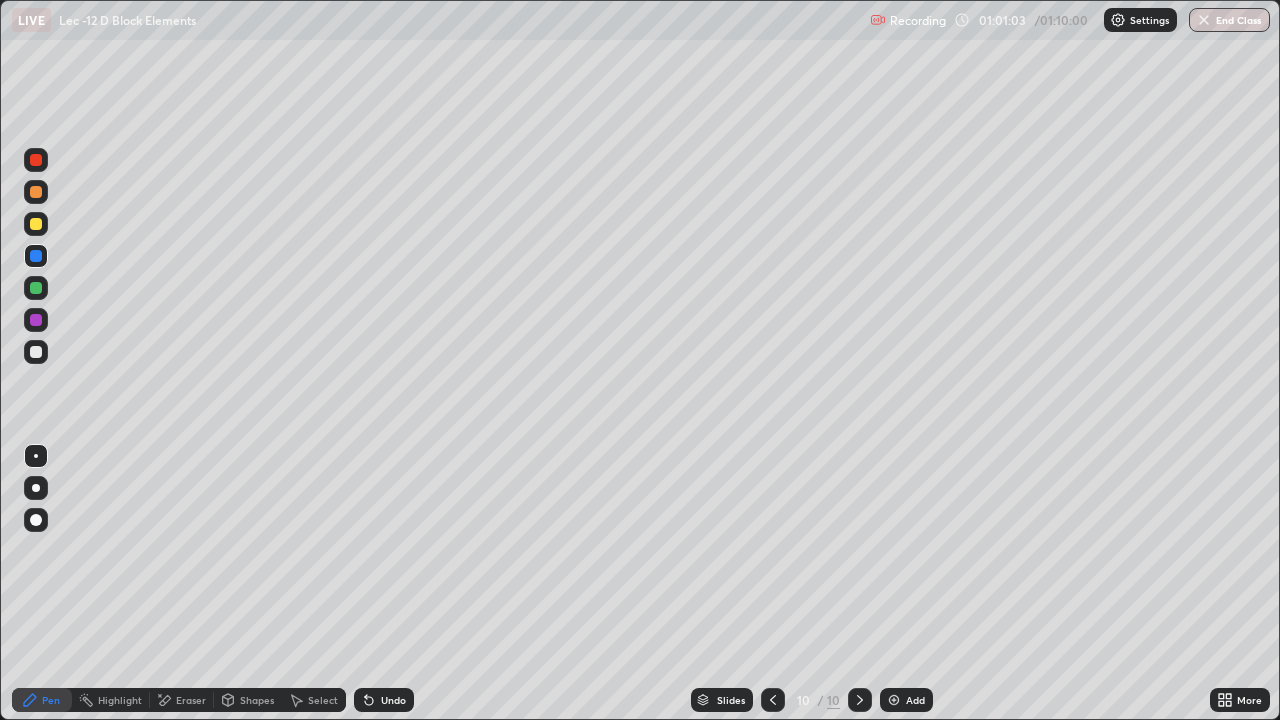 click at bounding box center [36, 352] 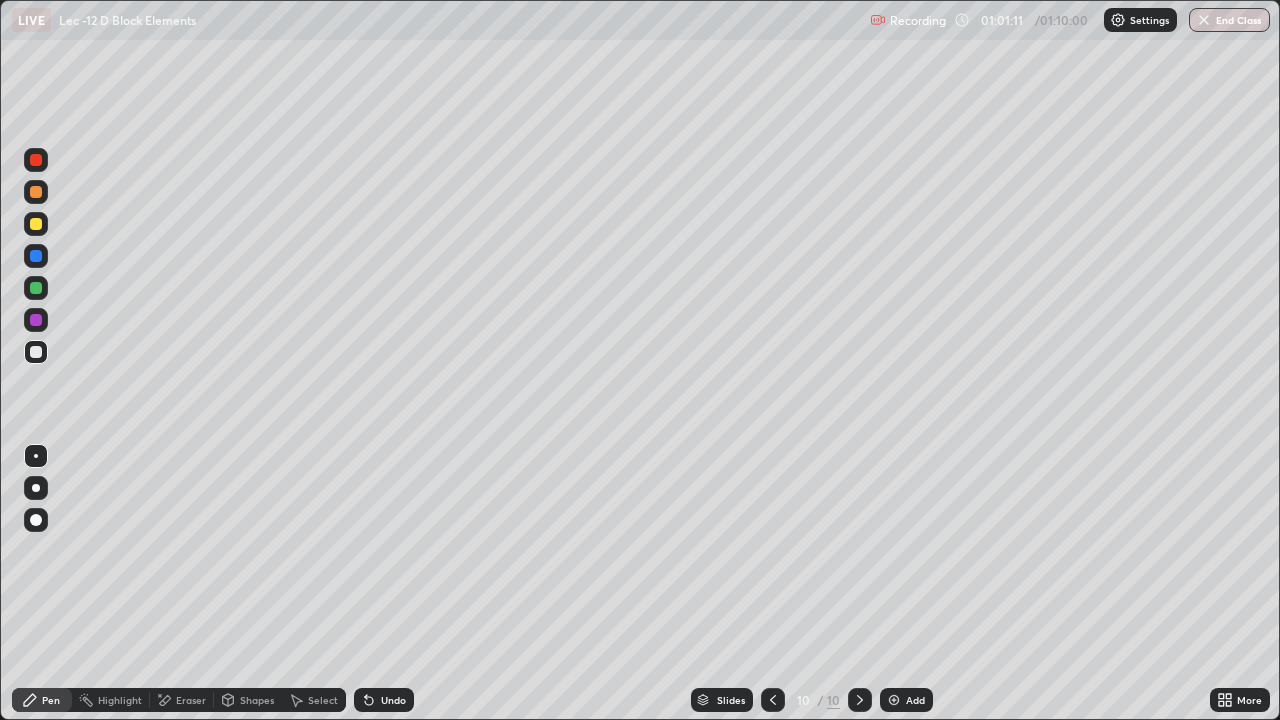 click at bounding box center (36, 288) 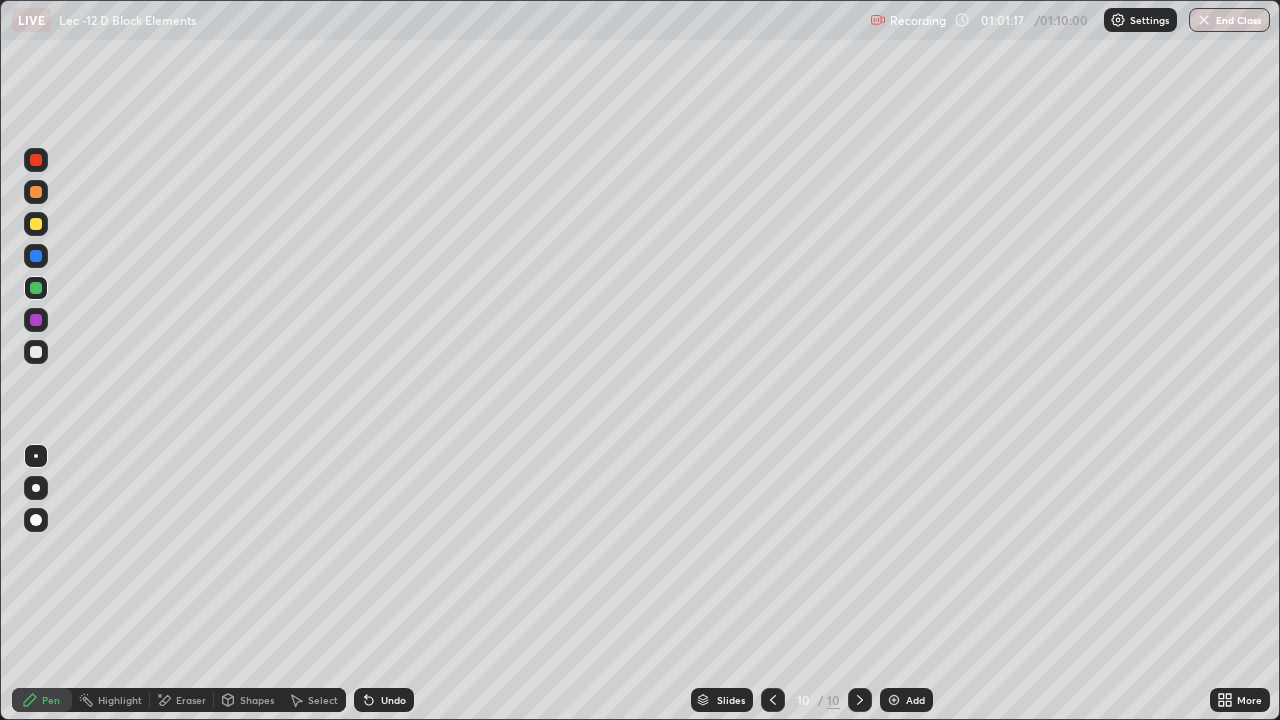 click on "Undo" at bounding box center (393, 700) 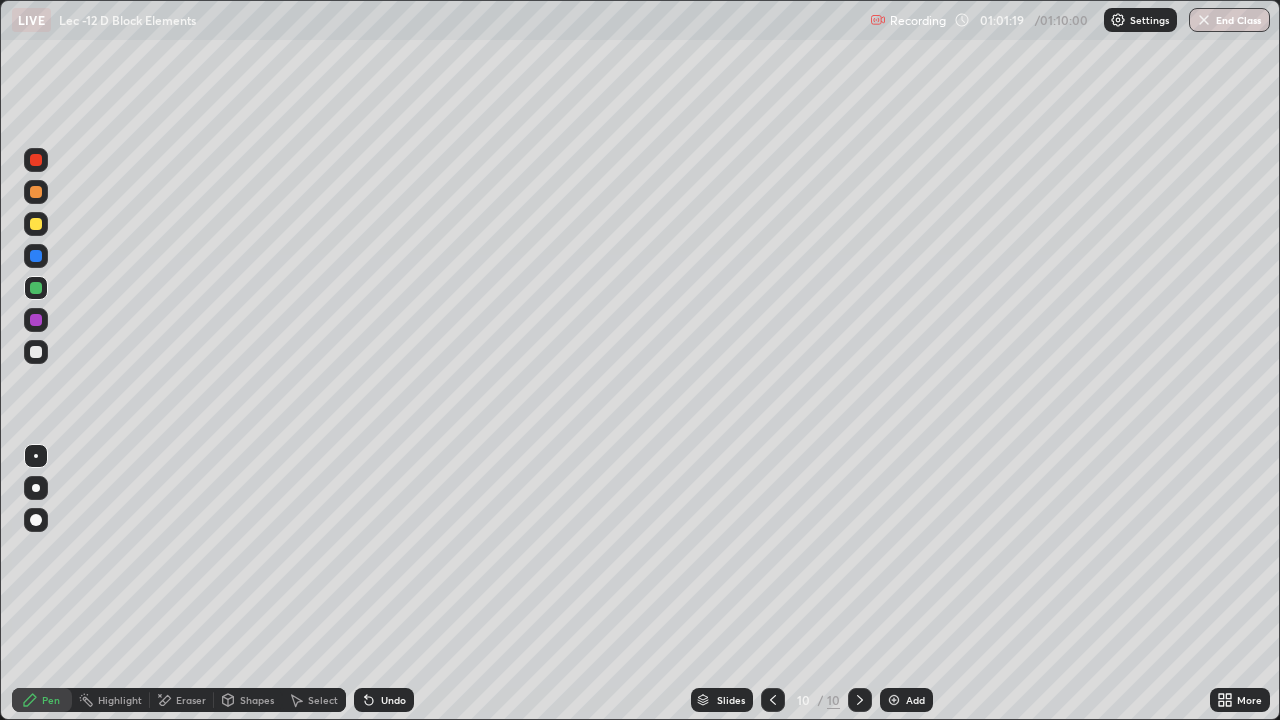 click on "Undo" at bounding box center (380, 700) 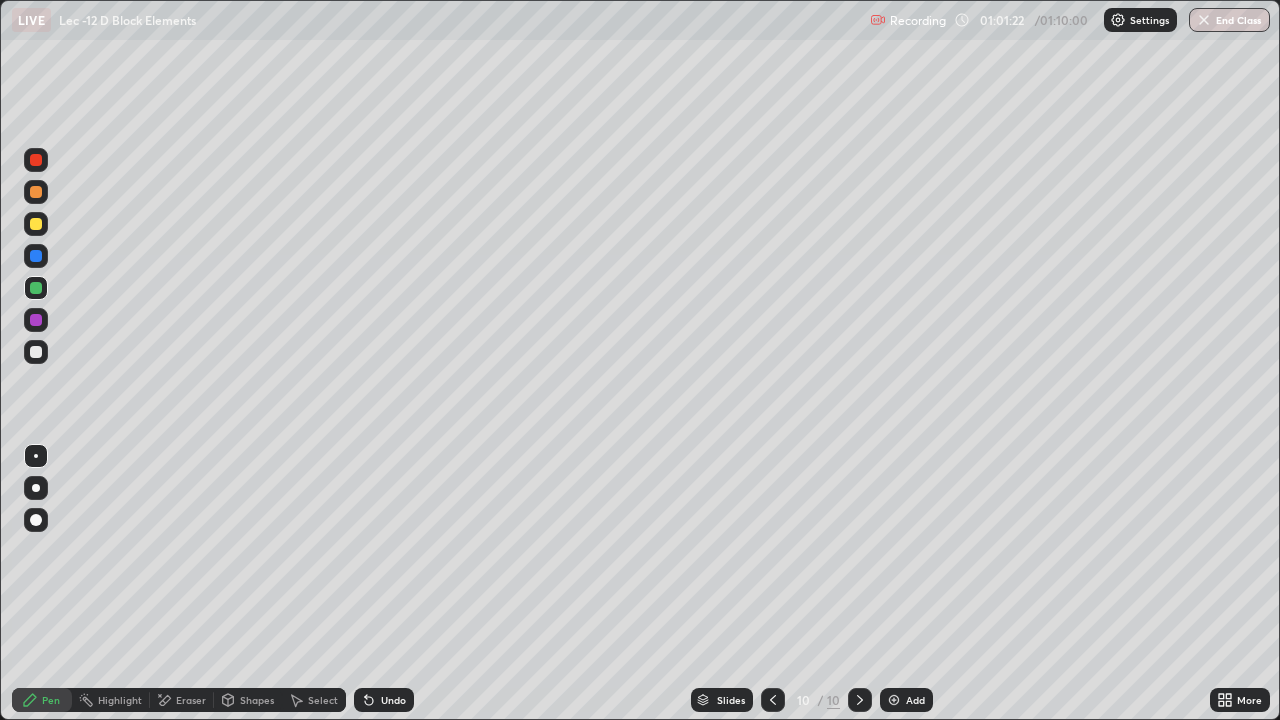 click at bounding box center [36, 320] 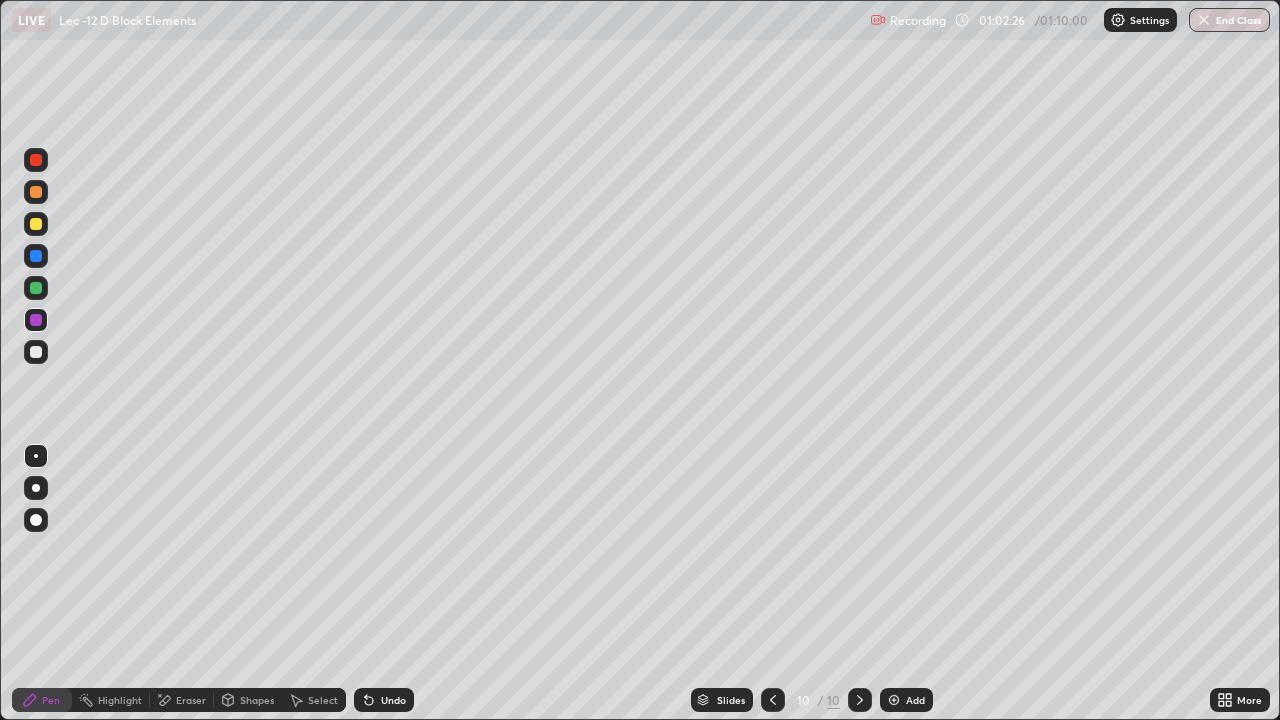 click 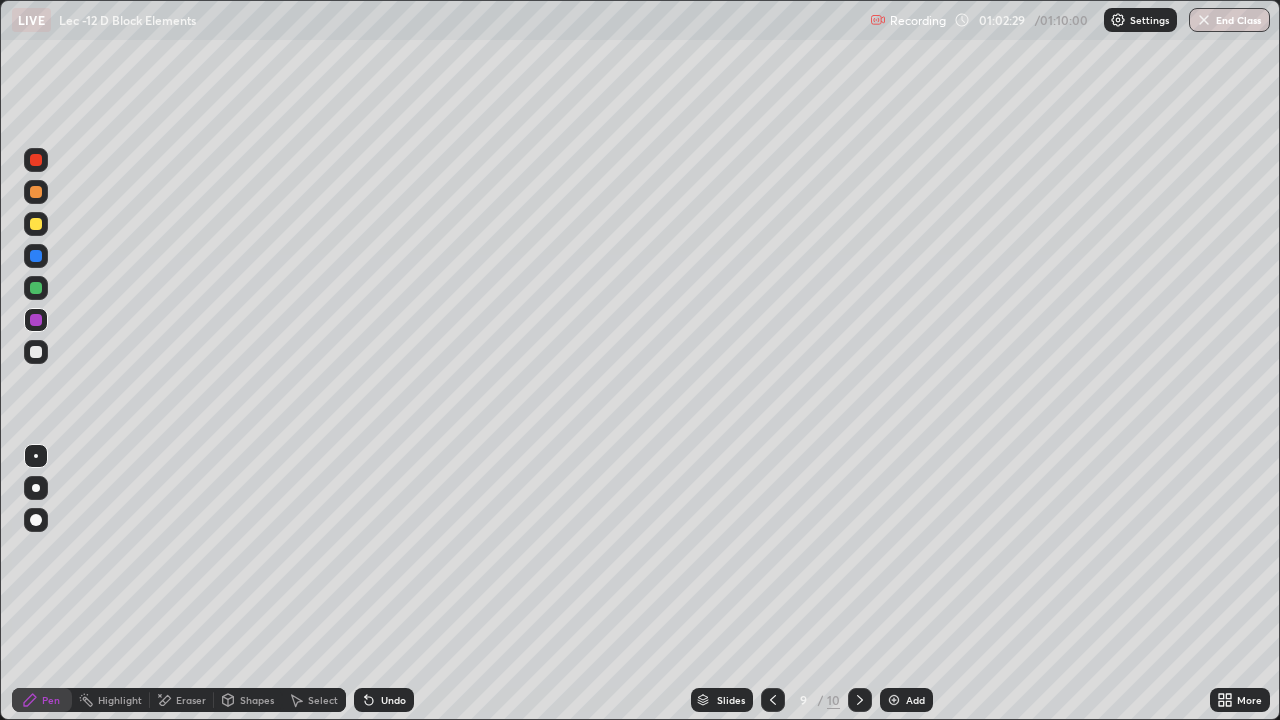 click 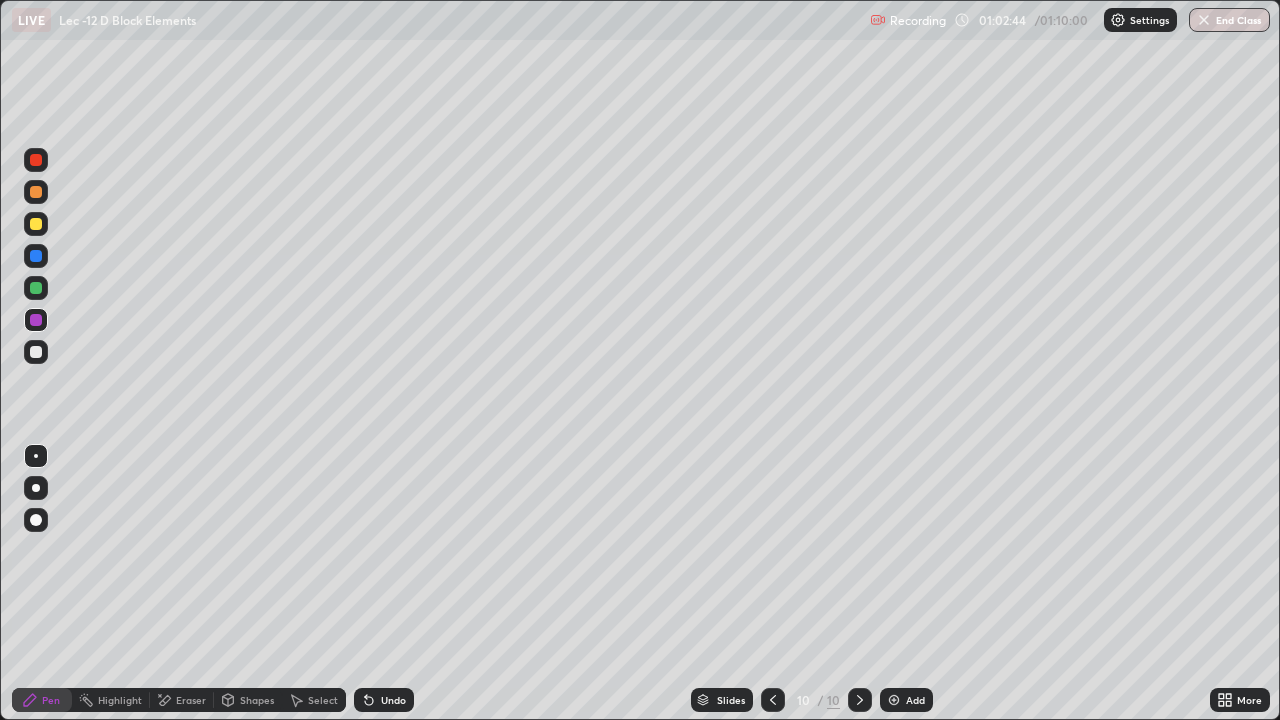 click on "Add" at bounding box center (915, 700) 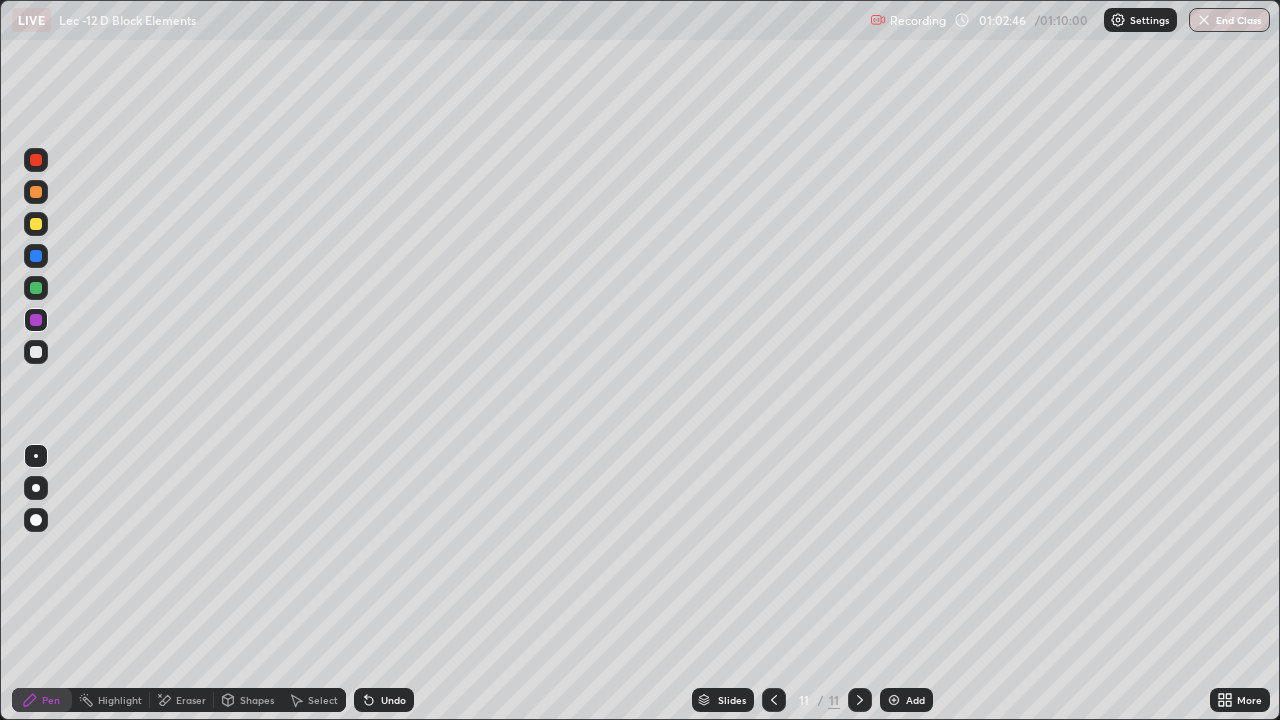 click at bounding box center [36, 224] 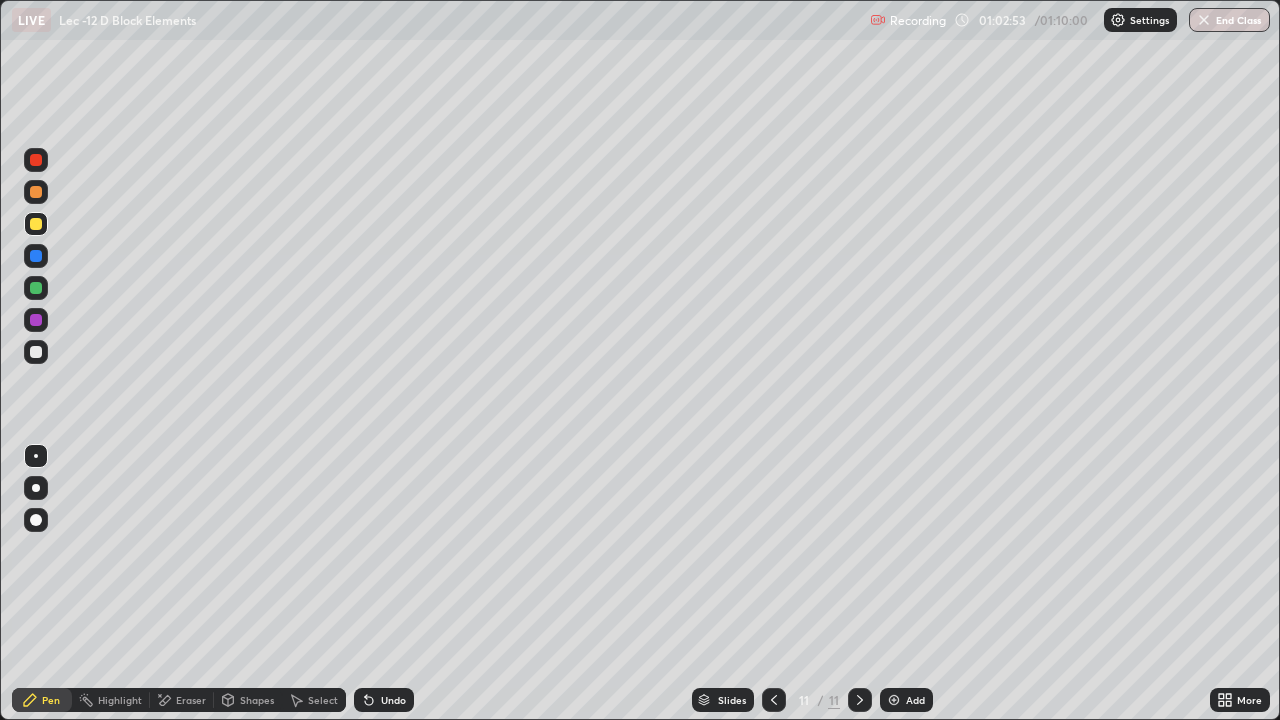 click at bounding box center [36, 288] 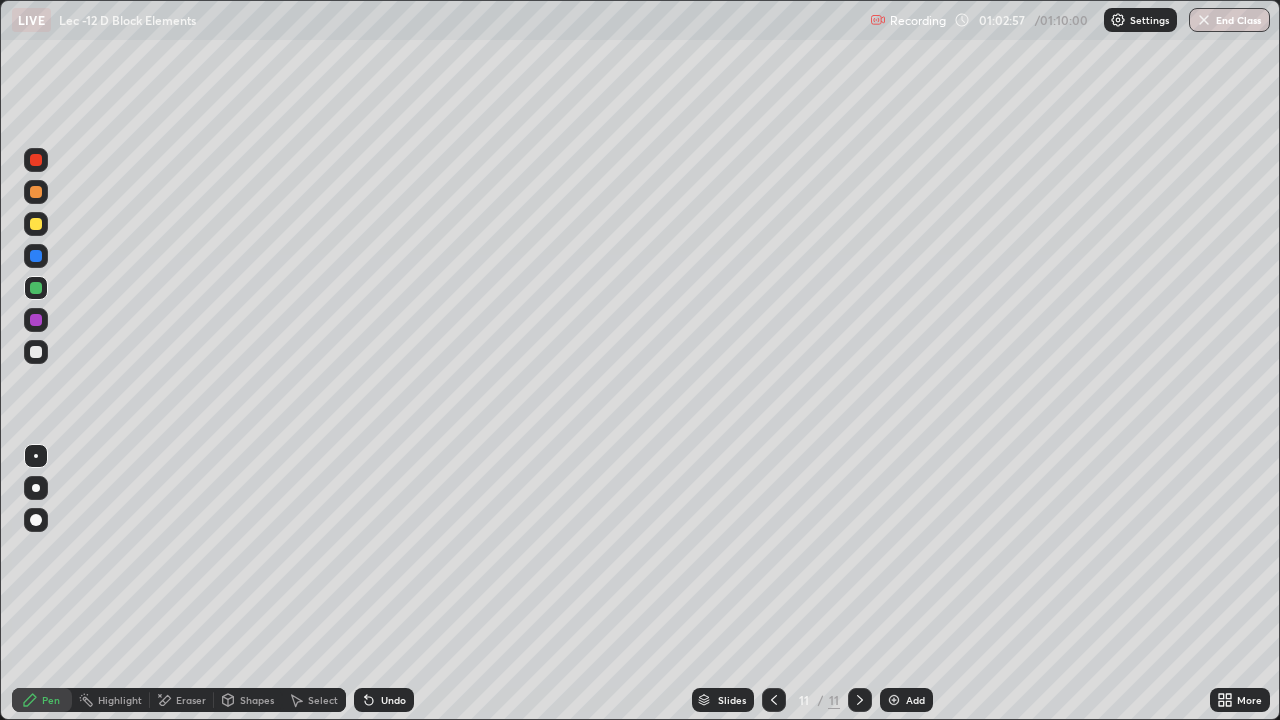 click on "Undo" at bounding box center [393, 700] 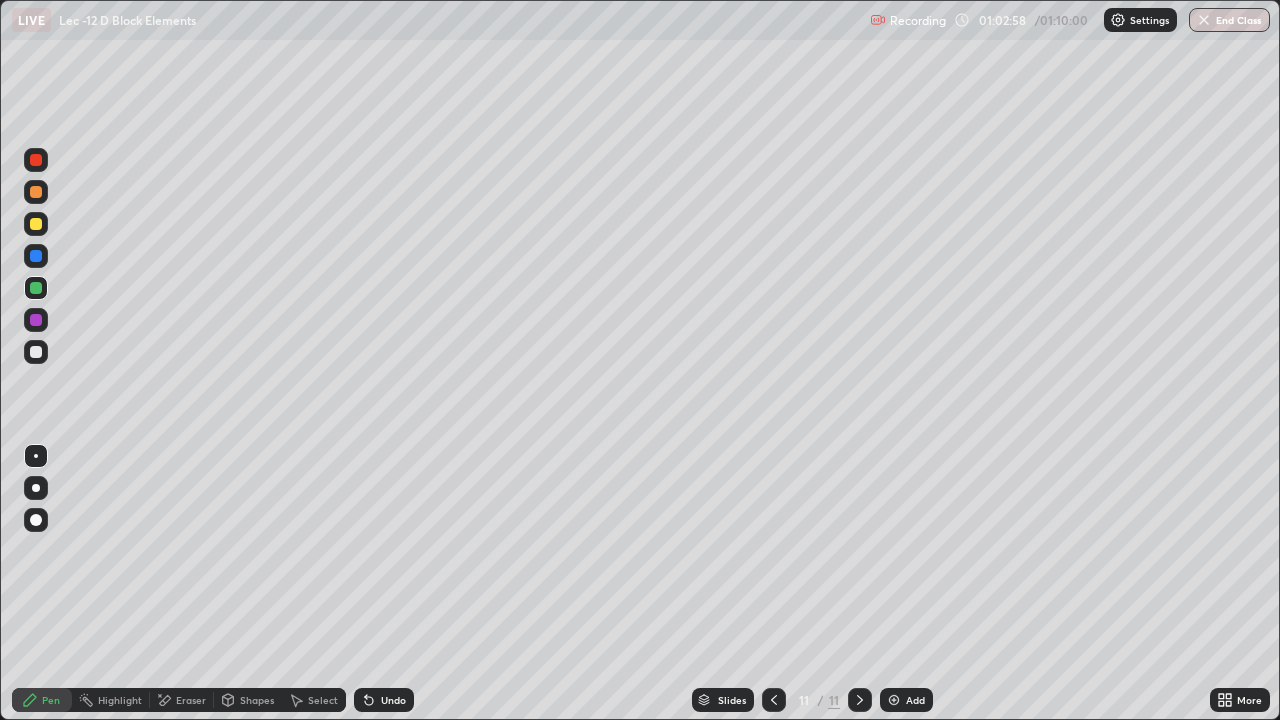 click 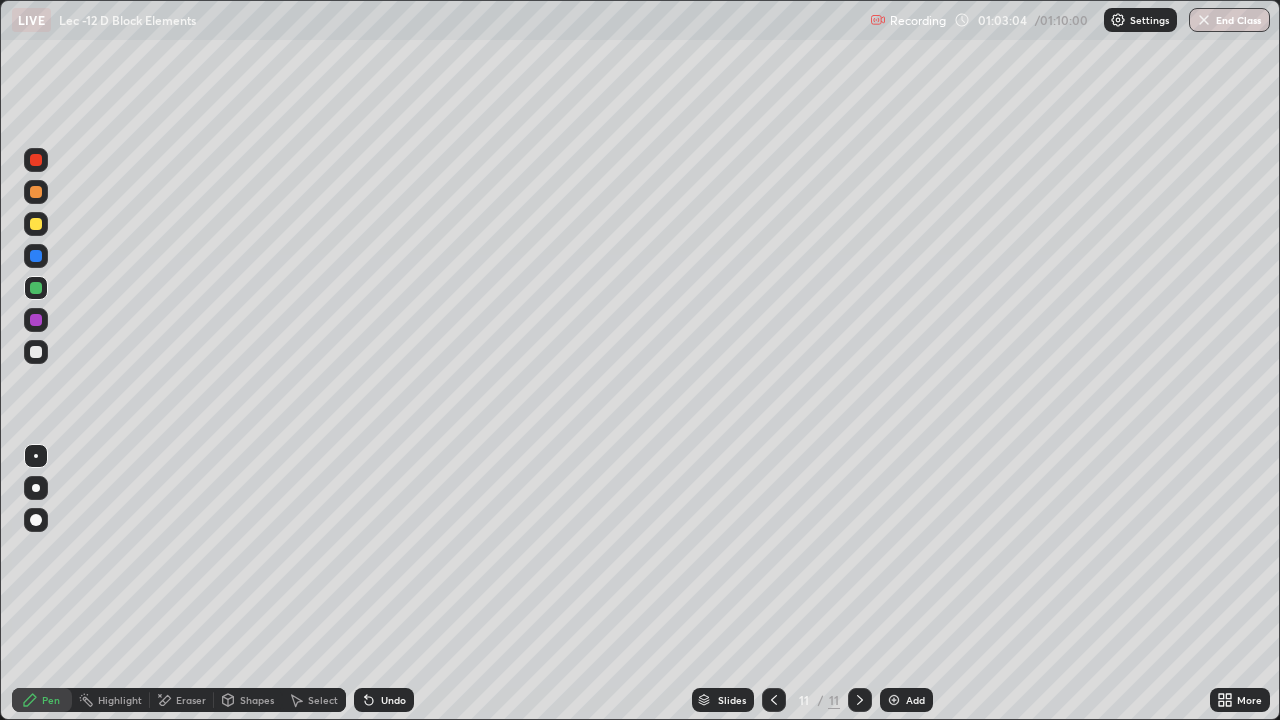 click on "Undo" at bounding box center (384, 700) 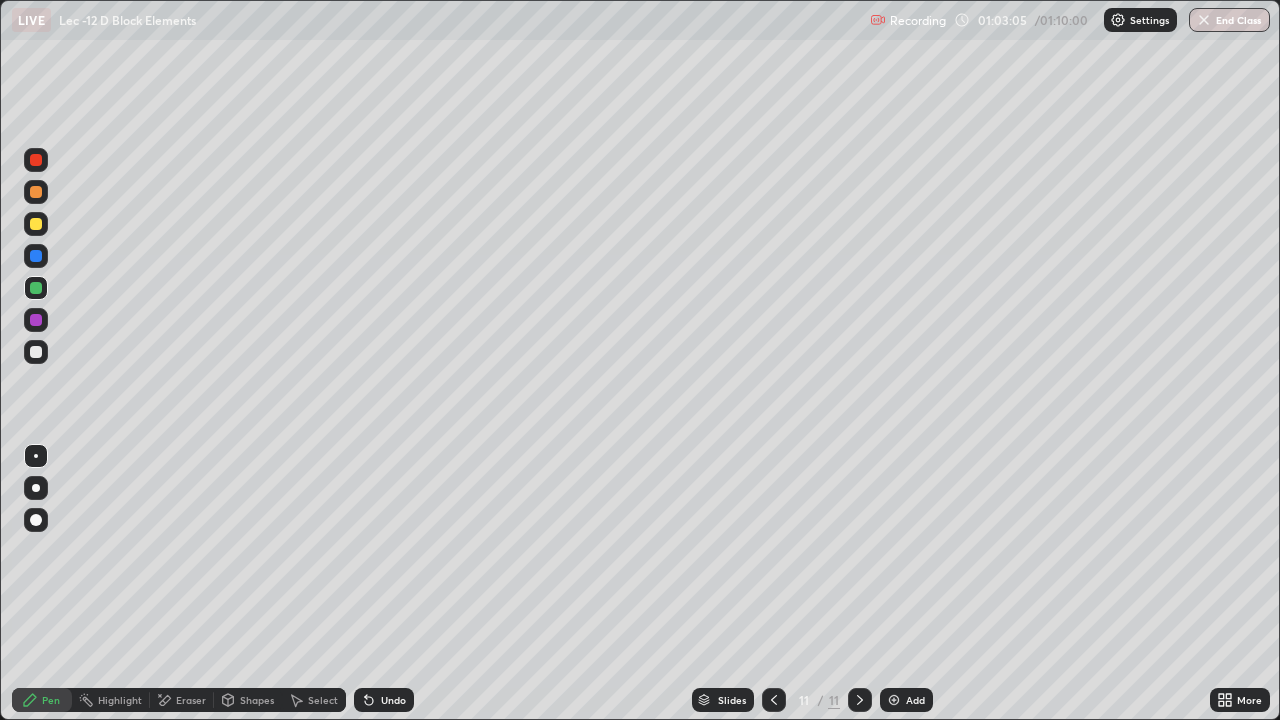 click on "Undo" at bounding box center [380, 700] 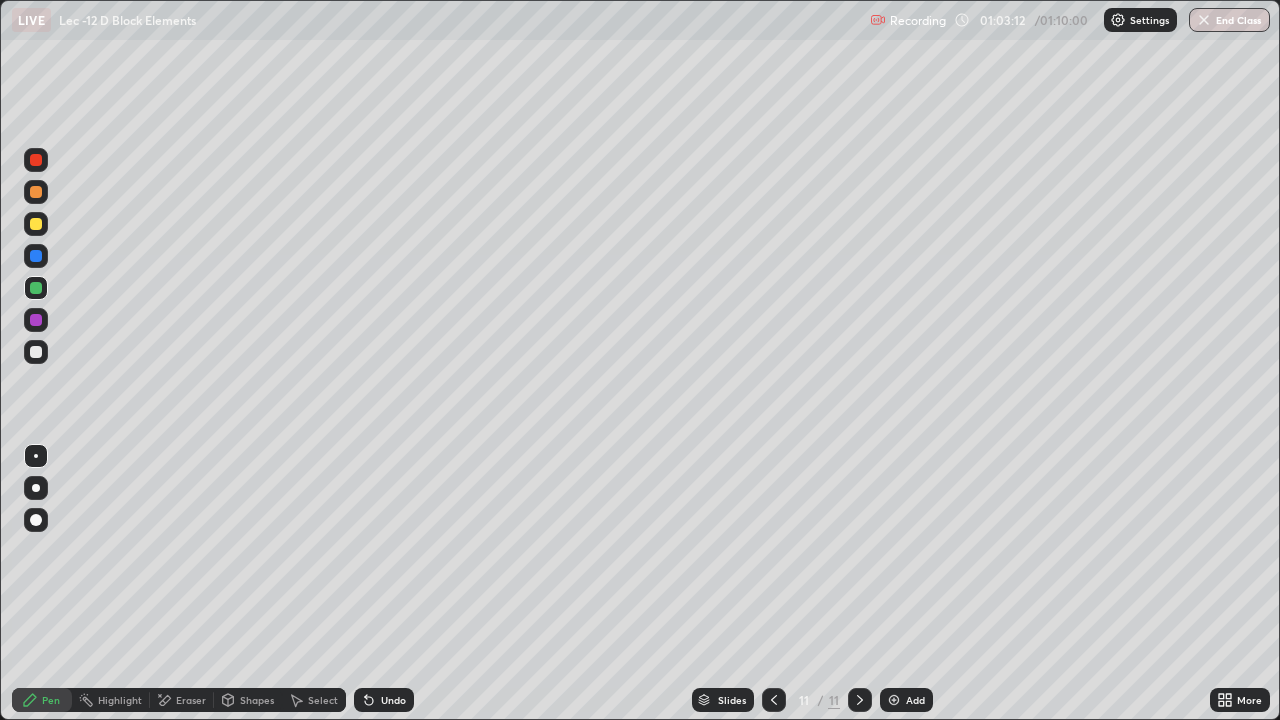click at bounding box center (36, 320) 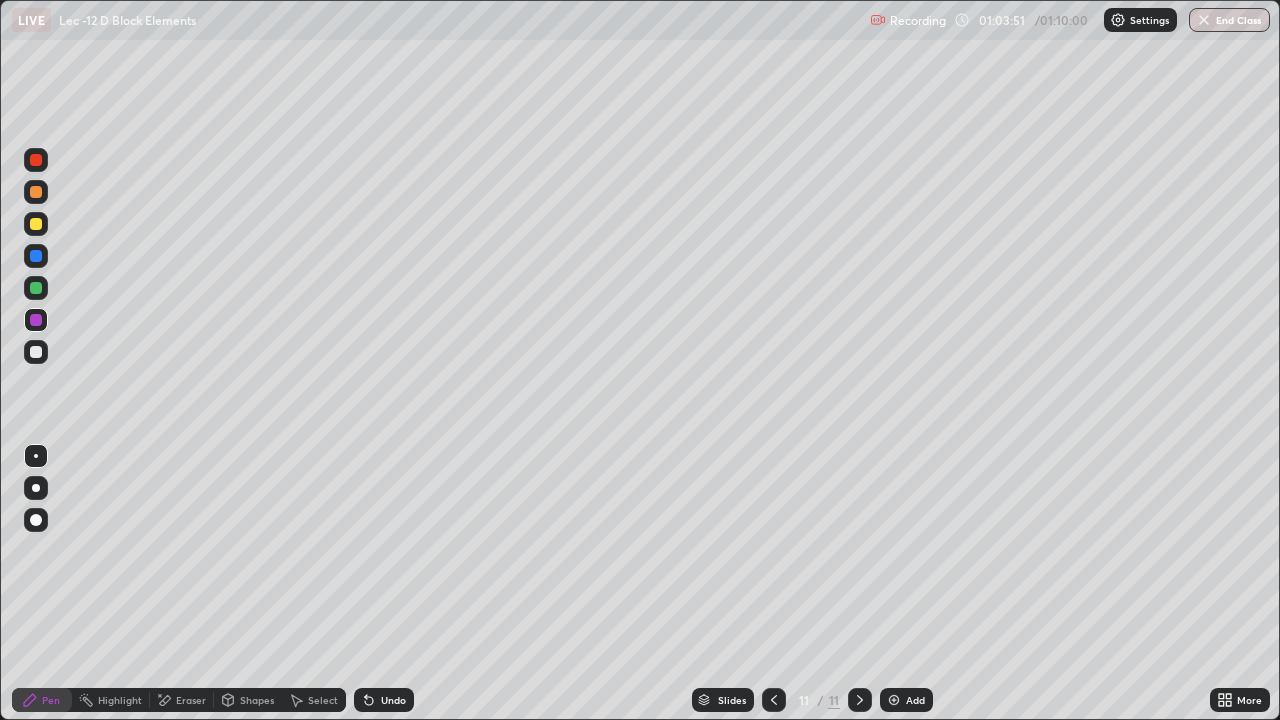 click on "Eraser" at bounding box center [182, 700] 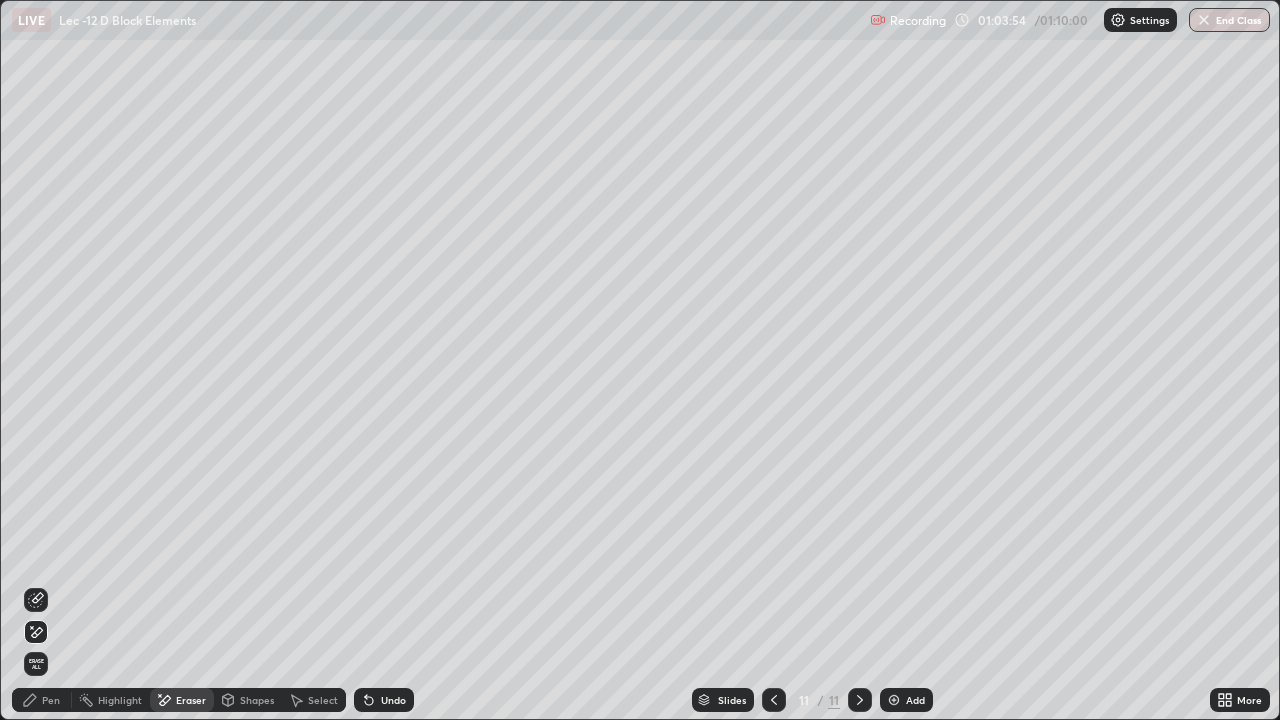 click on "Pen" at bounding box center [51, 700] 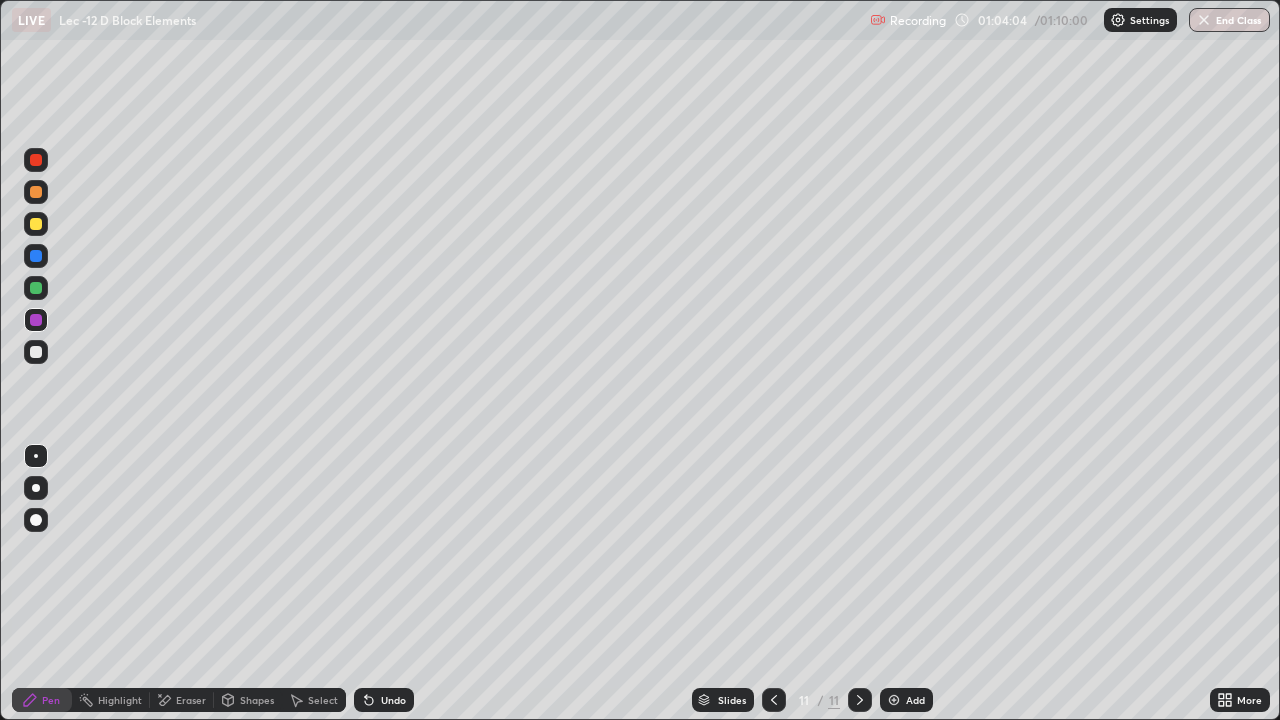 click 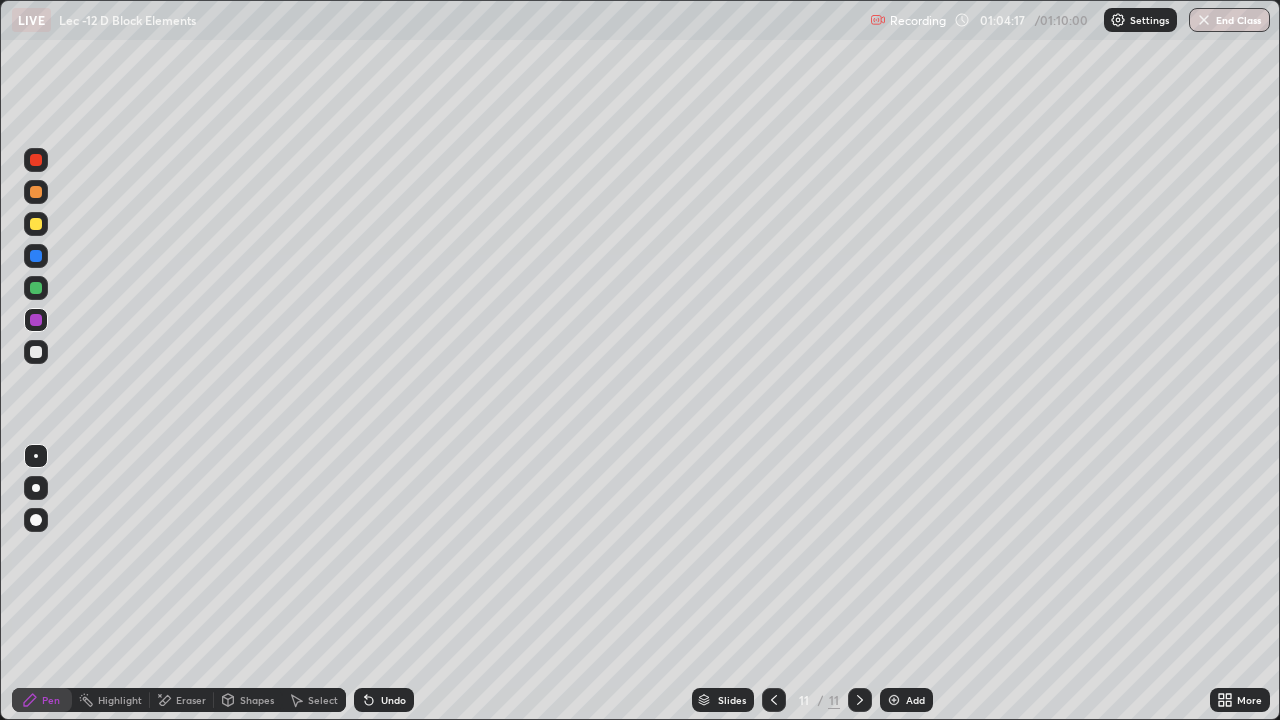 click at bounding box center (36, 352) 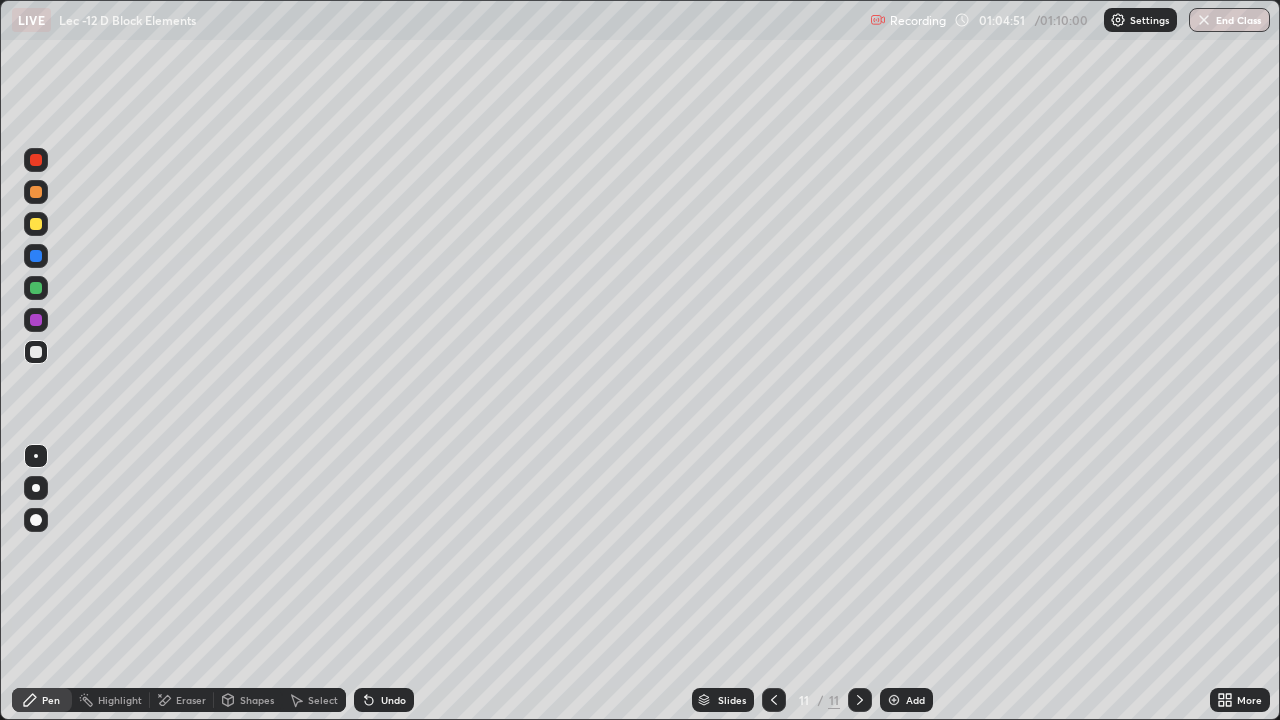 click at bounding box center (36, 320) 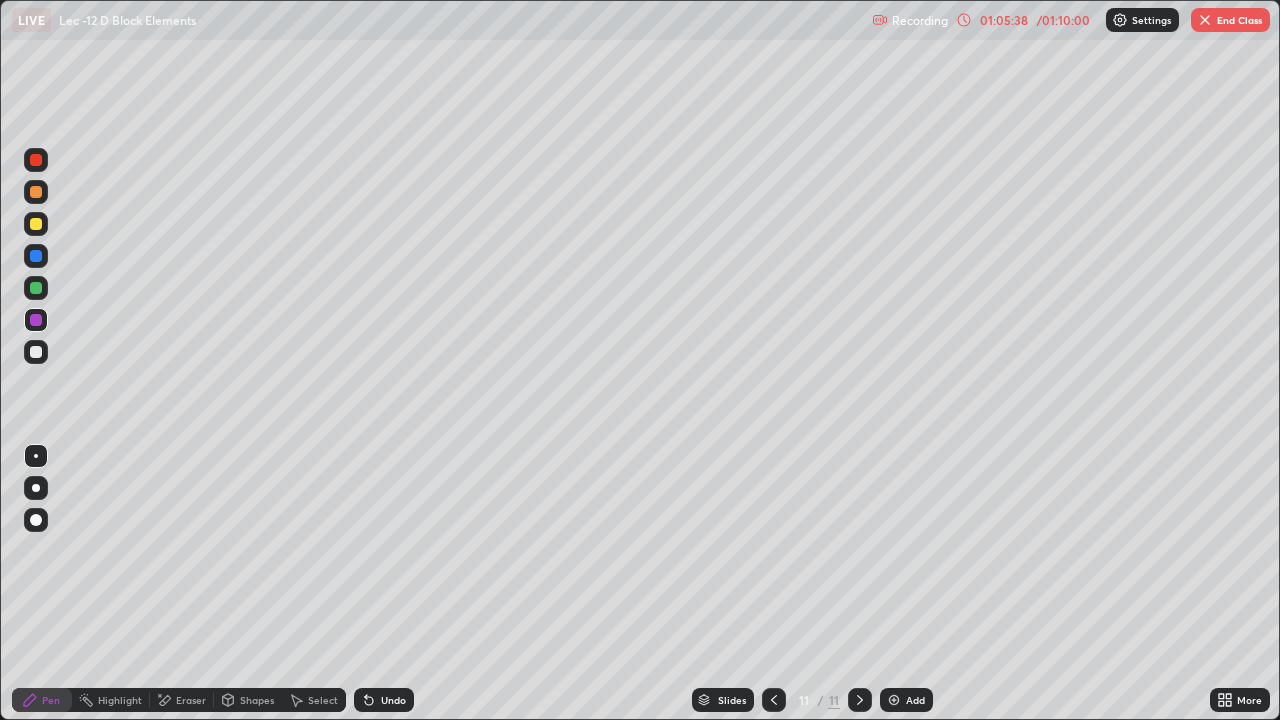 click at bounding box center (36, 160) 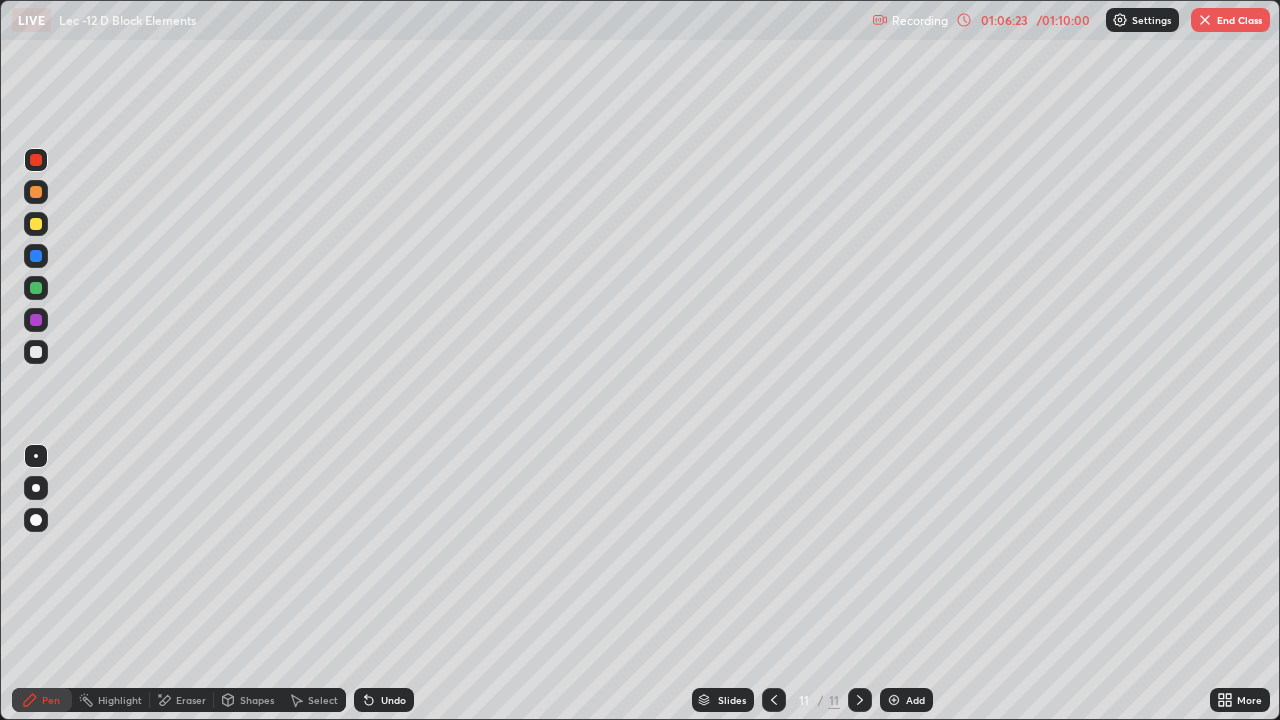 click on "Eraser" at bounding box center [182, 700] 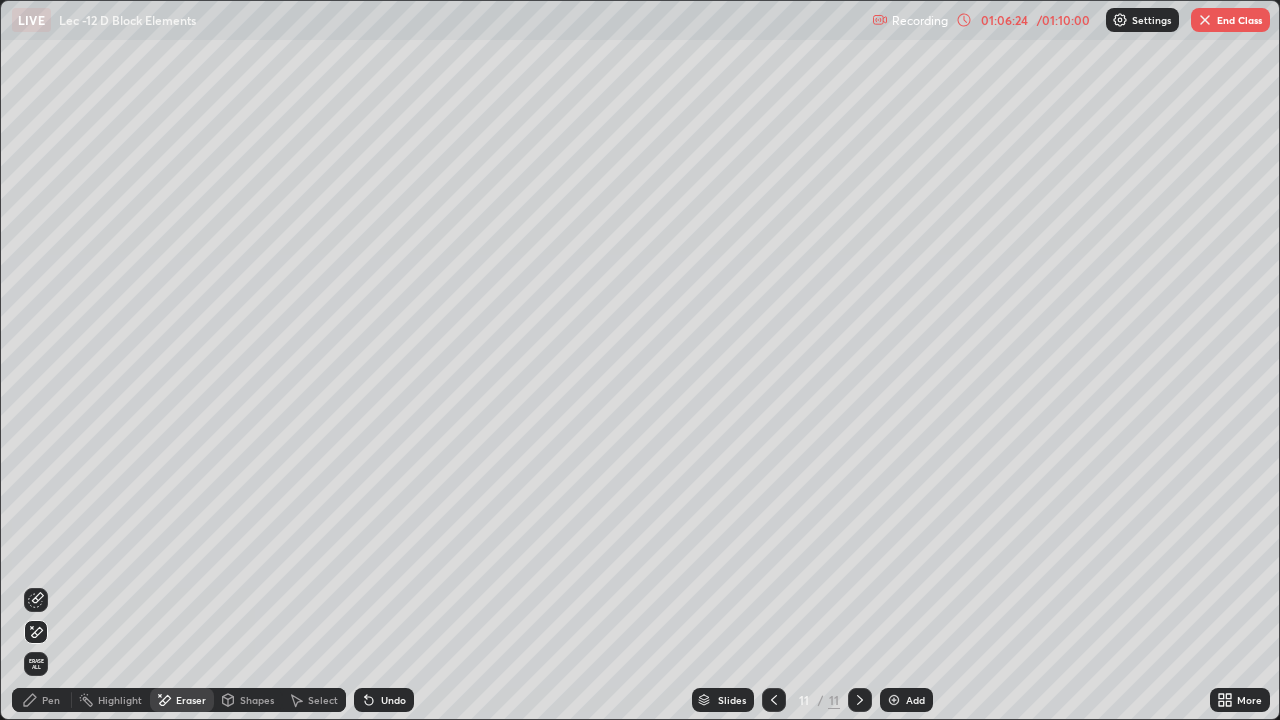 click on "Pen" at bounding box center [51, 700] 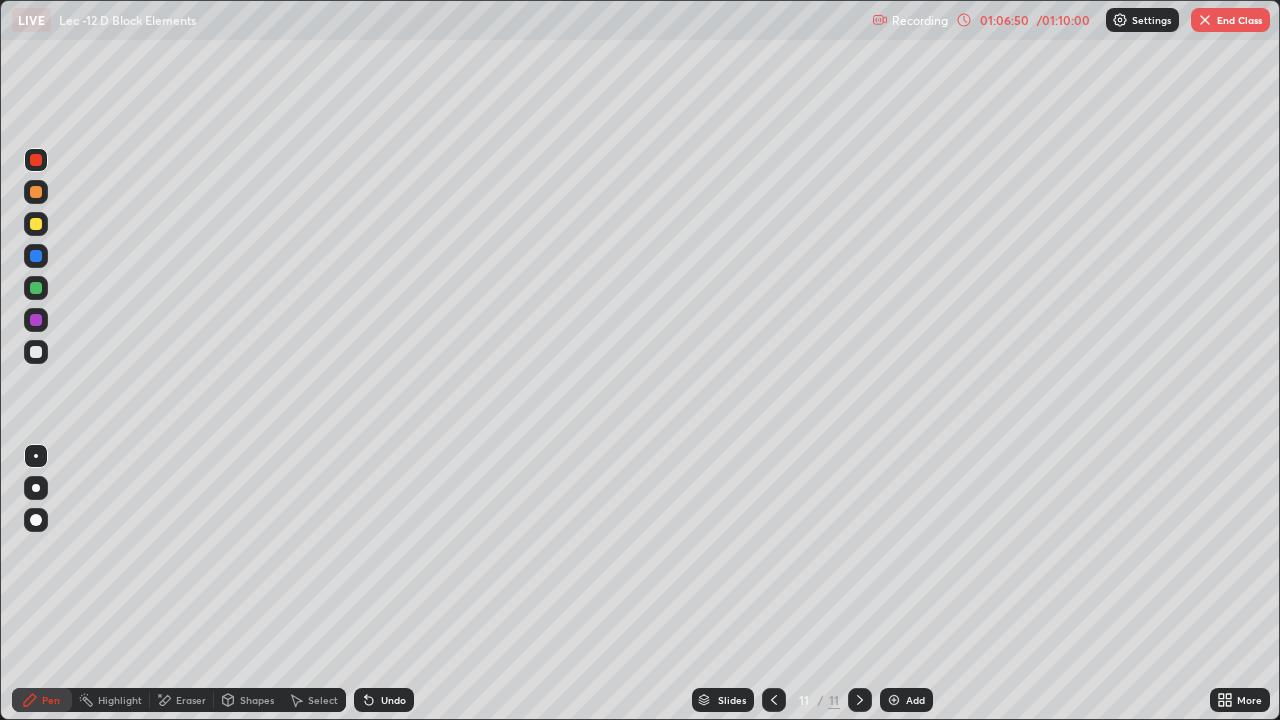 click at bounding box center (36, 320) 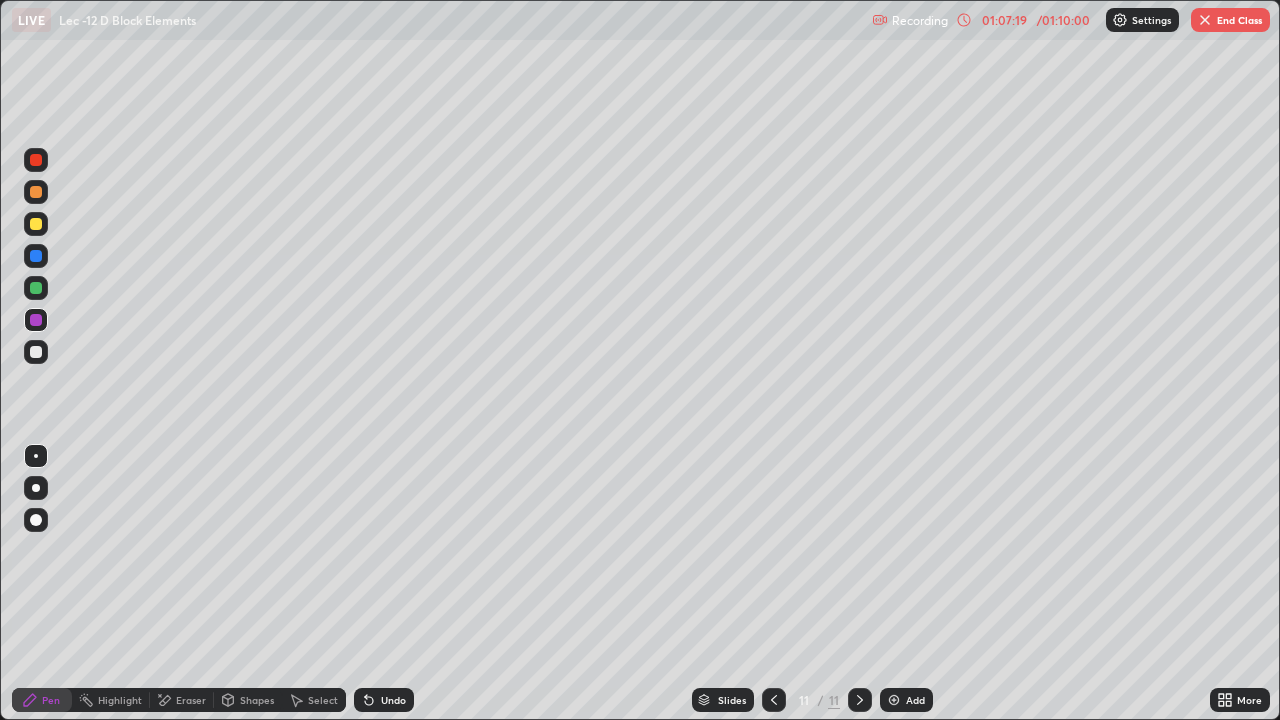 click on "Eraser" at bounding box center (182, 700) 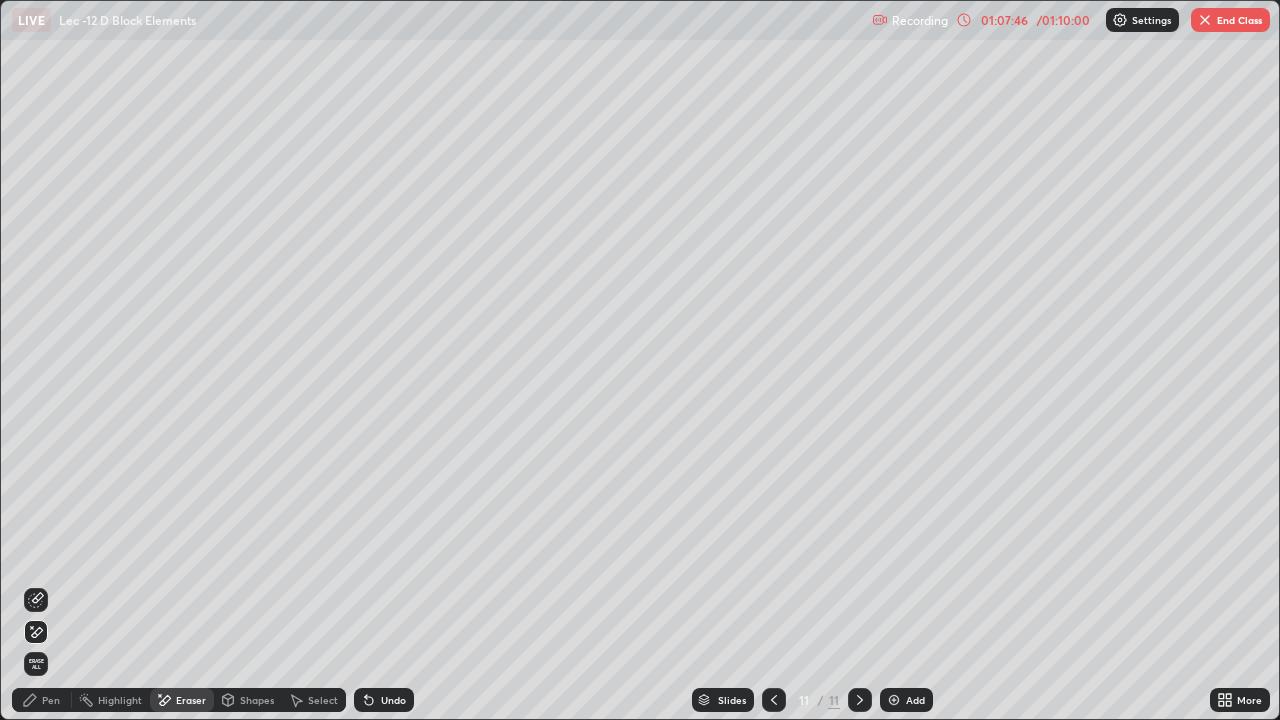 click on "Pen" at bounding box center [42, 700] 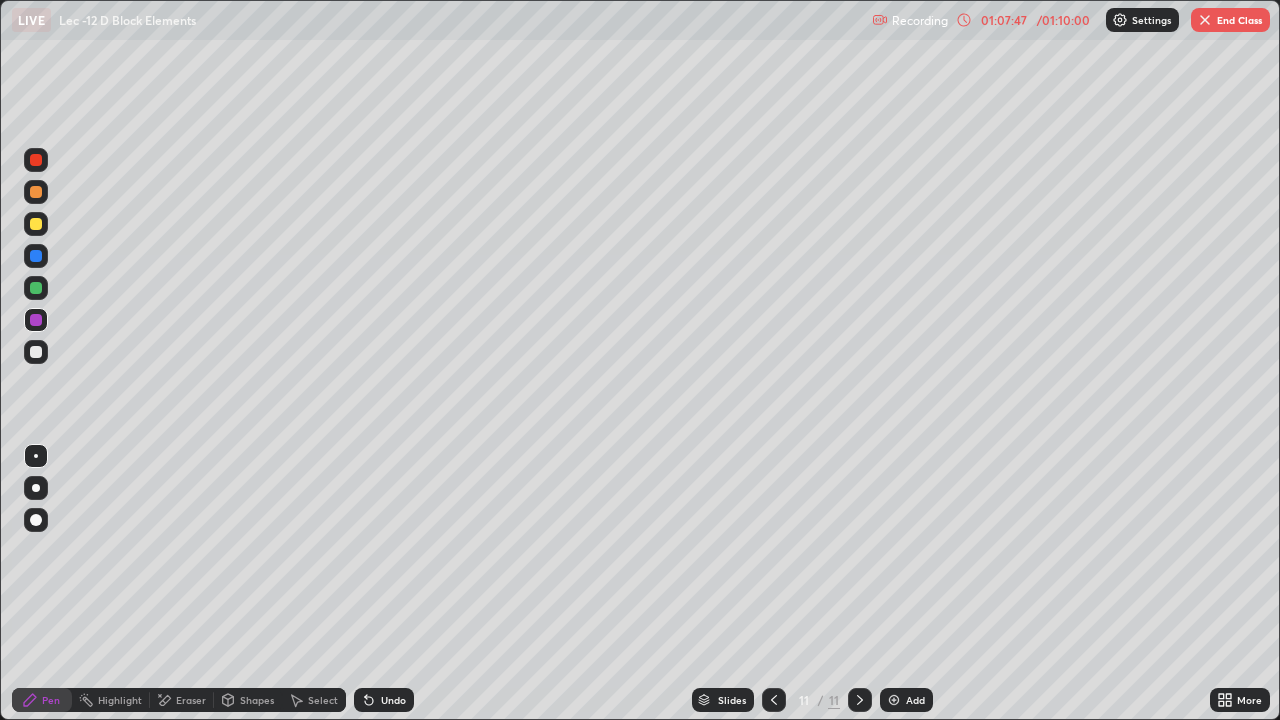 click at bounding box center [36, 352] 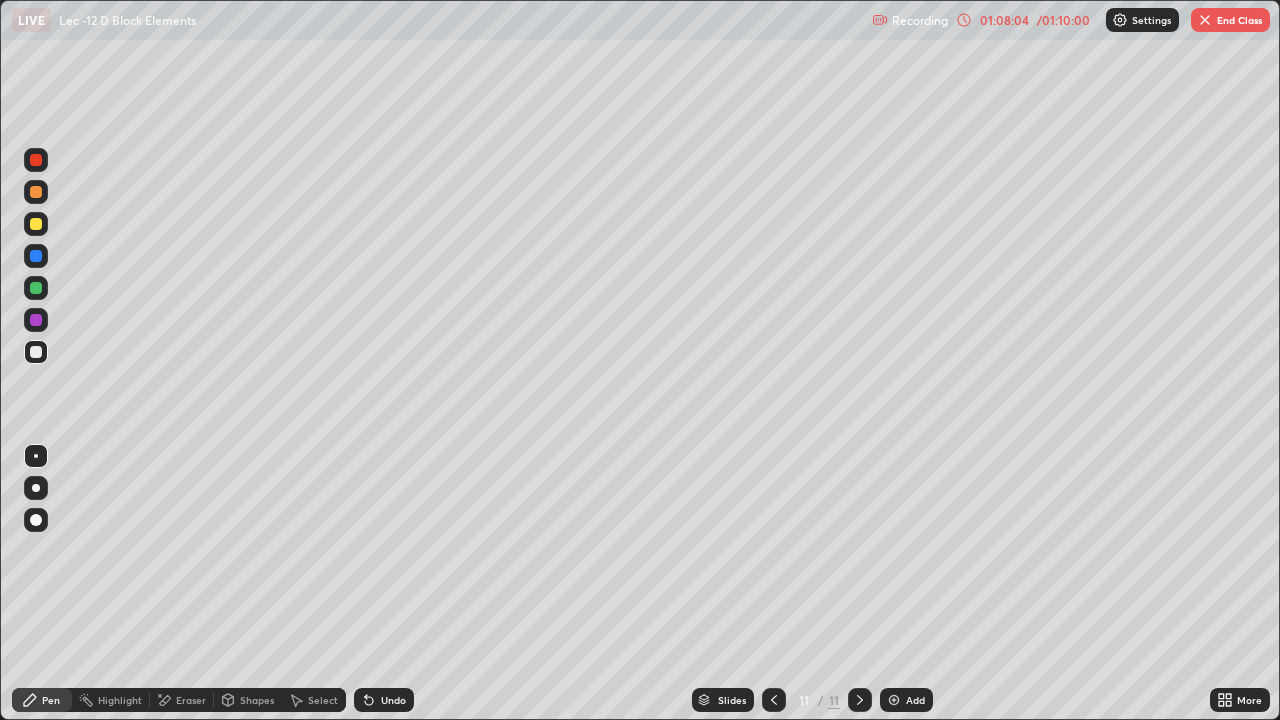 click on "Undo" at bounding box center (384, 700) 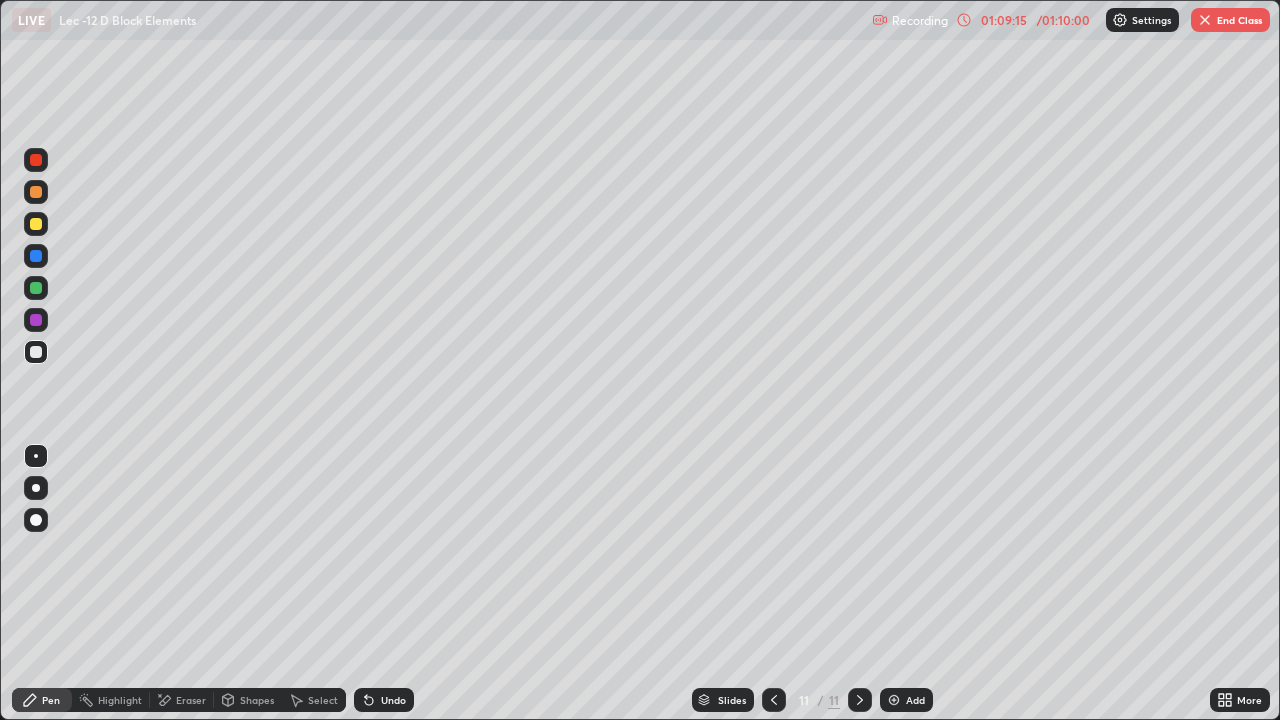 click on "End Class" at bounding box center [1230, 20] 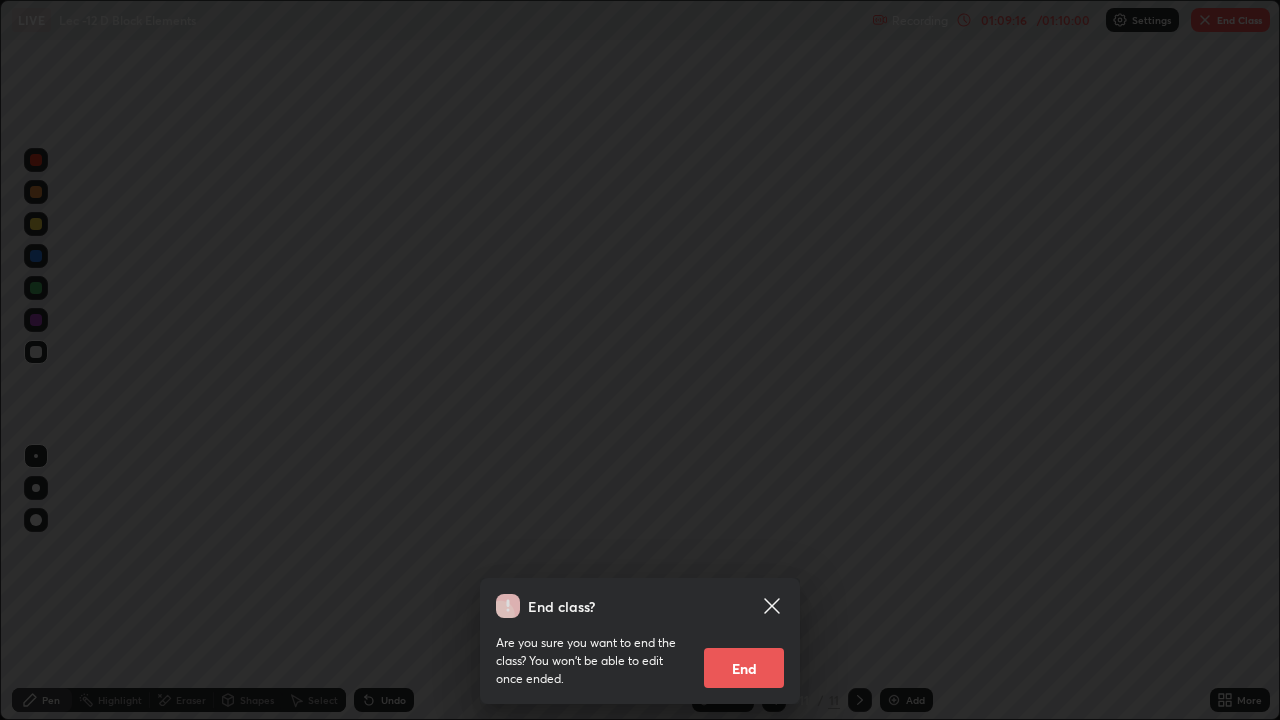 click on "End" at bounding box center [744, 668] 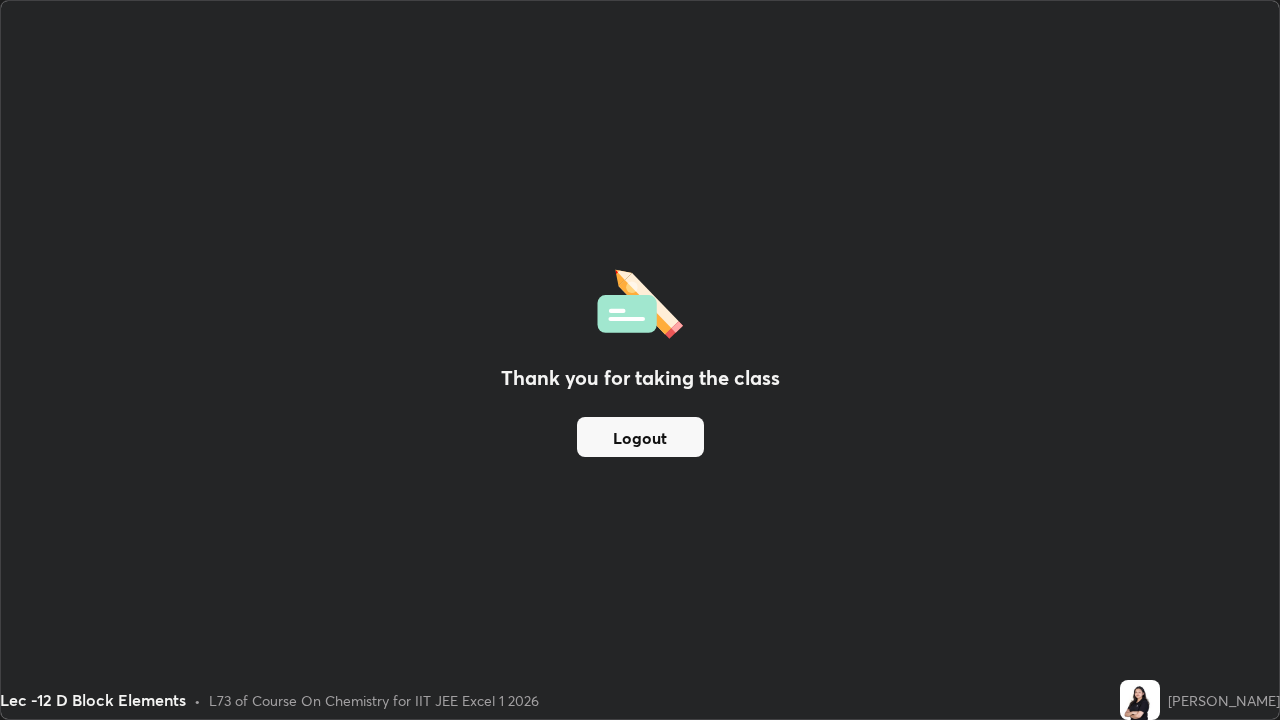 click on "Logout" at bounding box center (640, 437) 